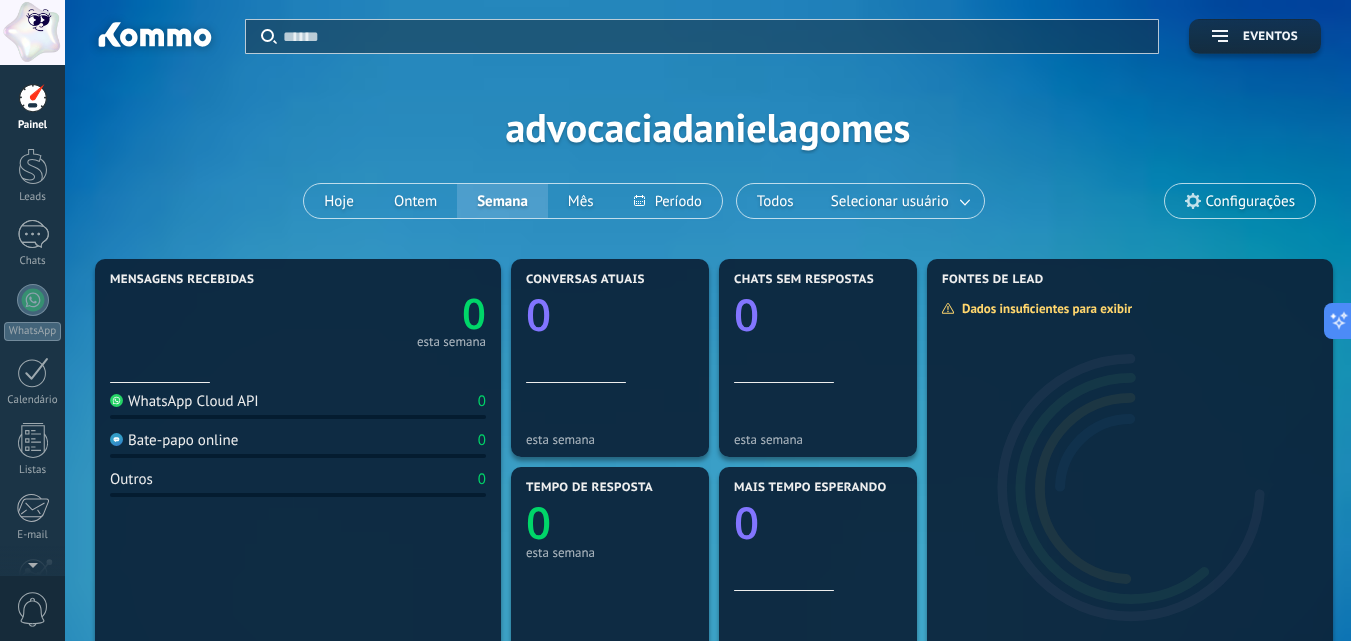 scroll, scrollTop: 0, scrollLeft: 0, axis: both 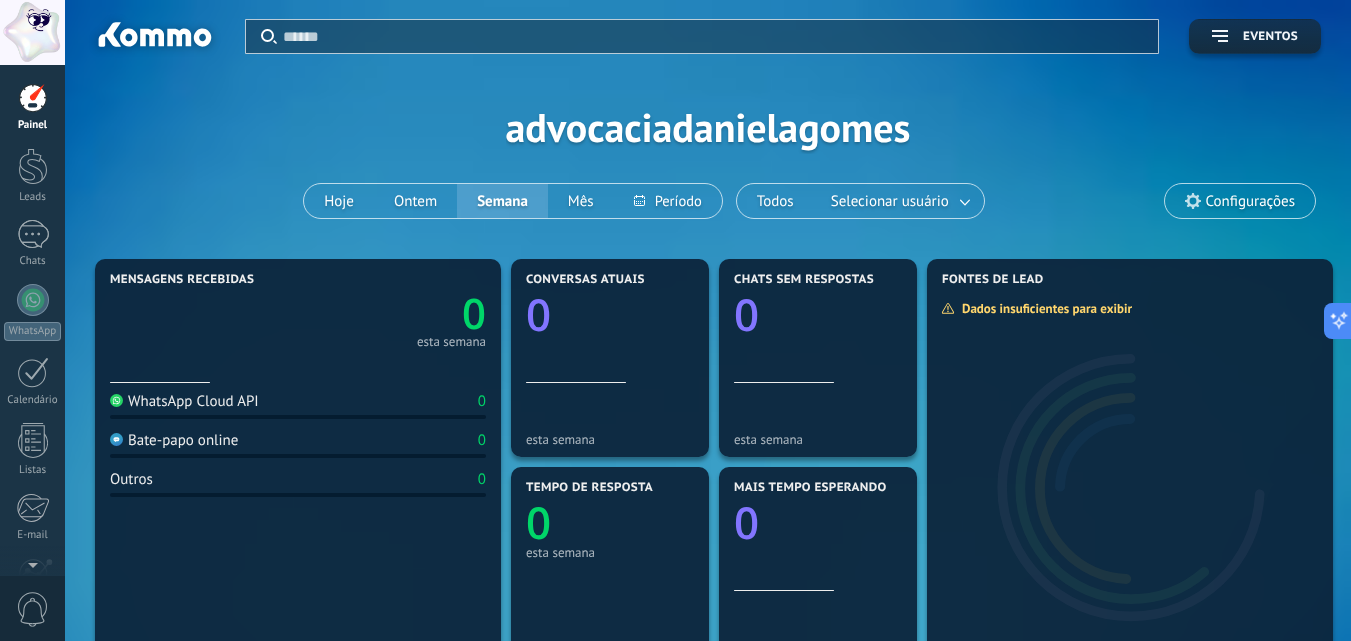click on "Eventos" at bounding box center (1255, 36) 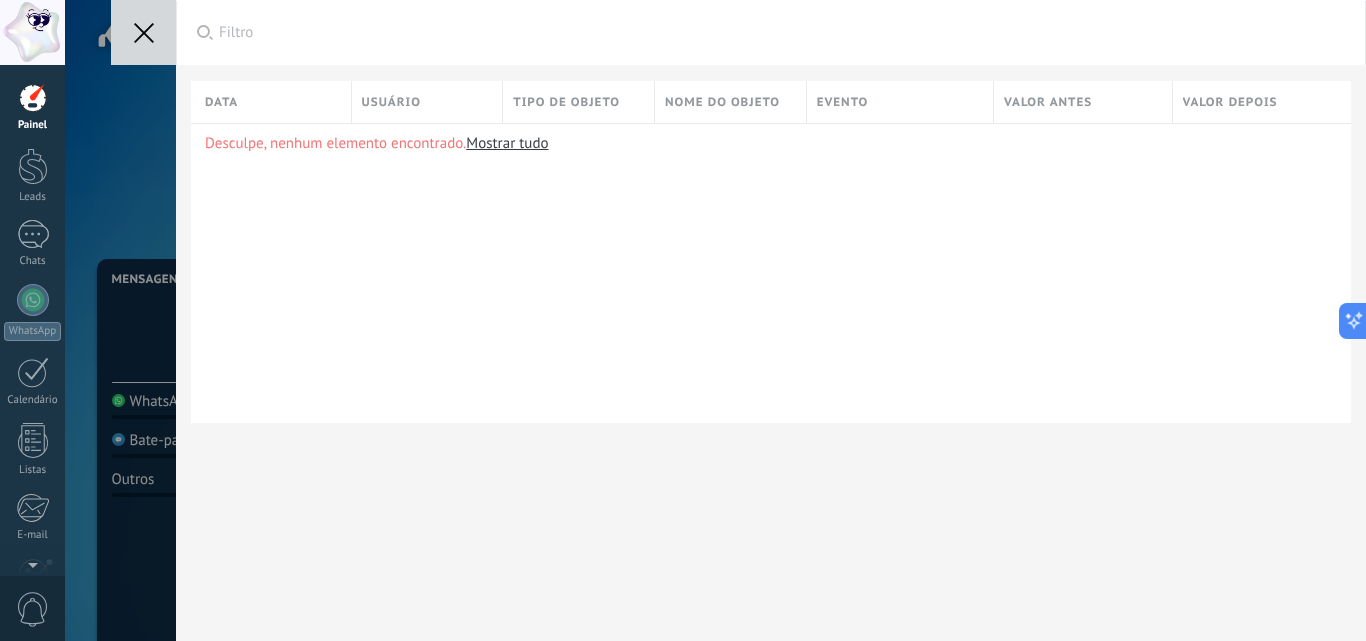 click at bounding box center [143, 32] 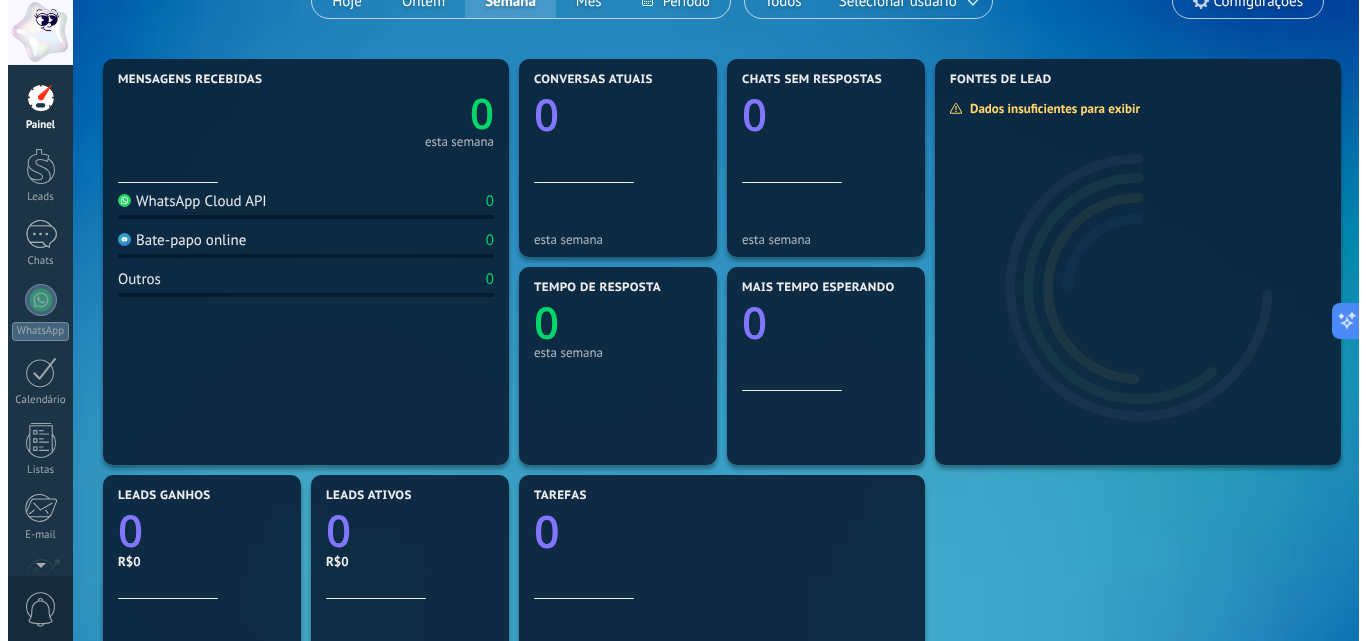 scroll, scrollTop: 0, scrollLeft: 0, axis: both 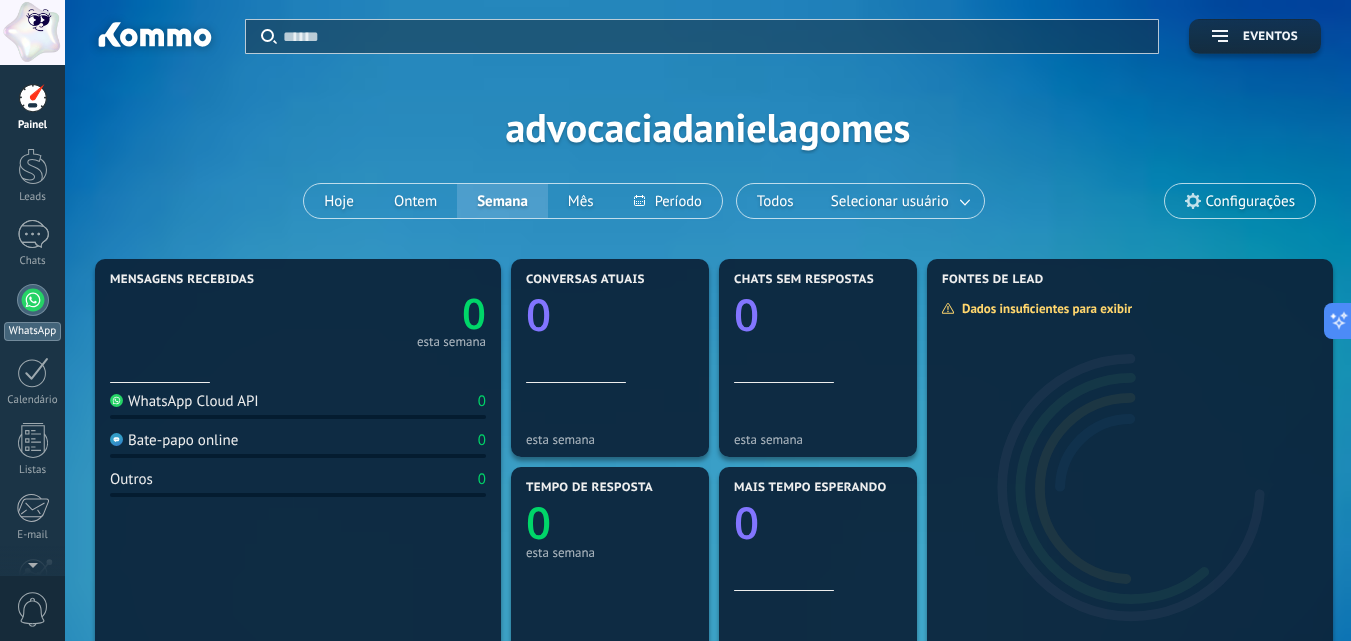 click at bounding box center (33, 300) 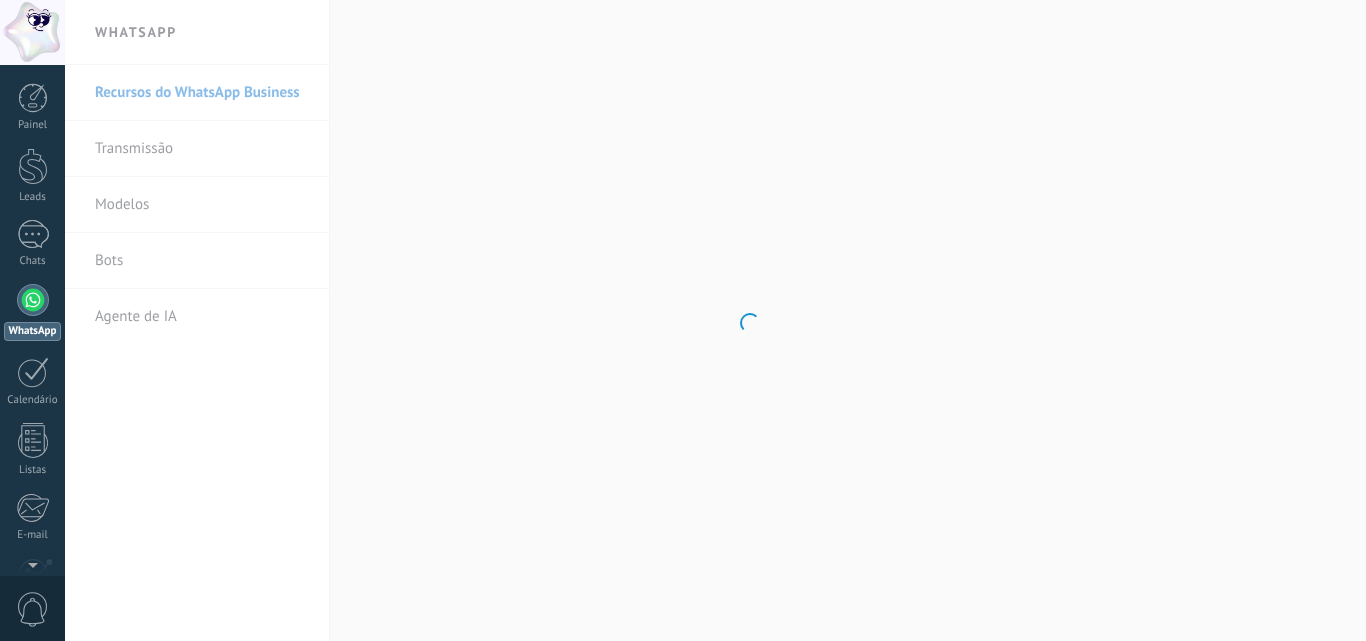 scroll, scrollTop: 0, scrollLeft: 0, axis: both 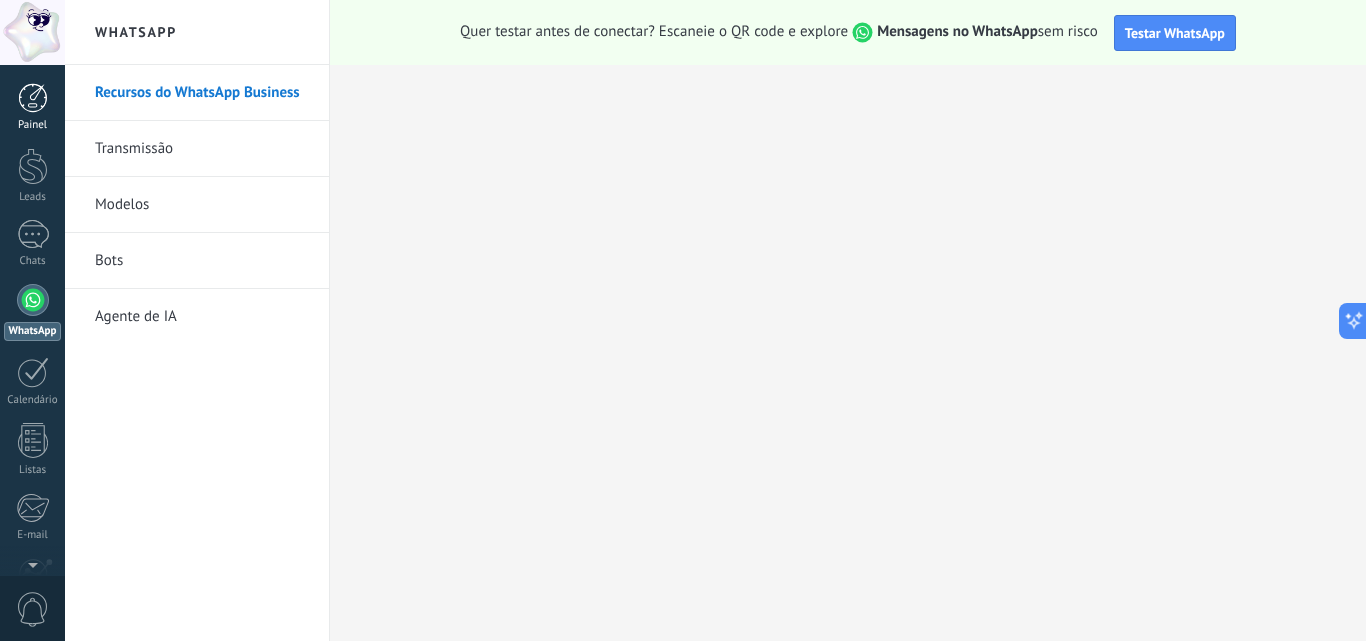 click at bounding box center (33, 98) 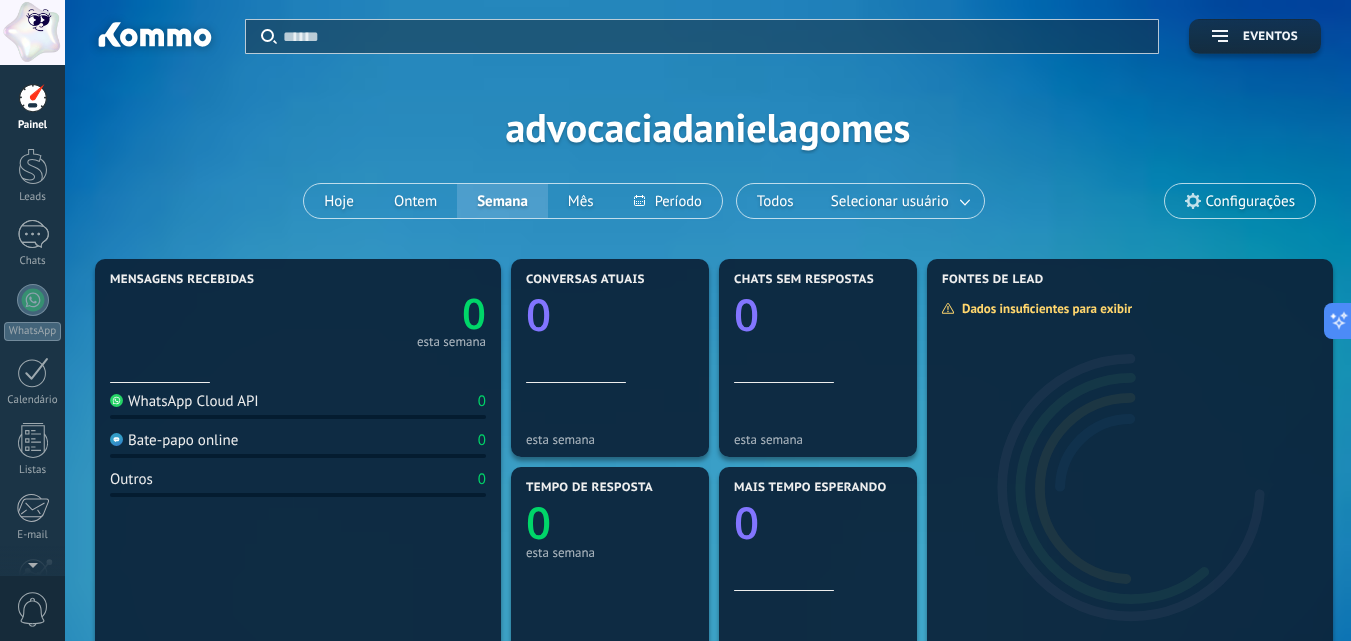 click on "Configurações" at bounding box center [1240, 201] 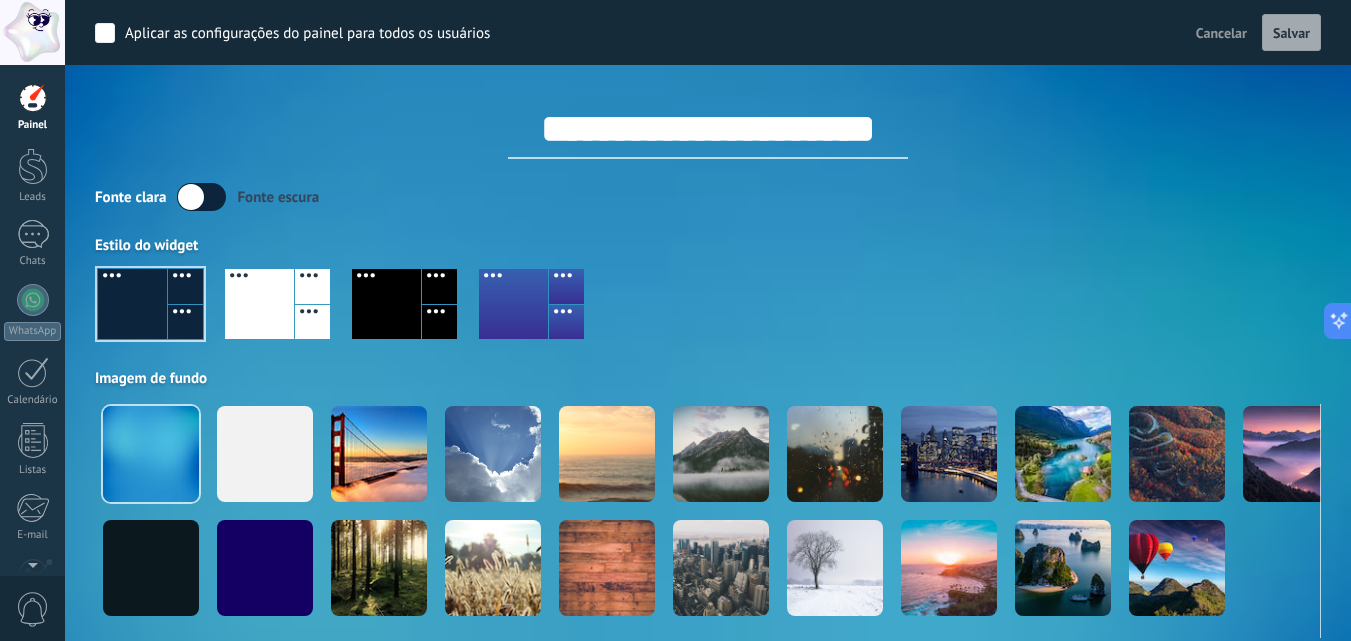 scroll, scrollTop: 100, scrollLeft: 0, axis: vertical 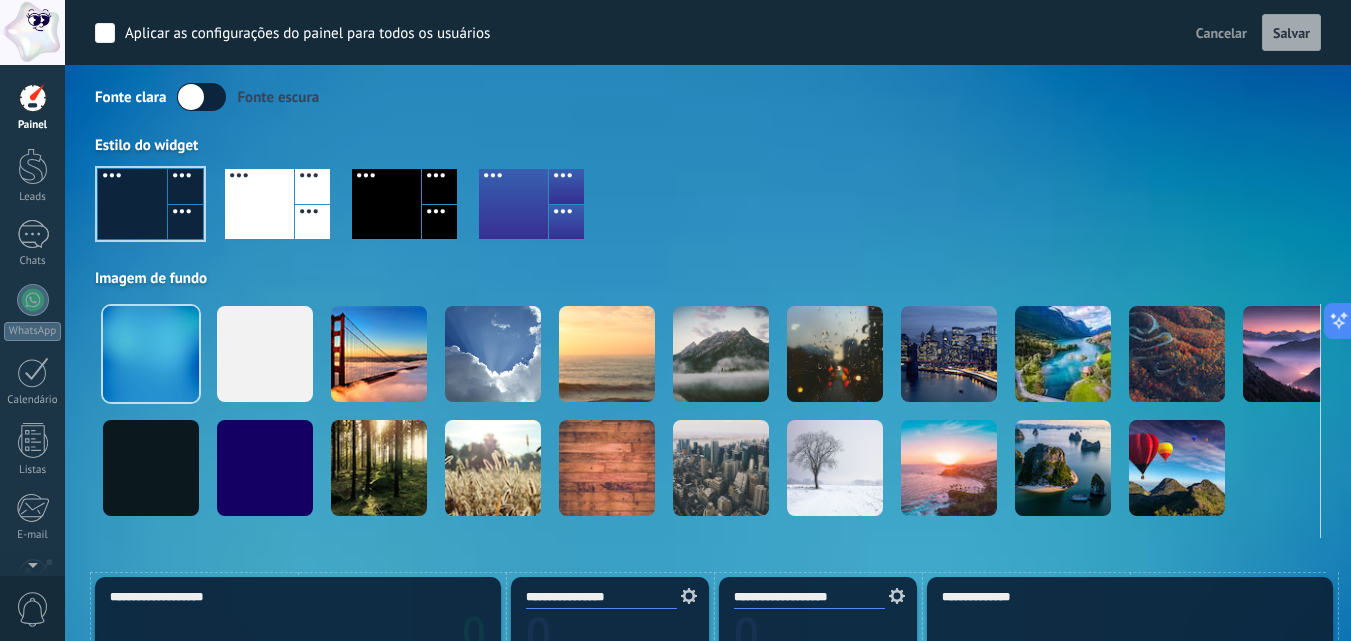 click at bounding box center (259, 204) 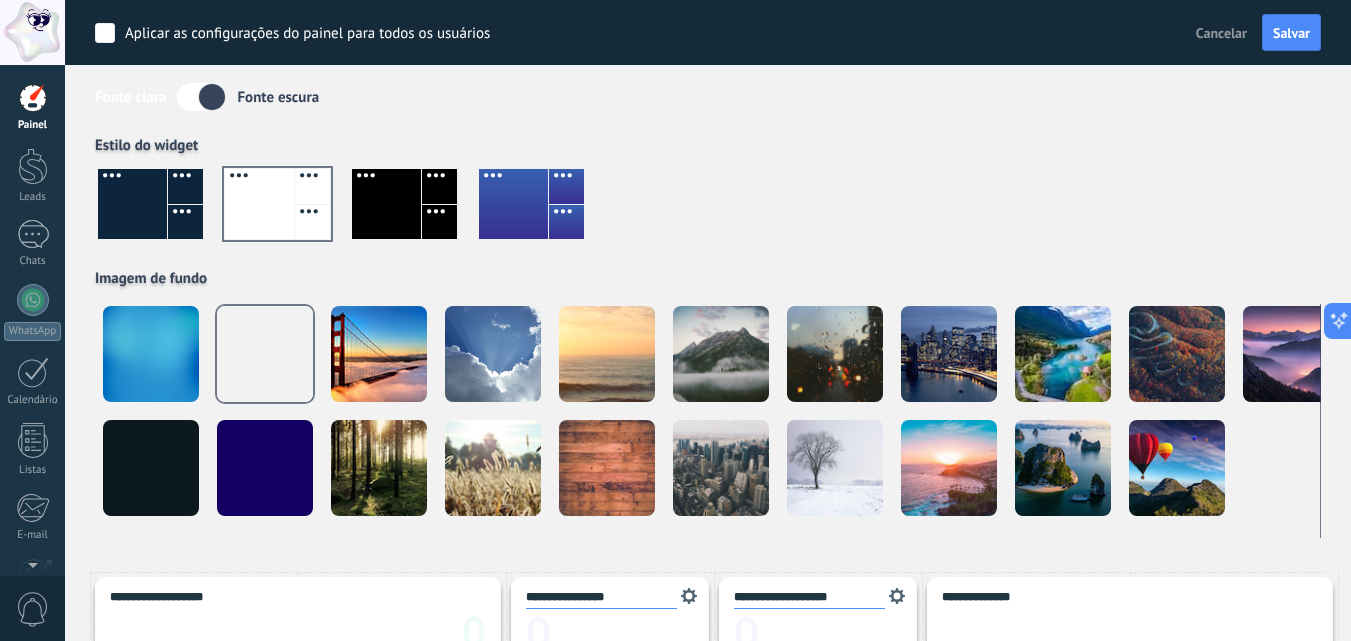 click at bounding box center [132, 204] 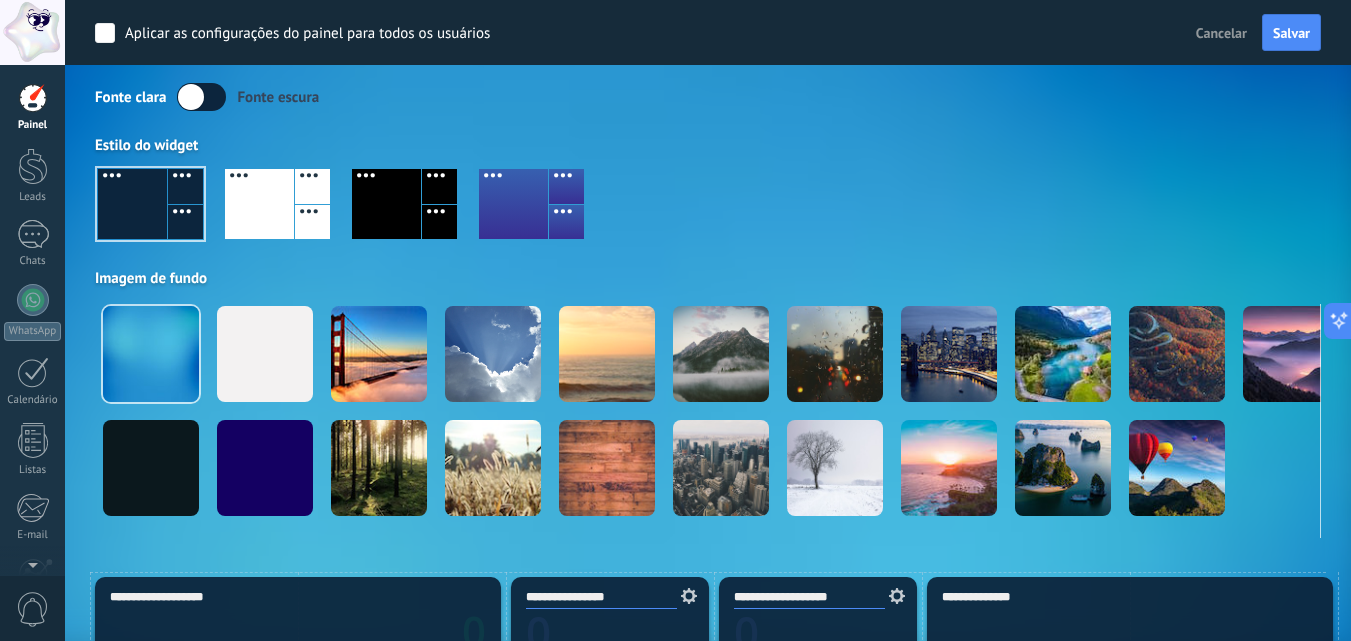 click at bounding box center (386, 204) 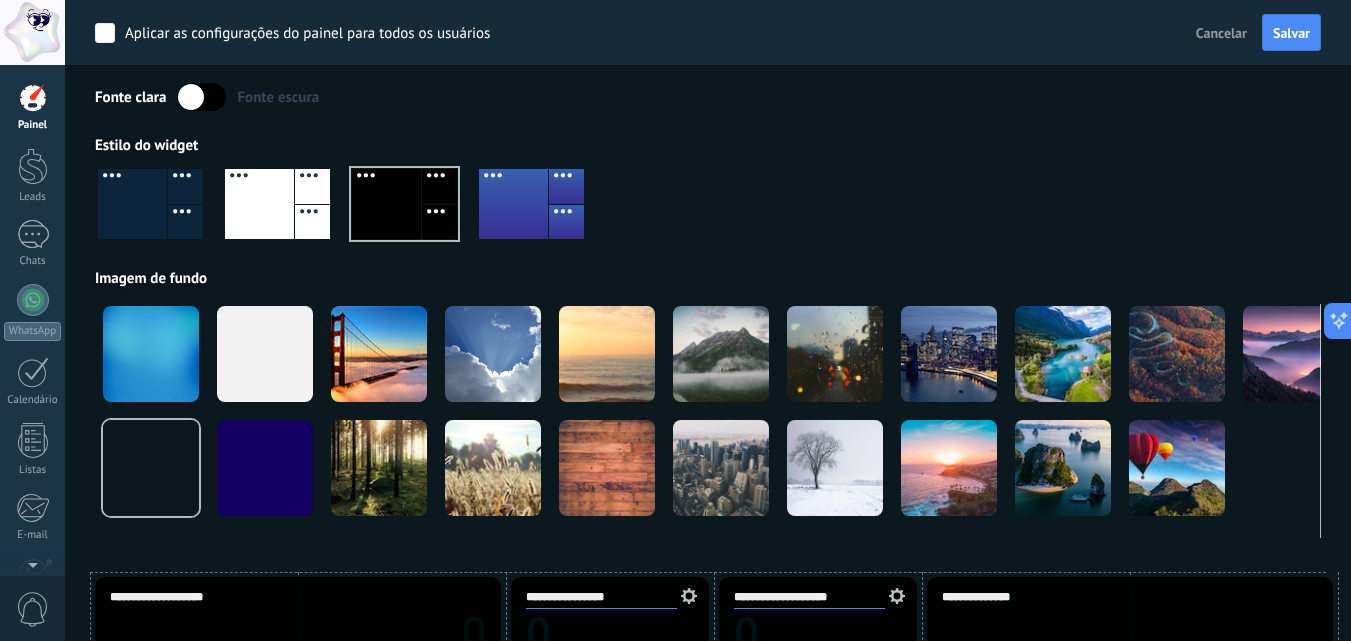 click at bounding box center [513, 204] 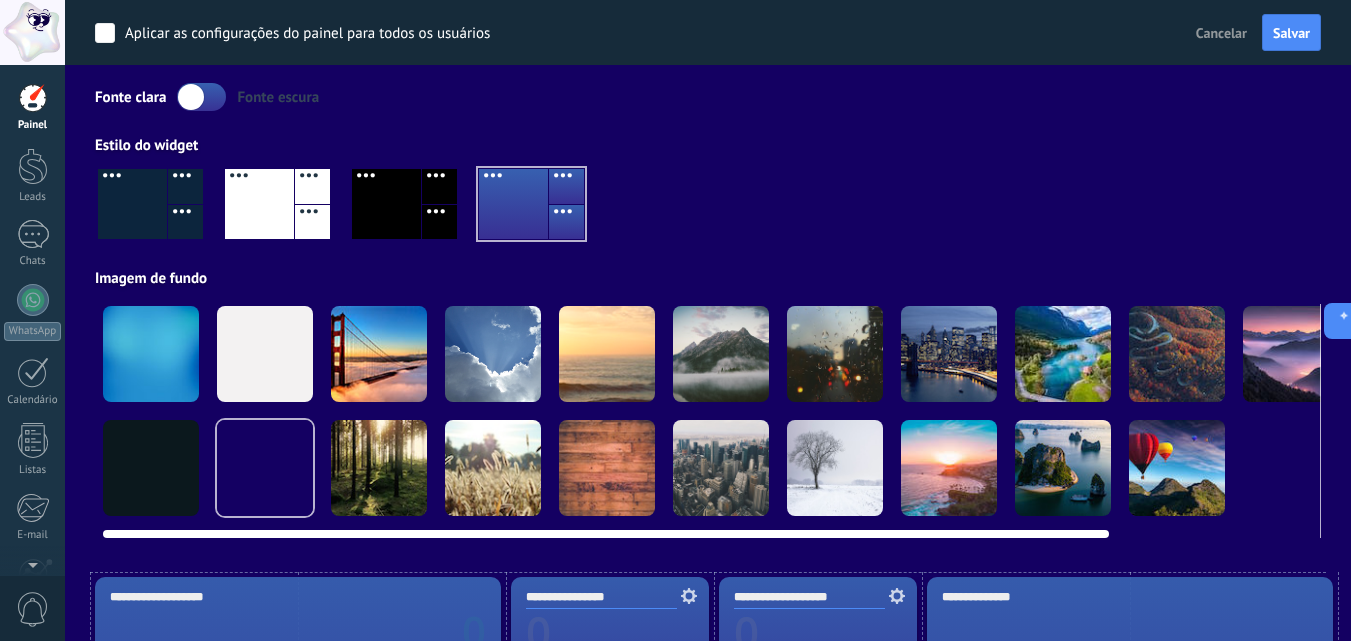 click at bounding box center [265, 354] 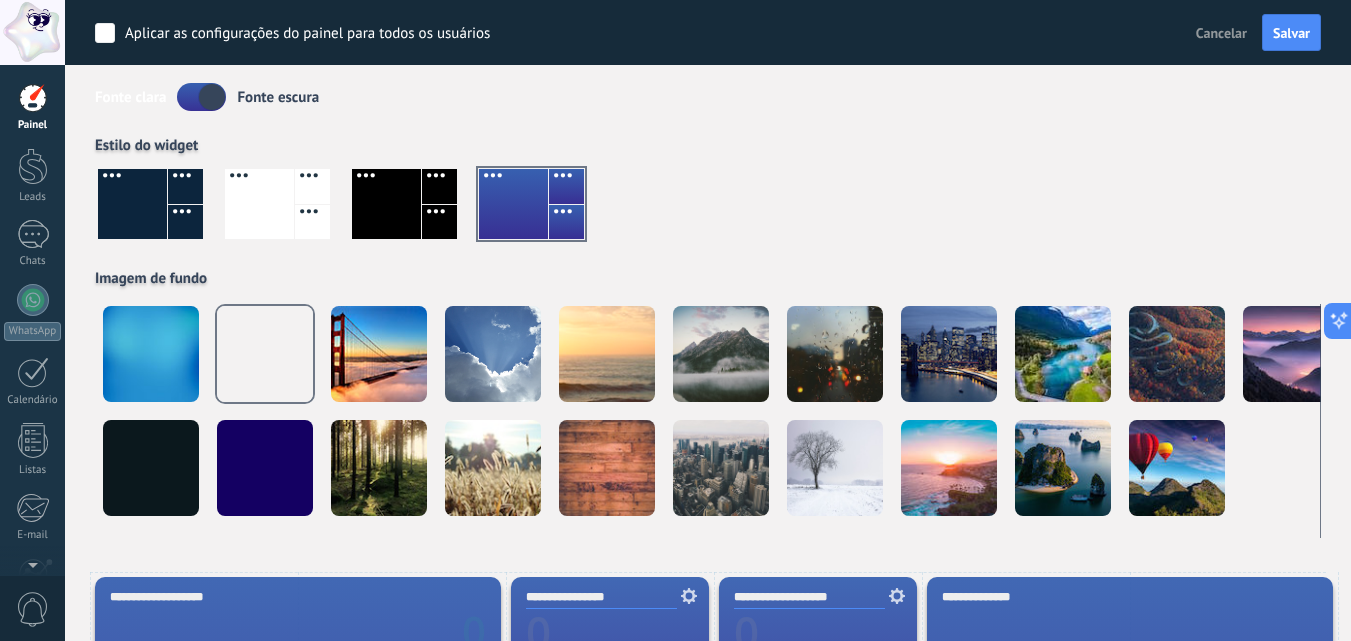 click at bounding box center [259, 204] 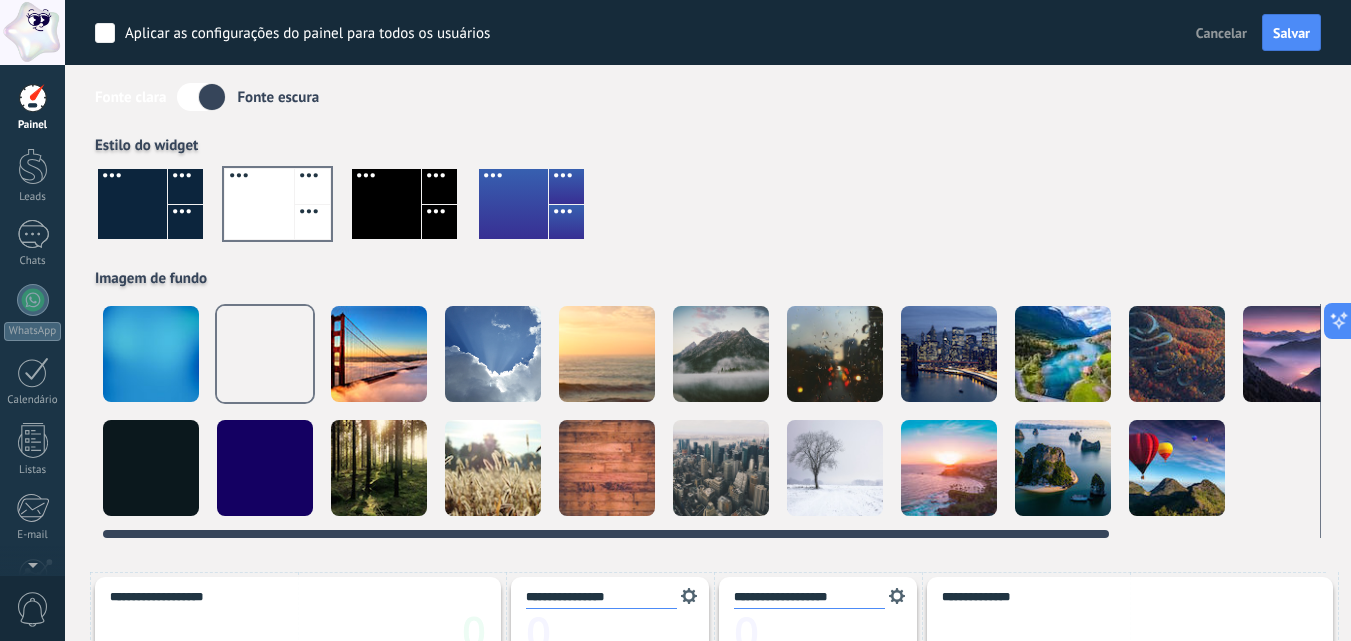 click at bounding box center [379, 354] 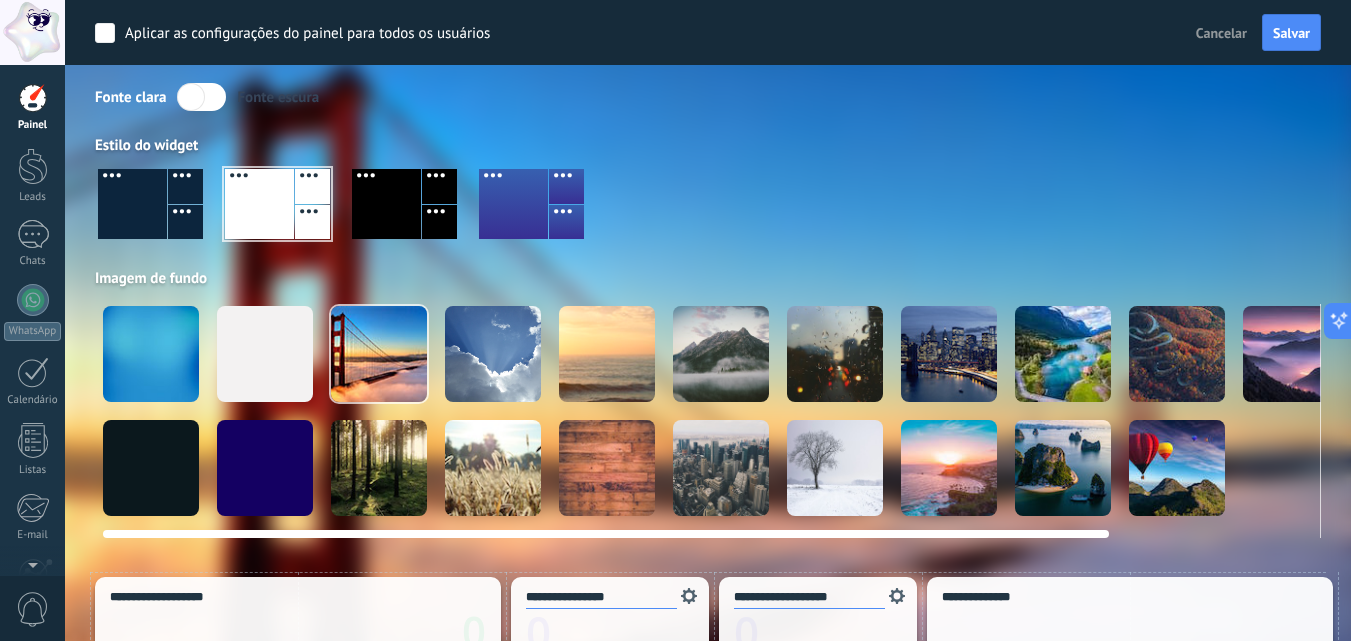 click at bounding box center [949, 468] 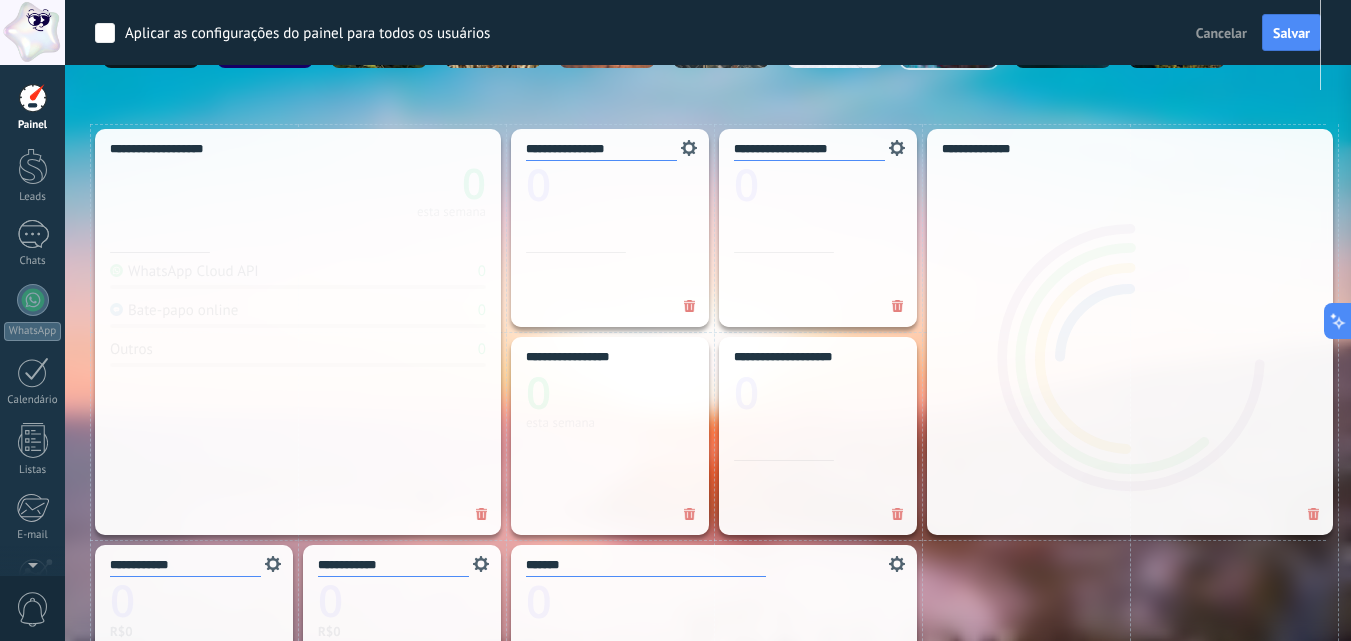 scroll, scrollTop: 148, scrollLeft: 0, axis: vertical 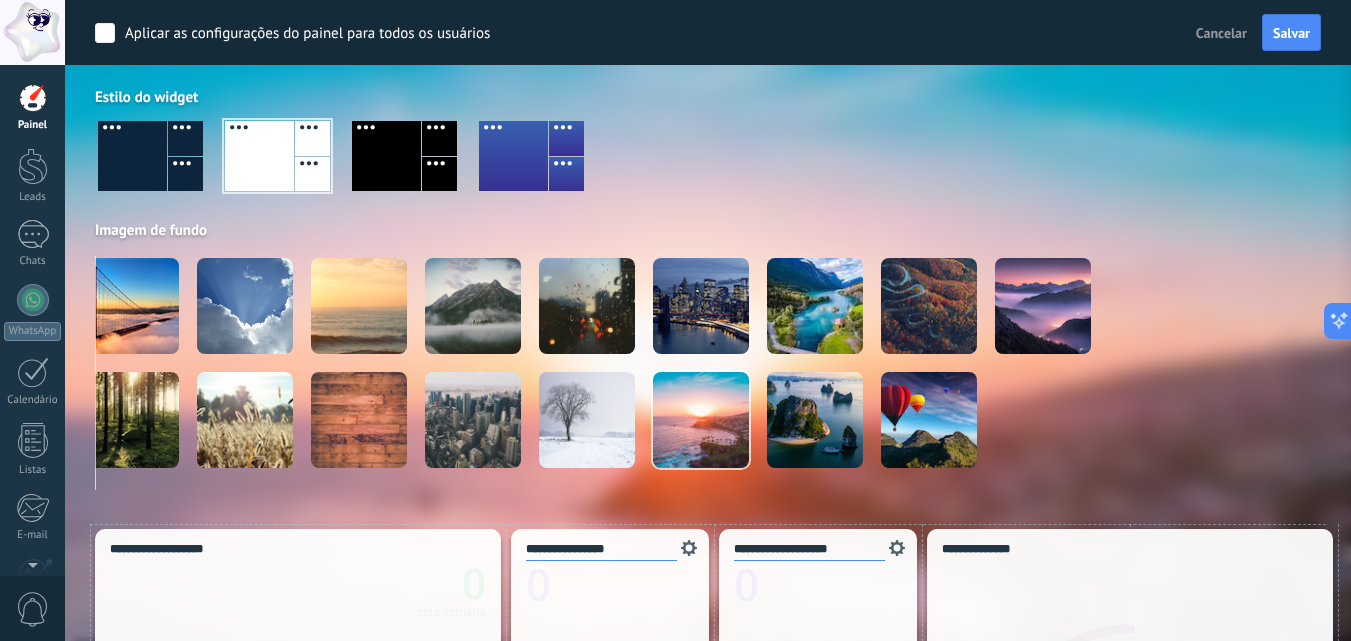 drag, startPoint x: 1149, startPoint y: 366, endPoint x: 0, endPoint y: 410, distance: 1149.8422 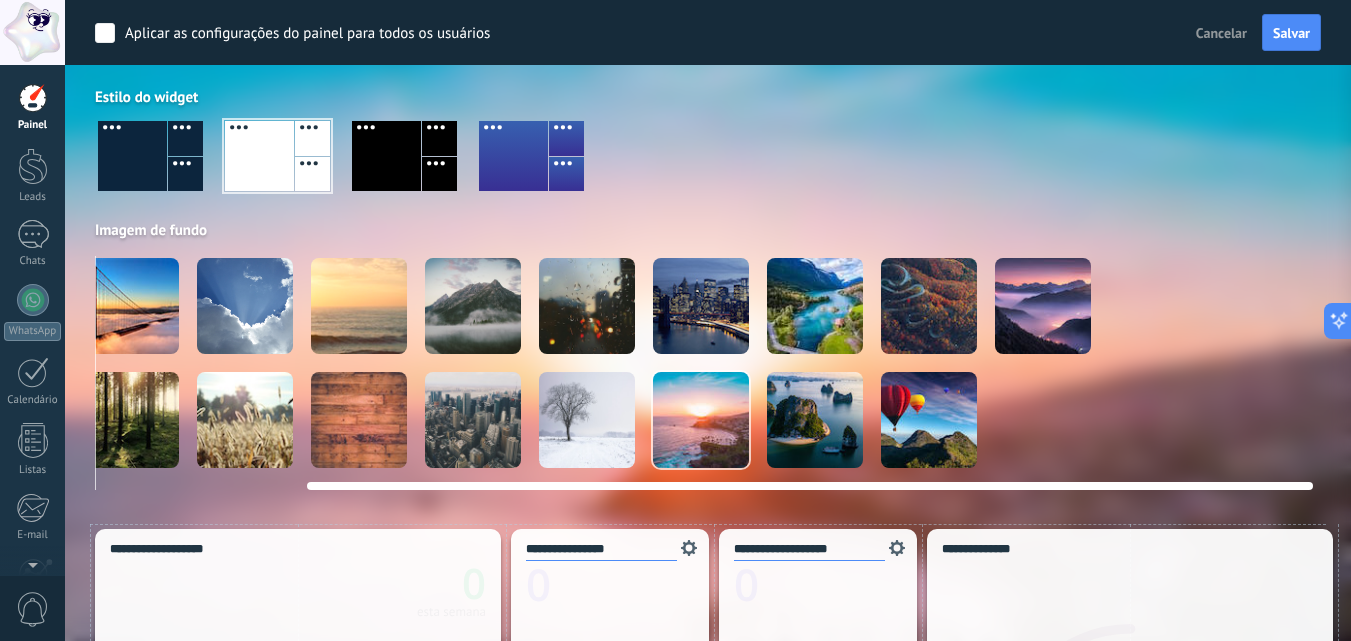 drag, startPoint x: 1271, startPoint y: 428, endPoint x: 897, endPoint y: 441, distance: 374.22586 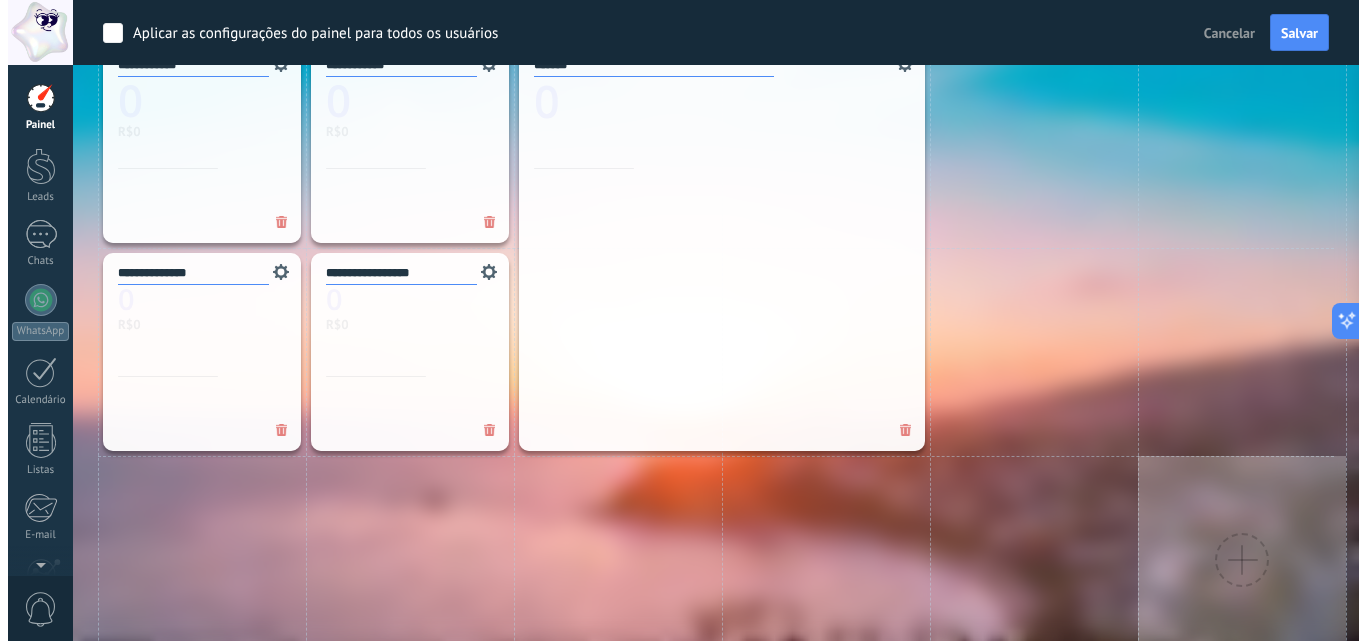 scroll, scrollTop: 948, scrollLeft: 0, axis: vertical 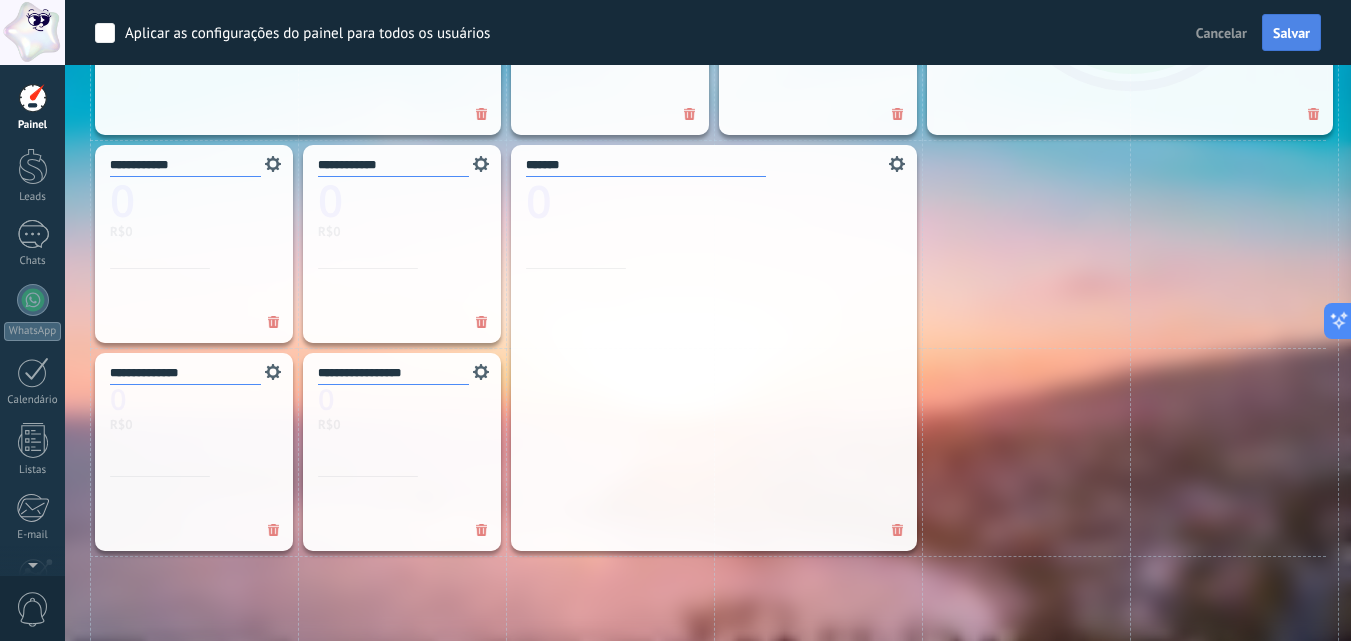 click on "Salvar" at bounding box center [1291, 33] 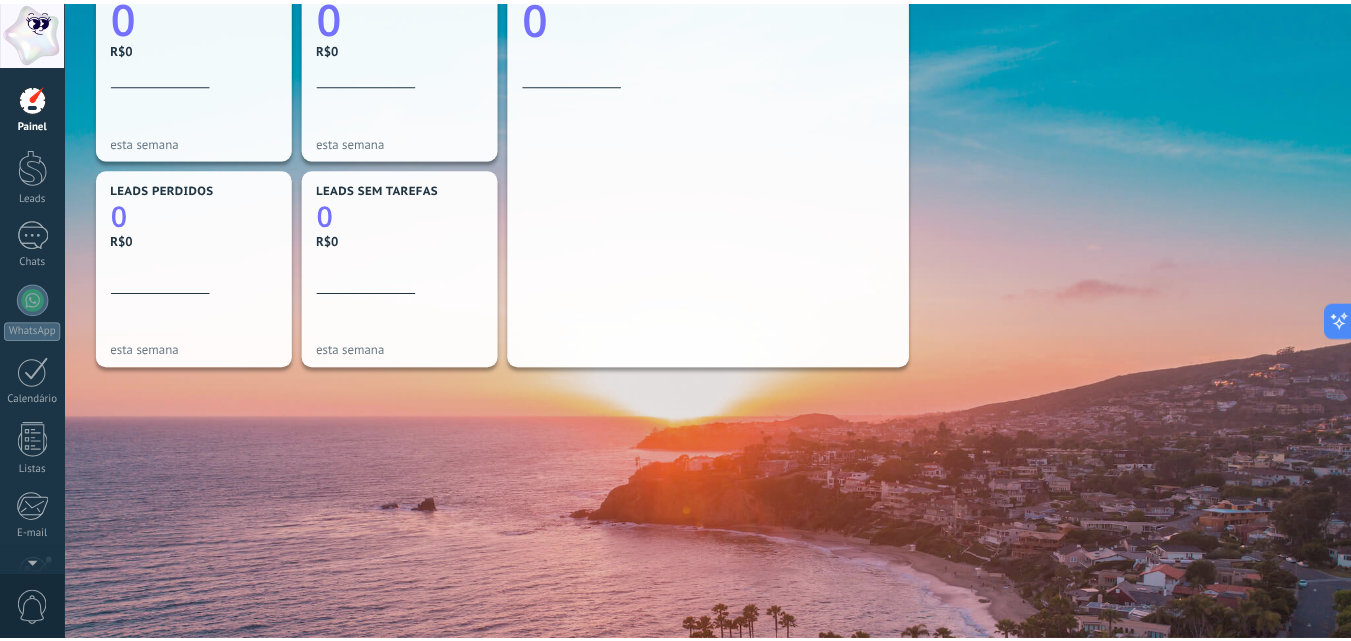scroll, scrollTop: 612, scrollLeft: 0, axis: vertical 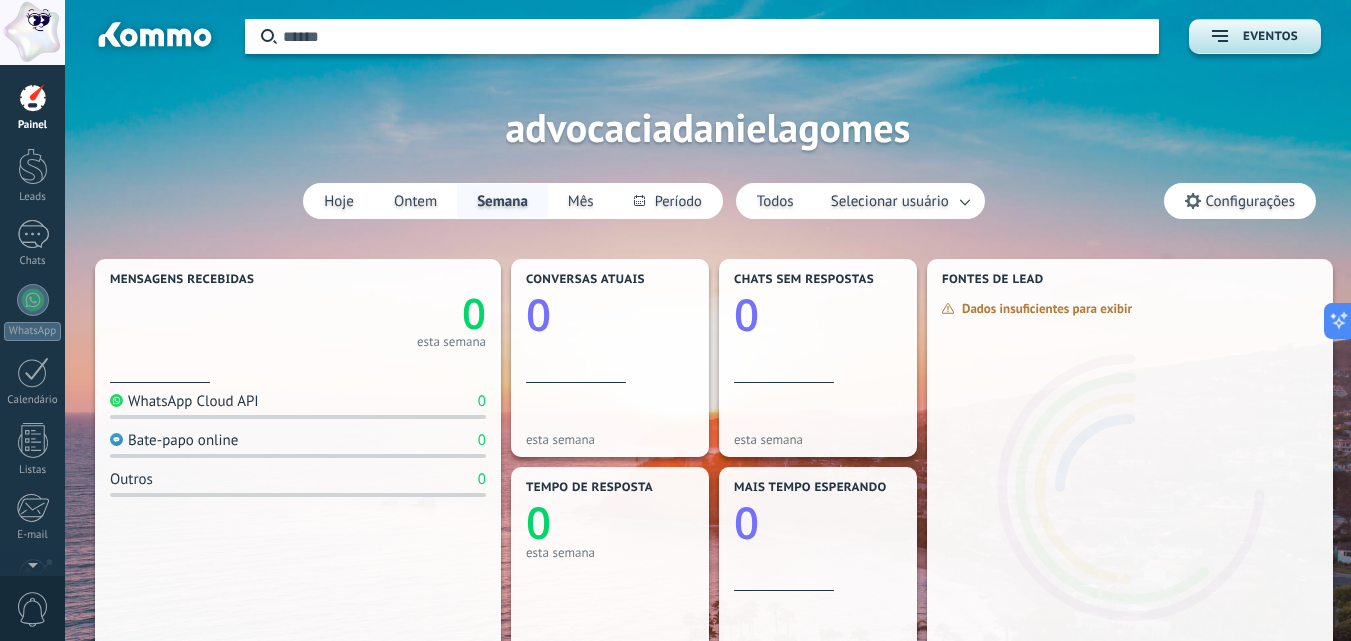click at bounding box center (32, 32) 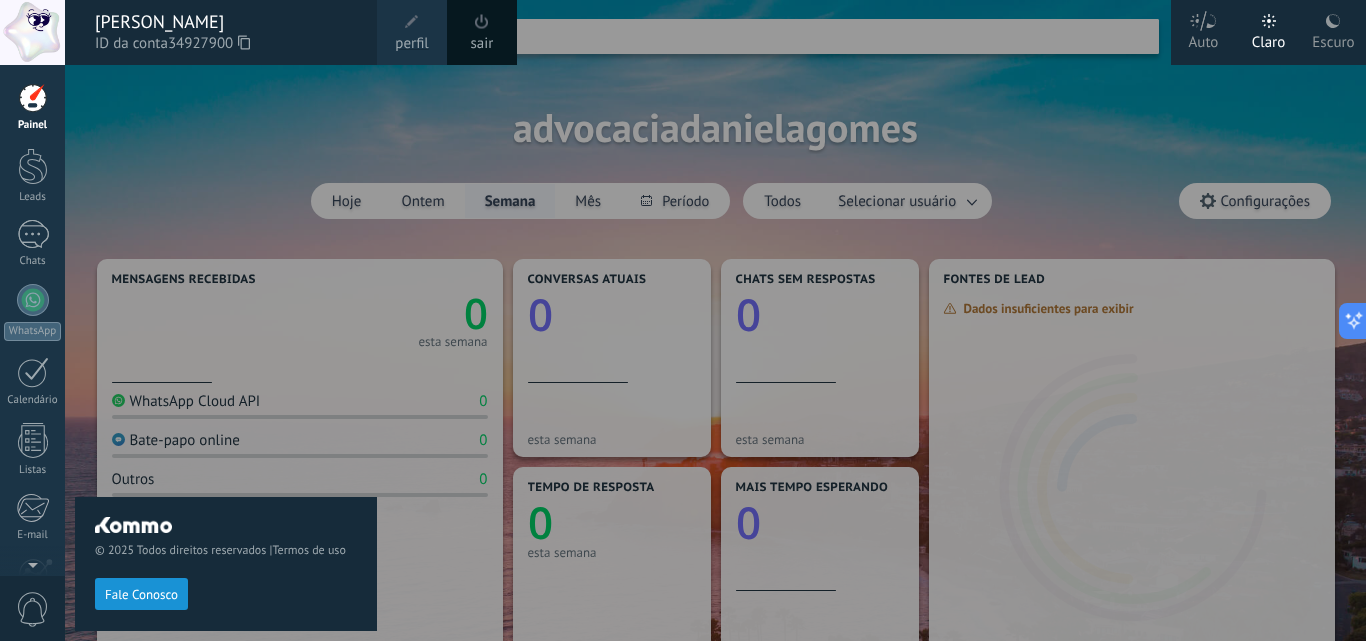 click on "perfil" at bounding box center [411, 44] 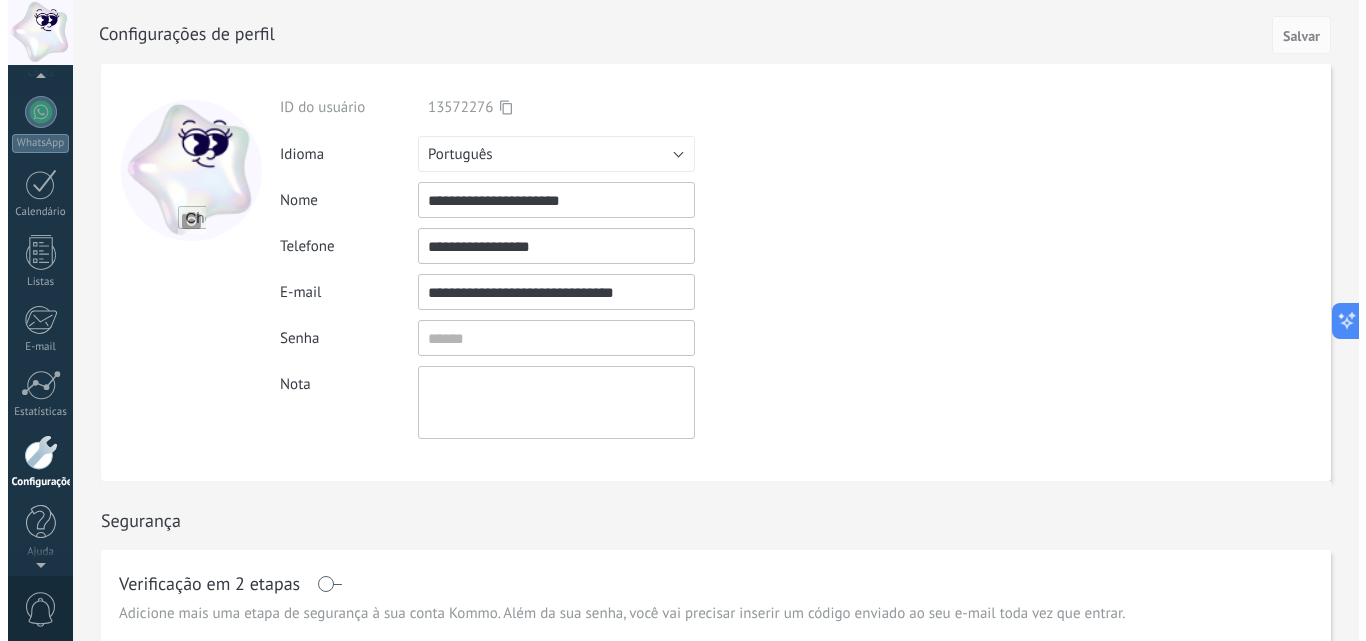 scroll, scrollTop: 170, scrollLeft: 0, axis: vertical 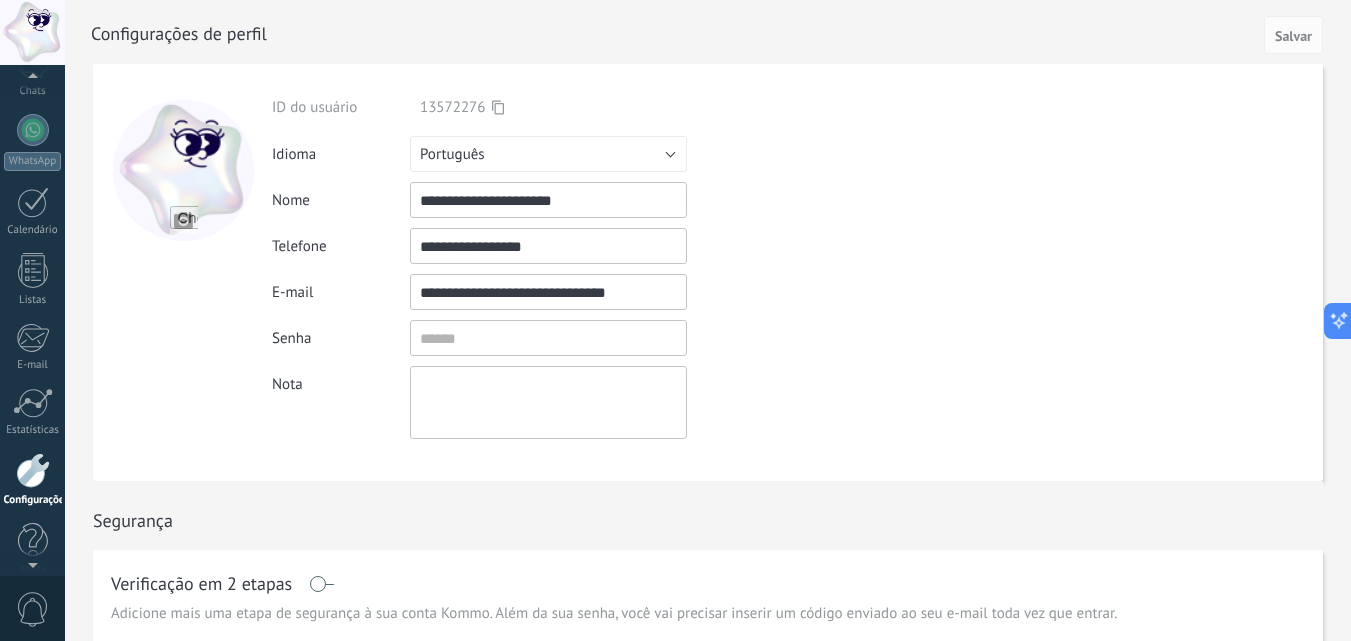 click at bounding box center (32, 32) 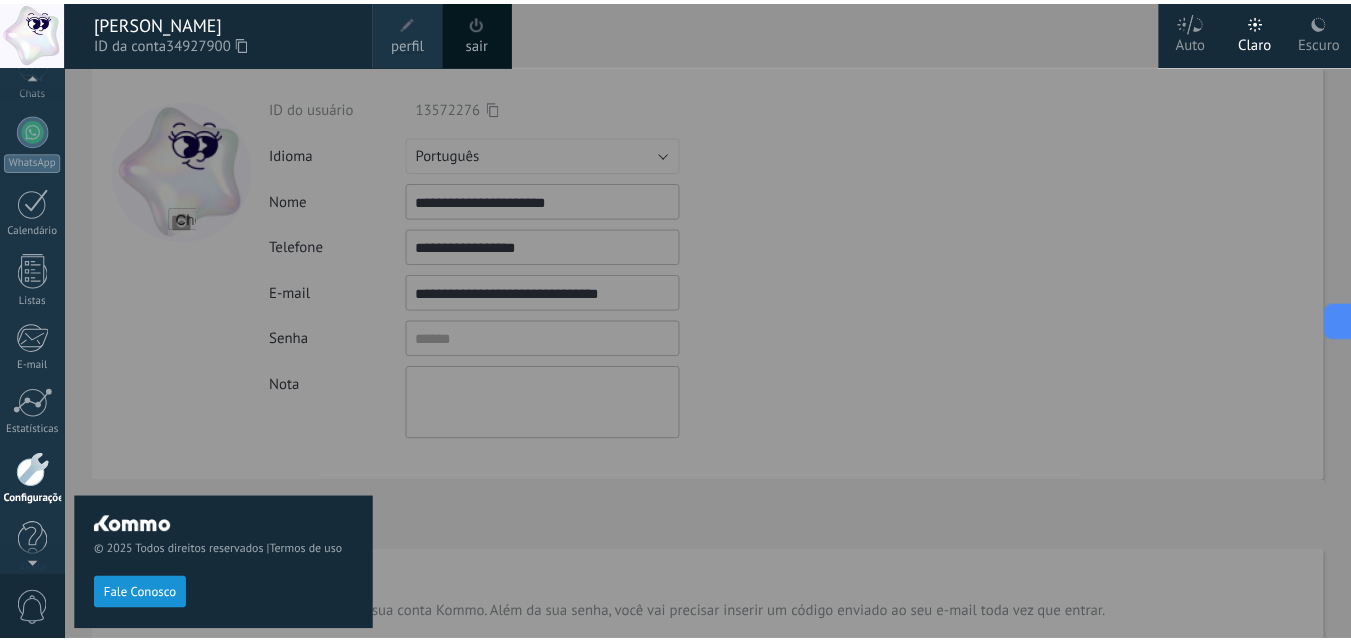 scroll, scrollTop: 191, scrollLeft: 0, axis: vertical 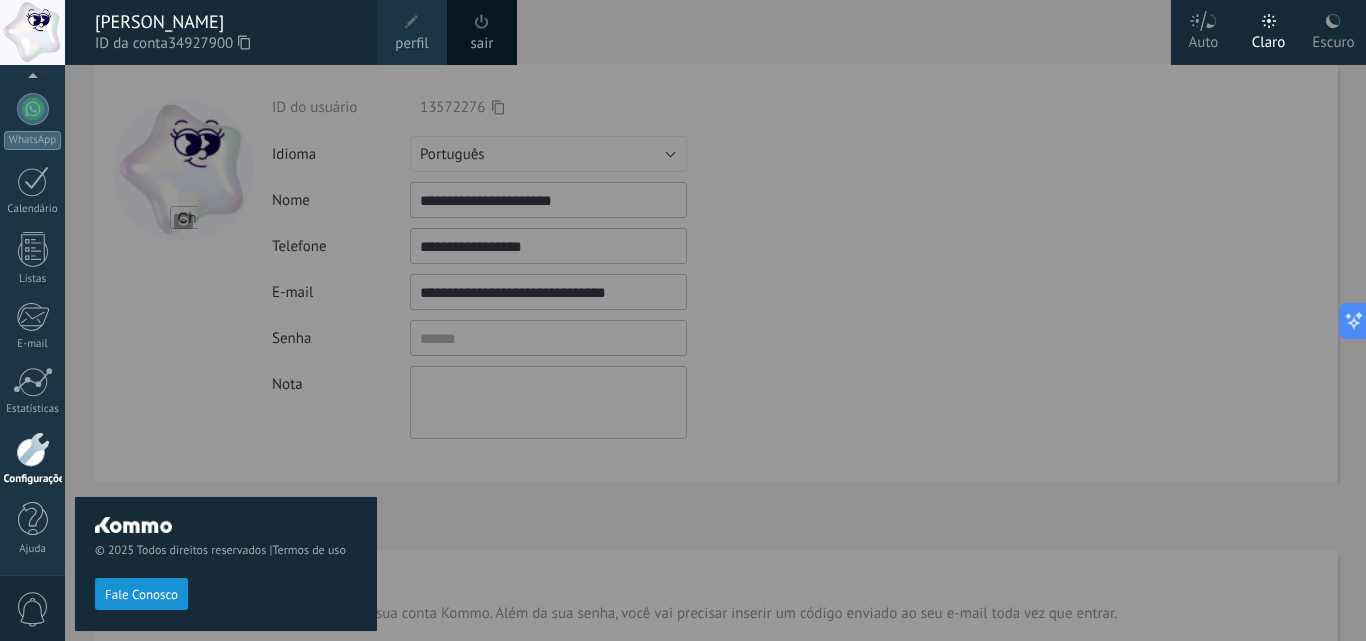 click on "Claro" at bounding box center (1269, 39) 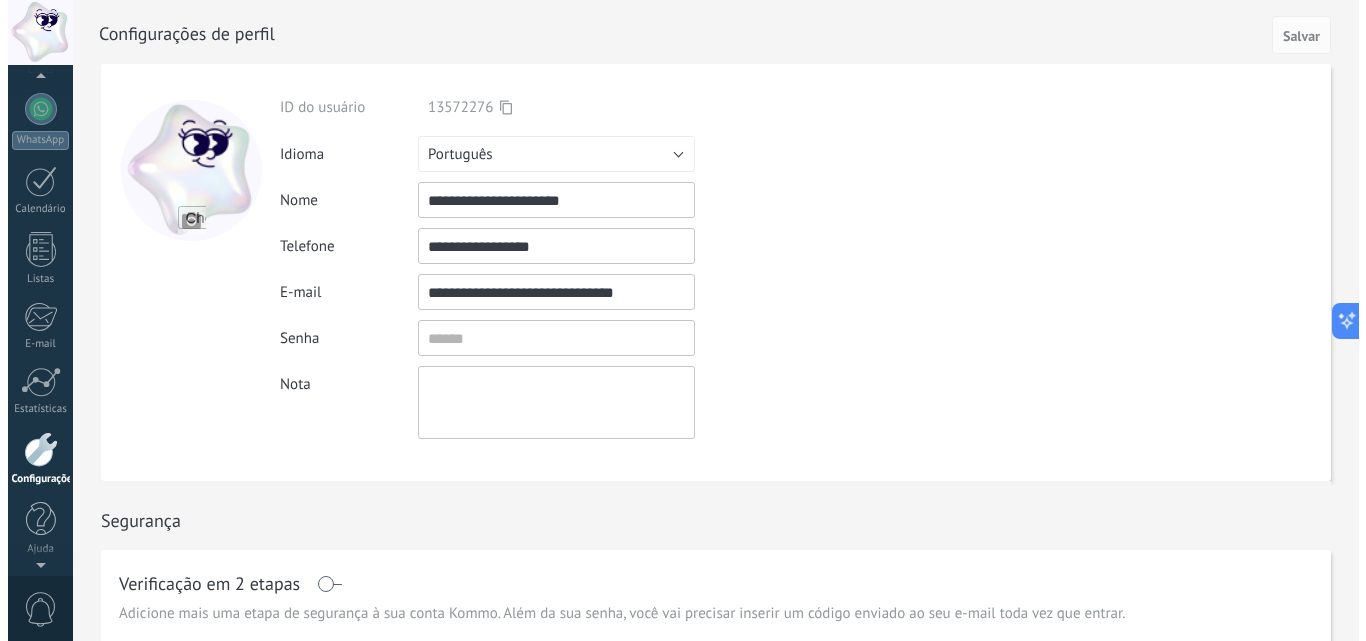 scroll, scrollTop: 110, scrollLeft: 0, axis: vertical 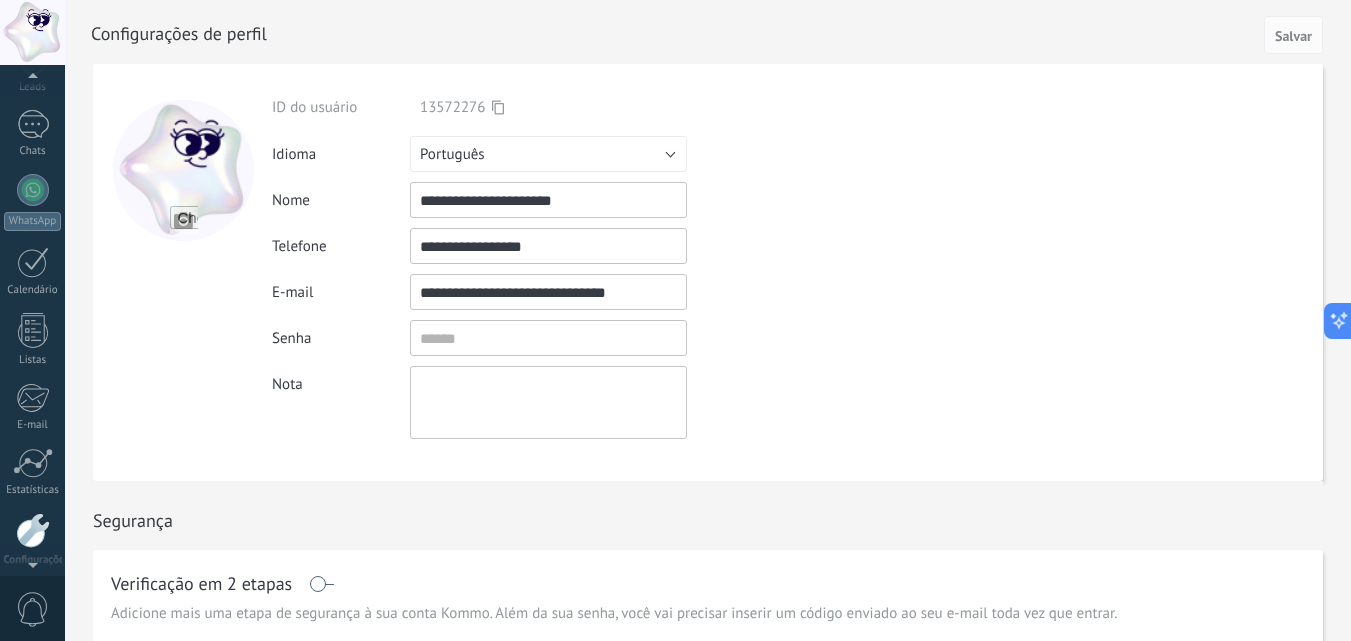 click at bounding box center (32, 32) 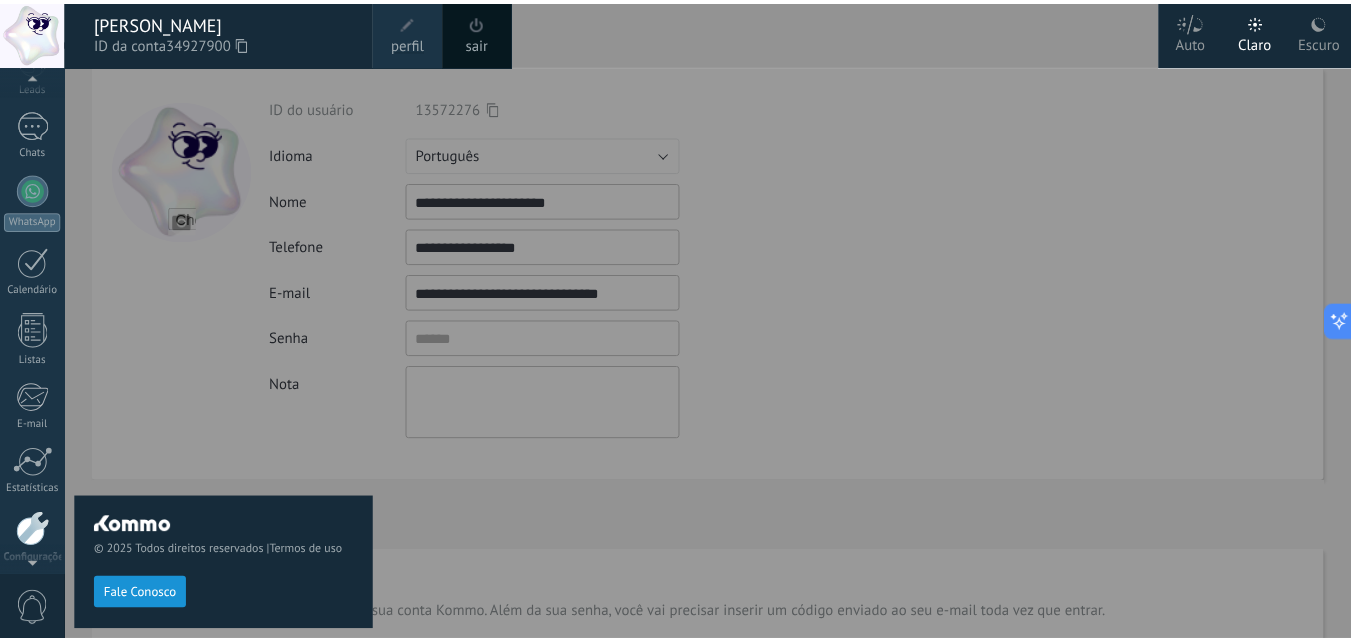 scroll, scrollTop: 191, scrollLeft: 0, axis: vertical 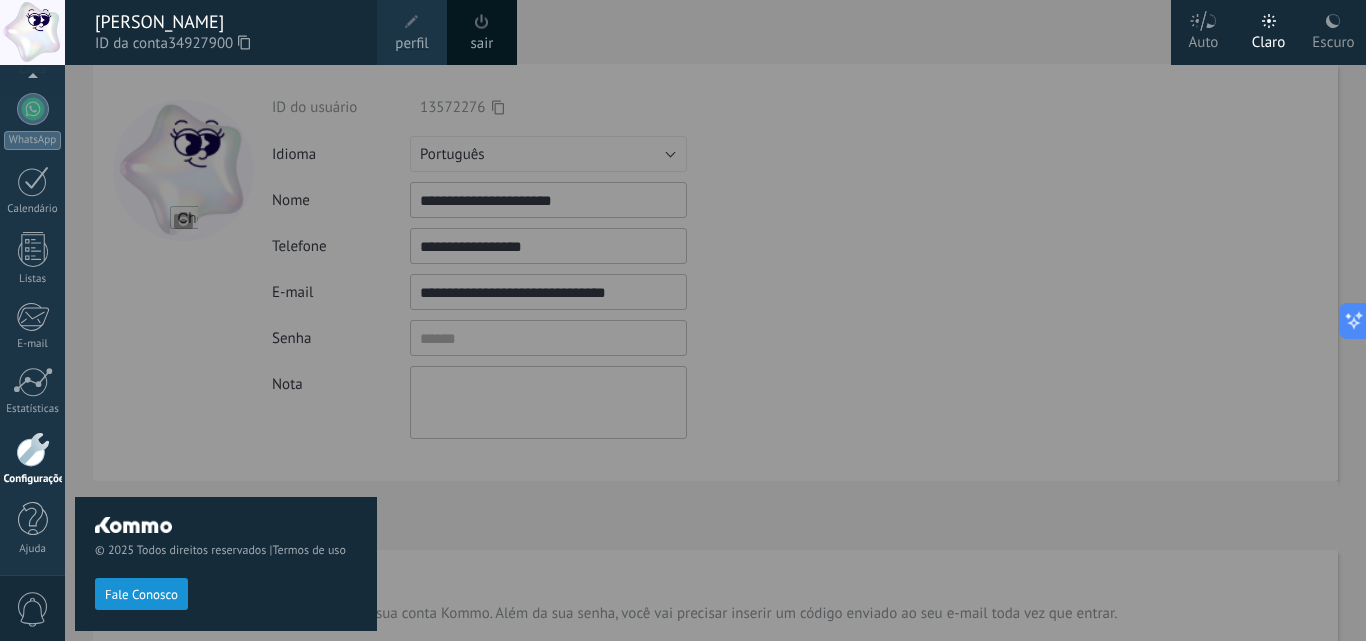 click at bounding box center [748, 320] 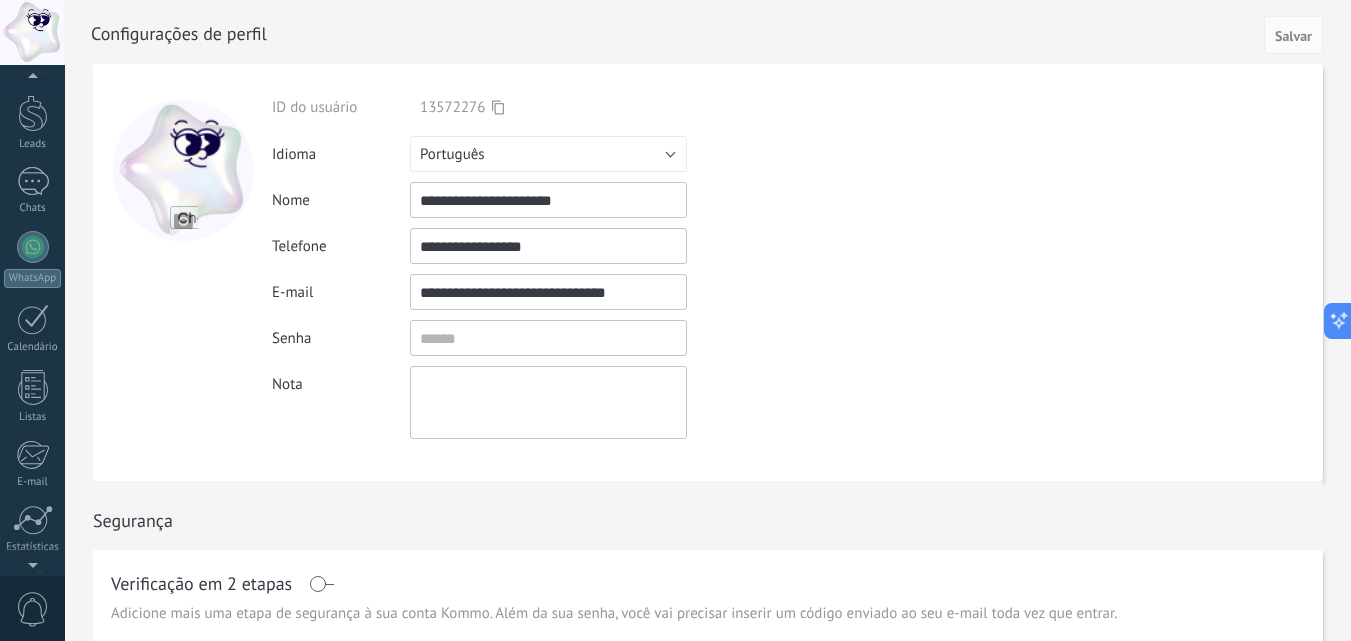 click at bounding box center (32, 80) 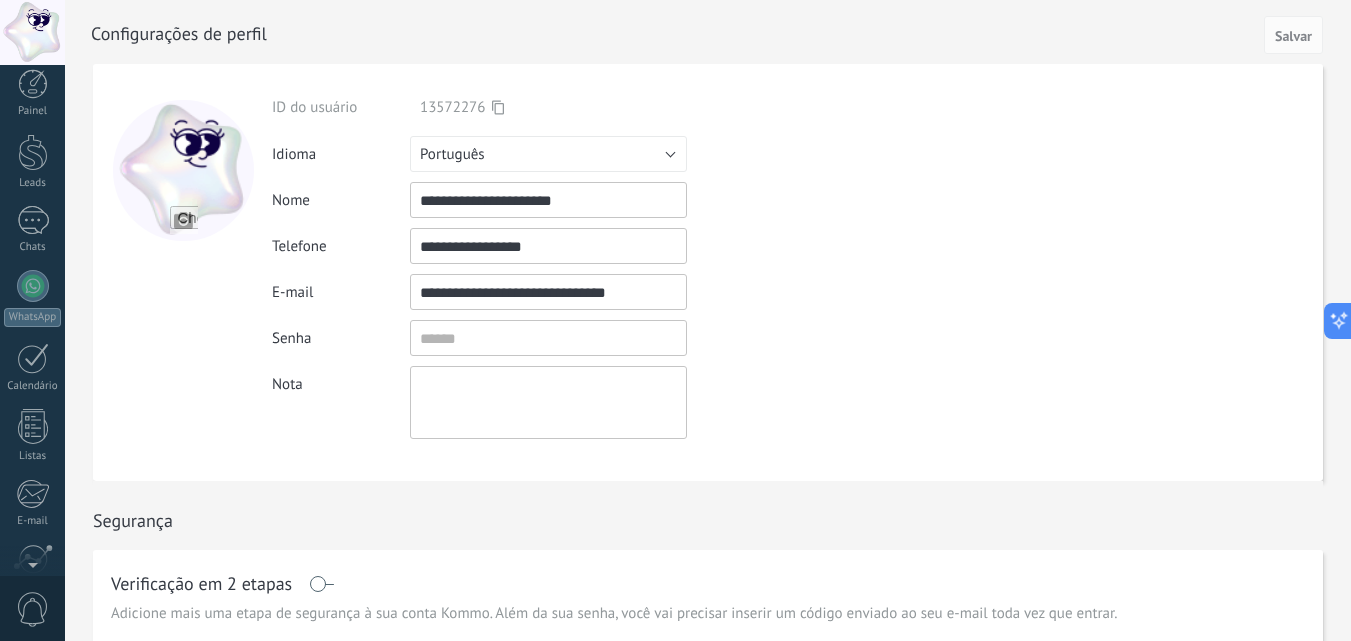 scroll, scrollTop: 0, scrollLeft: 0, axis: both 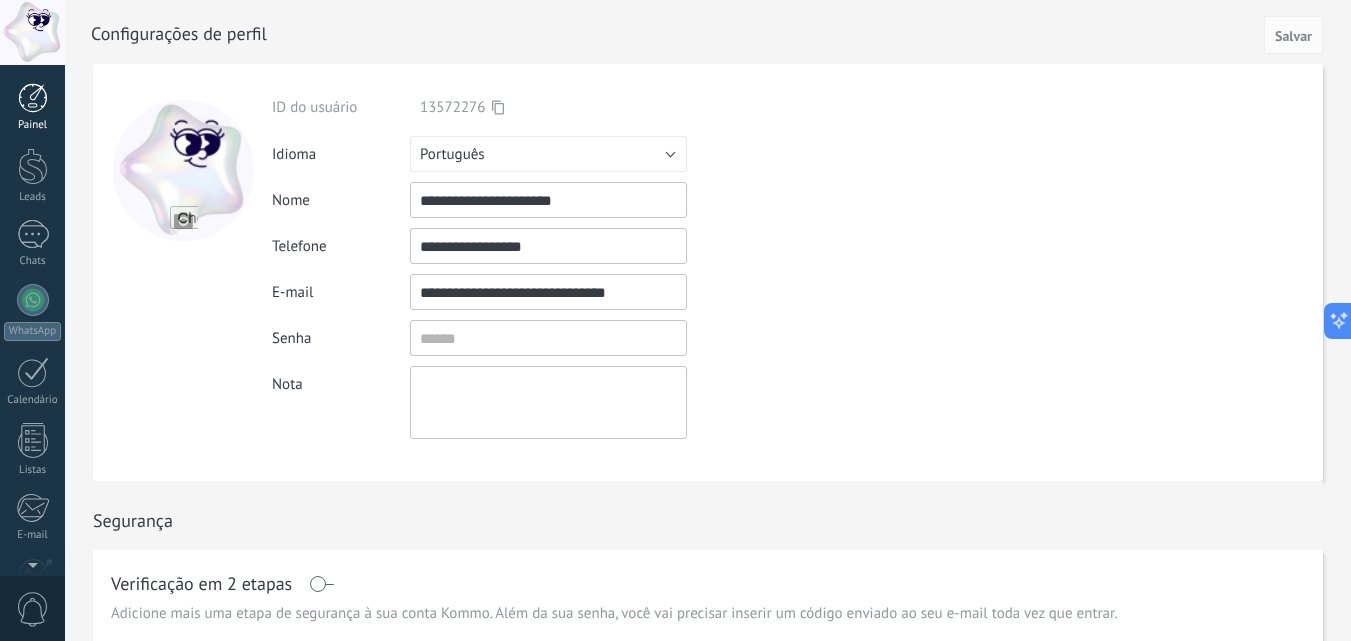click at bounding box center [33, 98] 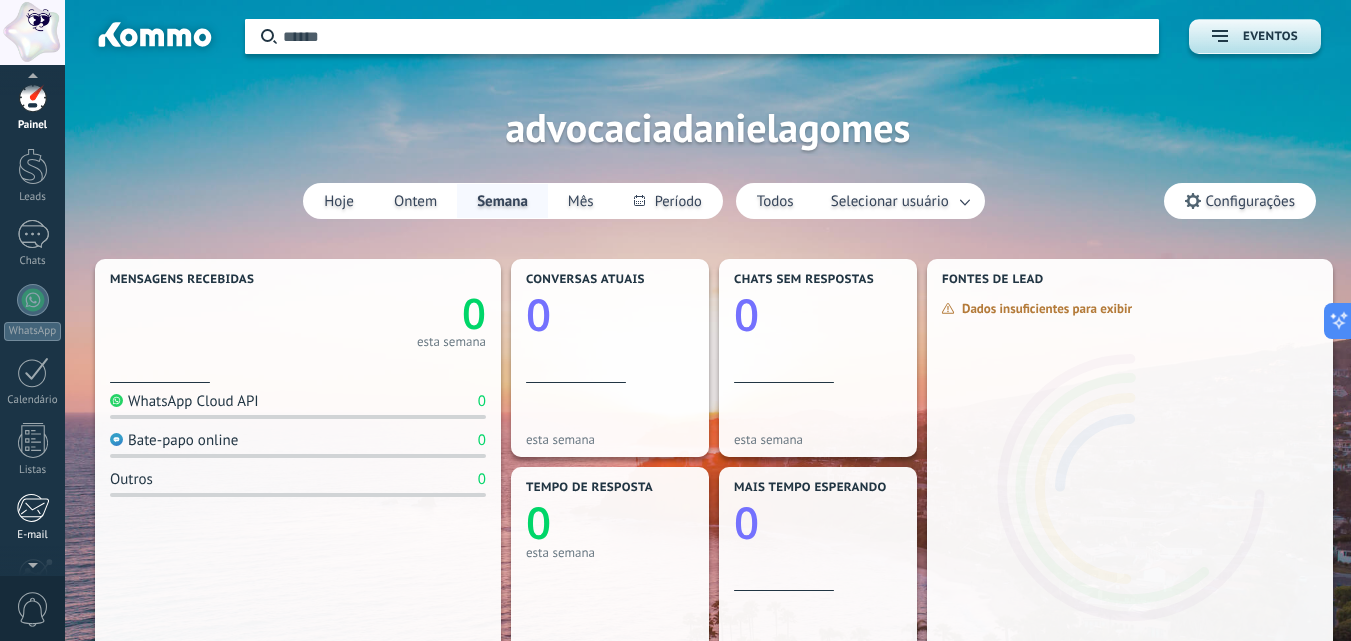 scroll, scrollTop: 6, scrollLeft: 0, axis: vertical 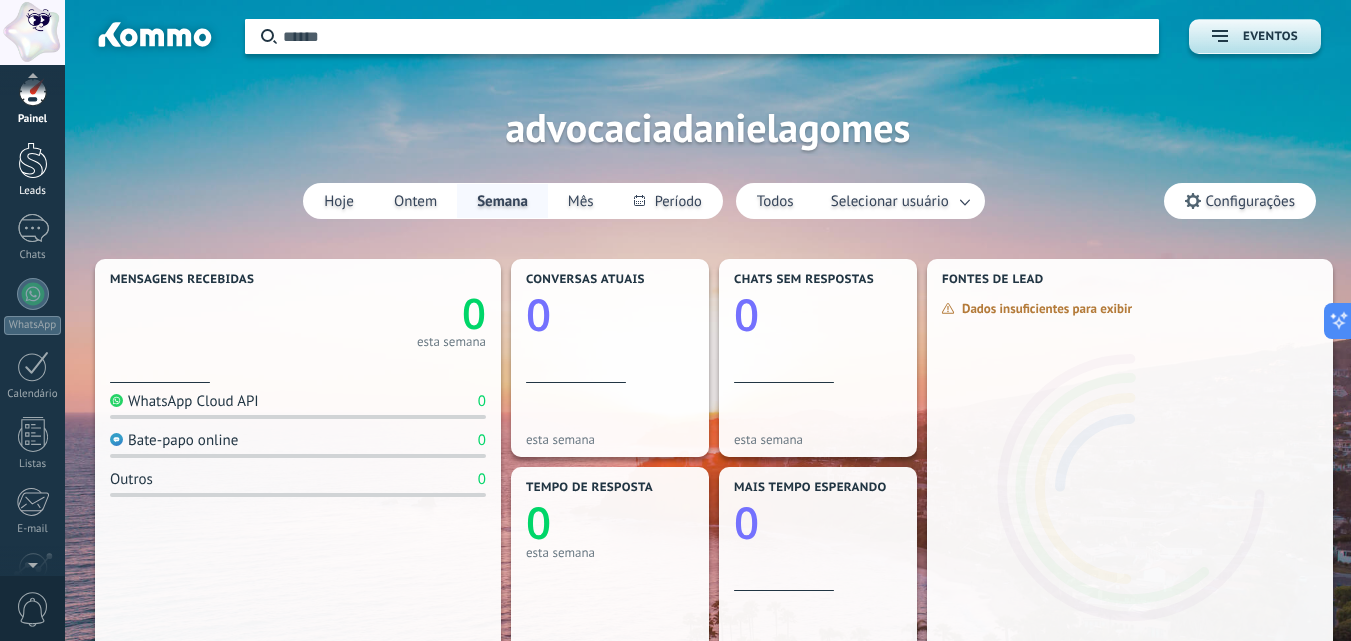 click at bounding box center (33, 160) 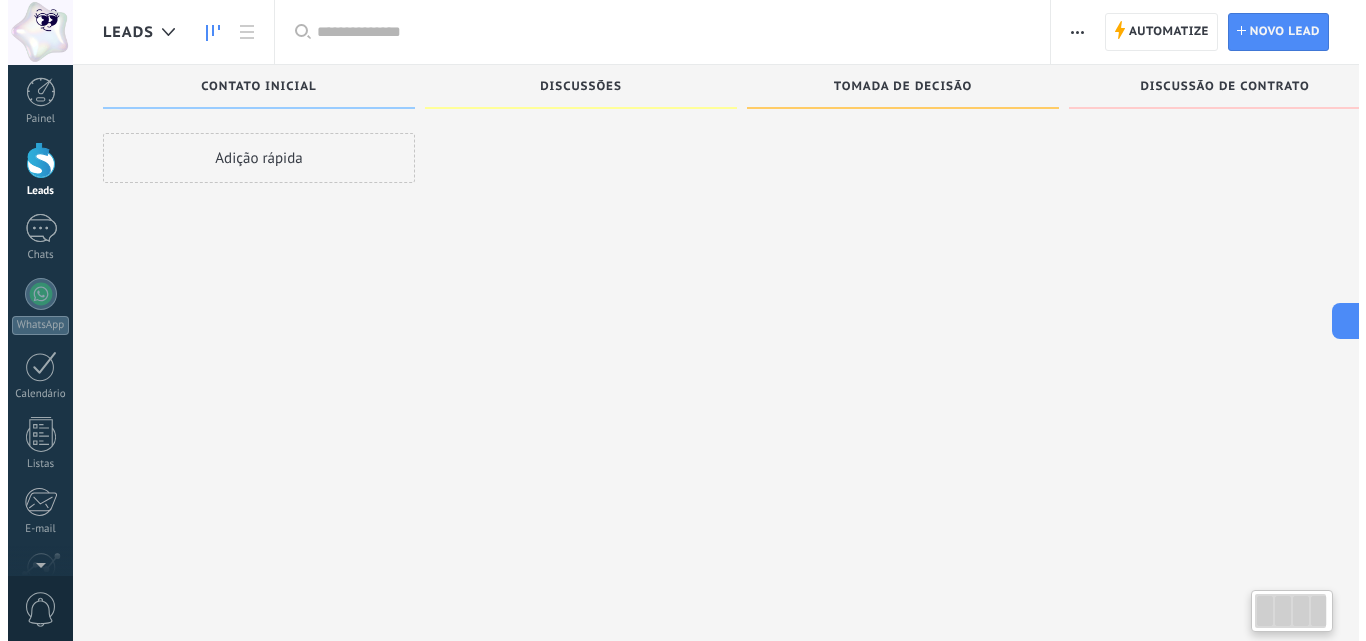 scroll, scrollTop: 0, scrollLeft: 0, axis: both 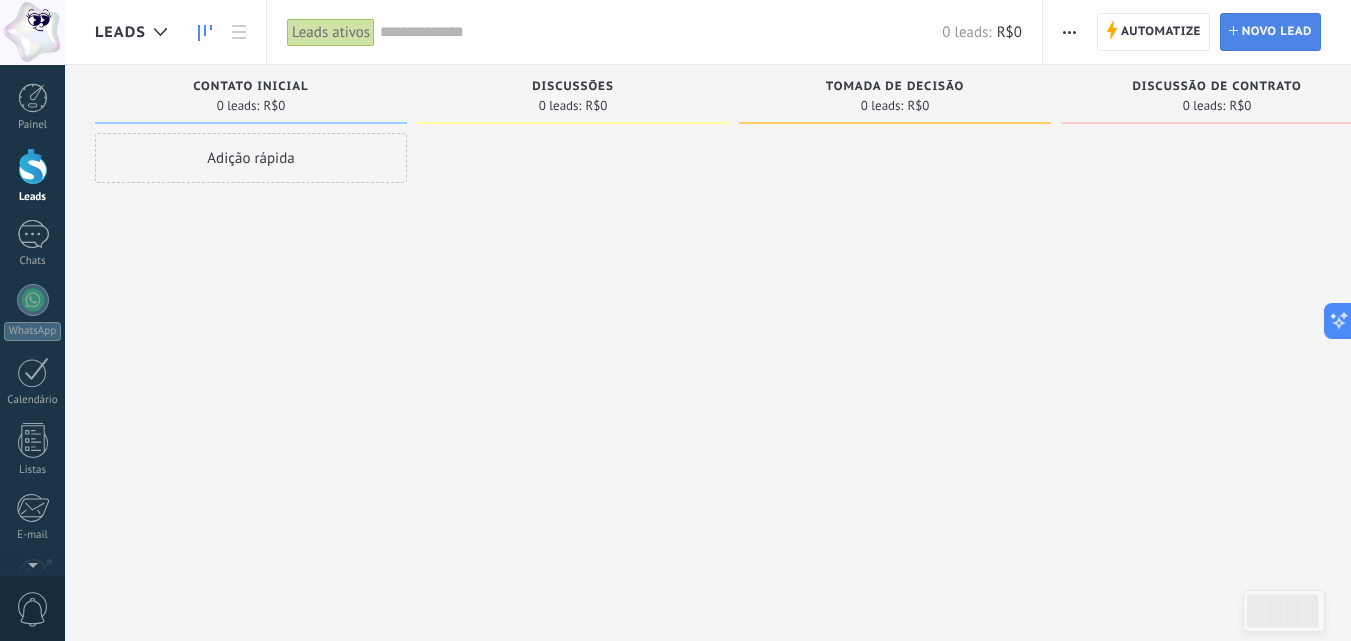 click on "Novo lead" at bounding box center (1277, 32) 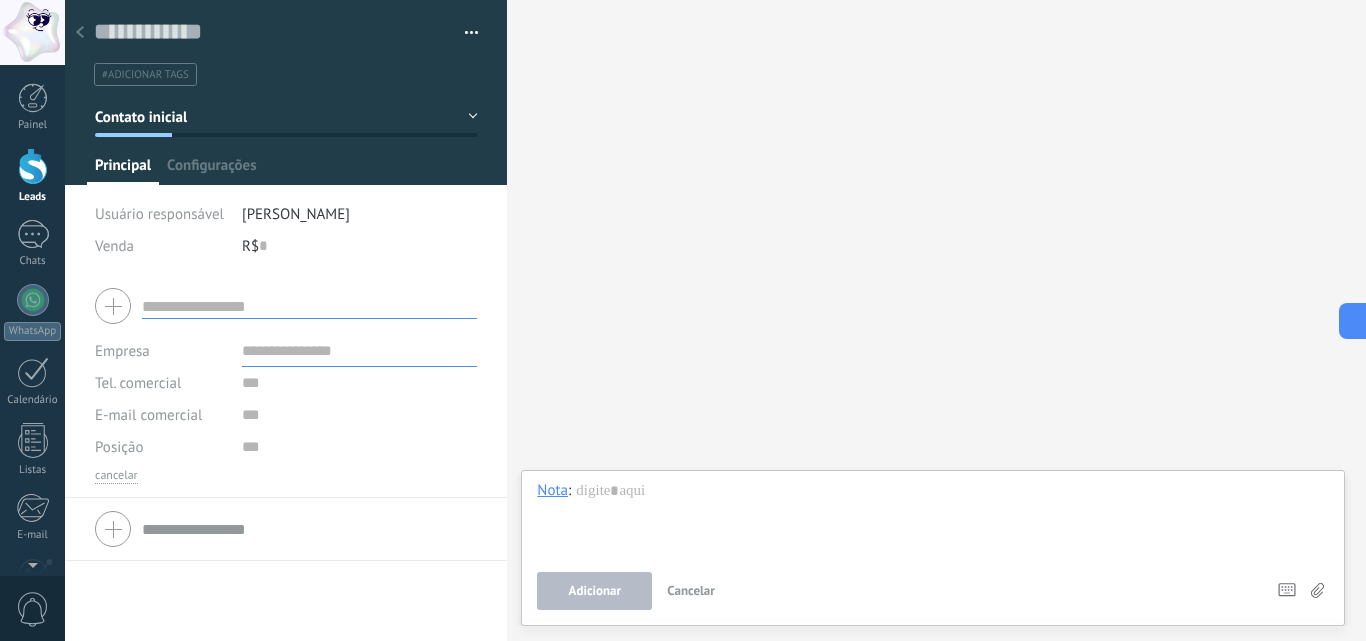 click at bounding box center [309, 306] 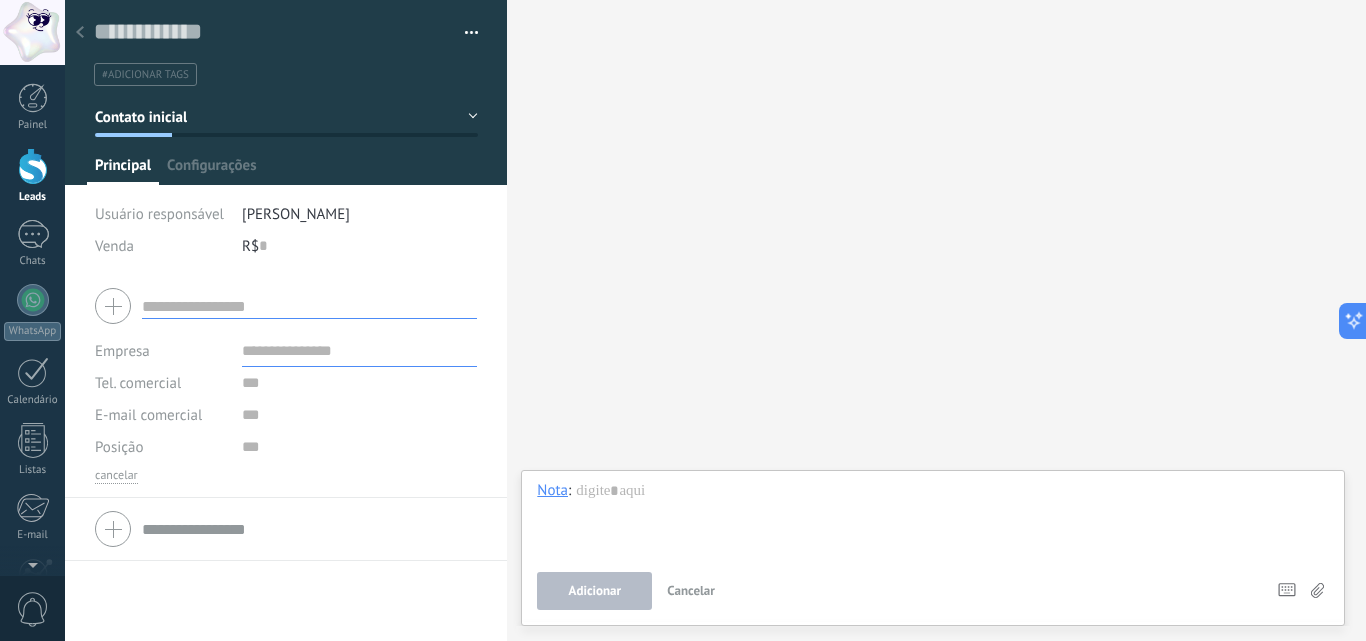 click at bounding box center [286, 306] 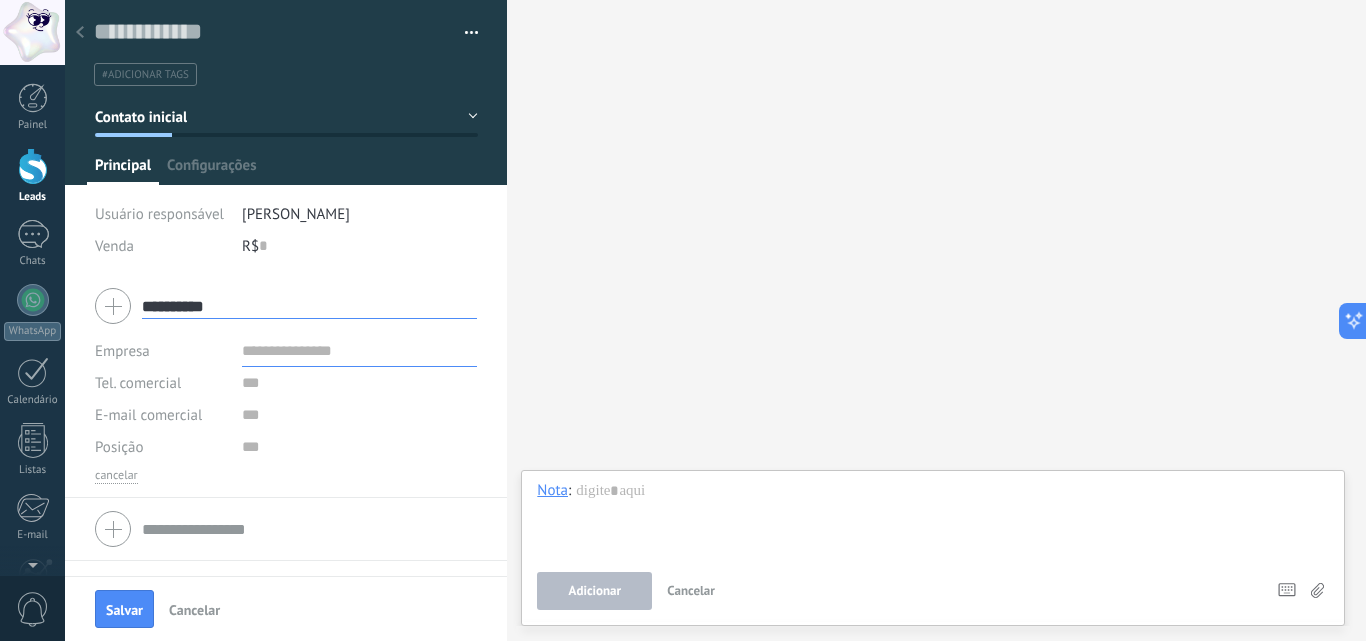type on "**********" 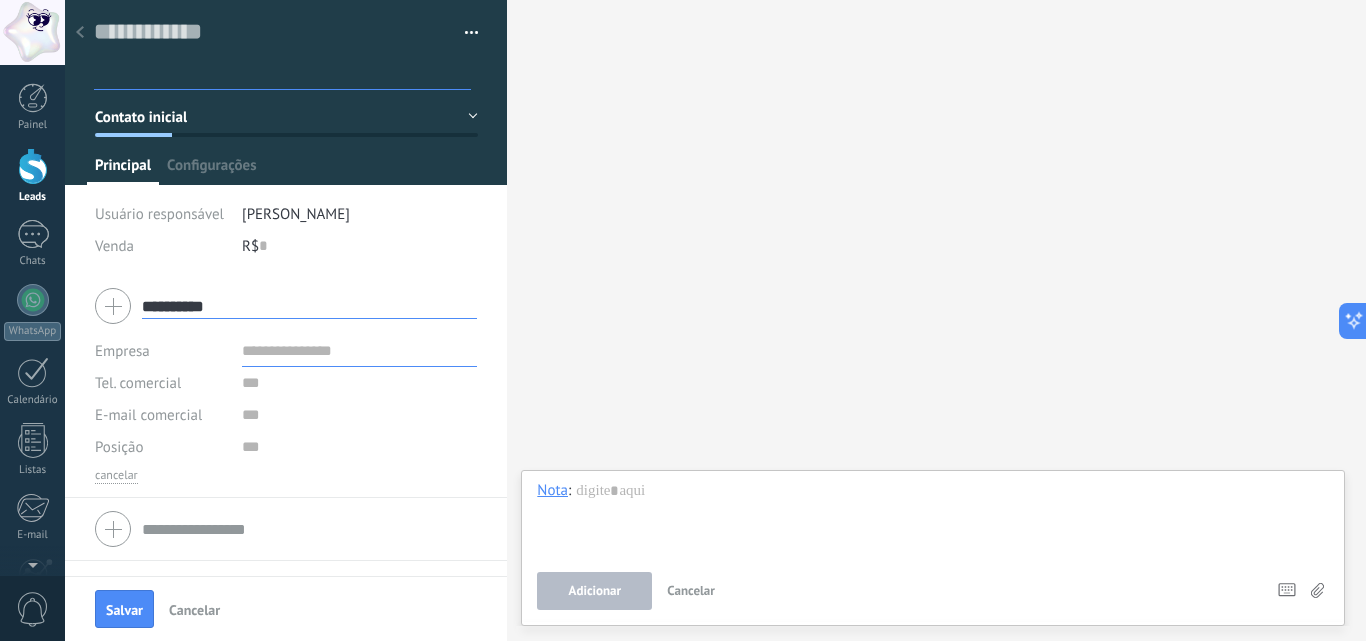 click at bounding box center [284, 74] 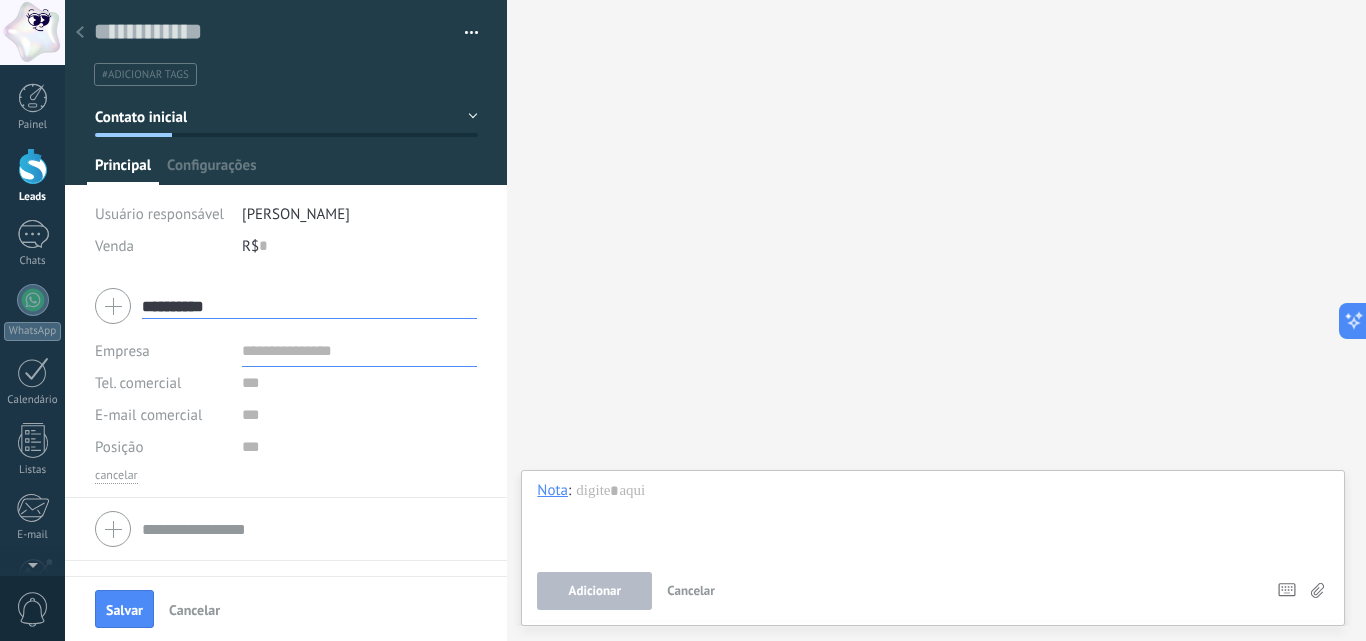 click on "**********" at bounding box center (286, 306) 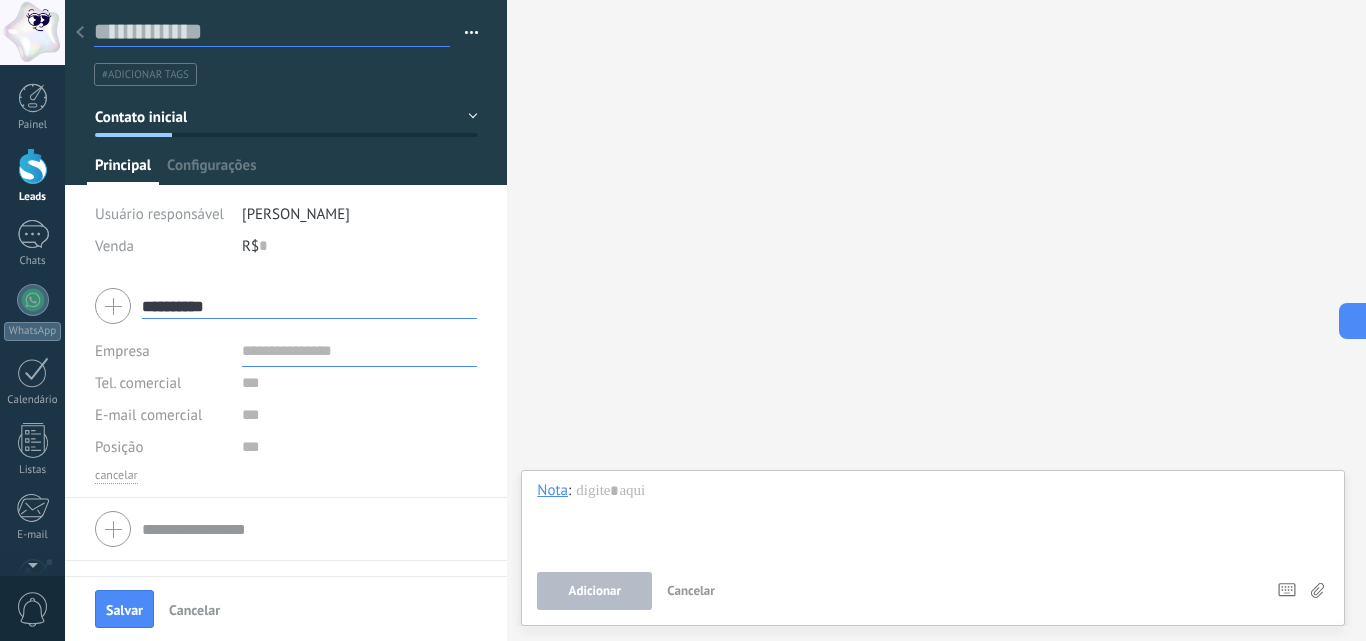 click at bounding box center [272, 32] 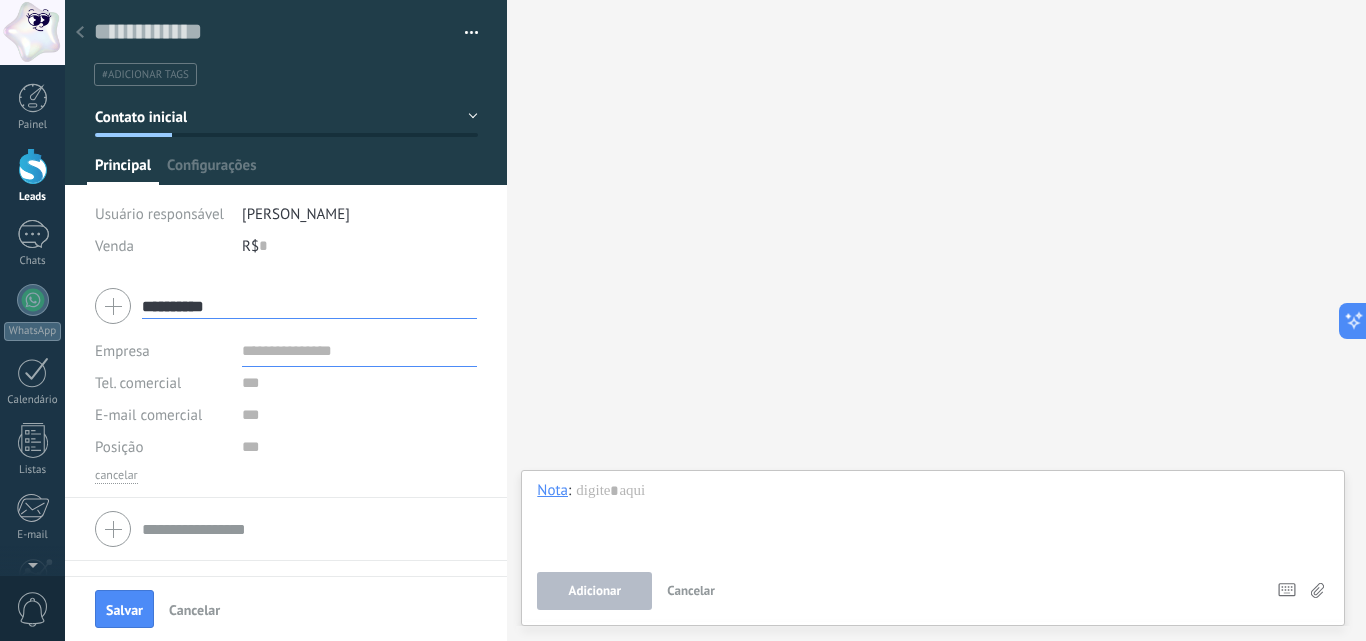 click on "Contato inicial" at bounding box center [286, 117] 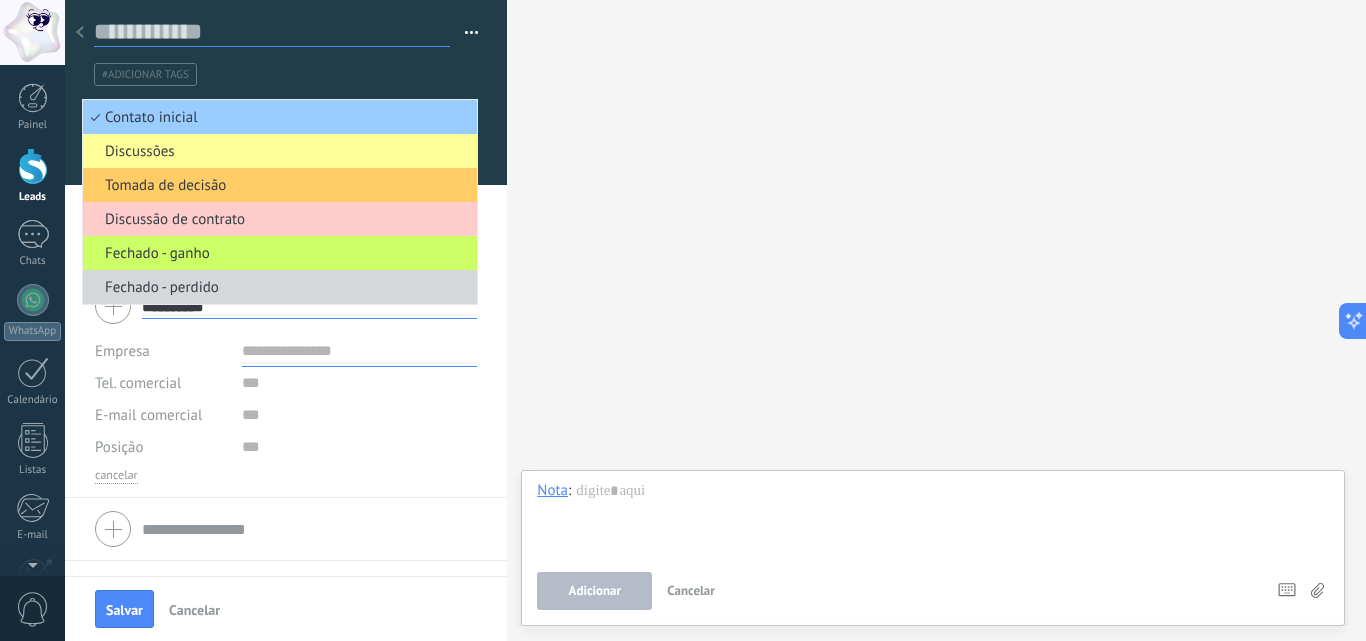 click at bounding box center (272, 32) 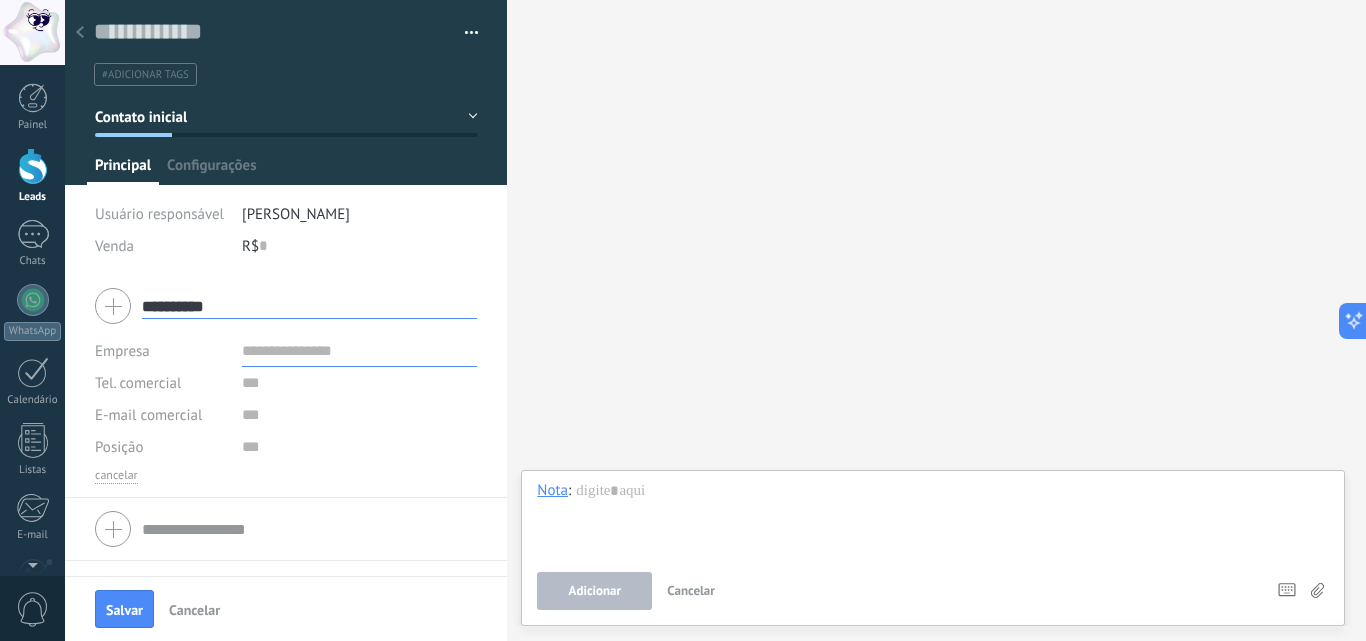 click at bounding box center [464, 33] 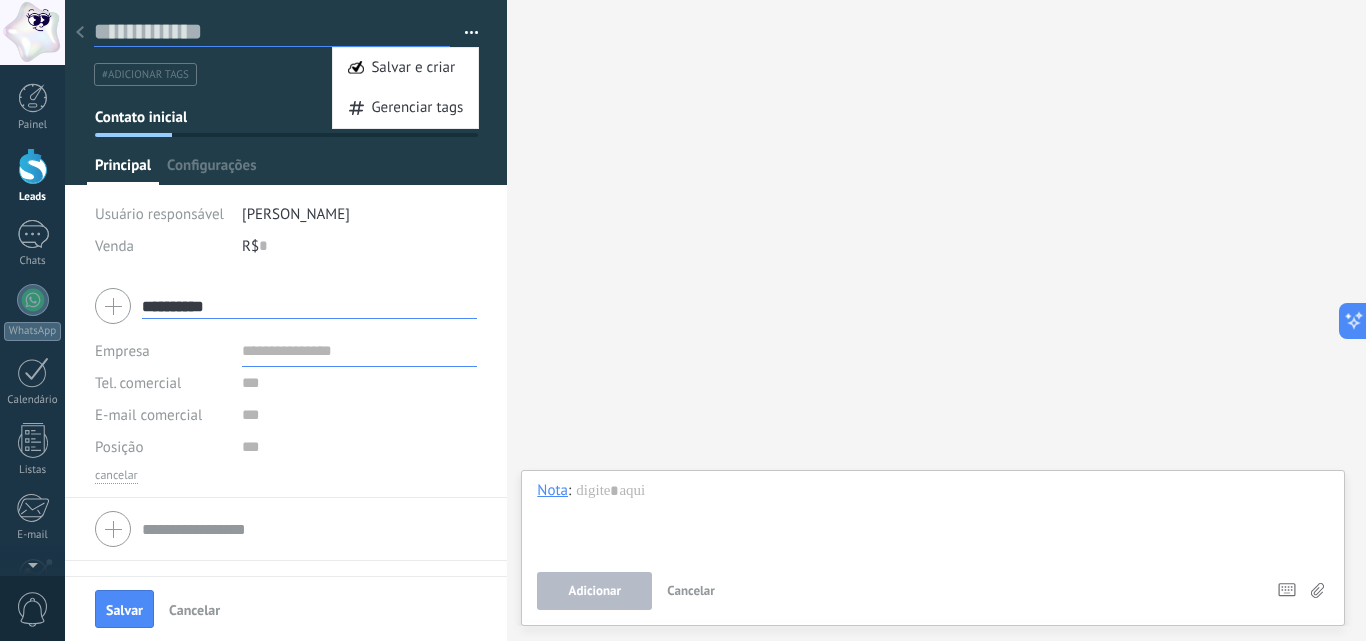 click at bounding box center [272, 32] 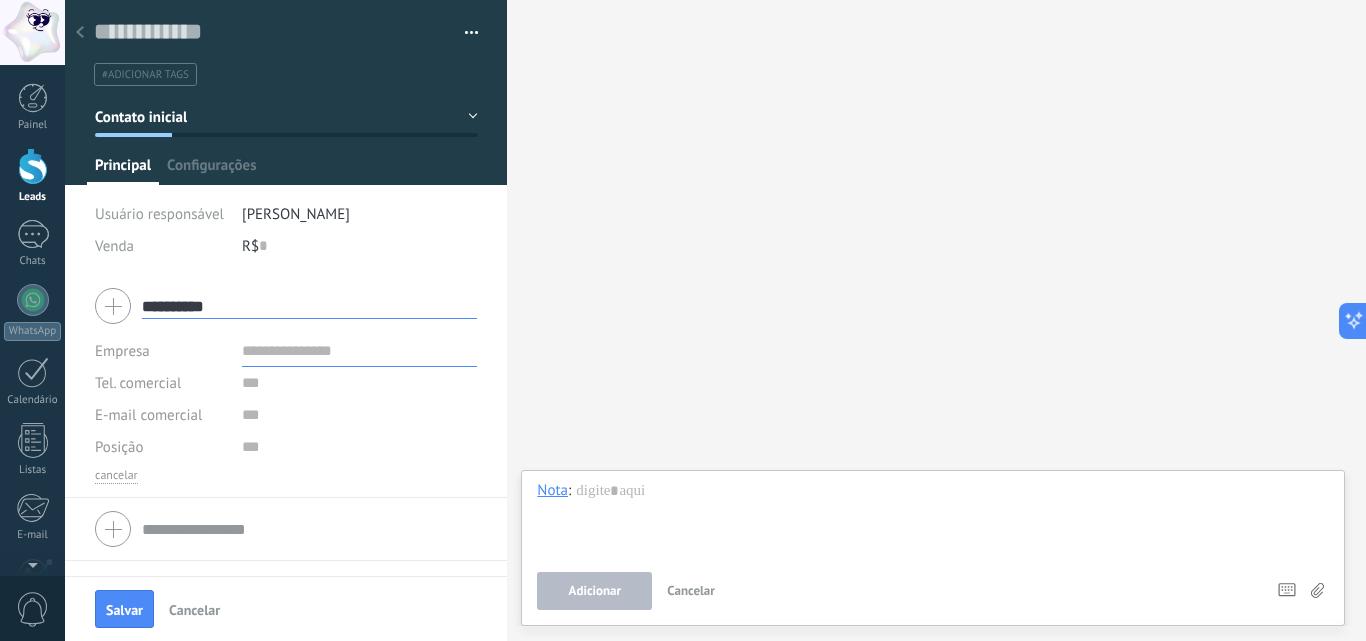 click on "#adicionar tags" at bounding box center [145, 75] 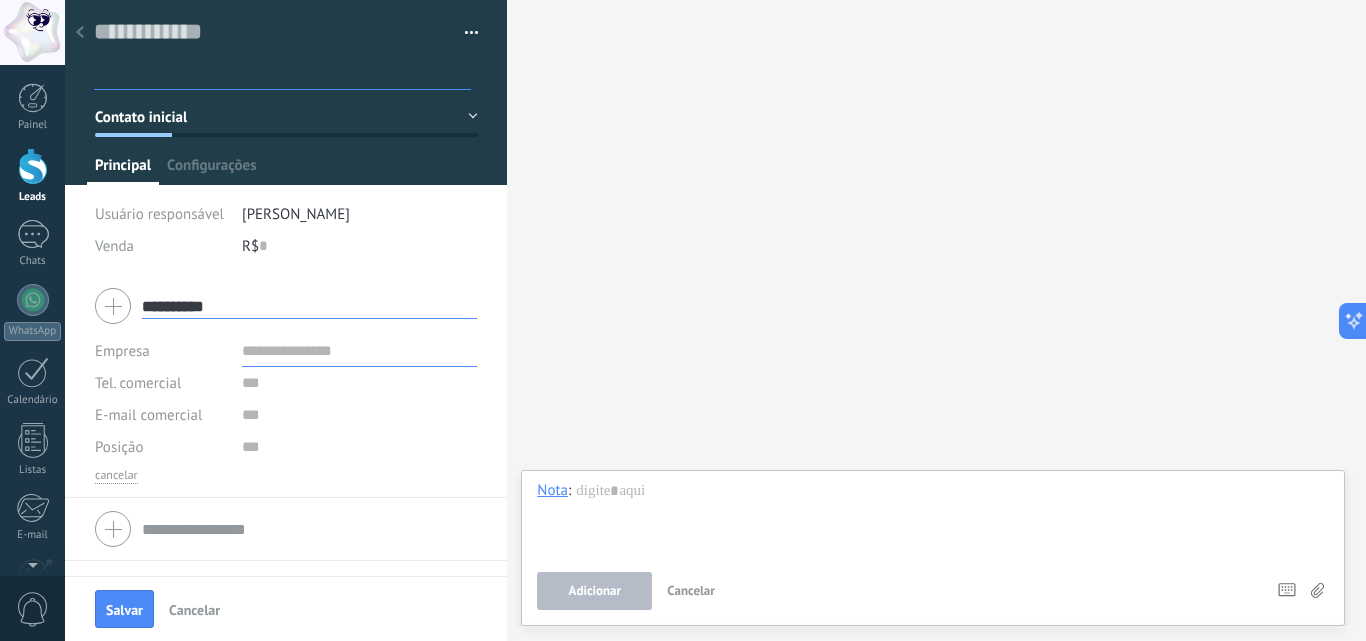 click at bounding box center [284, 74] 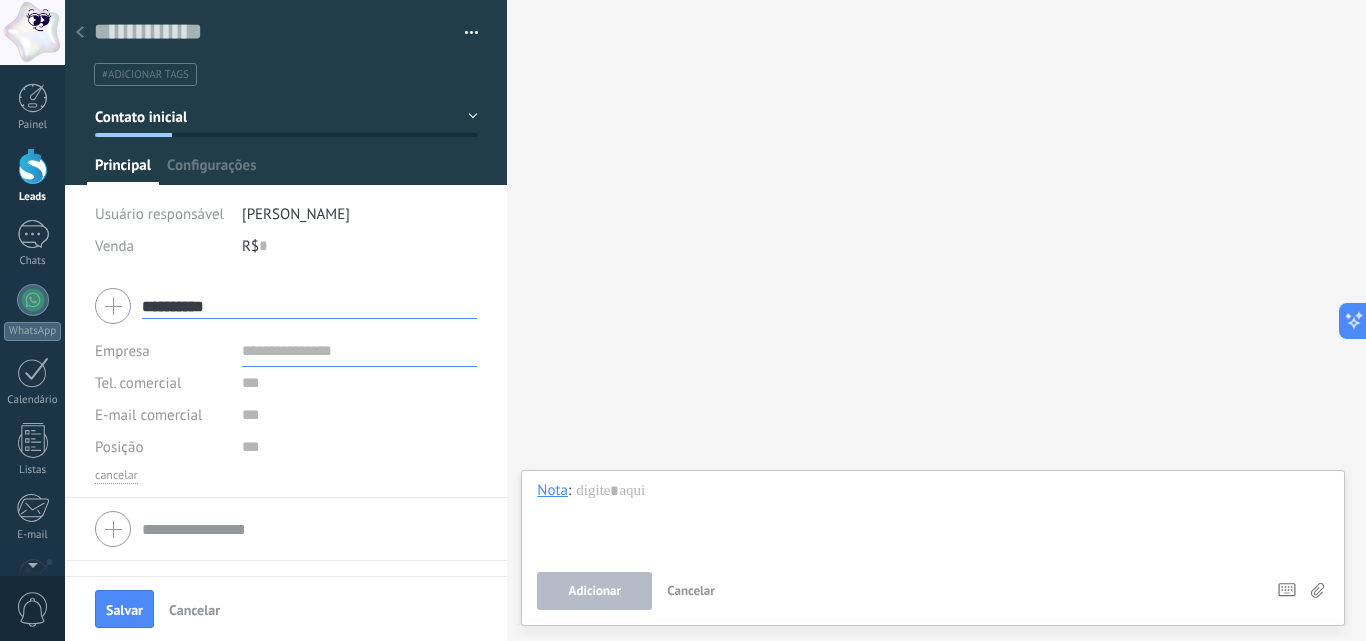 click on "Contato inicial" at bounding box center [286, 117] 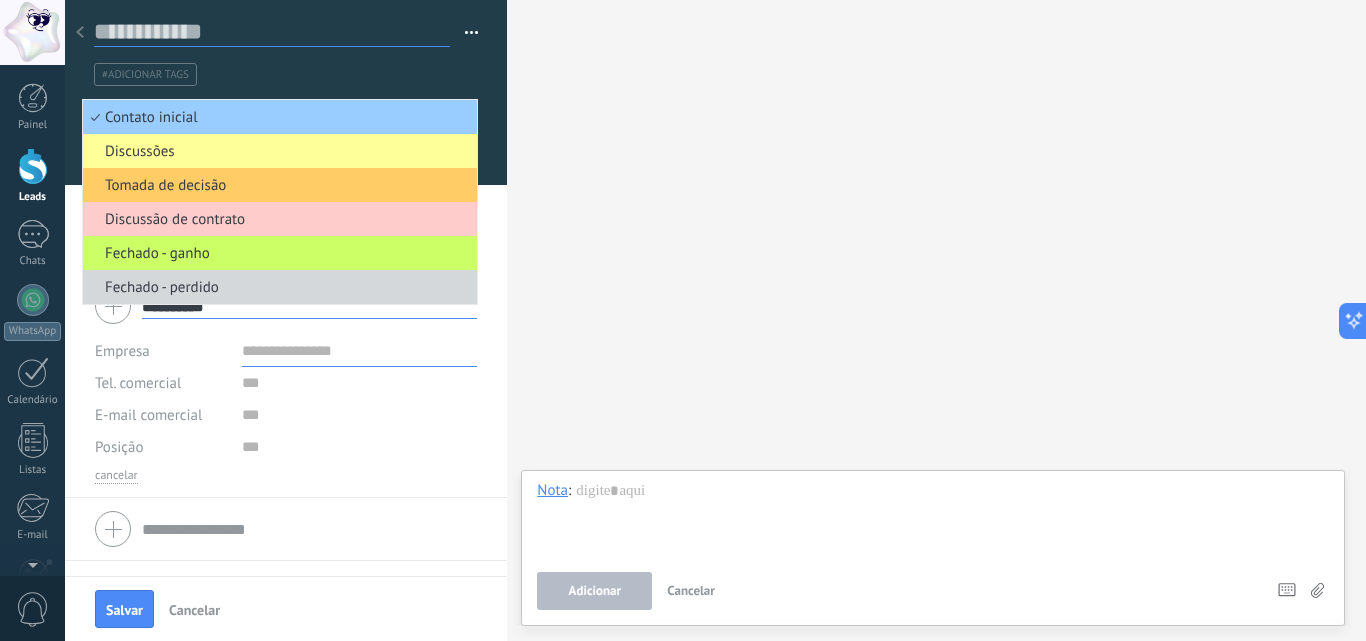 click at bounding box center (272, 32) 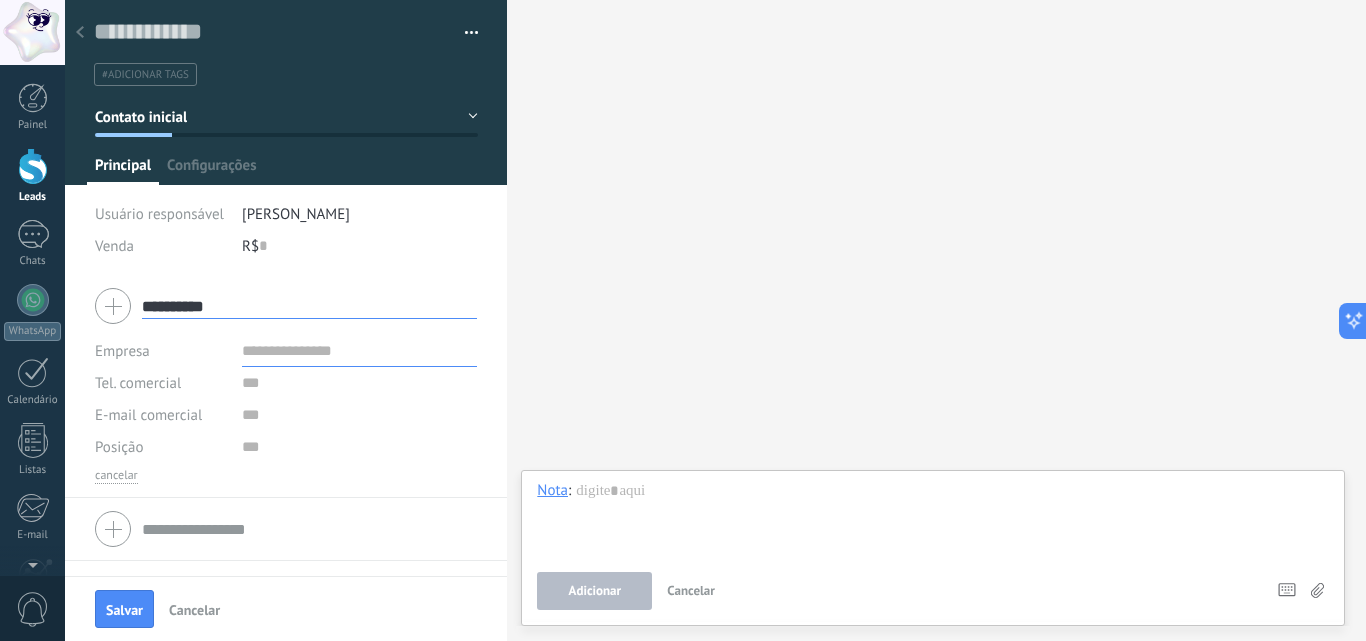 click on "Contato inicial" at bounding box center (286, 117) 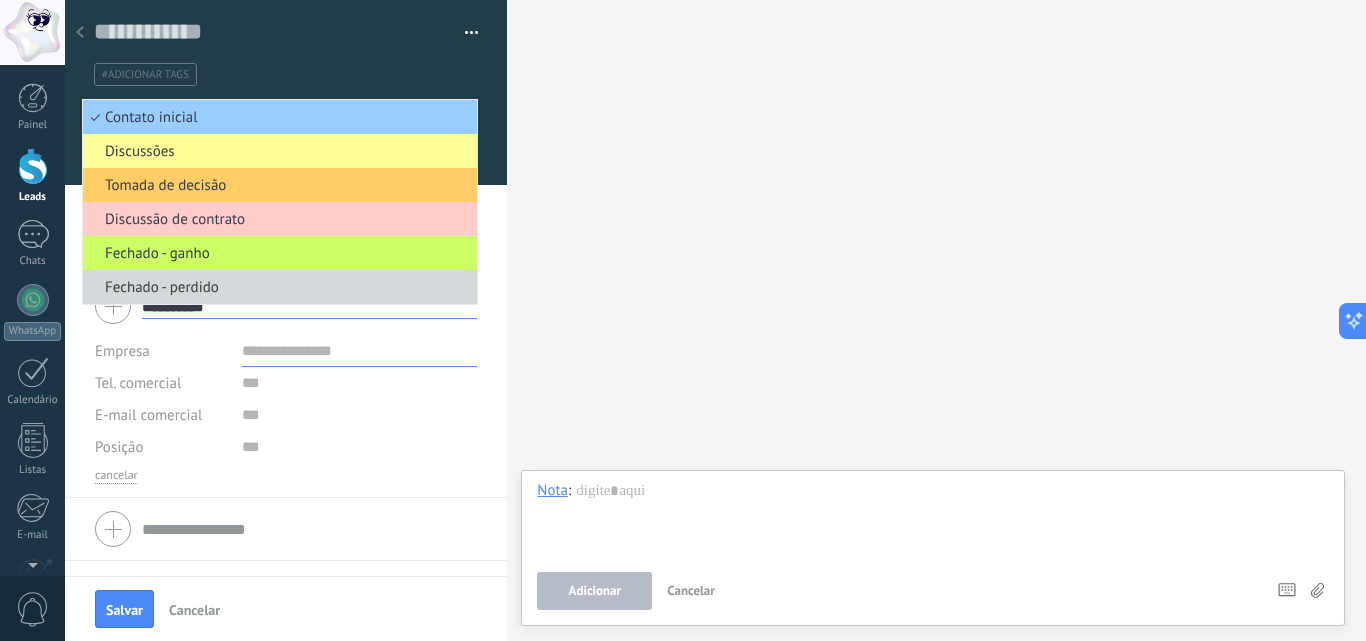 click on "#adicionar tags" at bounding box center [282, 74] 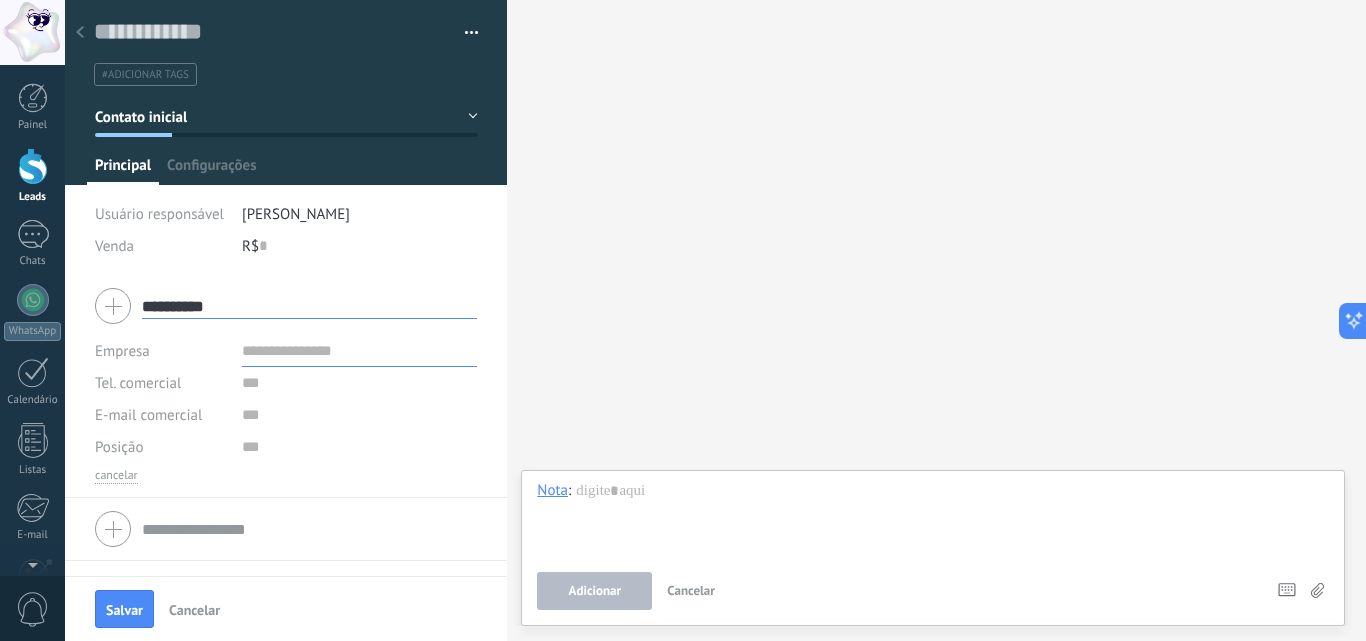 click at bounding box center [272, 32] 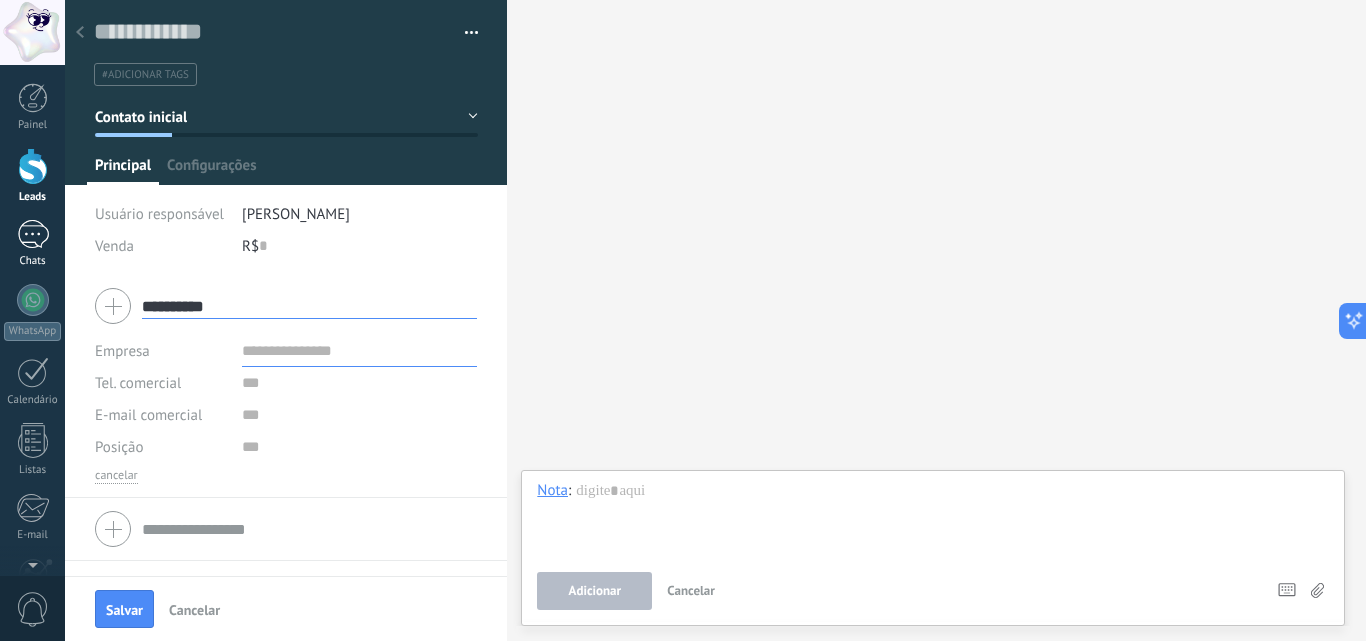 drag, startPoint x: 304, startPoint y: 296, endPoint x: 0, endPoint y: 238, distance: 309.48343 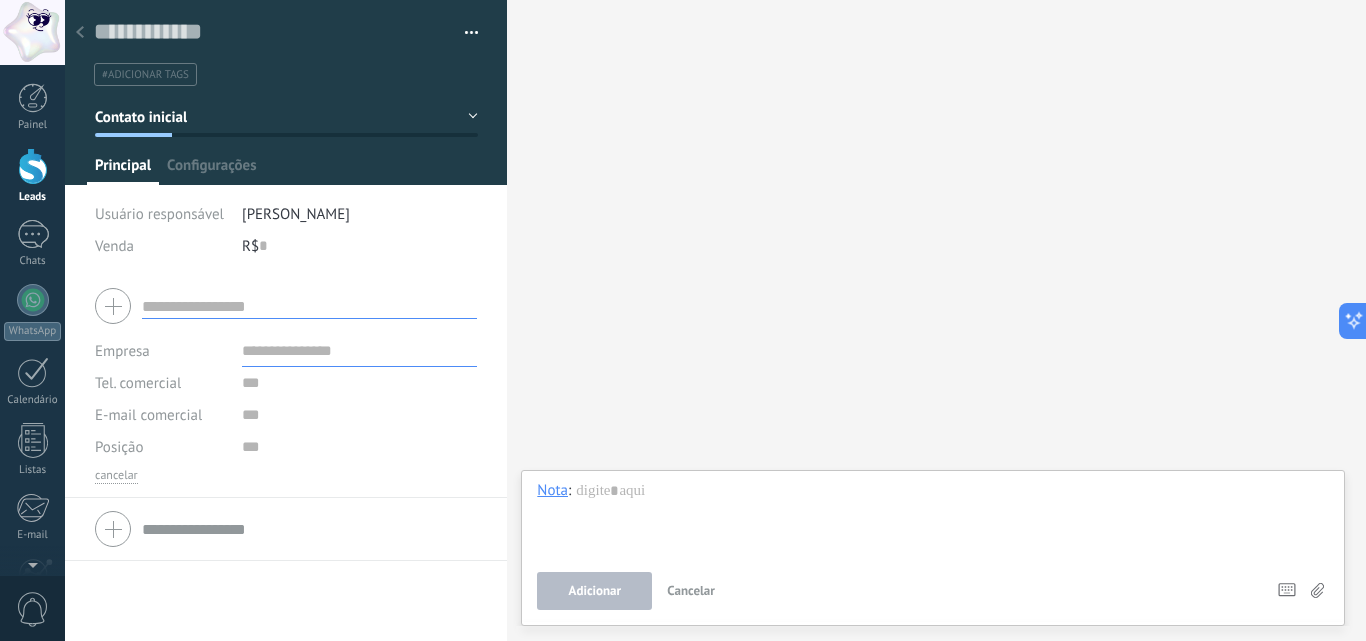 type 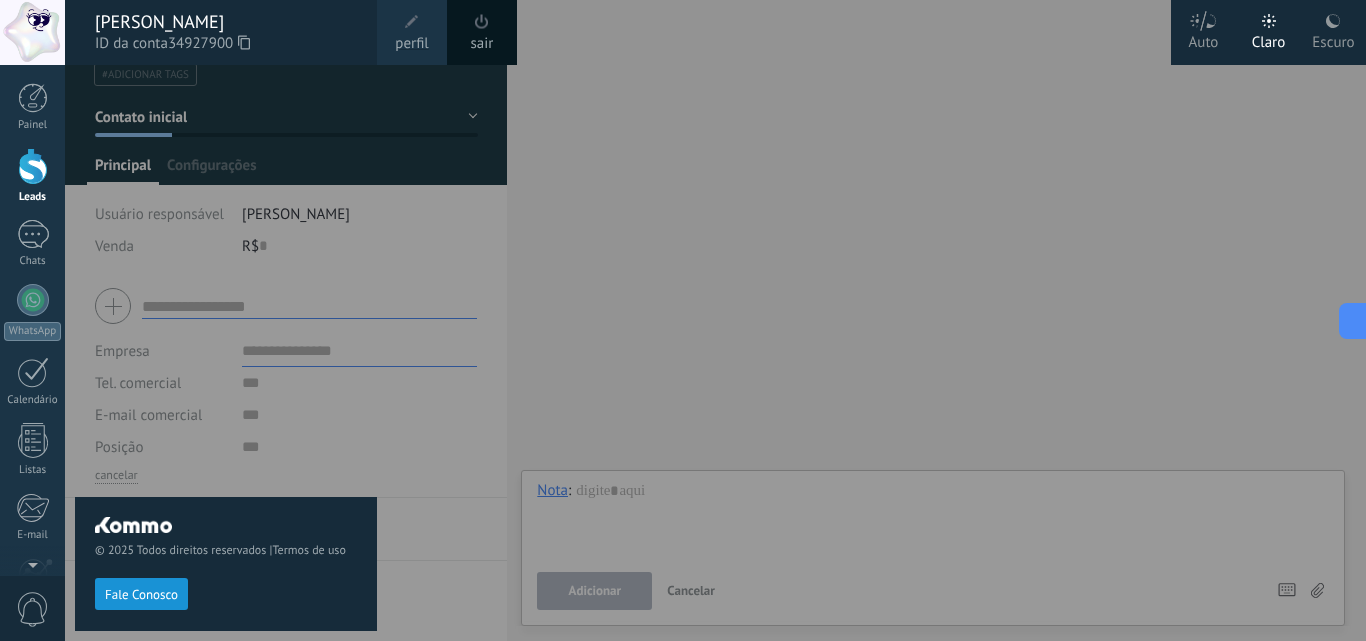 click at bounding box center (748, 320) 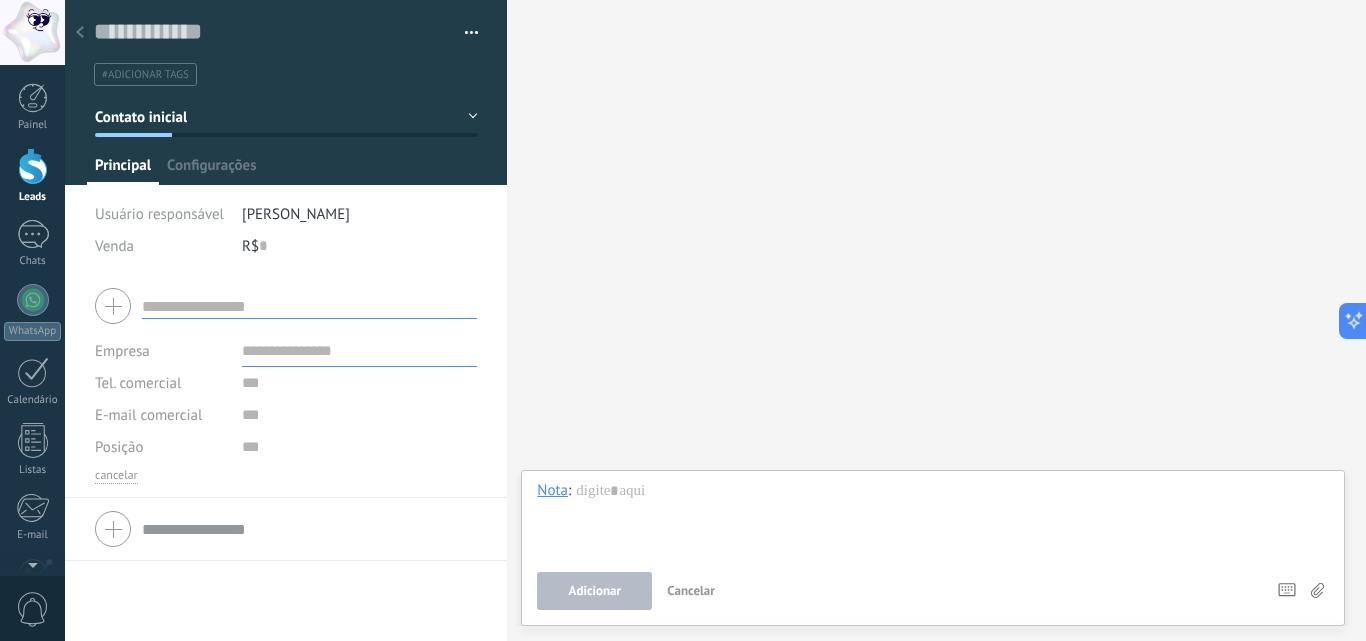 click on "Buscar Carregar mais Participantes:  0 Adicionar membro Bots:  0" at bounding box center (936, 320) 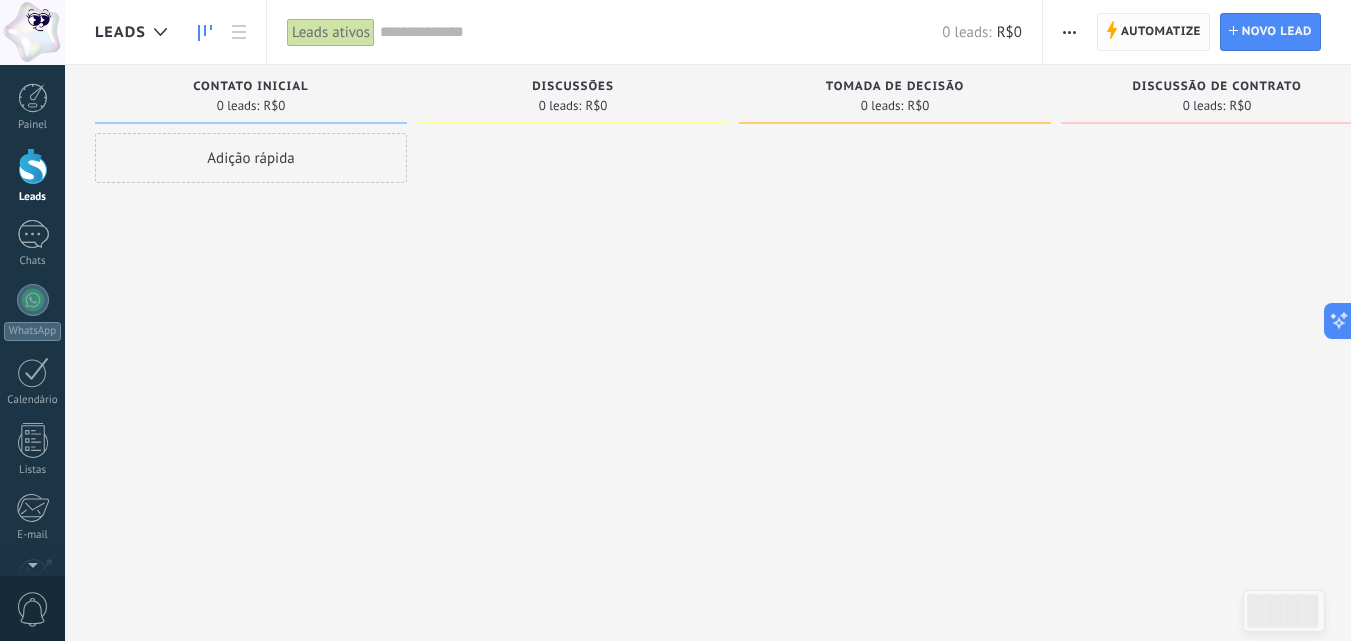 click on "Automatize" at bounding box center [1161, 32] 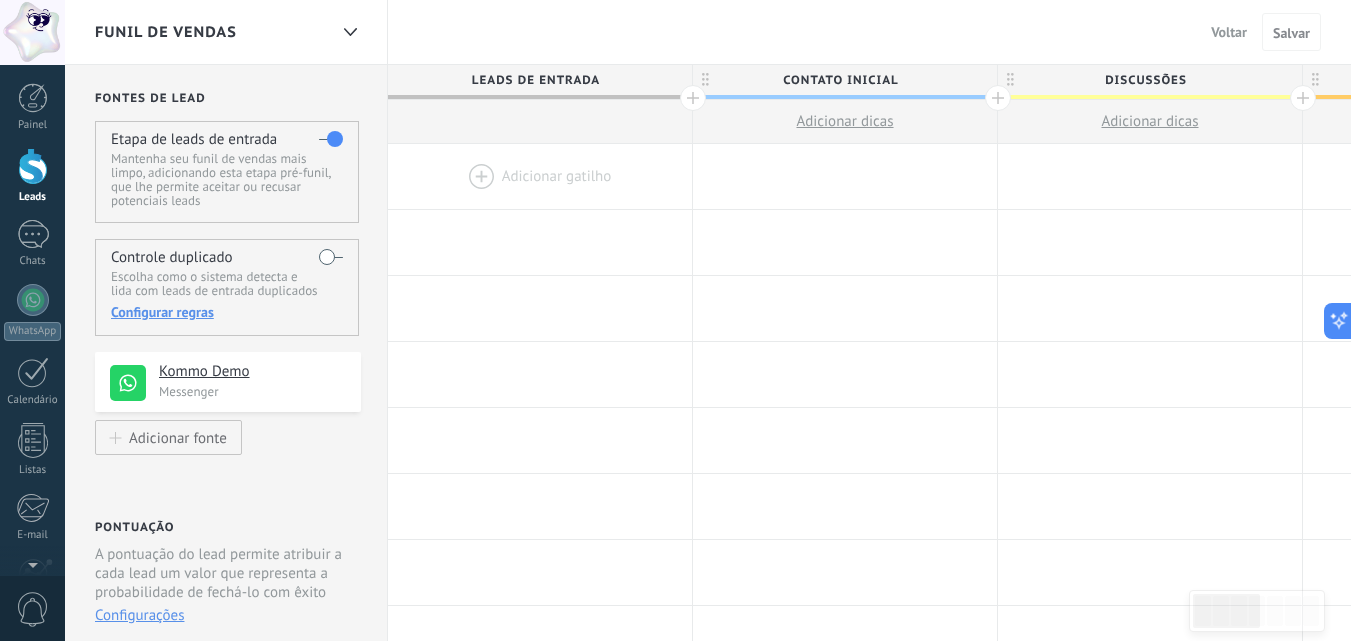 click at bounding box center (540, 176) 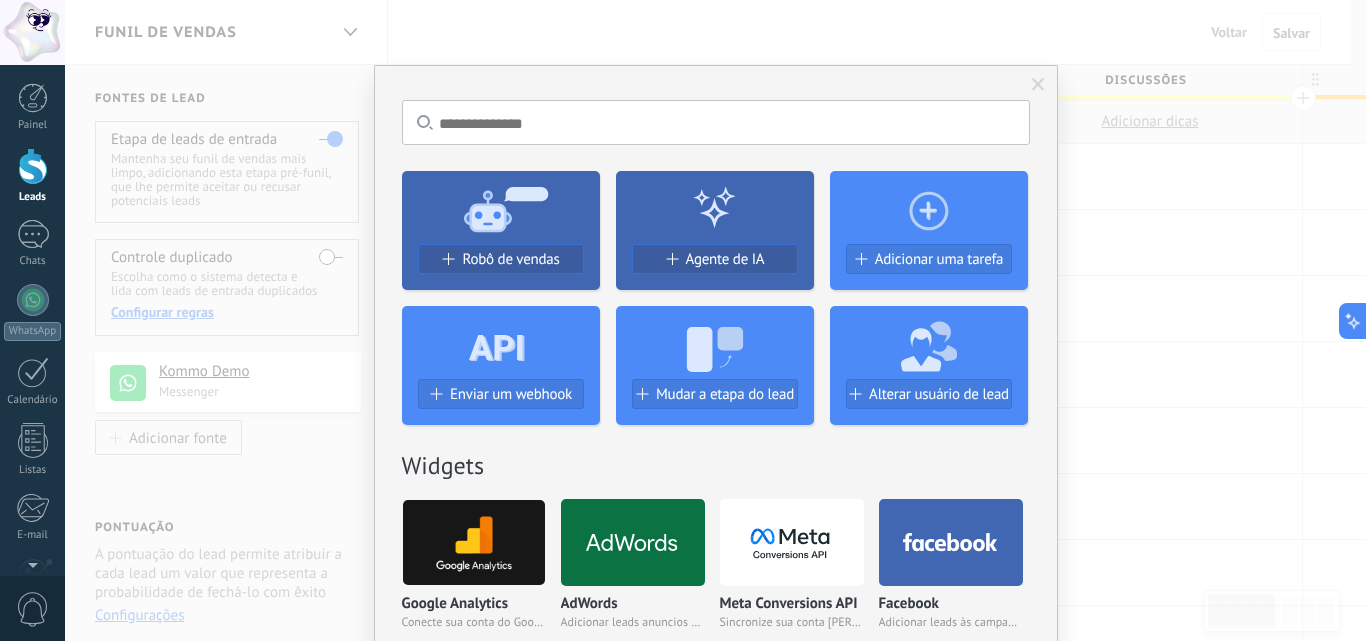 click at bounding box center (1038, 85) 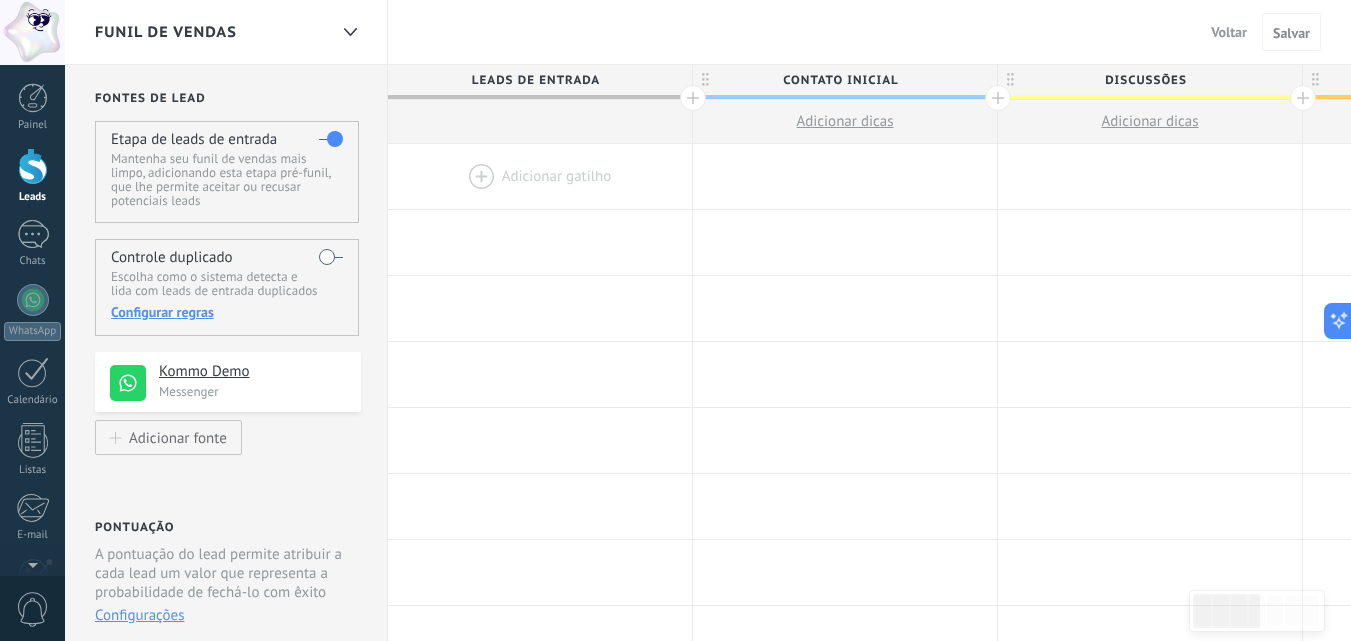 click on "Adicionar dicas" at bounding box center (844, 121) 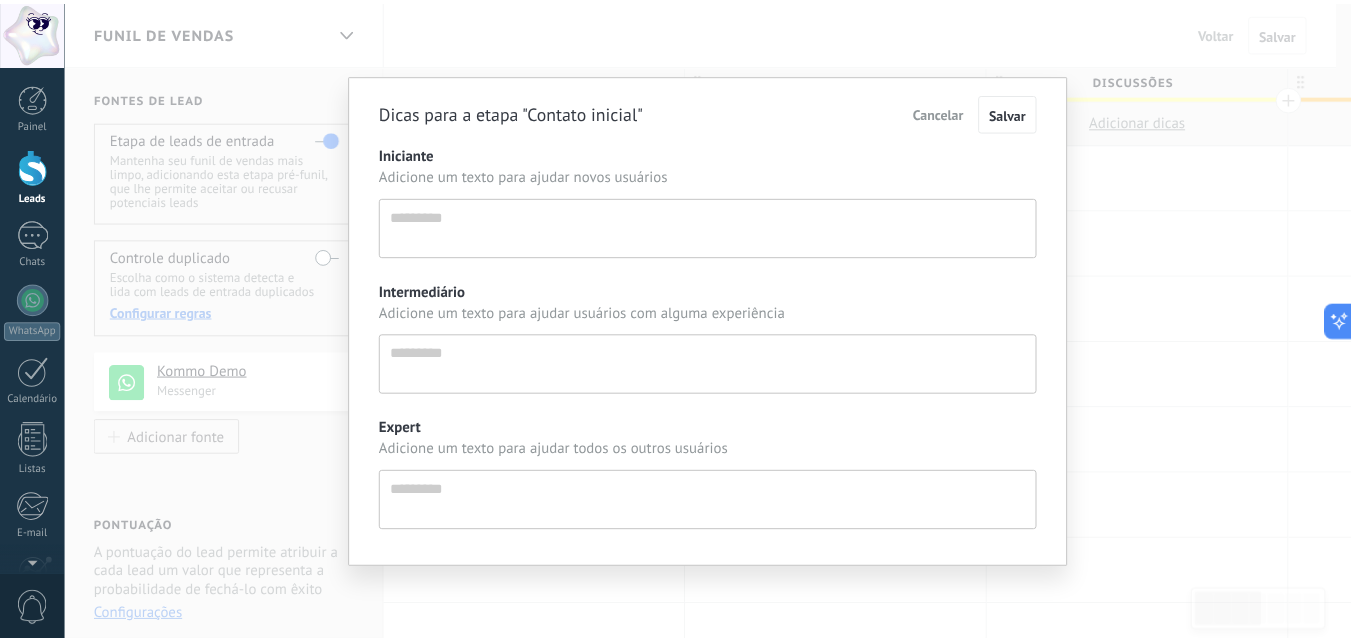 scroll, scrollTop: 19, scrollLeft: 0, axis: vertical 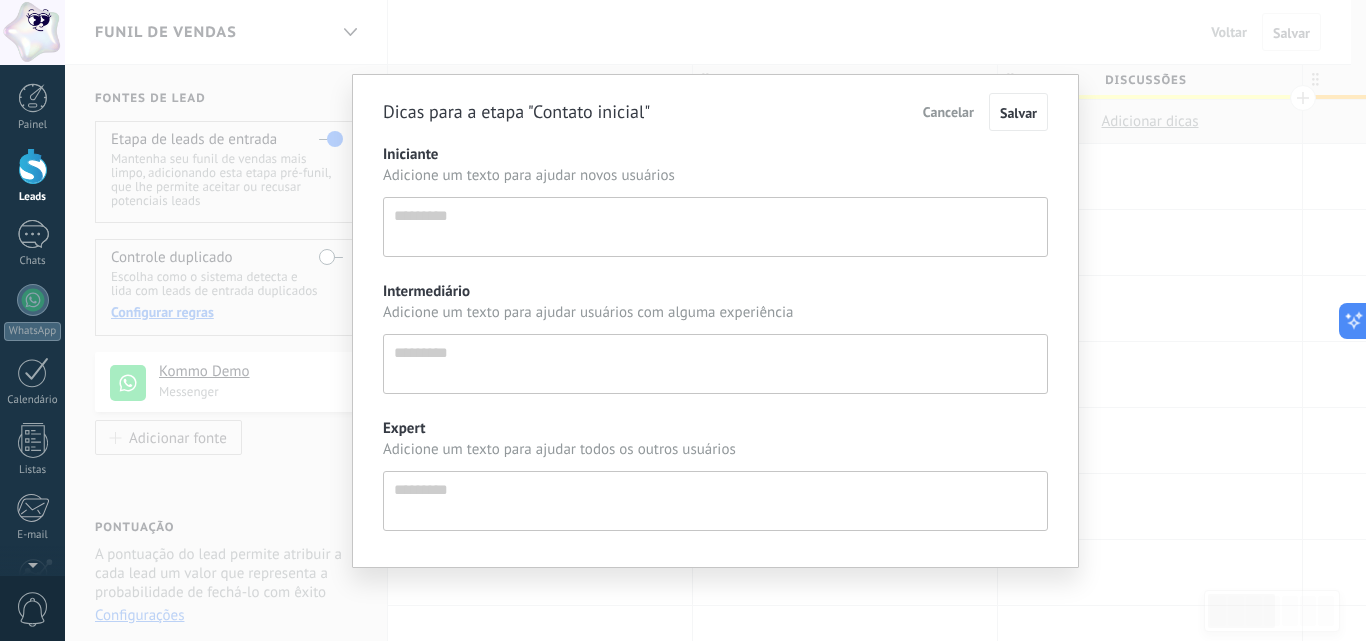 click on "Cancelar" at bounding box center (948, 112) 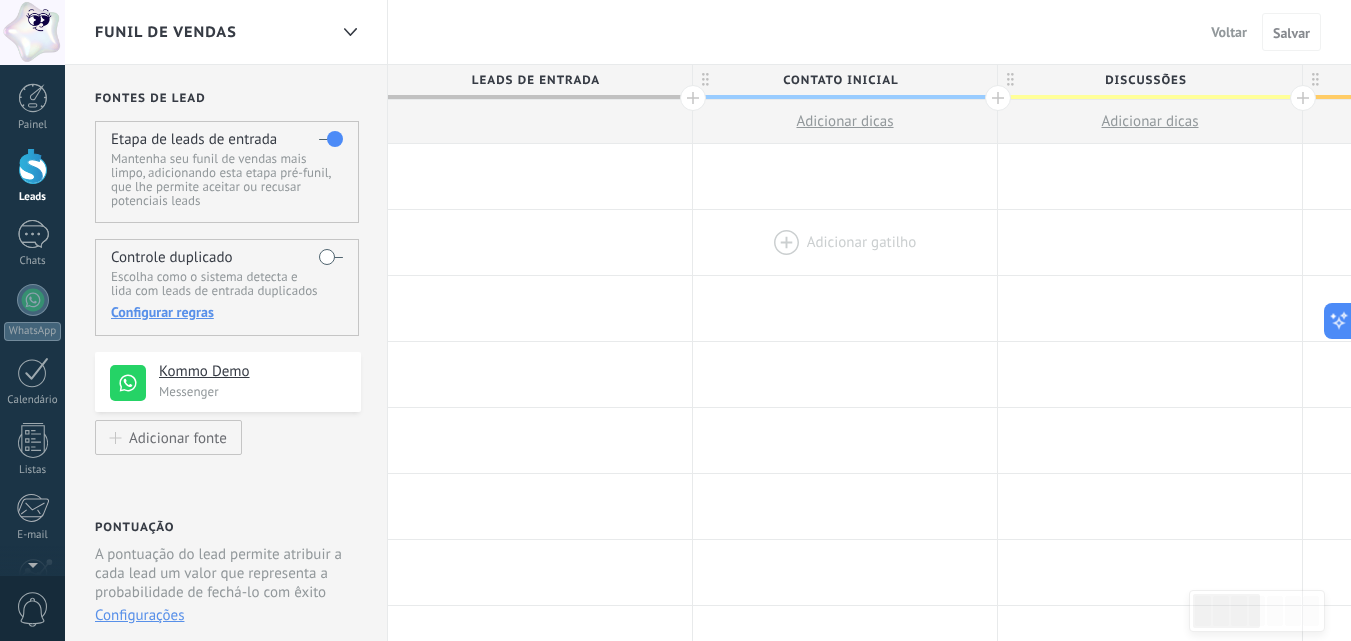 drag, startPoint x: 612, startPoint y: 236, endPoint x: 769, endPoint y: 236, distance: 157 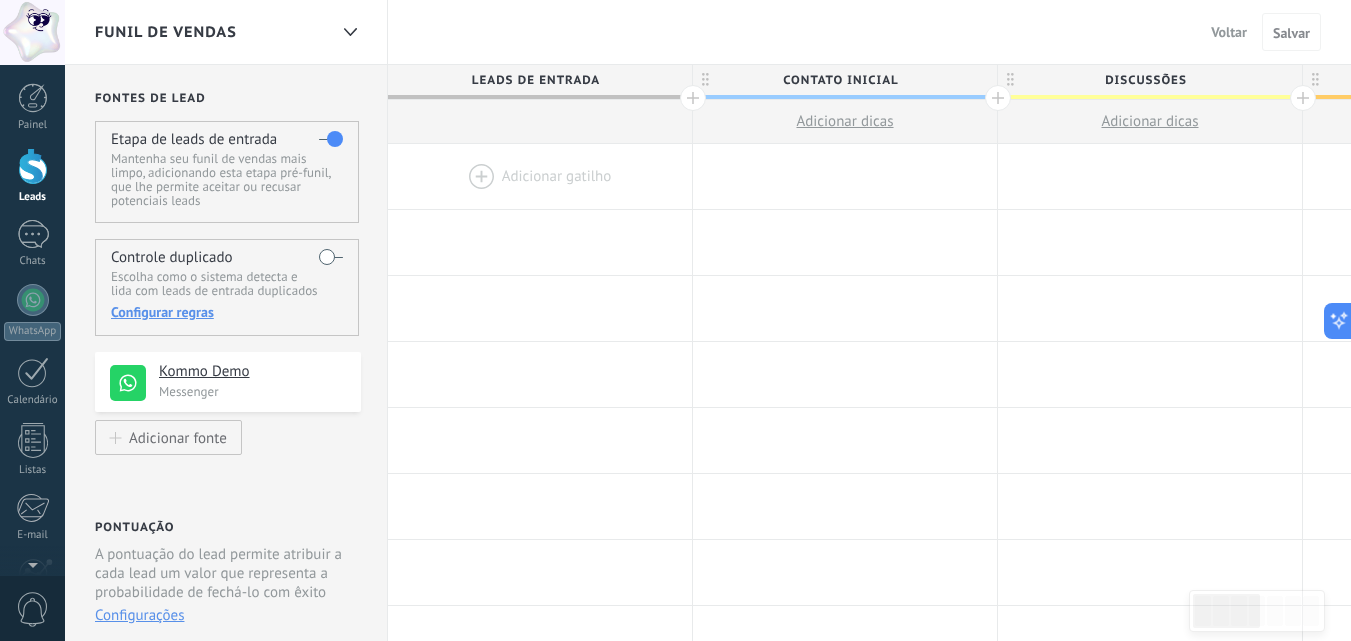 drag, startPoint x: 651, startPoint y: 100, endPoint x: 957, endPoint y: 116, distance: 306.41803 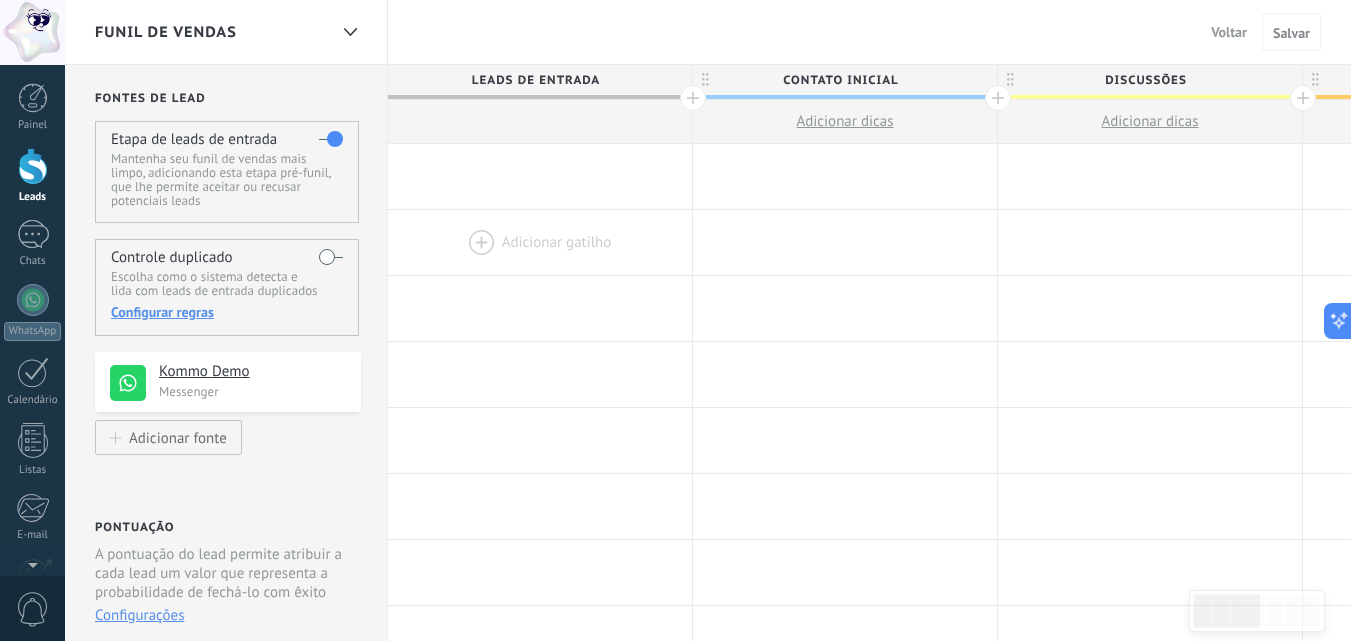 drag, startPoint x: 566, startPoint y: 76, endPoint x: 523, endPoint y: 237, distance: 166.64333 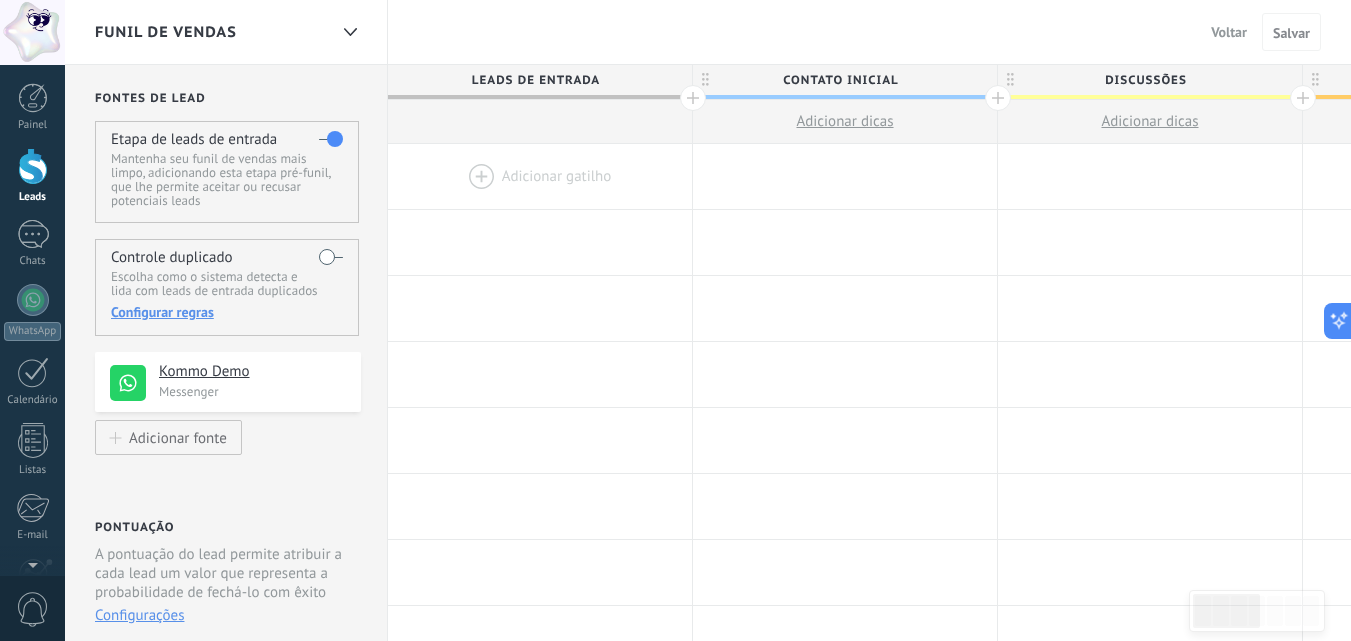 click at bounding box center [693, 98] 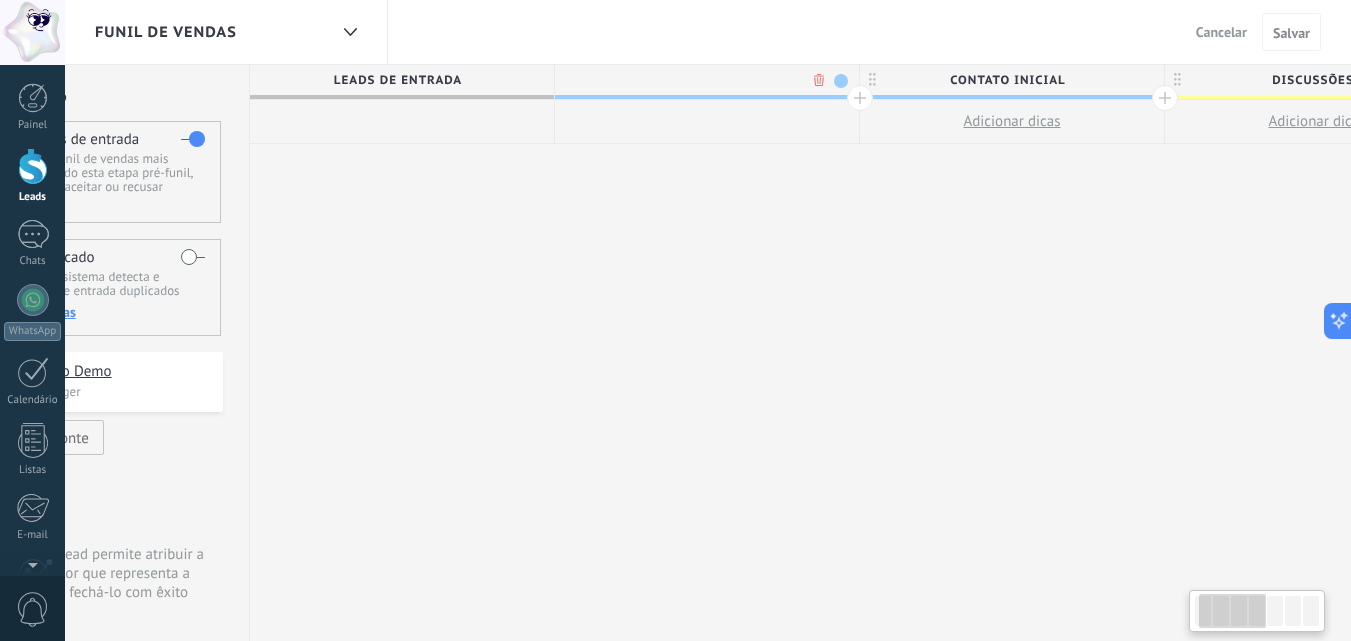 scroll, scrollTop: 0, scrollLeft: 148, axis: horizontal 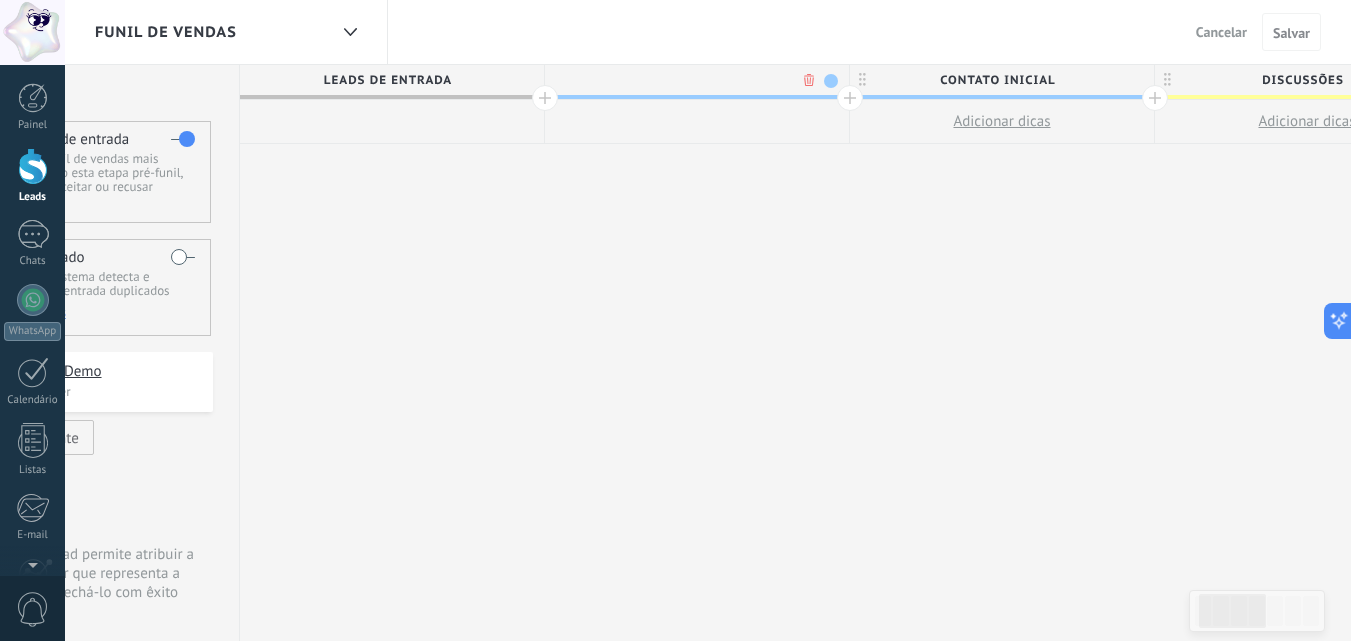 click on "Leads de entrada" at bounding box center [387, 80] 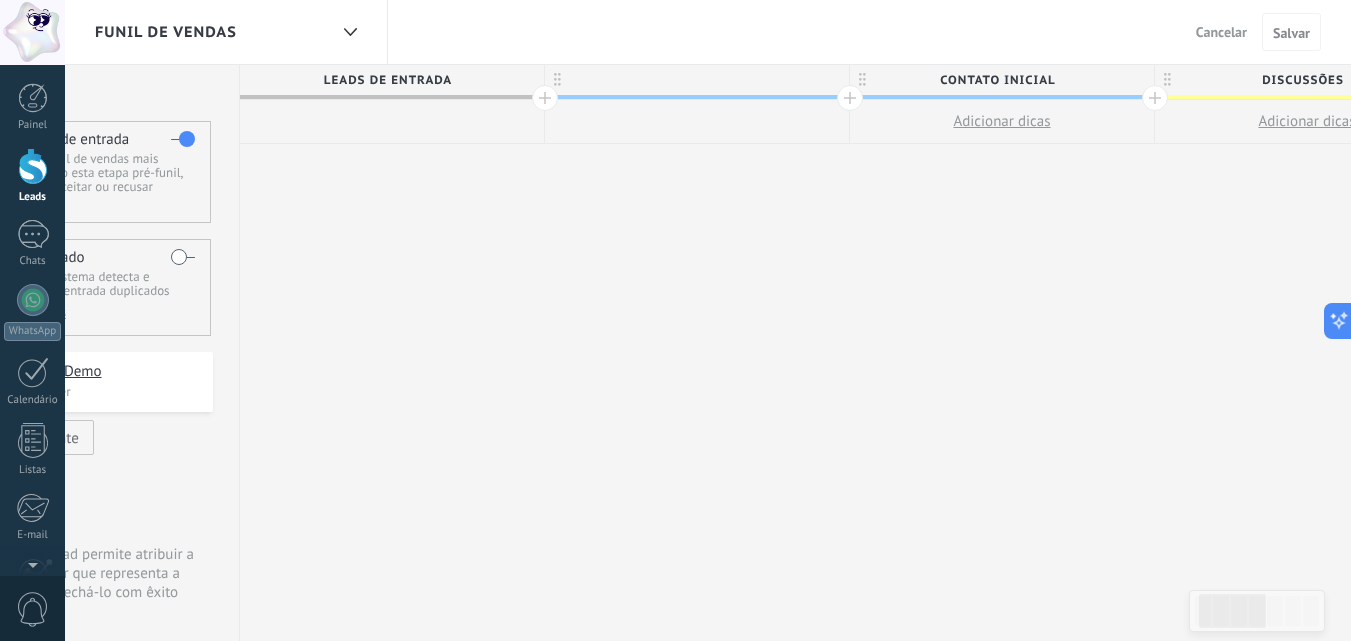 click on "Leads de entrada" at bounding box center [387, 80] 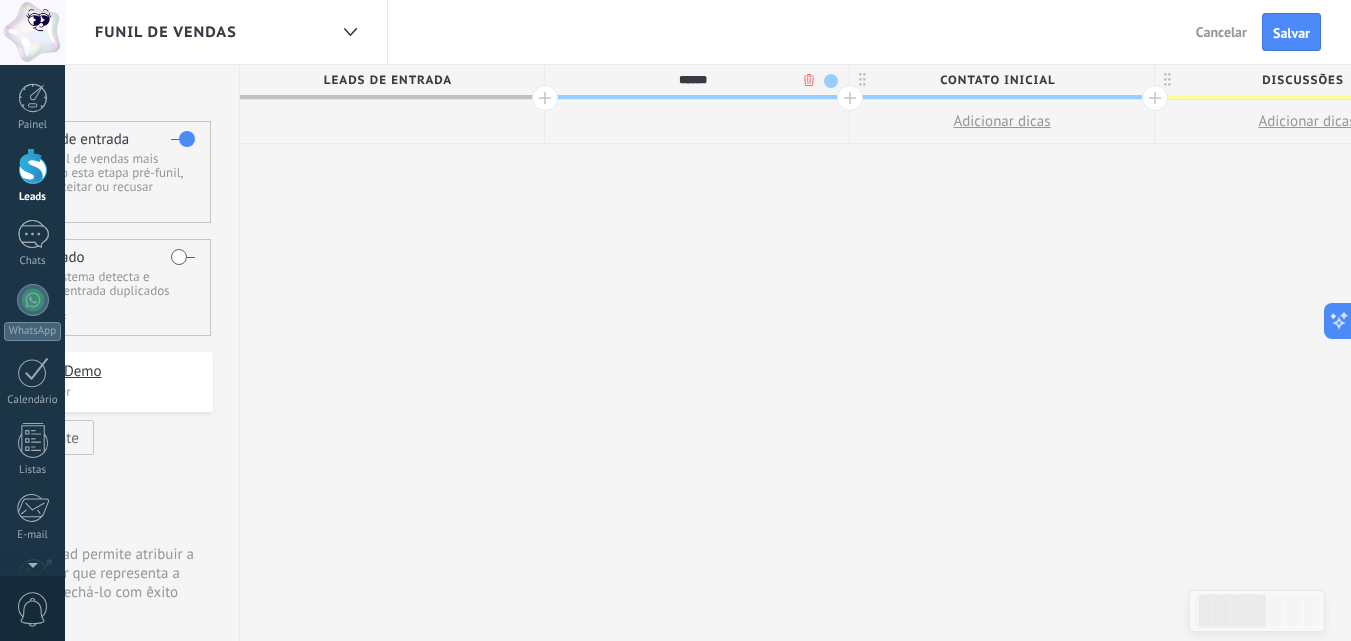 type on "******" 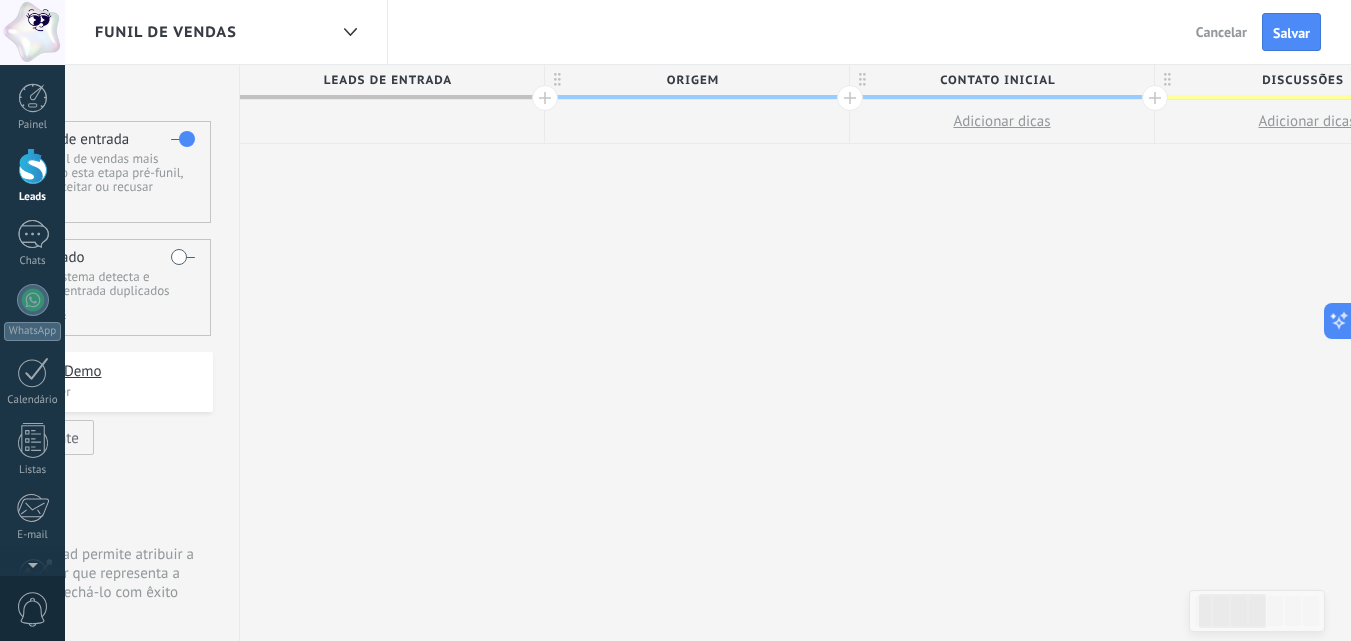 click on "Origem" at bounding box center (692, 80) 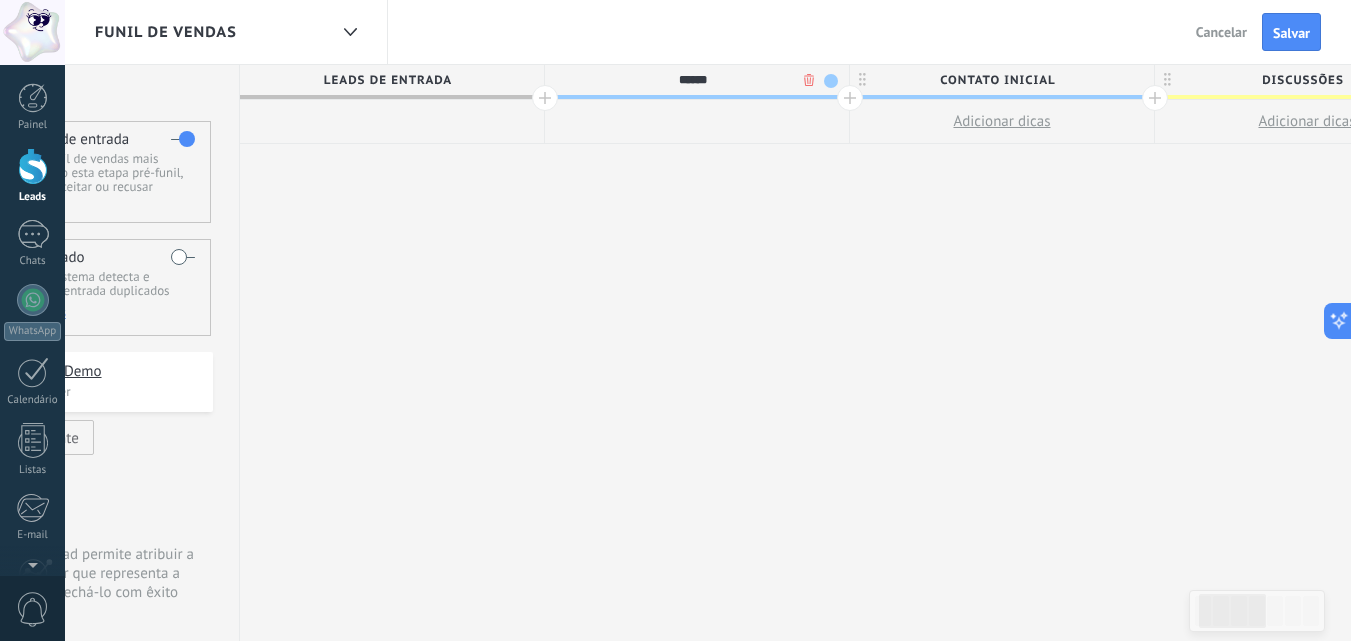 click at bounding box center [831, 81] 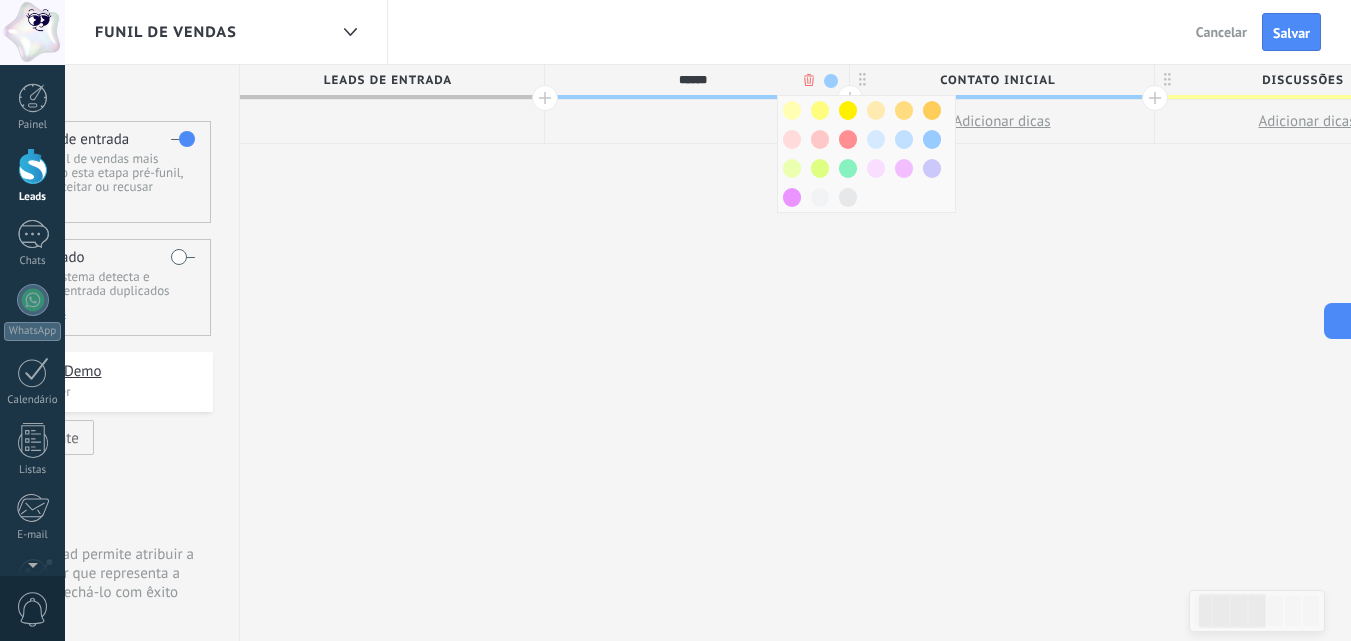 click on "Leads de entrada" at bounding box center [387, 80] 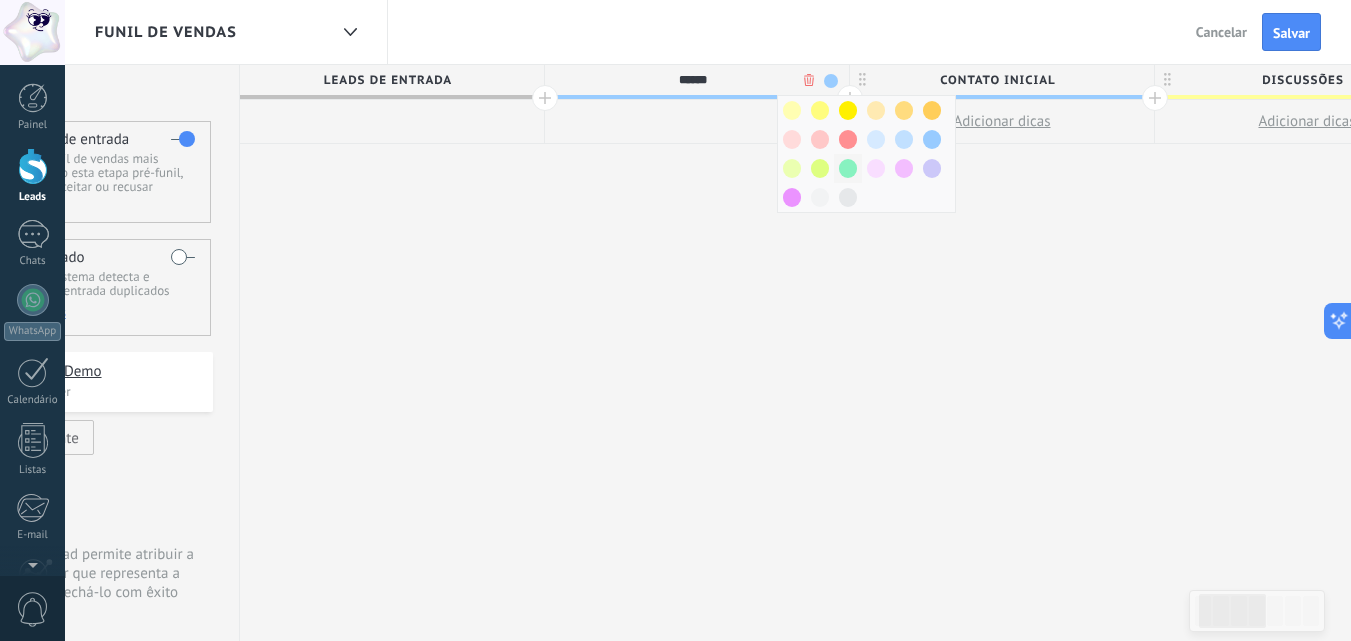 click at bounding box center (848, 168) 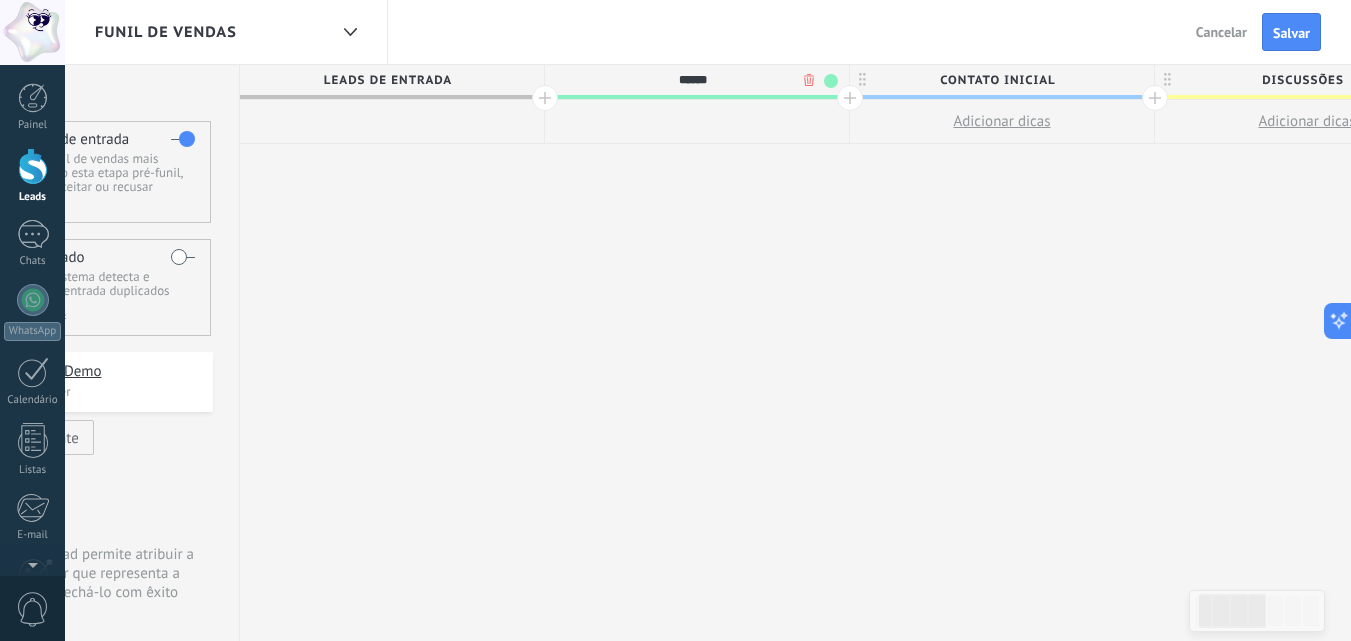 click on "**********" at bounding box center [1460, 353] 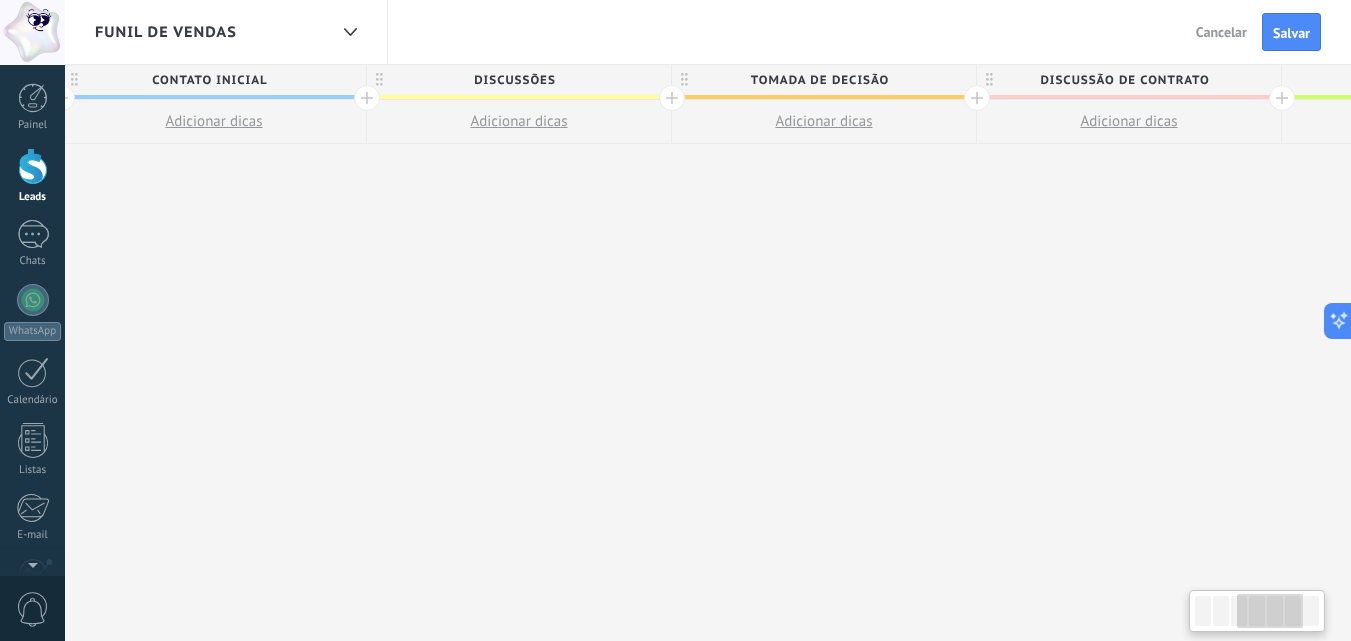 drag, startPoint x: 908, startPoint y: 181, endPoint x: 2, endPoint y: 152, distance: 906.464 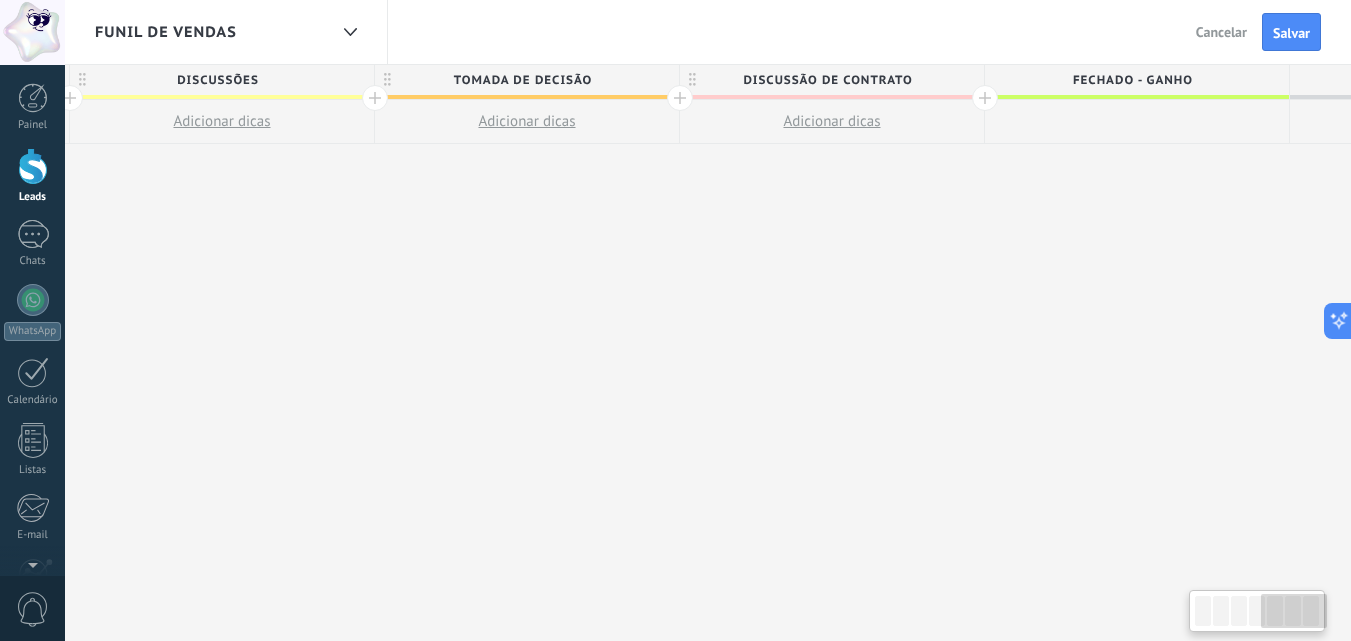 scroll, scrollTop: 0, scrollLeft: 1477, axis: horizontal 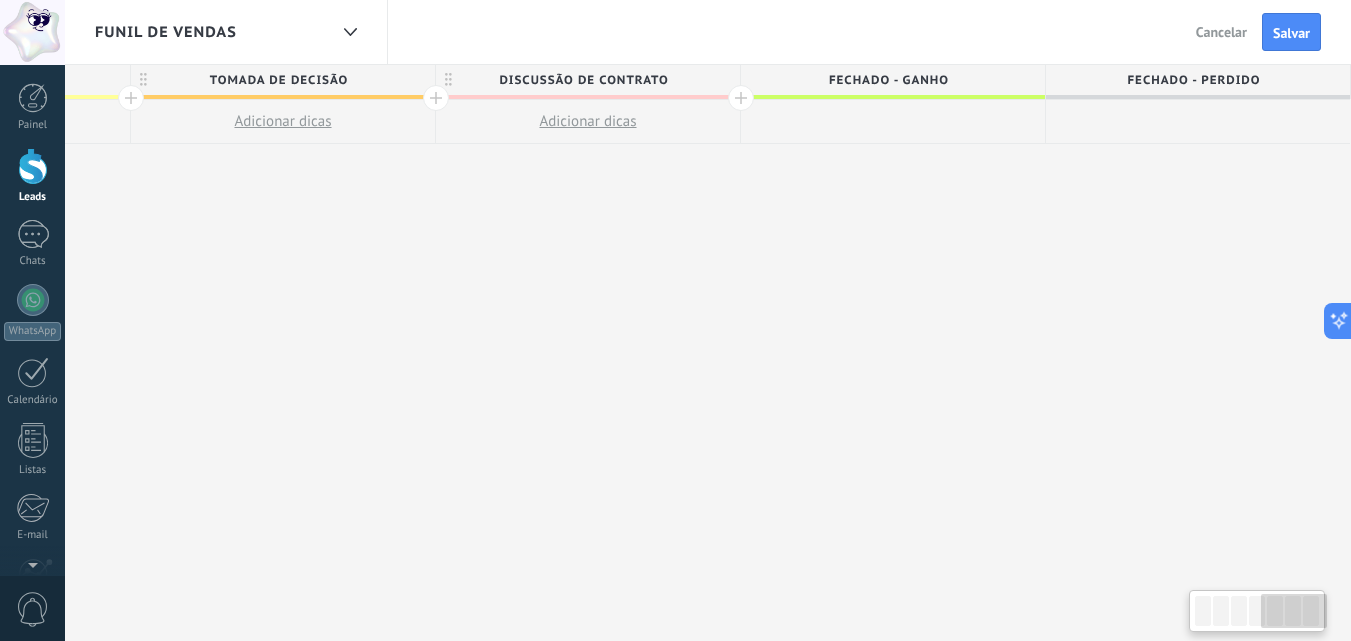 drag, startPoint x: 1244, startPoint y: 217, endPoint x: 471, endPoint y: 231, distance: 773.1268 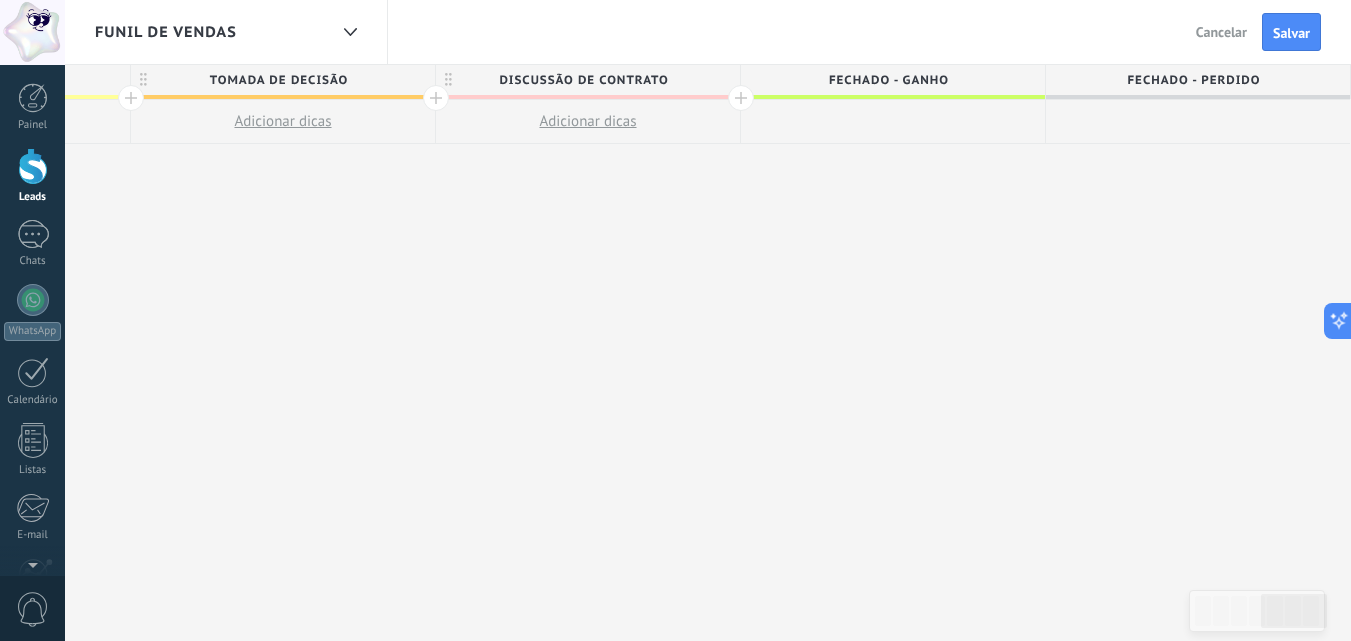 drag, startPoint x: 988, startPoint y: 212, endPoint x: 586, endPoint y: 200, distance: 402.17908 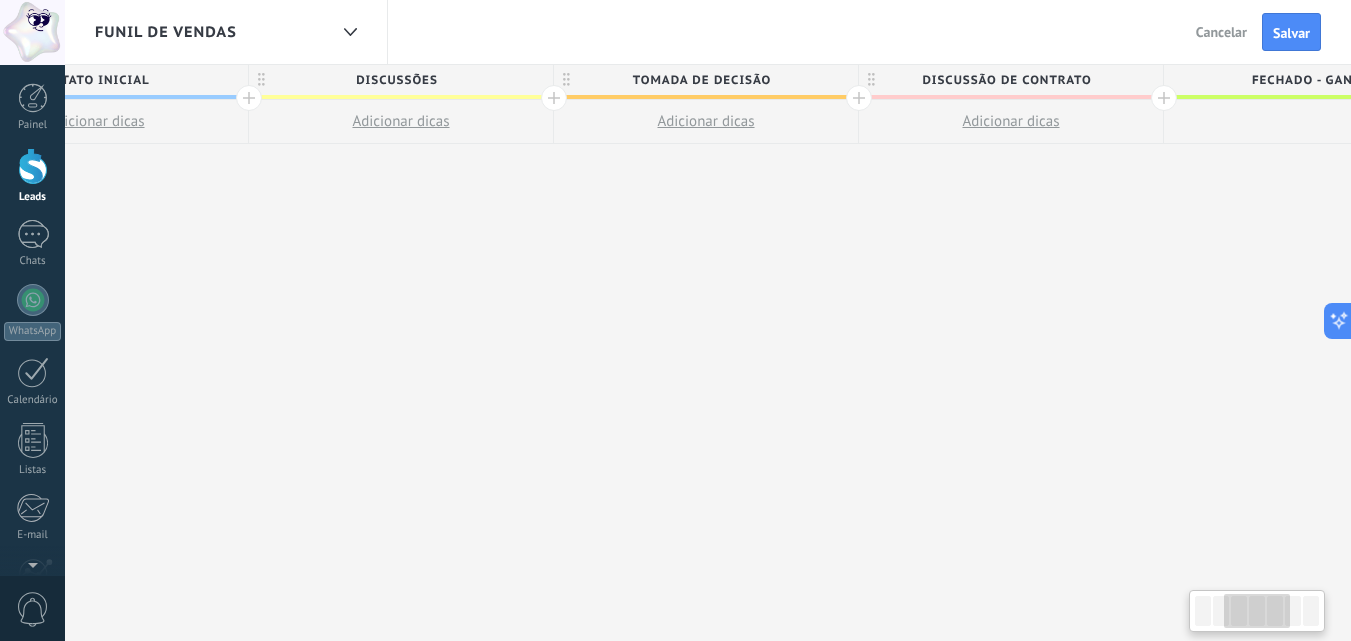 scroll, scrollTop: 0, scrollLeft: 664, axis: horizontal 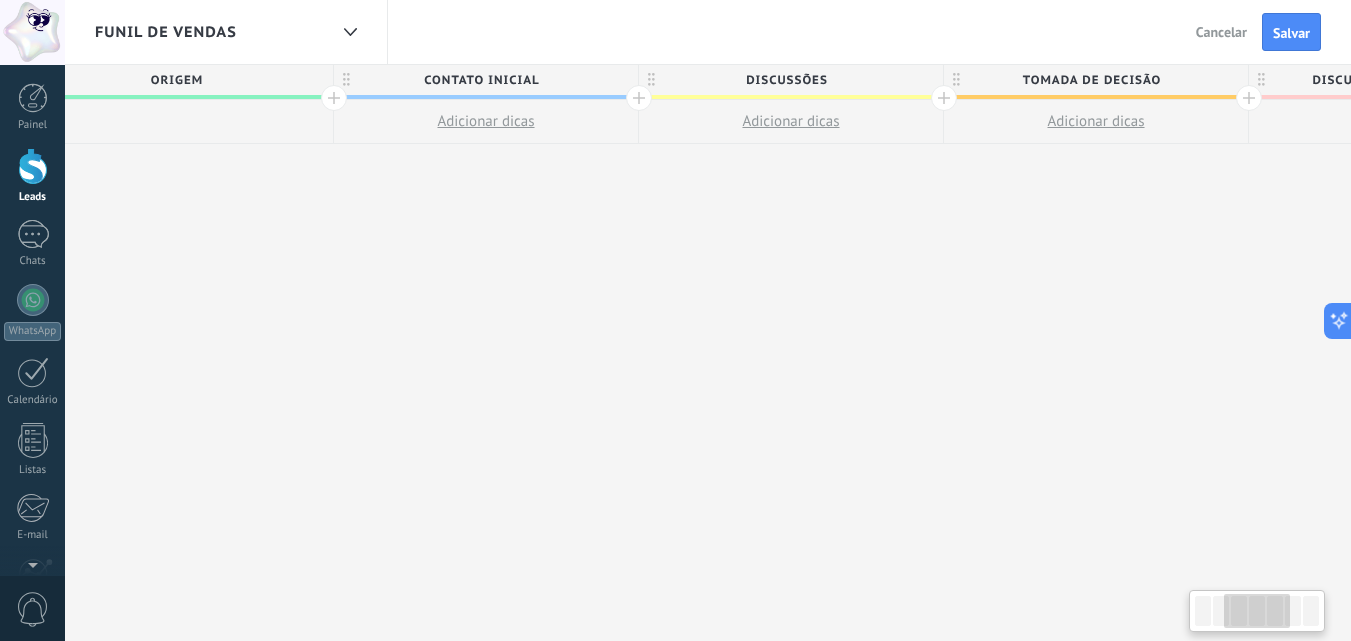 drag, startPoint x: 445, startPoint y: 222, endPoint x: 1183, endPoint y: 292, distance: 741.3124 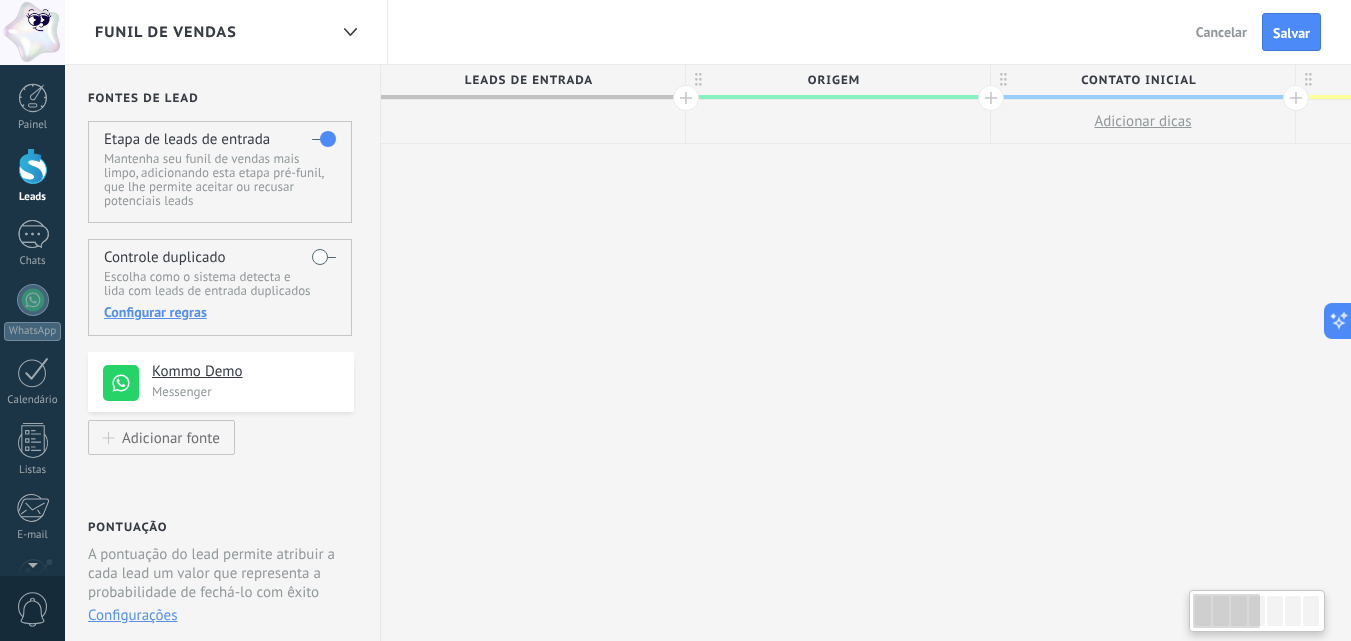 scroll, scrollTop: 0, scrollLeft: 0, axis: both 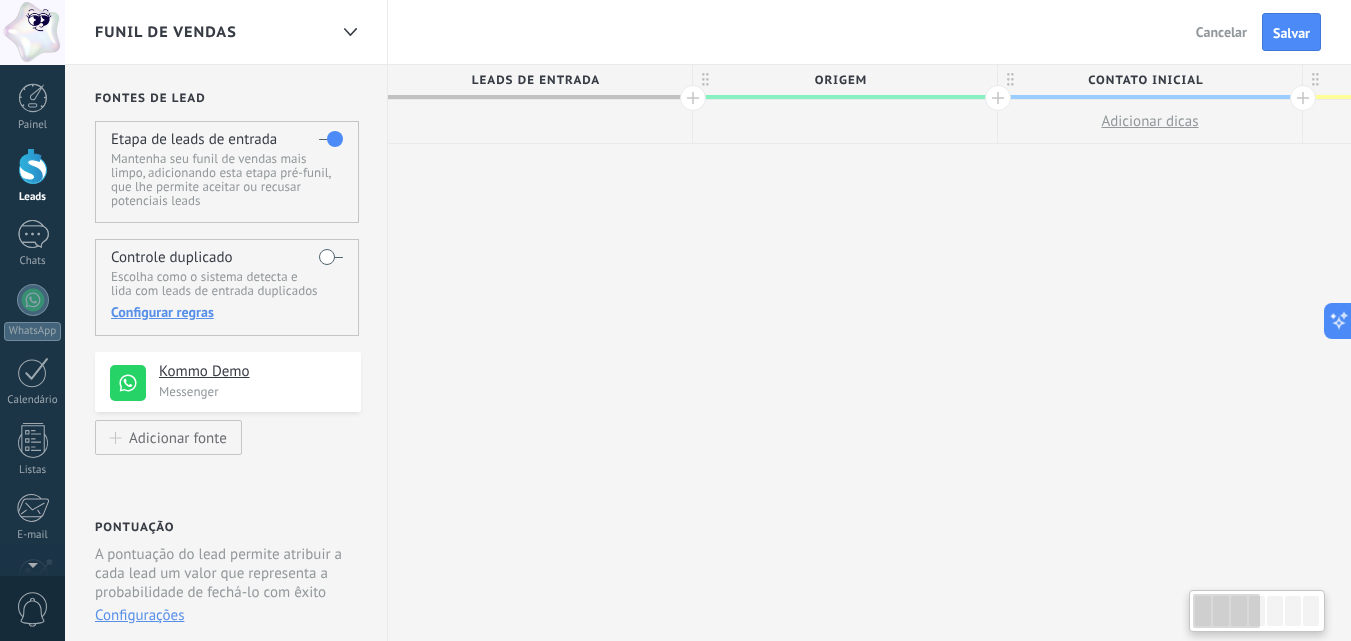 drag, startPoint x: 433, startPoint y: 230, endPoint x: 1294, endPoint y: 243, distance: 861.09814 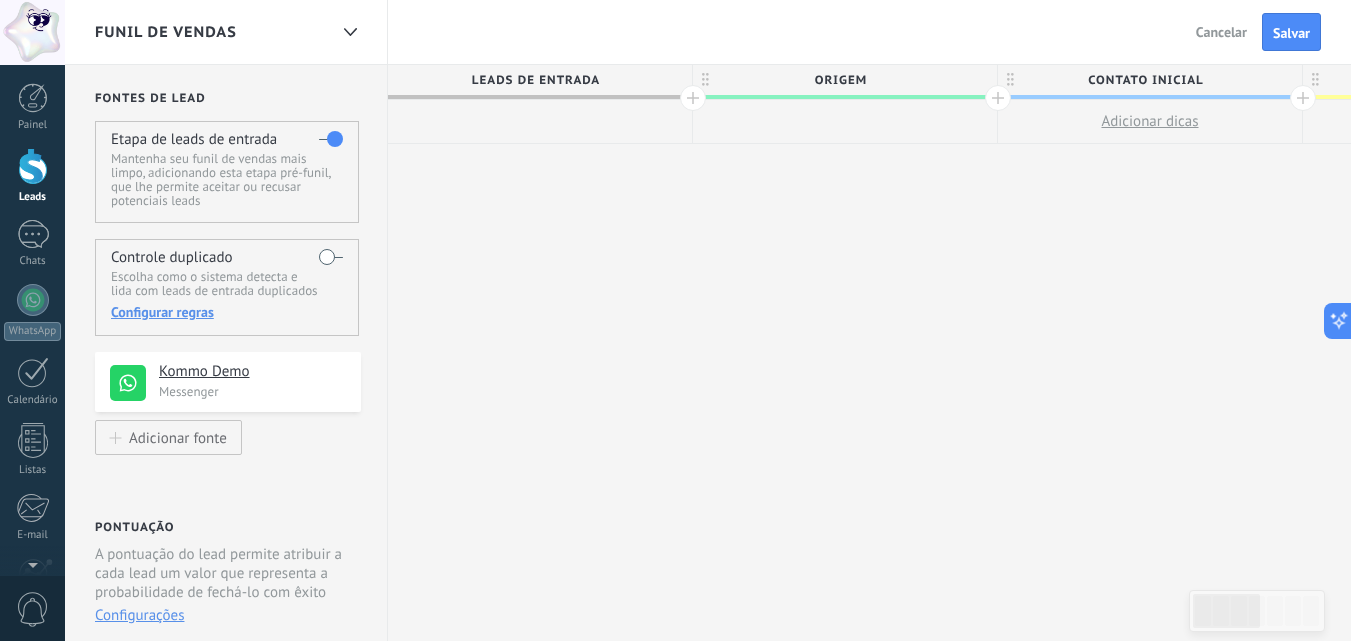 click at bounding box center [540, 122] 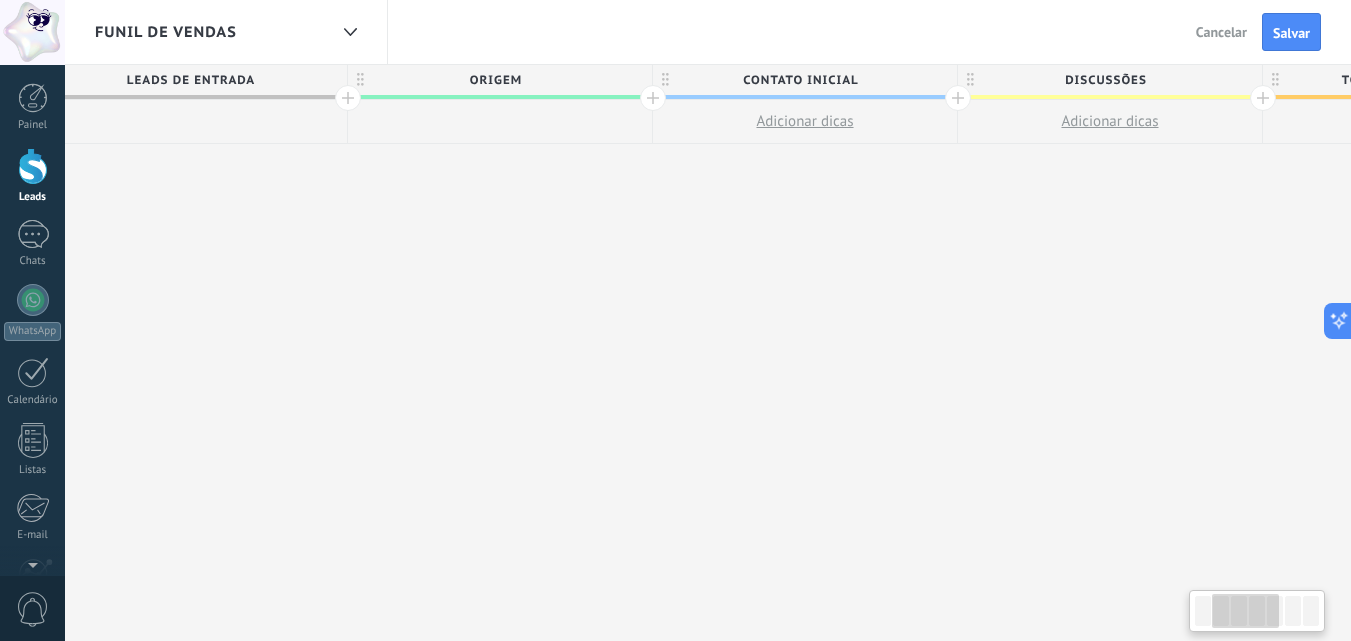 scroll, scrollTop: 0, scrollLeft: 418, axis: horizontal 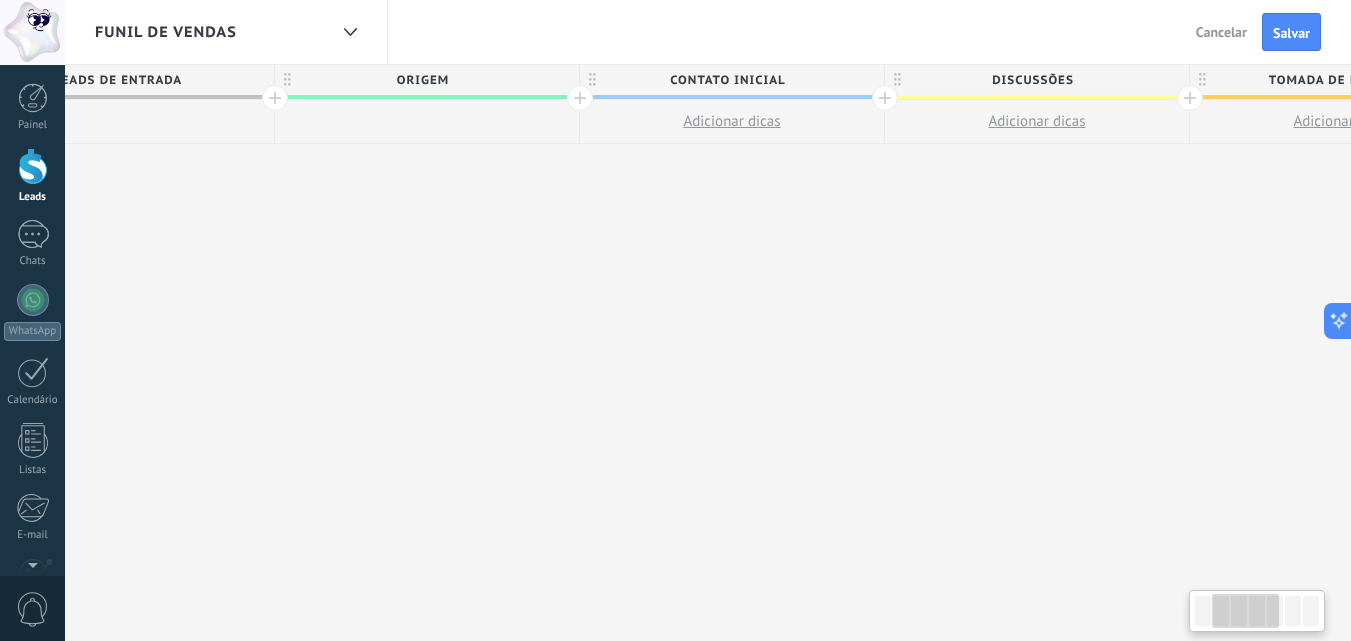 drag, startPoint x: 874, startPoint y: 107, endPoint x: 456, endPoint y: 104, distance: 418.01077 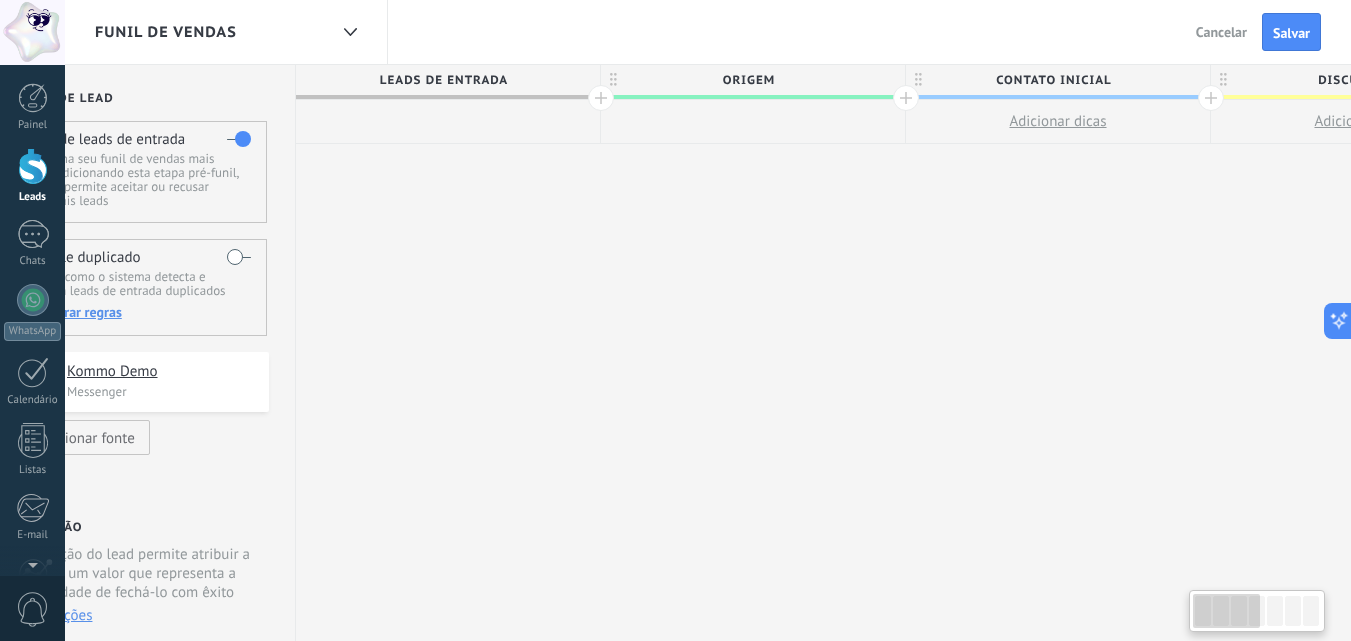 scroll, scrollTop: 0, scrollLeft: 0, axis: both 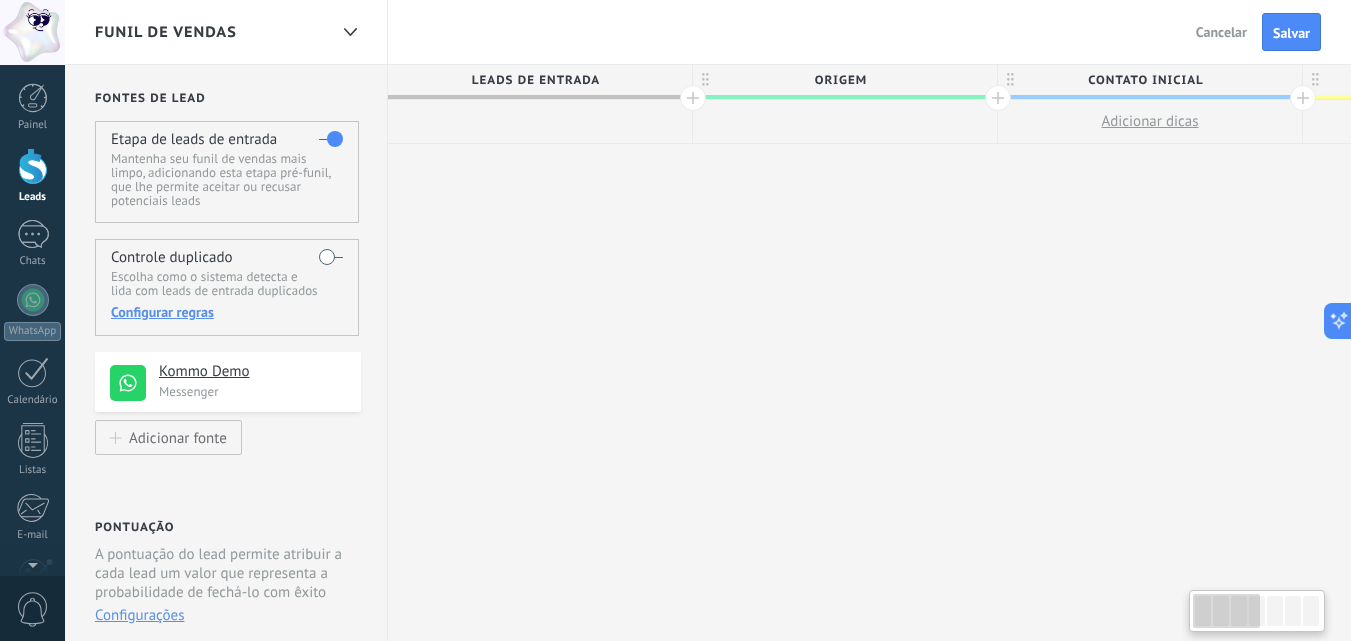 drag, startPoint x: 357, startPoint y: 251, endPoint x: 879, endPoint y: 357, distance: 532.65375 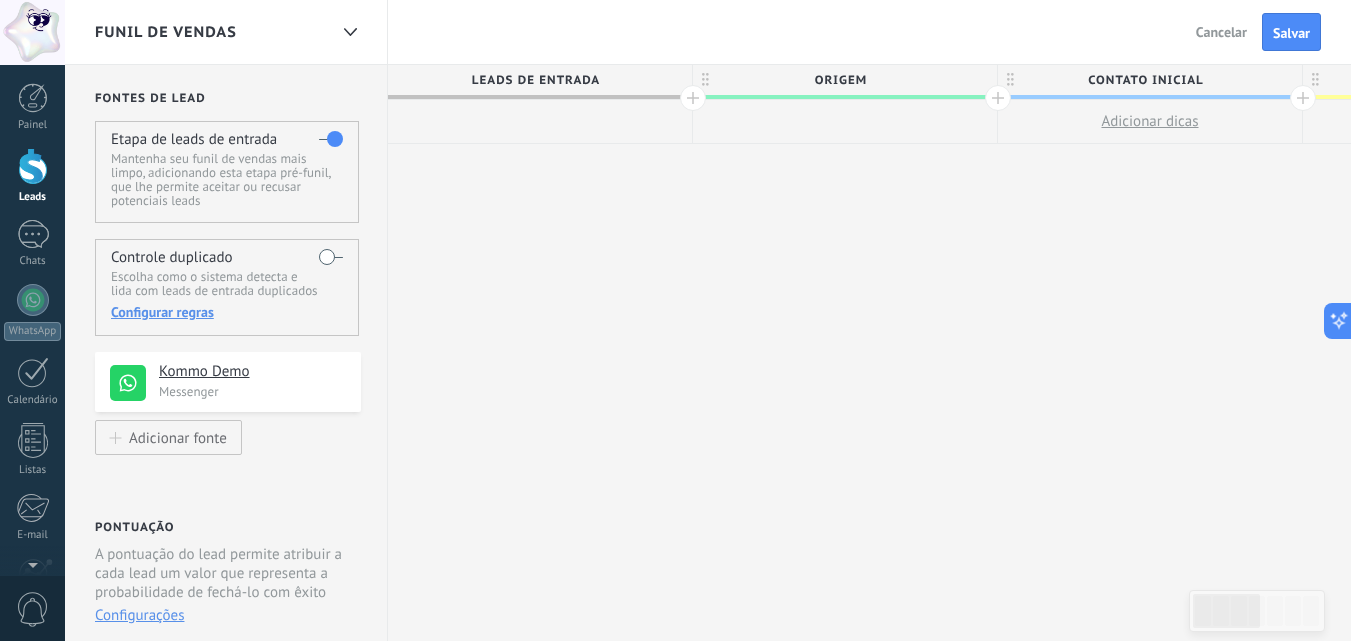 click on "Leads de entrada" at bounding box center [535, 80] 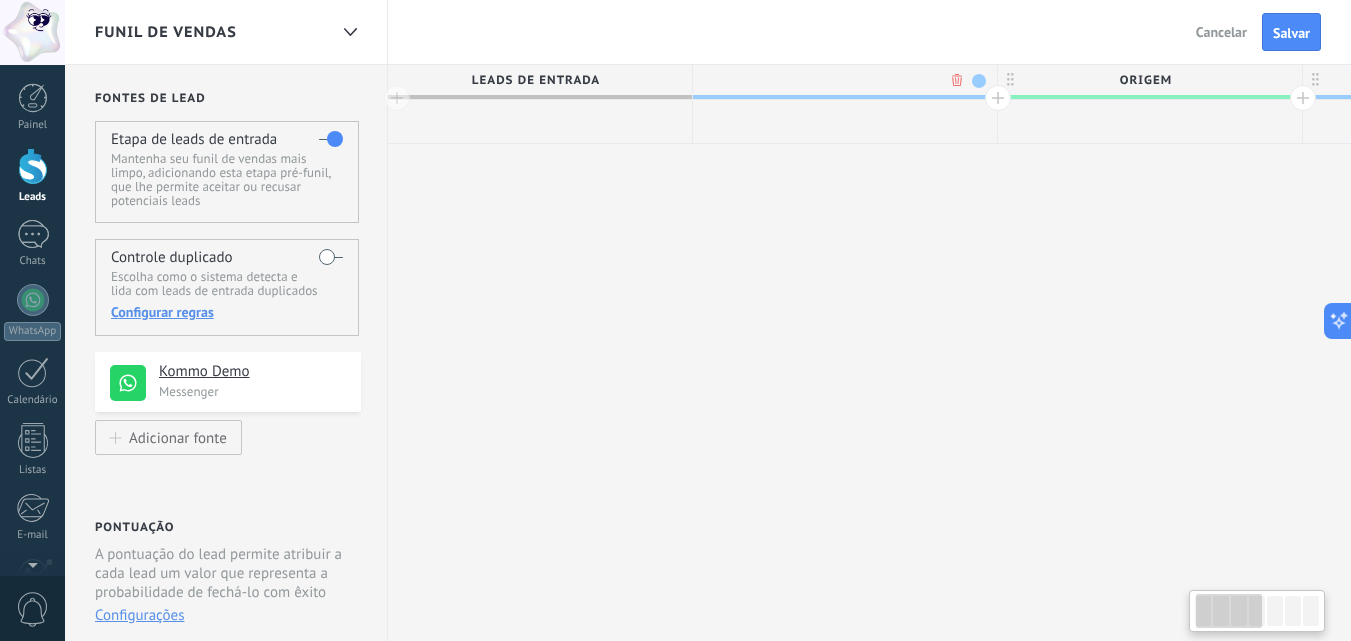 scroll, scrollTop: 0, scrollLeft: 148, axis: horizontal 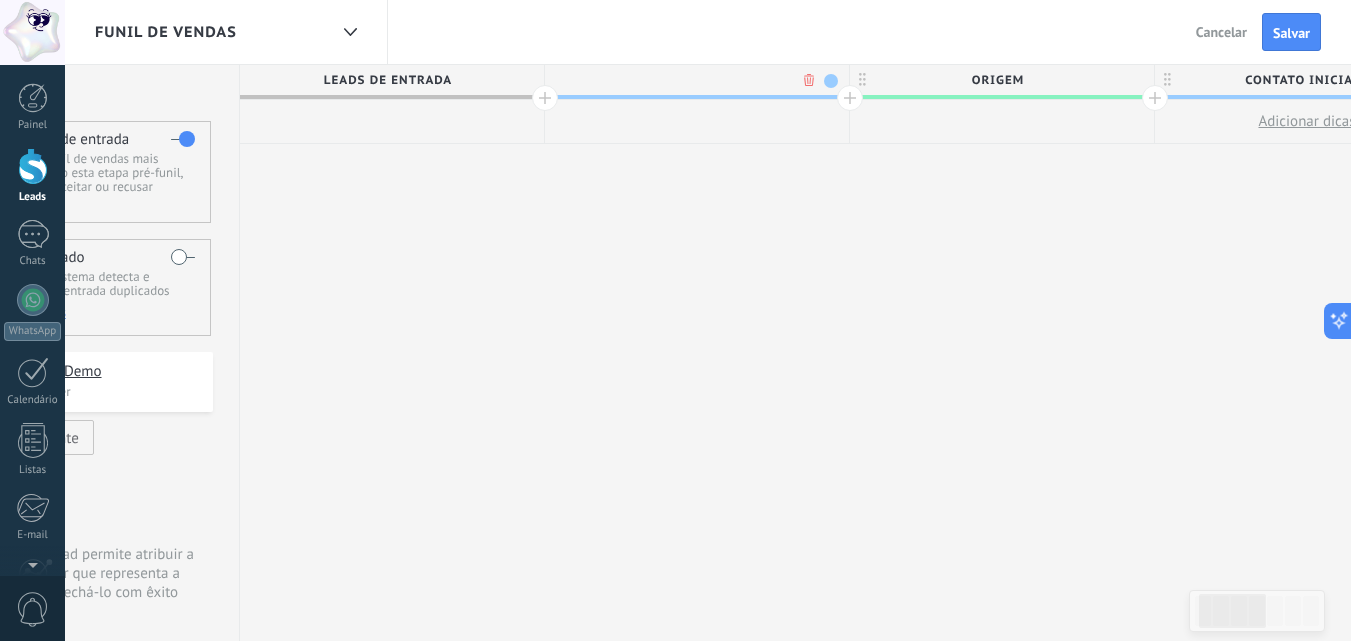 click on ".abccls-1,.abccls-2{fill-rule:evenodd}.abccls-2{fill:#fff} .abfcls-1{fill:none}.abfcls-2{fill:#fff} .abncls-1{isolation:isolate}.abncls-2{opacity:.06}.abncls-2,.abncls-3,.abncls-6{mix-blend-mode:multiply}.abncls-3{opacity:.15}.abncls-4,.abncls-8{fill:#fff}.abncls-5{fill:url(#abnlinear-gradient)}.abncls-6{opacity:.04}.abncls-7{fill:url(#abnlinear-gradient-2)}.abncls-8{fill-rule:evenodd} .abqst0{fill:#ffa200} .abwcls-1{fill:#252525} .cls-1{isolation:isolate} .acicls-1{fill:none} .aclcls-1{fill:#232323} .acnst0{display:none} .addcls-1,.addcls-2{fill:none;stroke-miterlimit:10}.addcls-1{stroke:#dfe0e5}.addcls-2{stroke:#a1a7ab} .adecls-1,.adecls-2{fill:none;stroke-miterlimit:10}.adecls-1{stroke:#dfe0e5}.adecls-2{stroke:#a1a7ab} .adqcls-1{fill:#8591a5;fill-rule:evenodd} .aeccls-1{fill:#5c9f37} .aeecls-1{fill:#f86161} .aejcls-1{fill:#8591a5;fill-rule:evenodd} .aekcls-1{fill-rule:evenodd} .aelcls-1{fill-rule:evenodd;fill:currentColor} .aemcls-1{fill-rule:evenodd;fill:currentColor} .aencls-2{fill:#f86161;opacity:.3}" at bounding box center (675, 320) 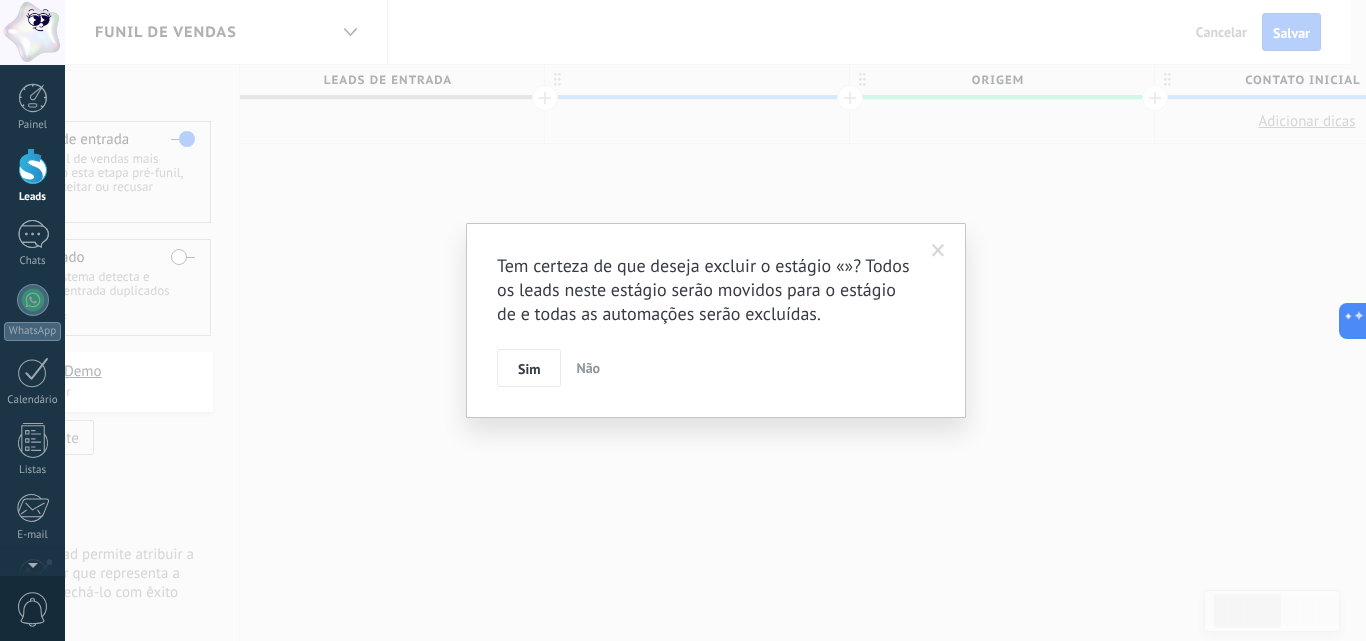 click at bounding box center [938, 251] 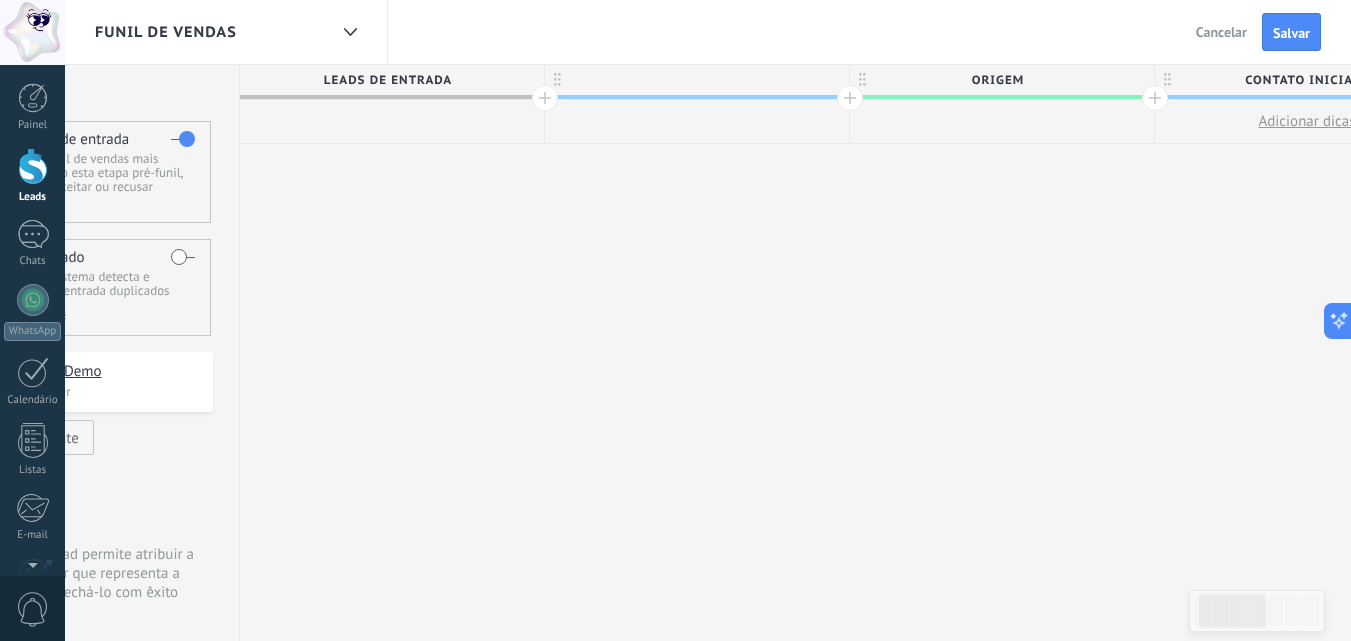 click on "Leads de entrada" at bounding box center (387, 80) 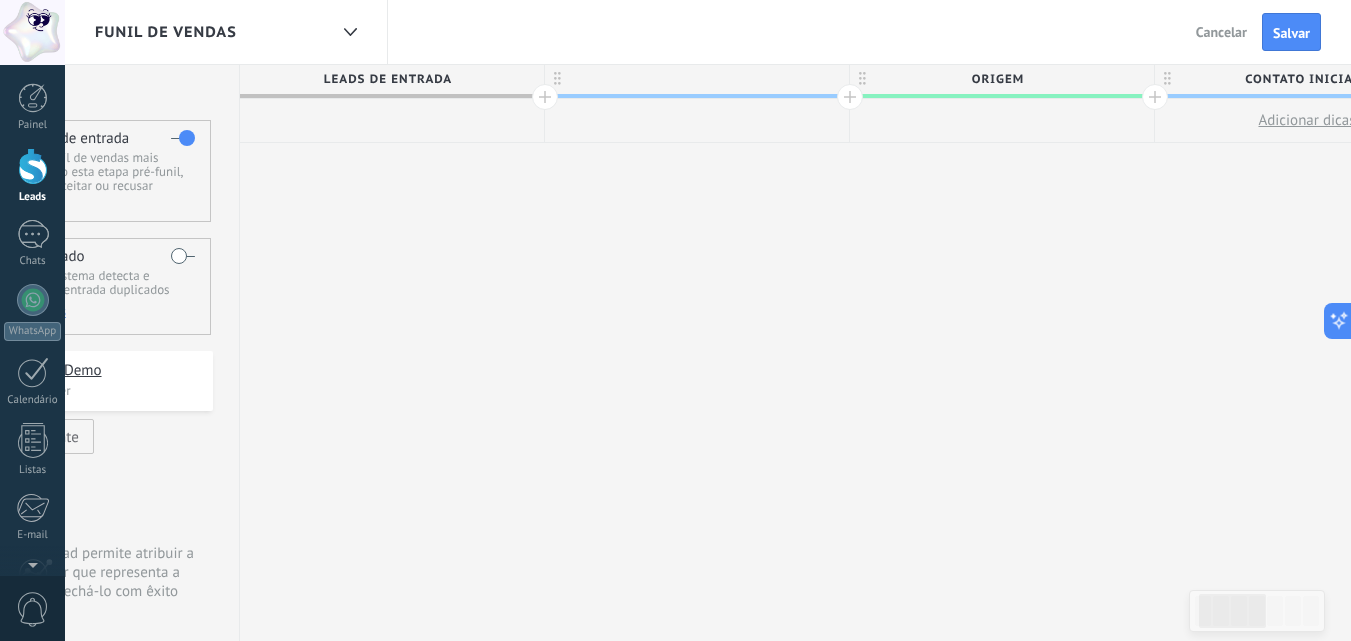 scroll, scrollTop: 0, scrollLeft: 0, axis: both 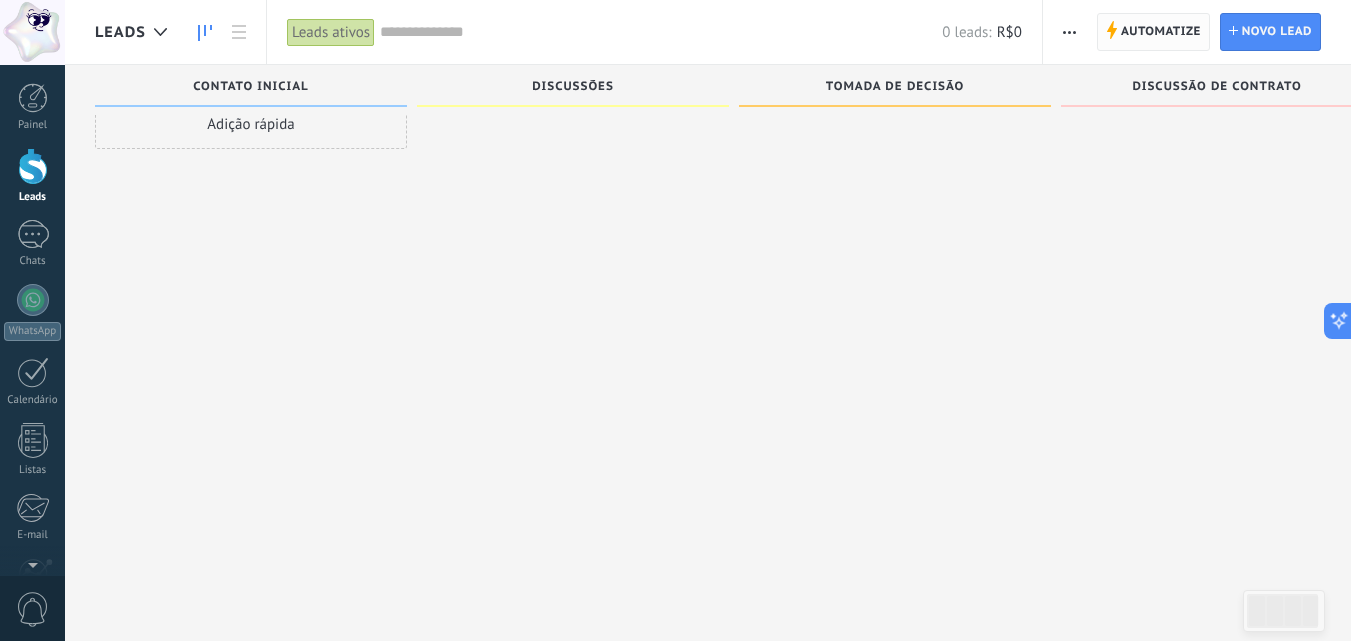 click on "Automatize" at bounding box center [1161, 32] 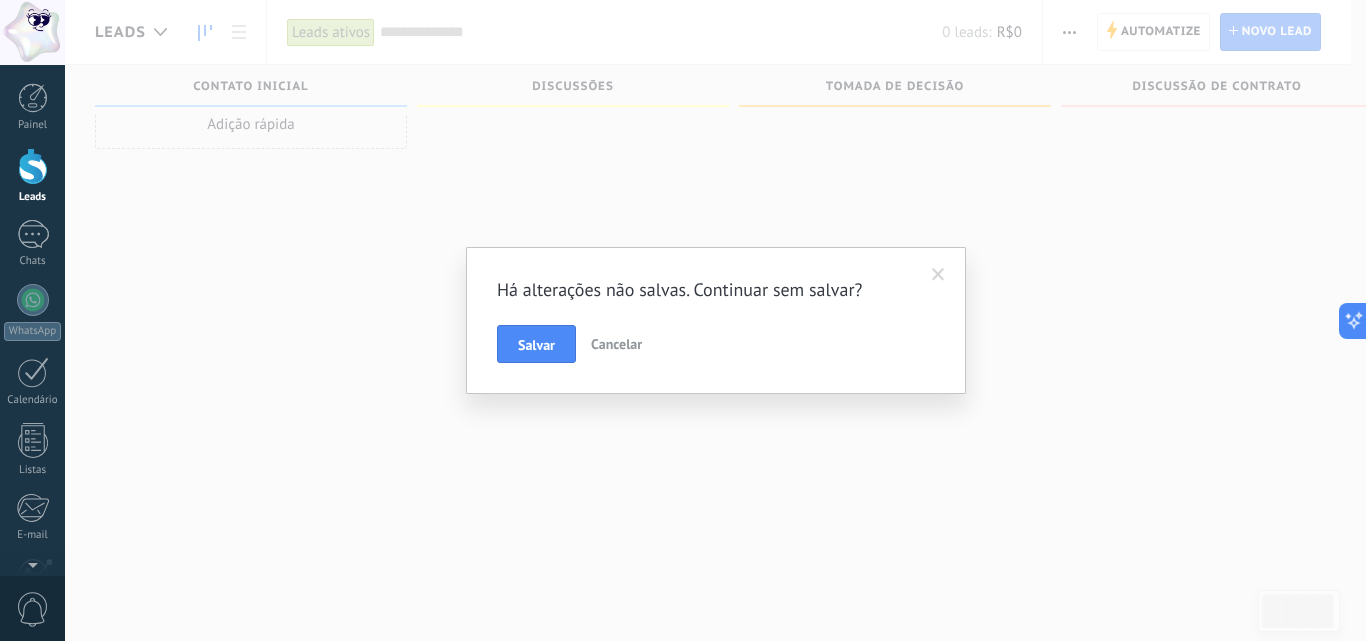 click on "Cancelar" at bounding box center (616, 344) 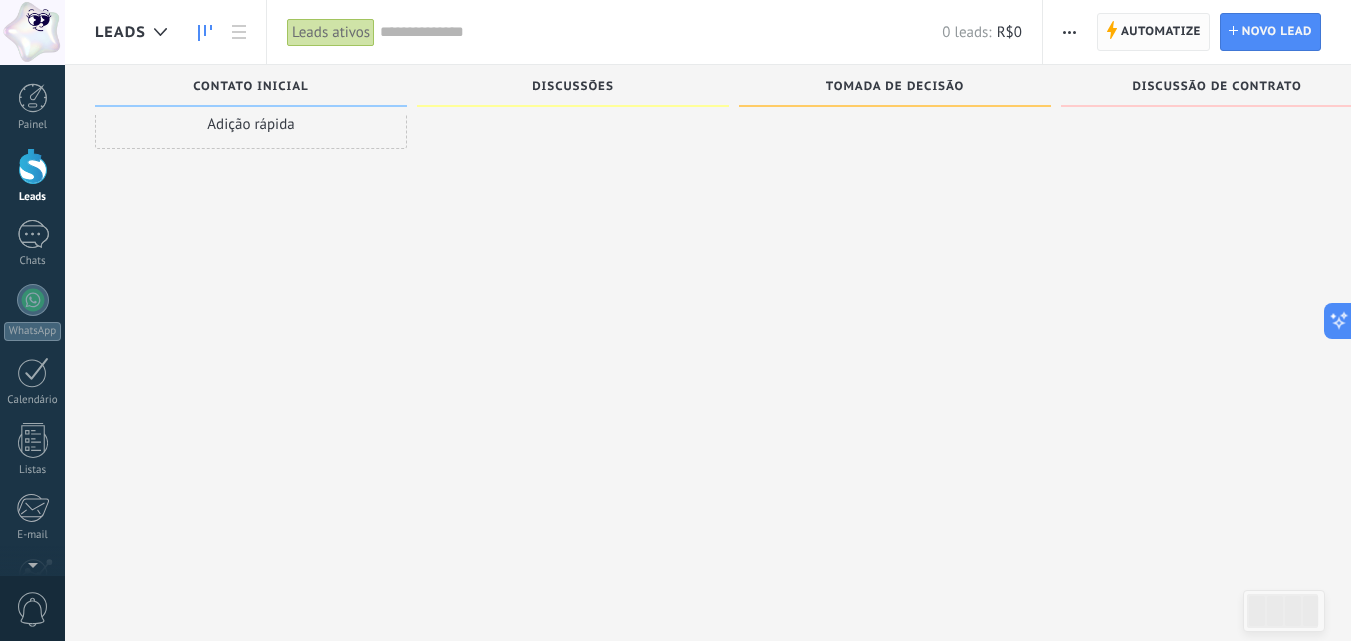 click on "Automatize" at bounding box center [1161, 32] 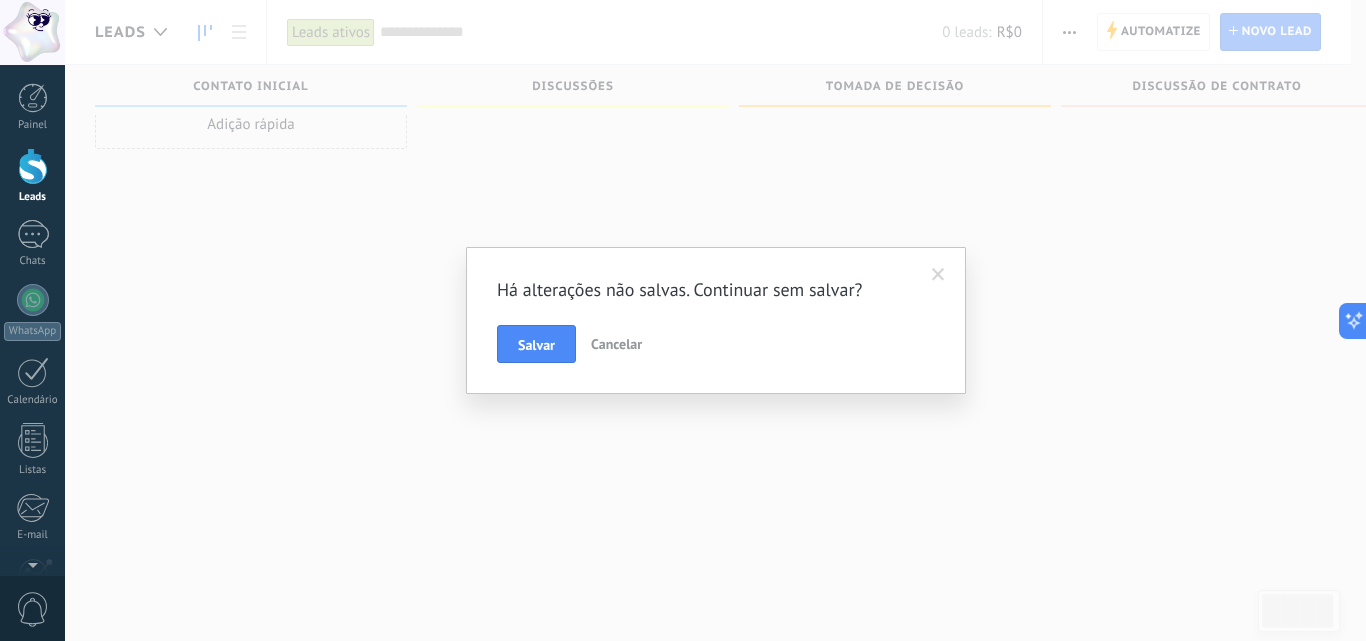 click on "Cancelar" at bounding box center [616, 344] 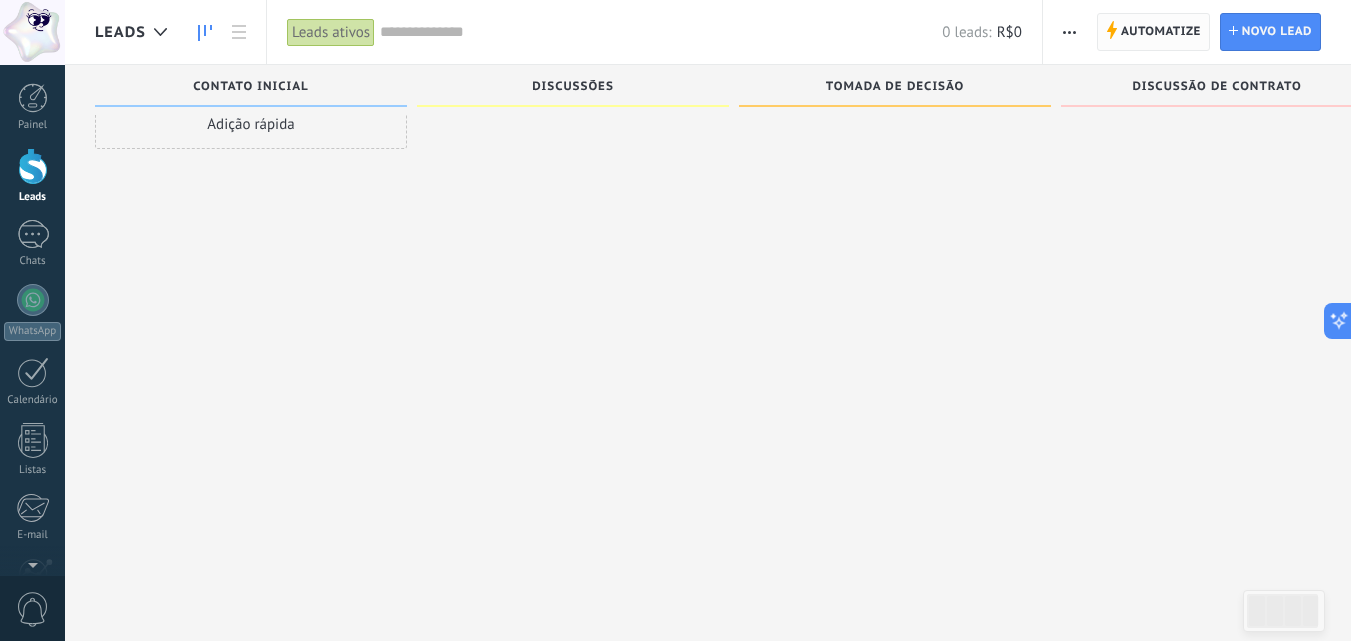 click on "Automatize" at bounding box center [1161, 32] 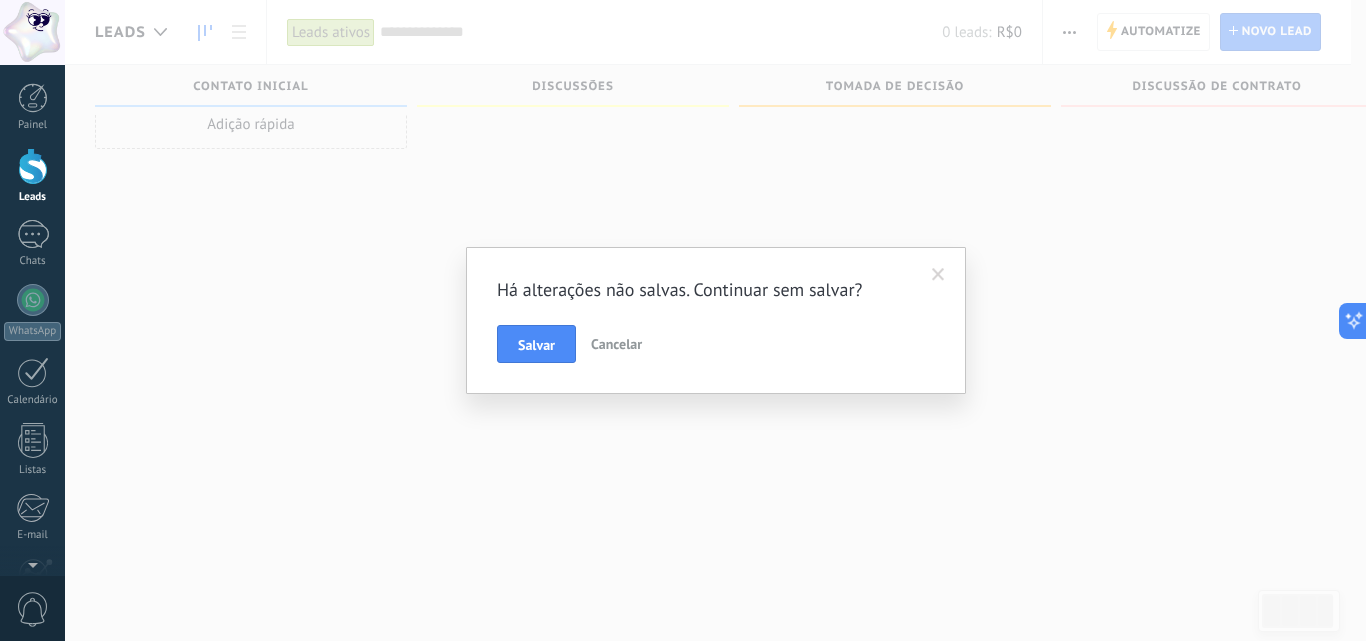 click on "Salvar" at bounding box center (536, 345) 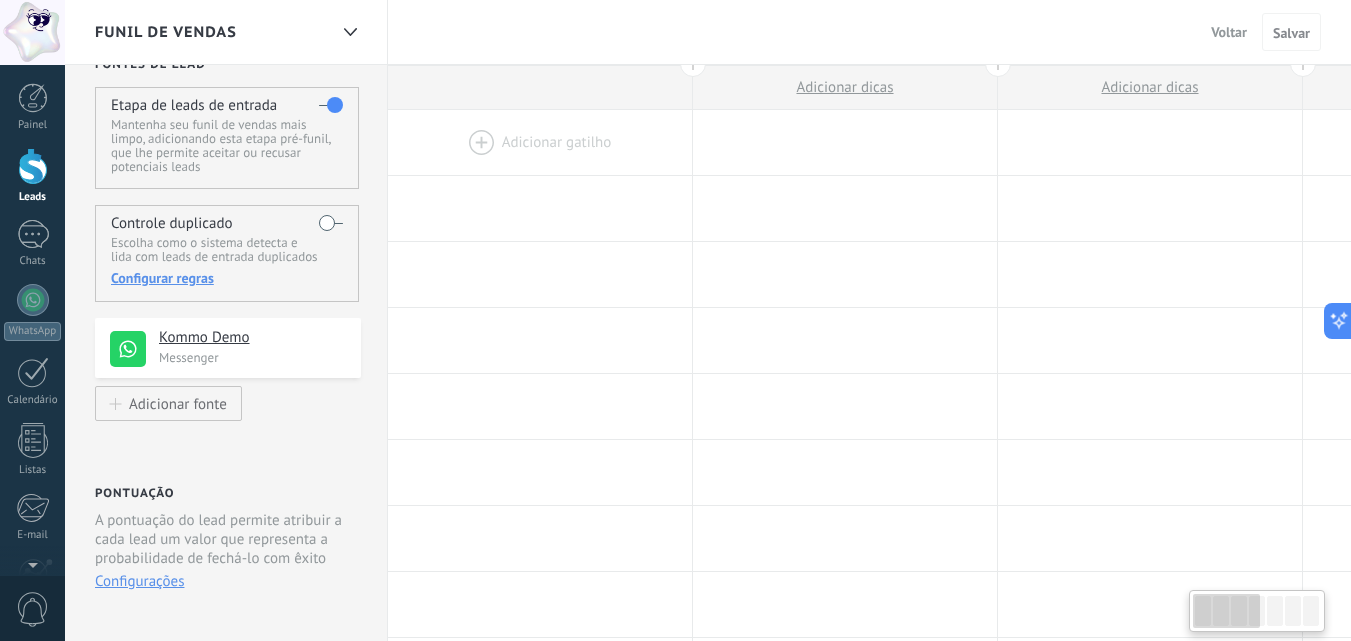 scroll, scrollTop: 0, scrollLeft: 0, axis: both 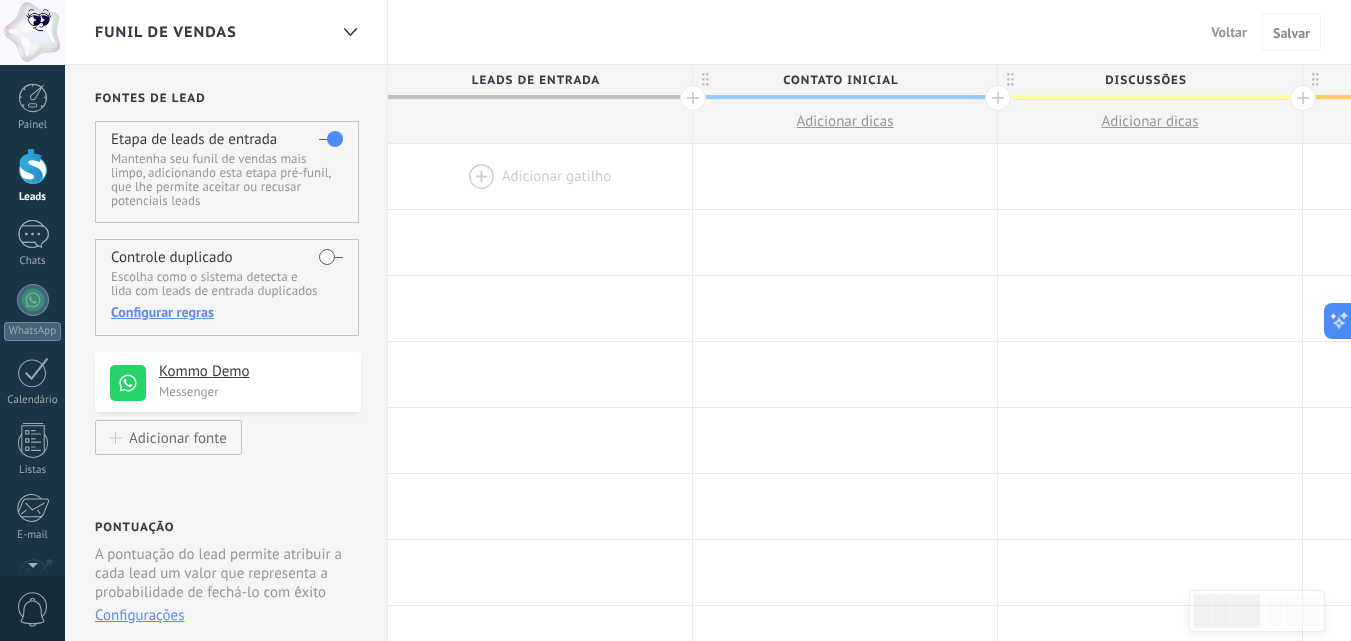 click on "Contato inicial" at bounding box center (840, 80) 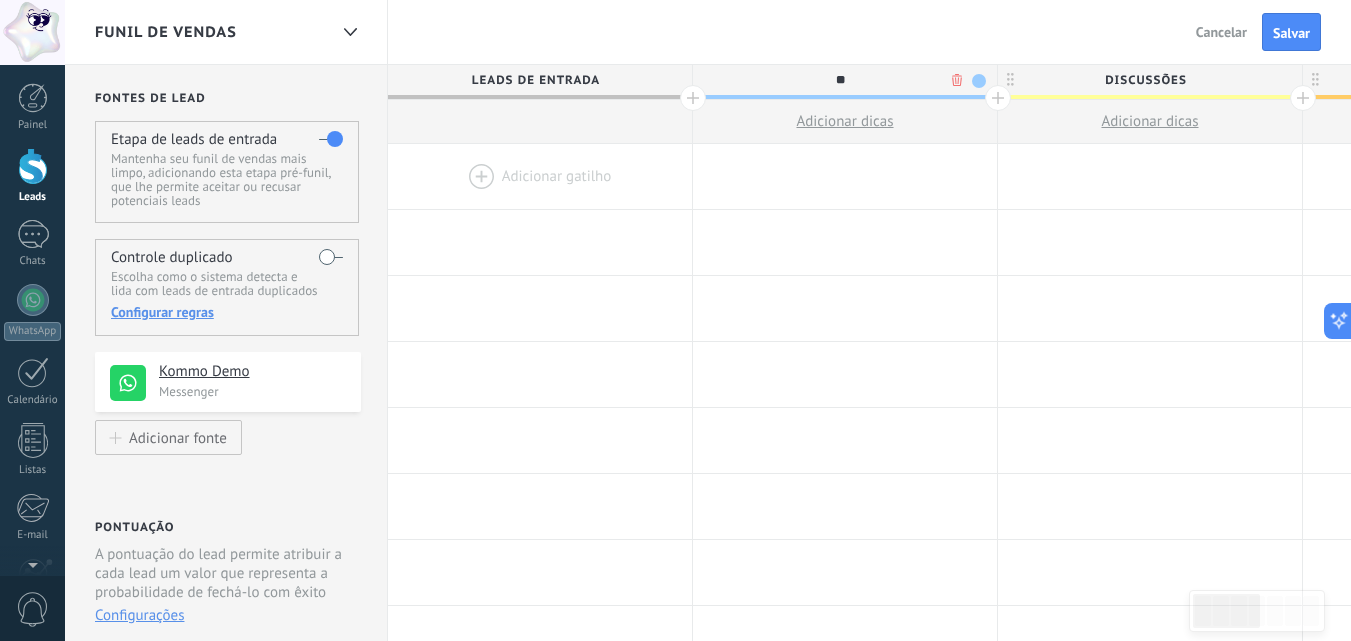type on "*" 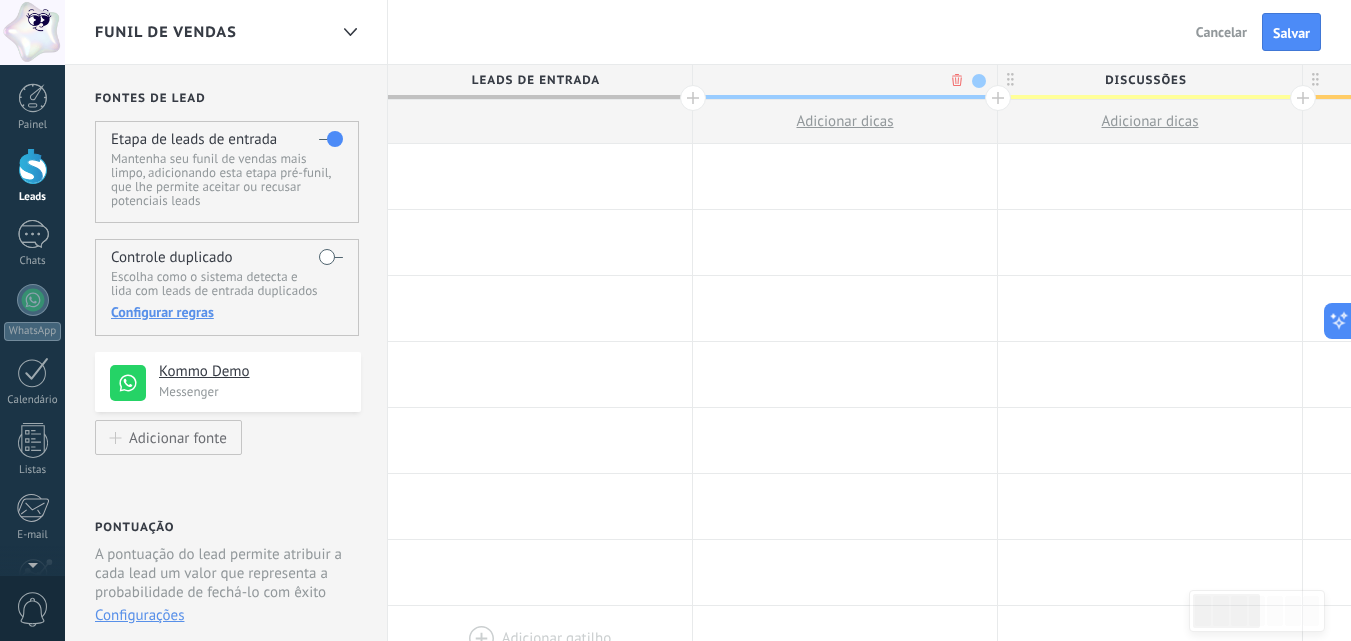 type 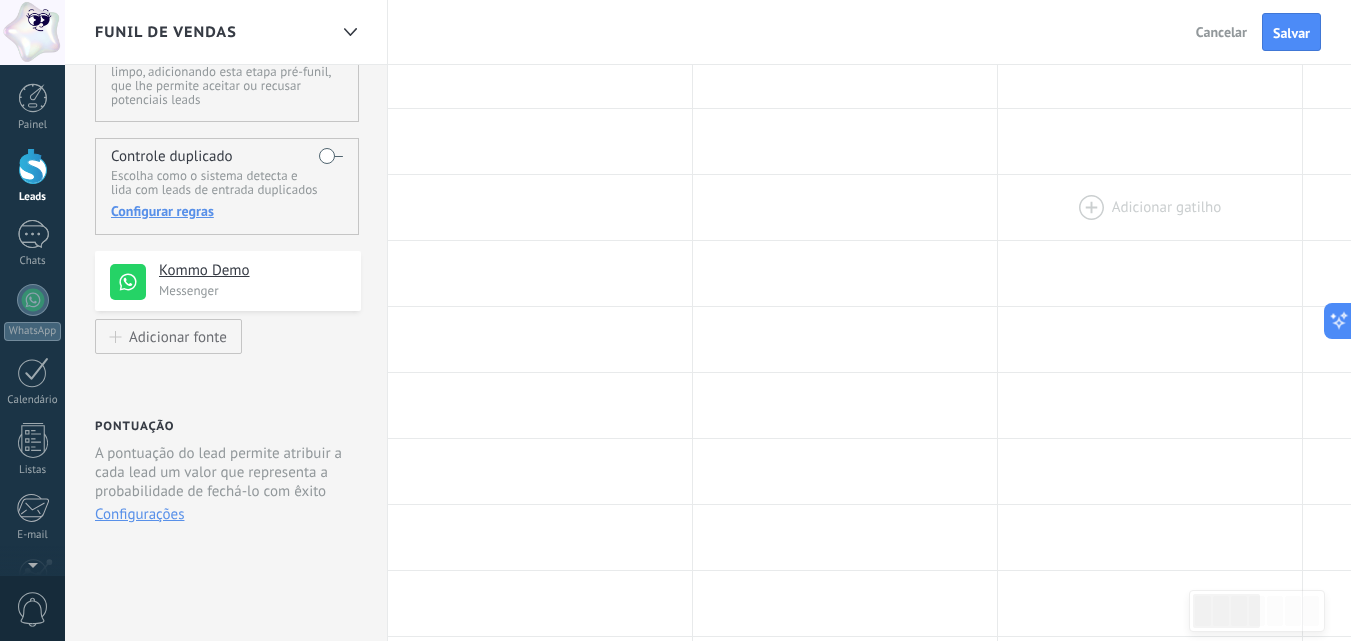 scroll, scrollTop: 0, scrollLeft: 0, axis: both 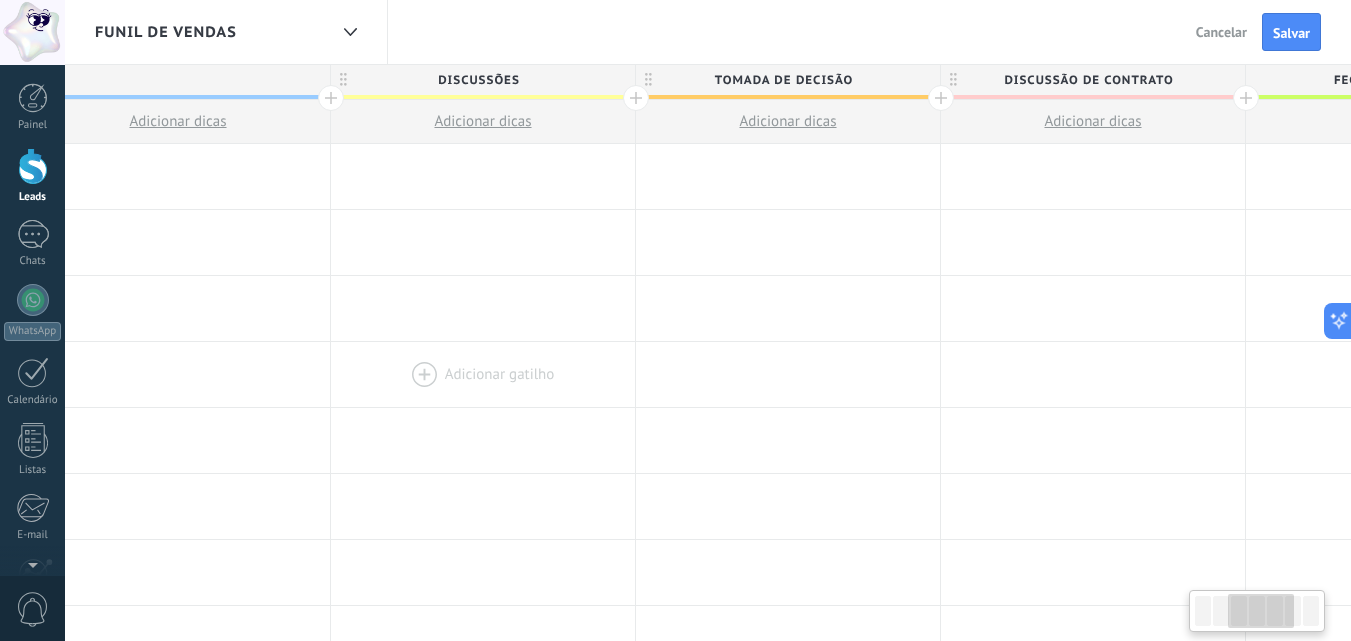 drag, startPoint x: 1101, startPoint y: 281, endPoint x: 434, endPoint y: 387, distance: 675.37024 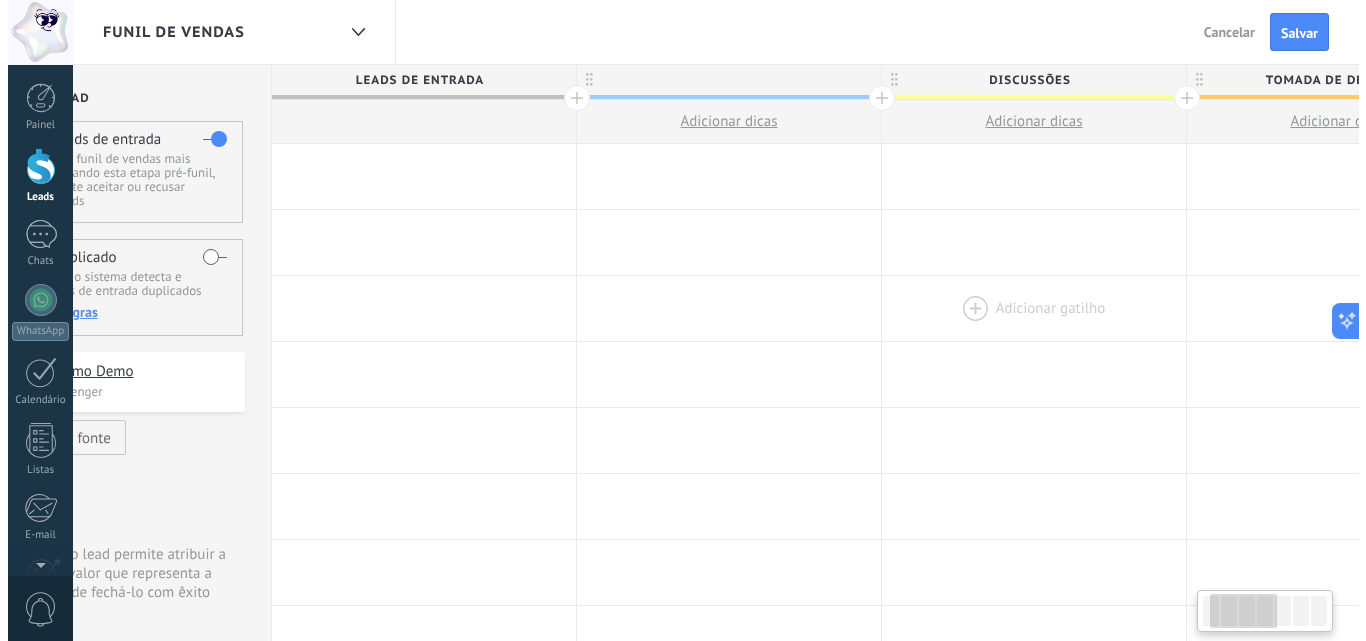 scroll, scrollTop: 0, scrollLeft: 0, axis: both 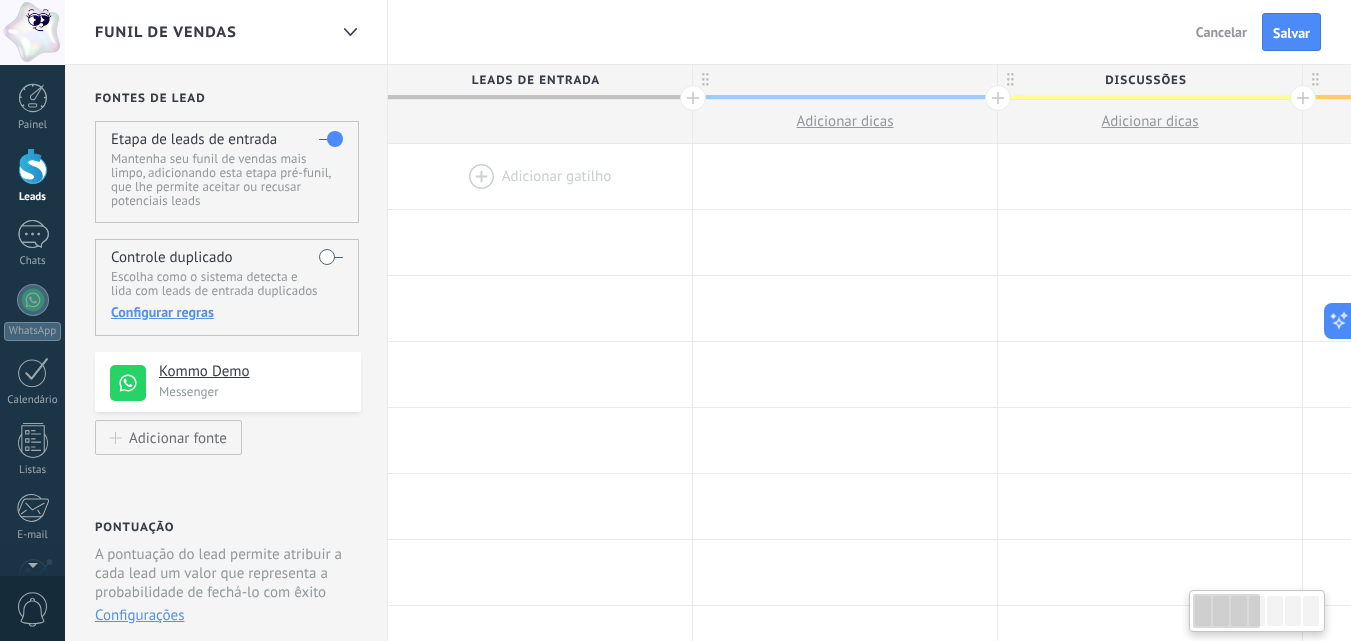 drag, startPoint x: 607, startPoint y: 276, endPoint x: 1365, endPoint y: 294, distance: 758.2137 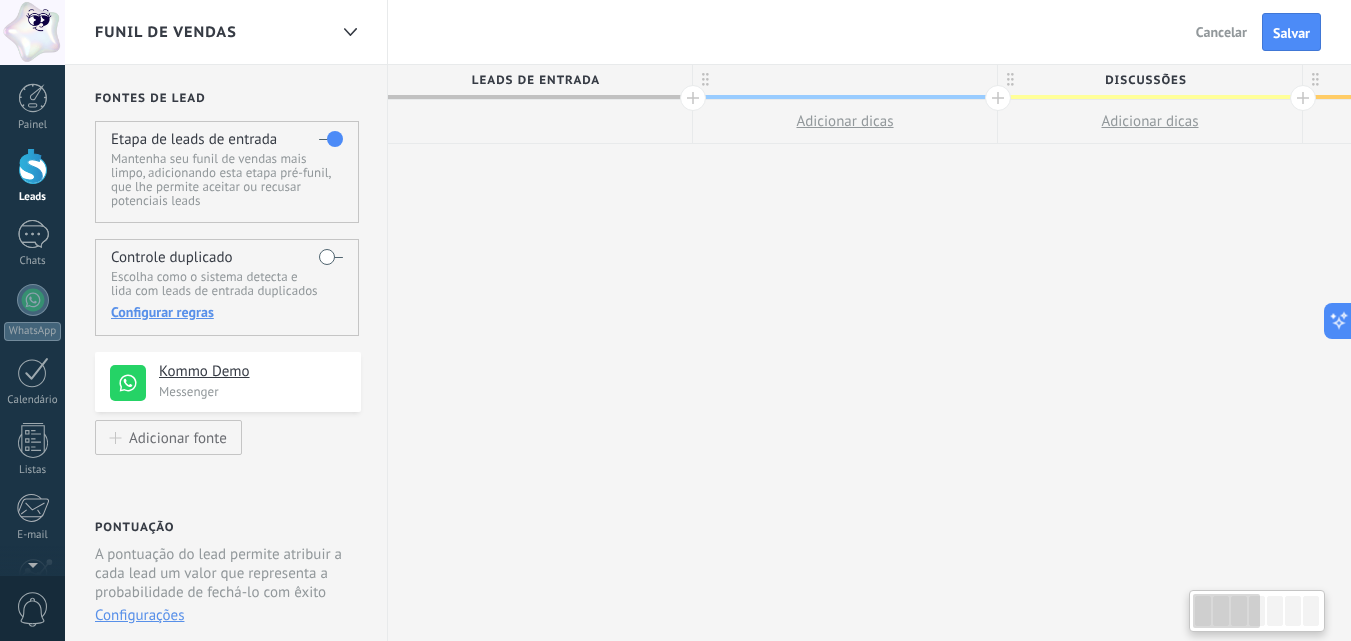 click at bounding box center (845, 80) 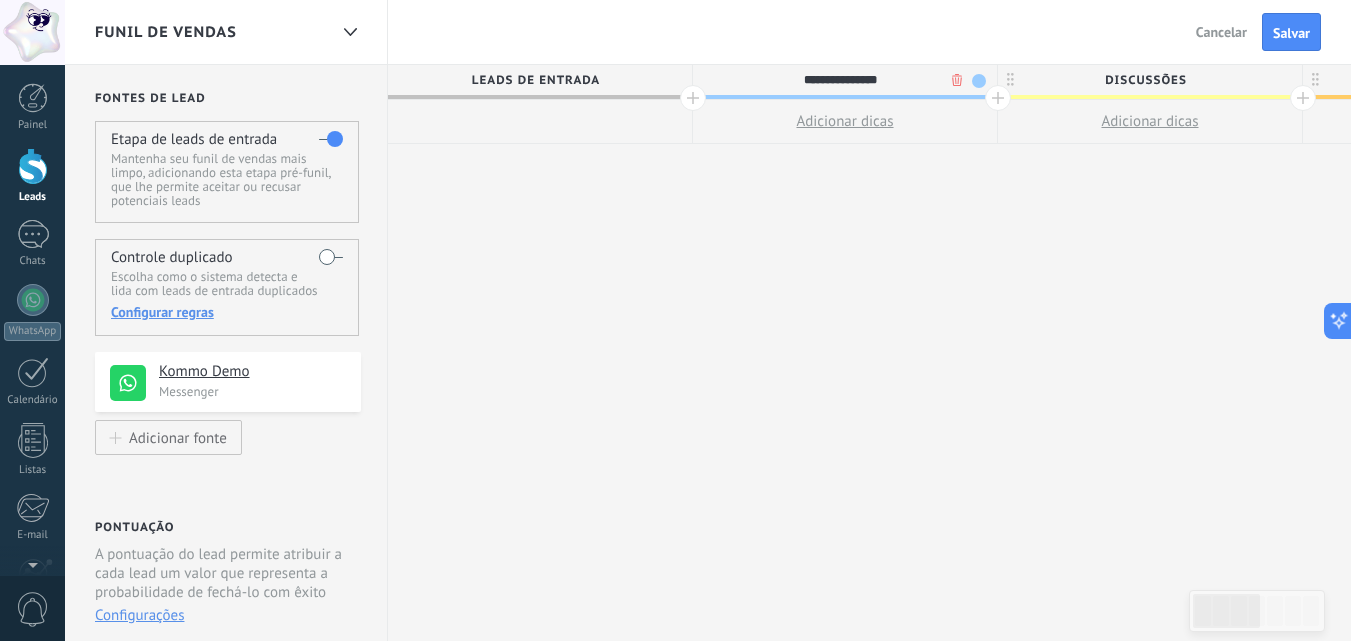 type on "**********" 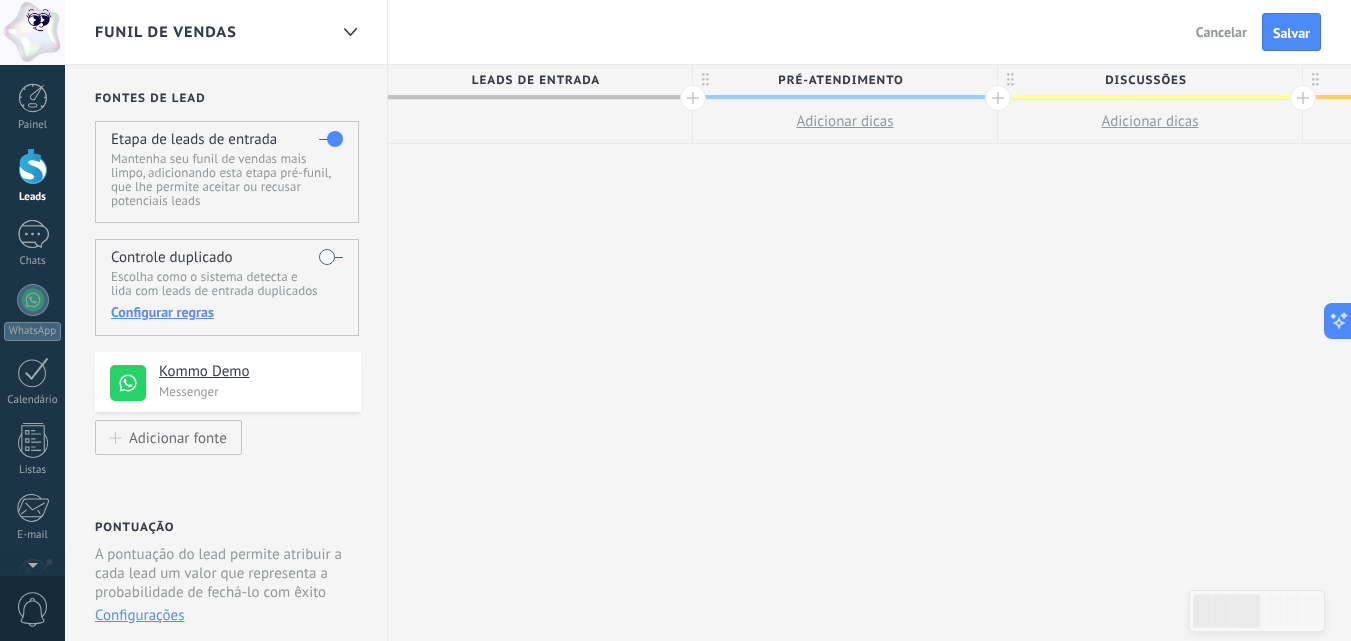 click on "Adicionar dicas" at bounding box center (844, 121) 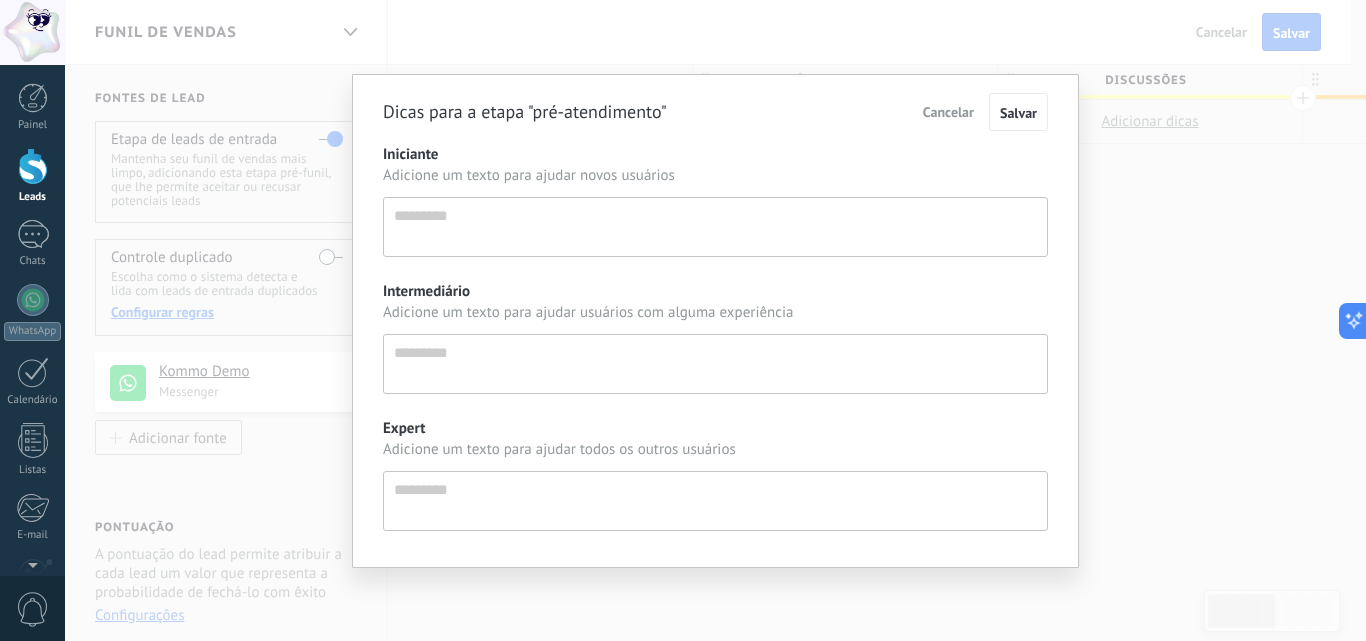 scroll, scrollTop: 19, scrollLeft: 0, axis: vertical 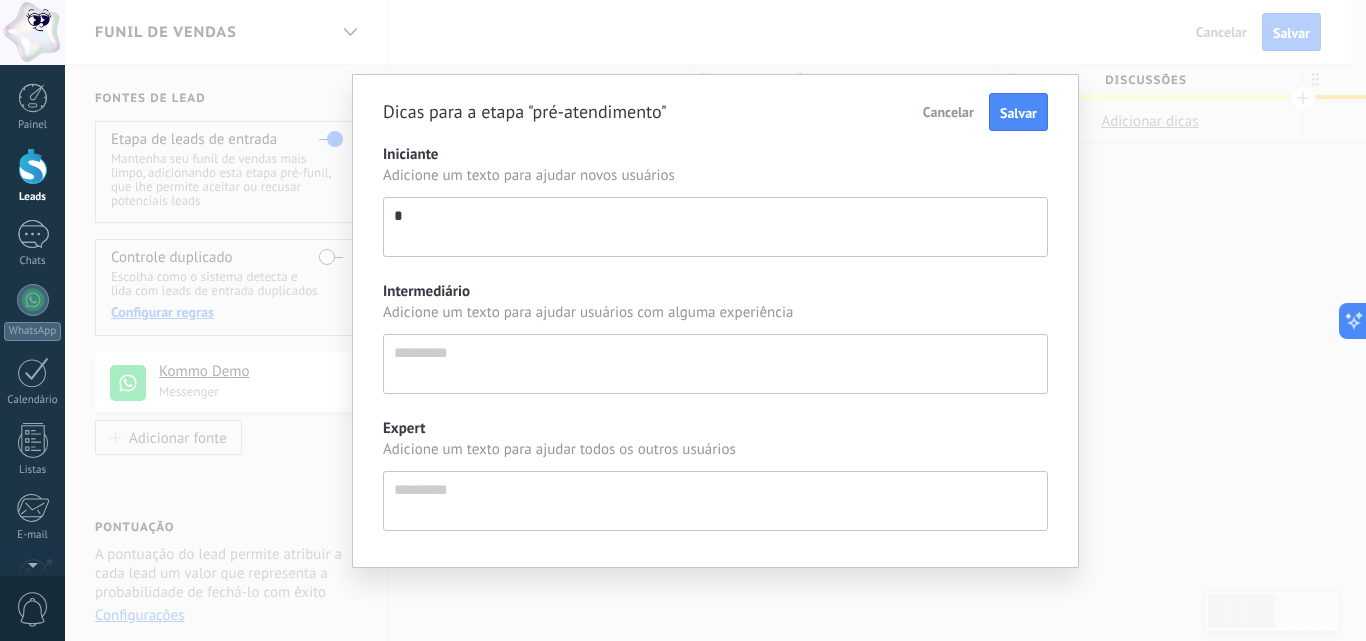 type on "**" 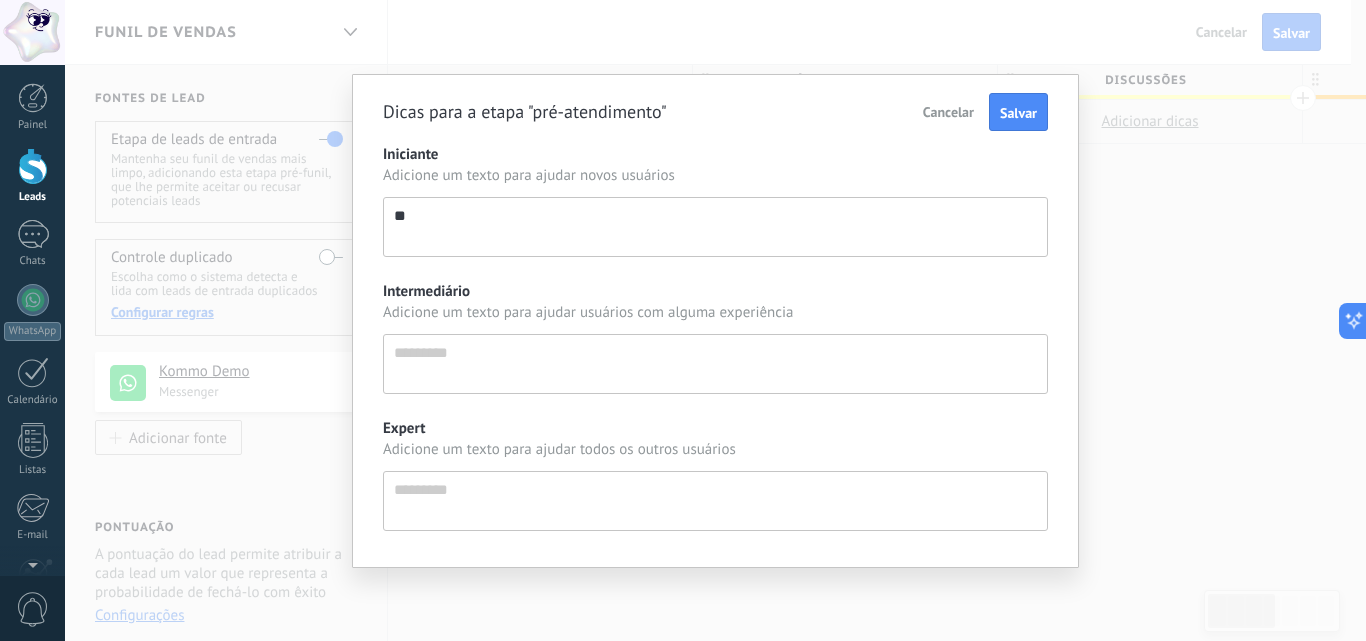 type on "***" 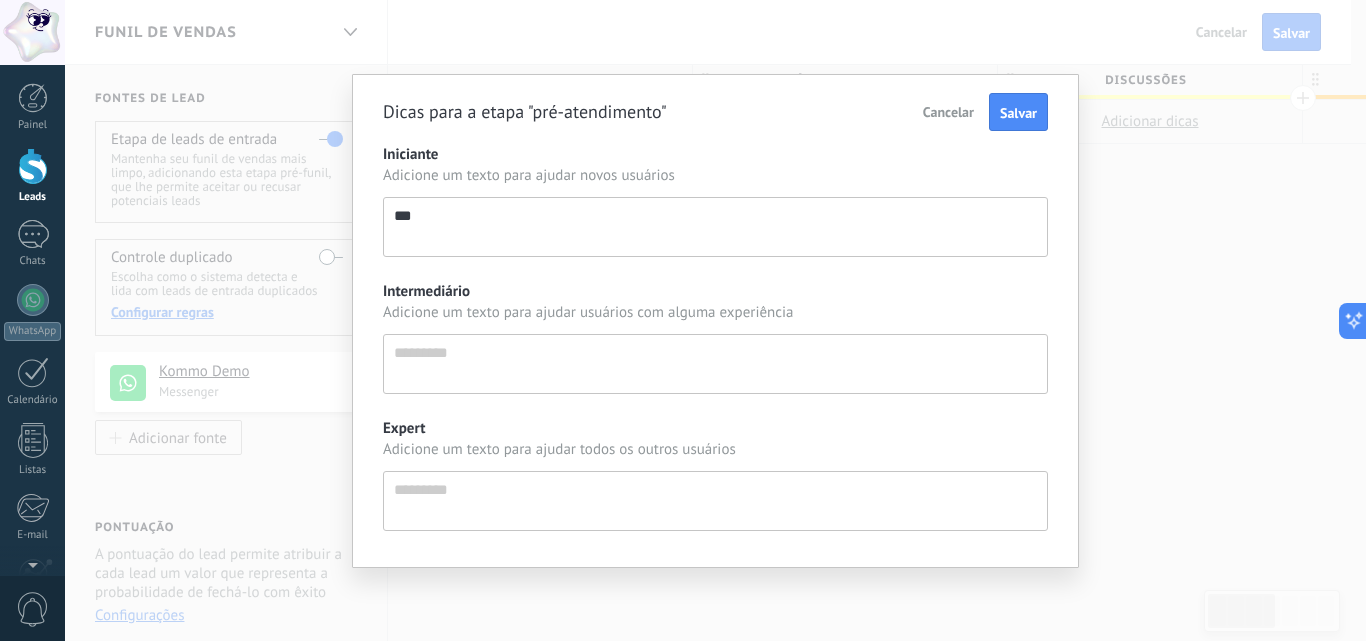 type on "****" 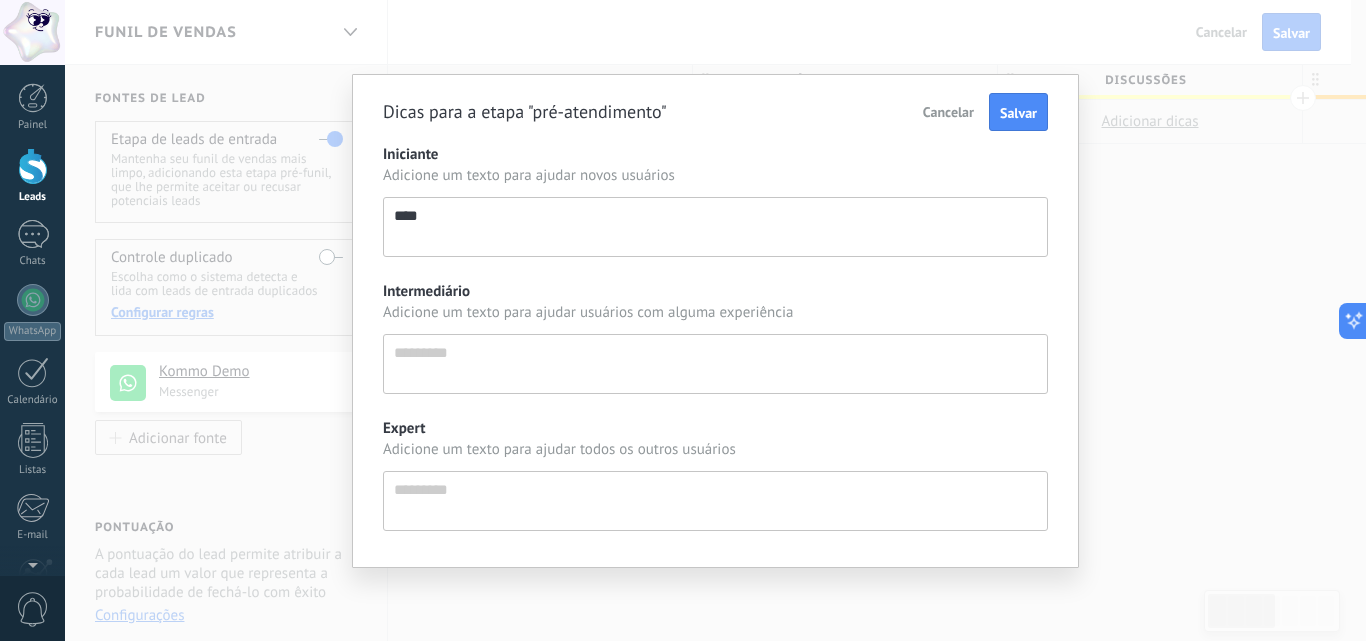 type on "*****" 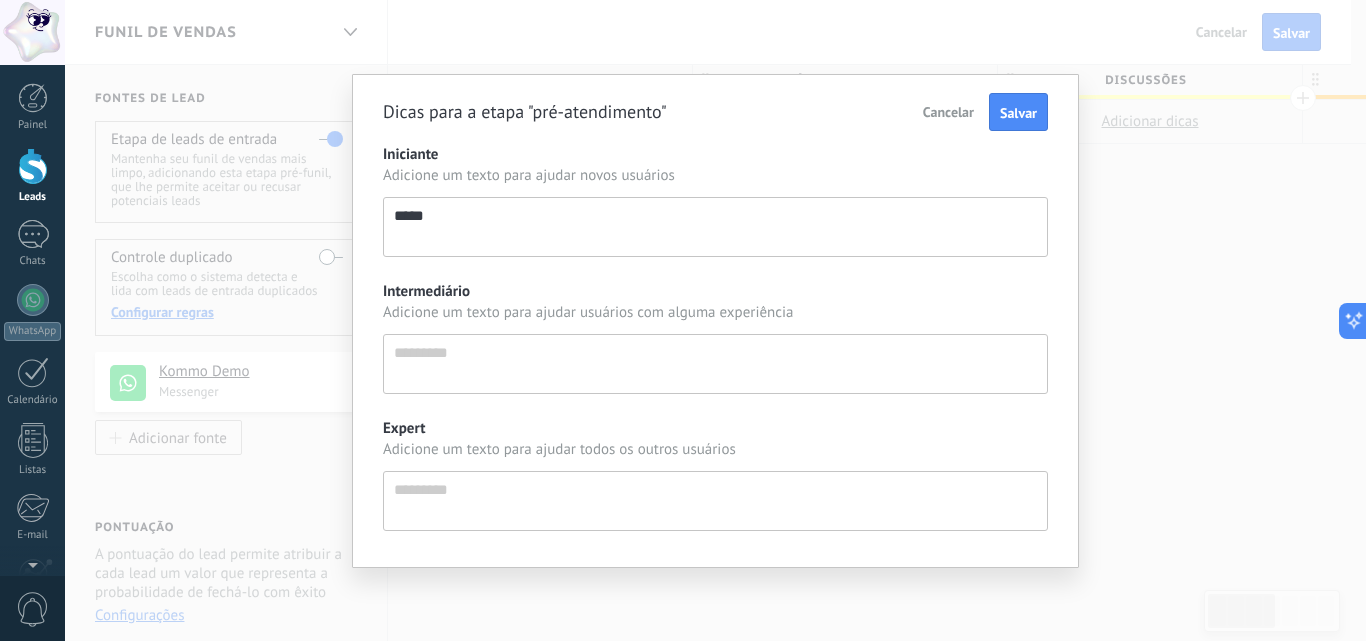 scroll, scrollTop: 19, scrollLeft: 0, axis: vertical 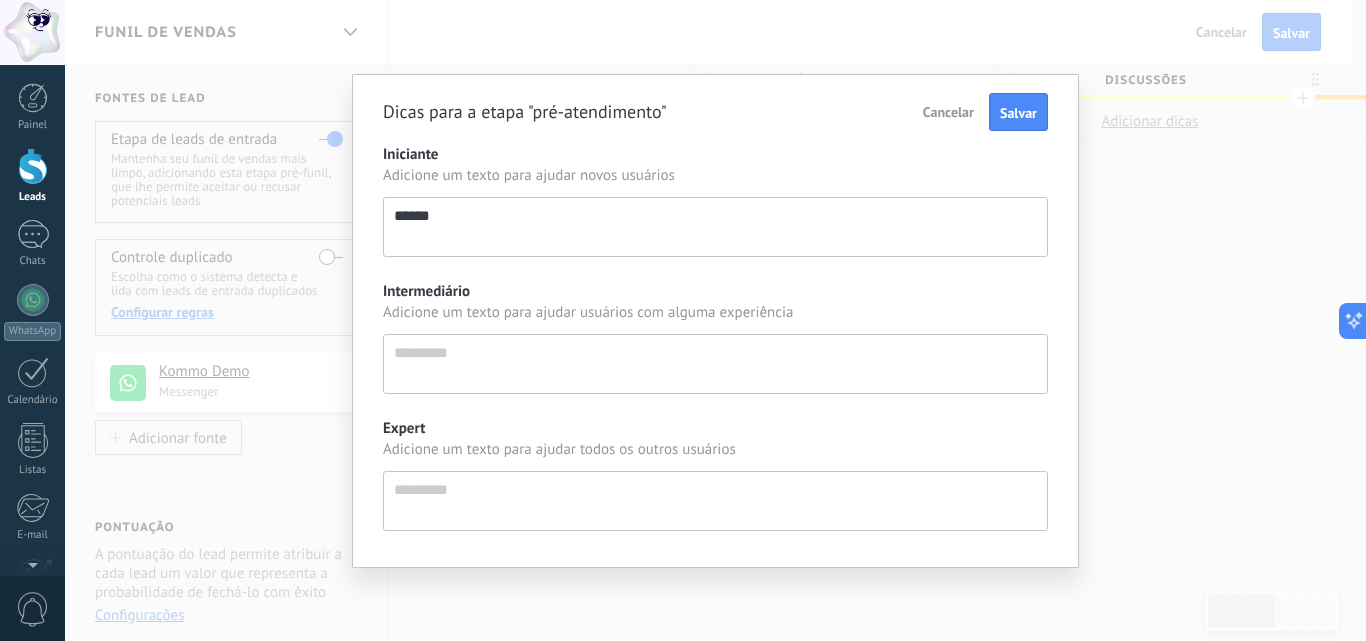 type on "*******" 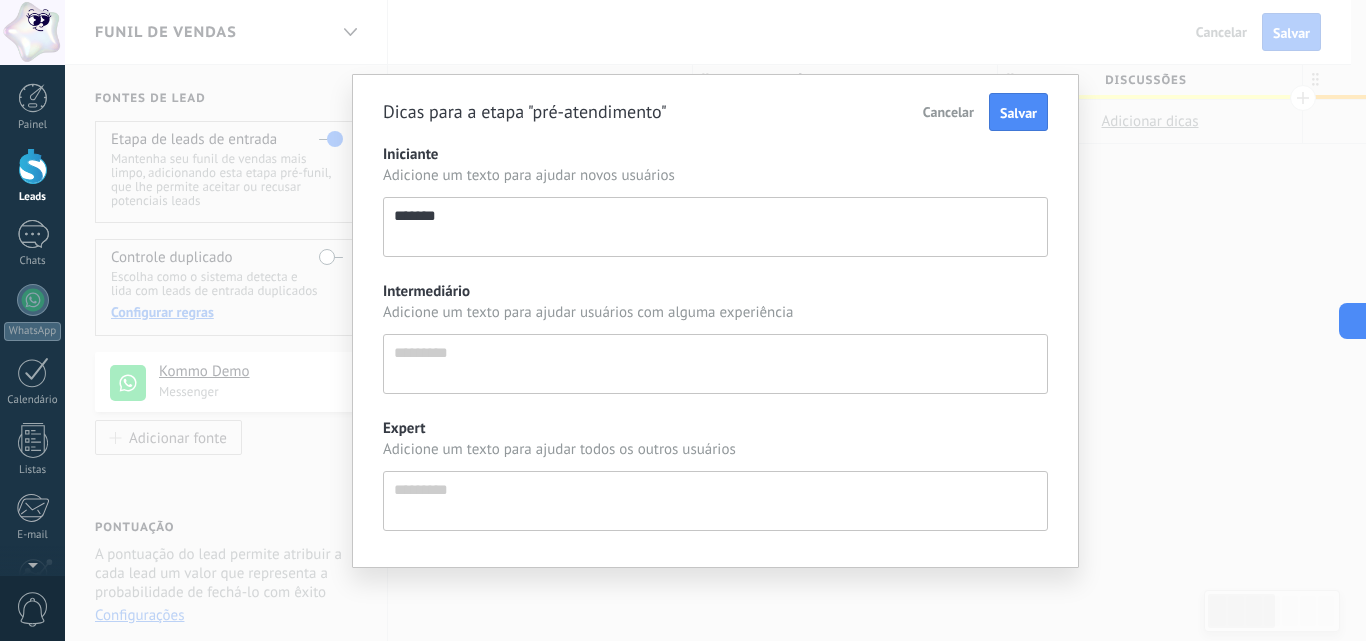 type on "********" 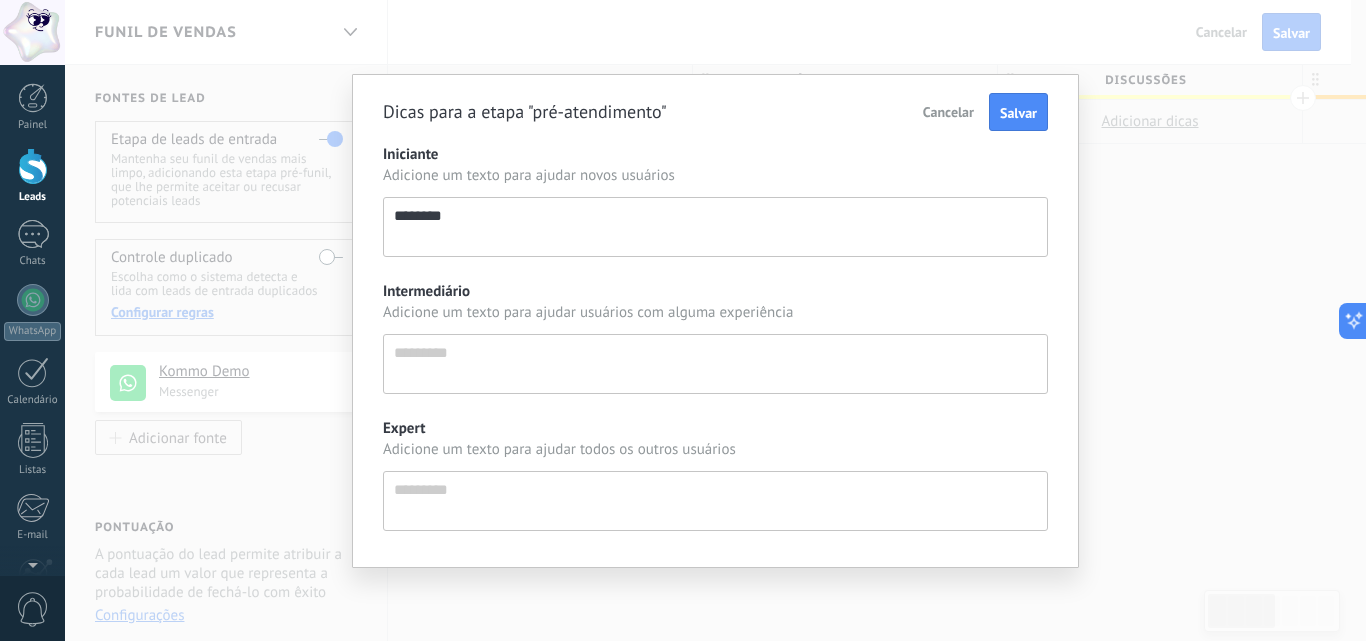 type on "*********" 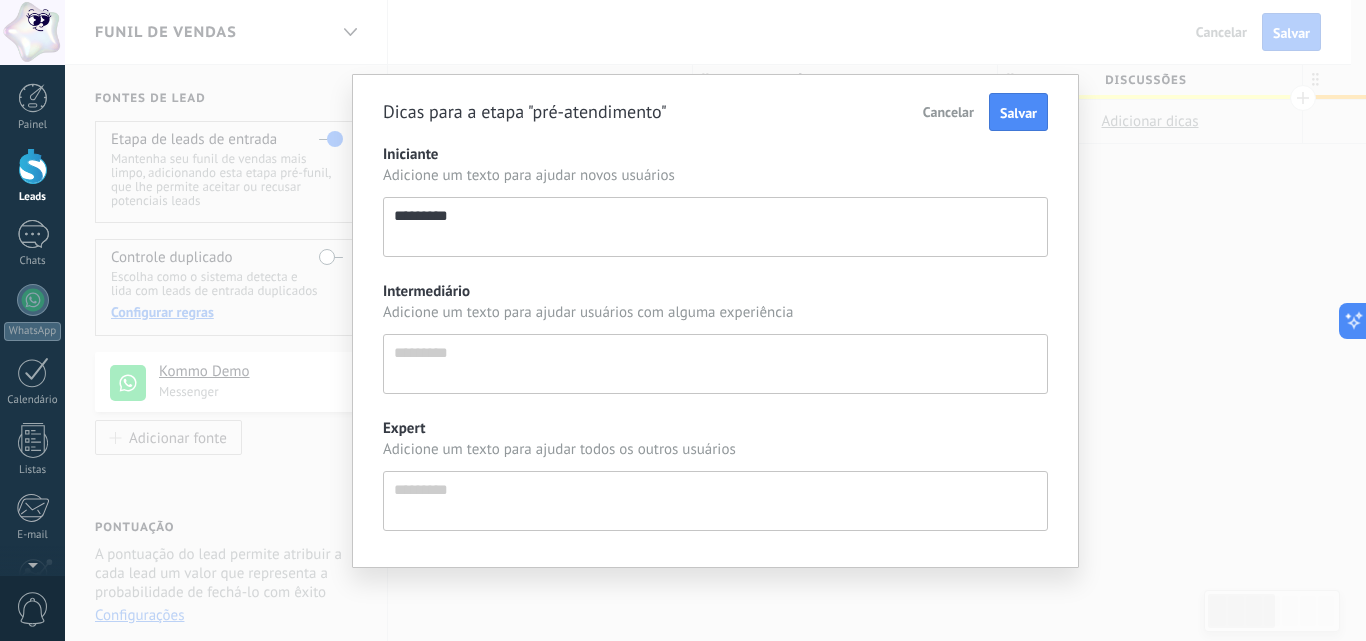 type on "**********" 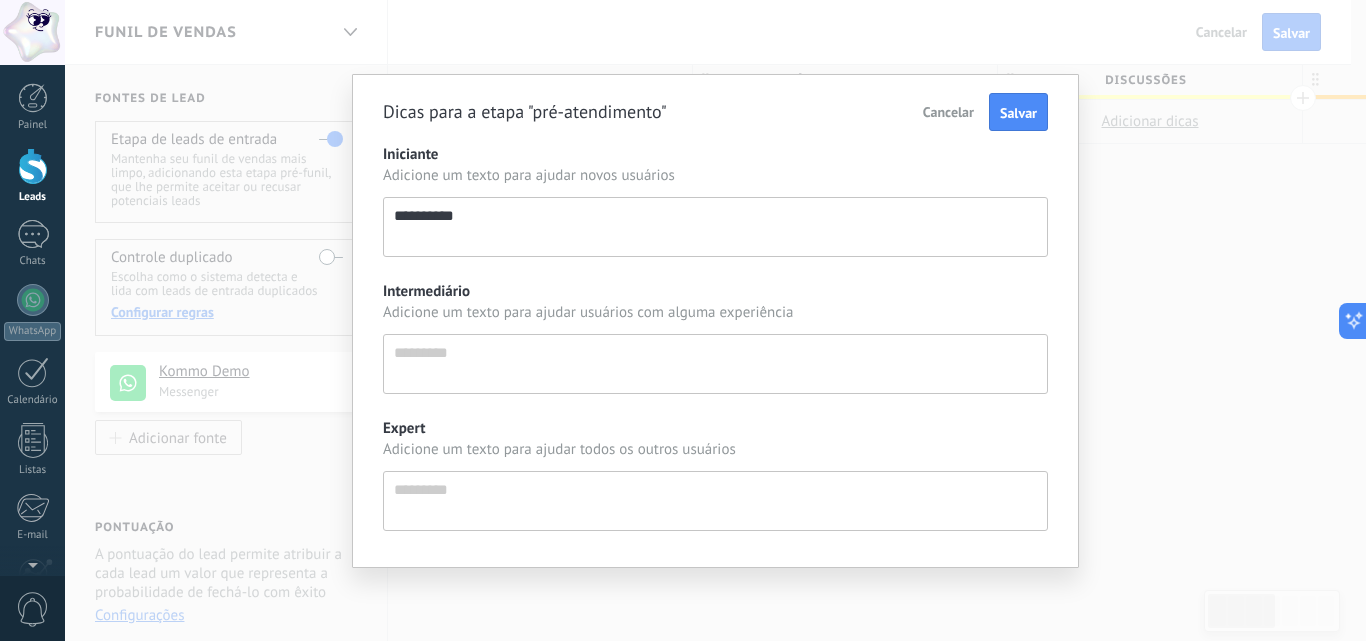 type on "**********" 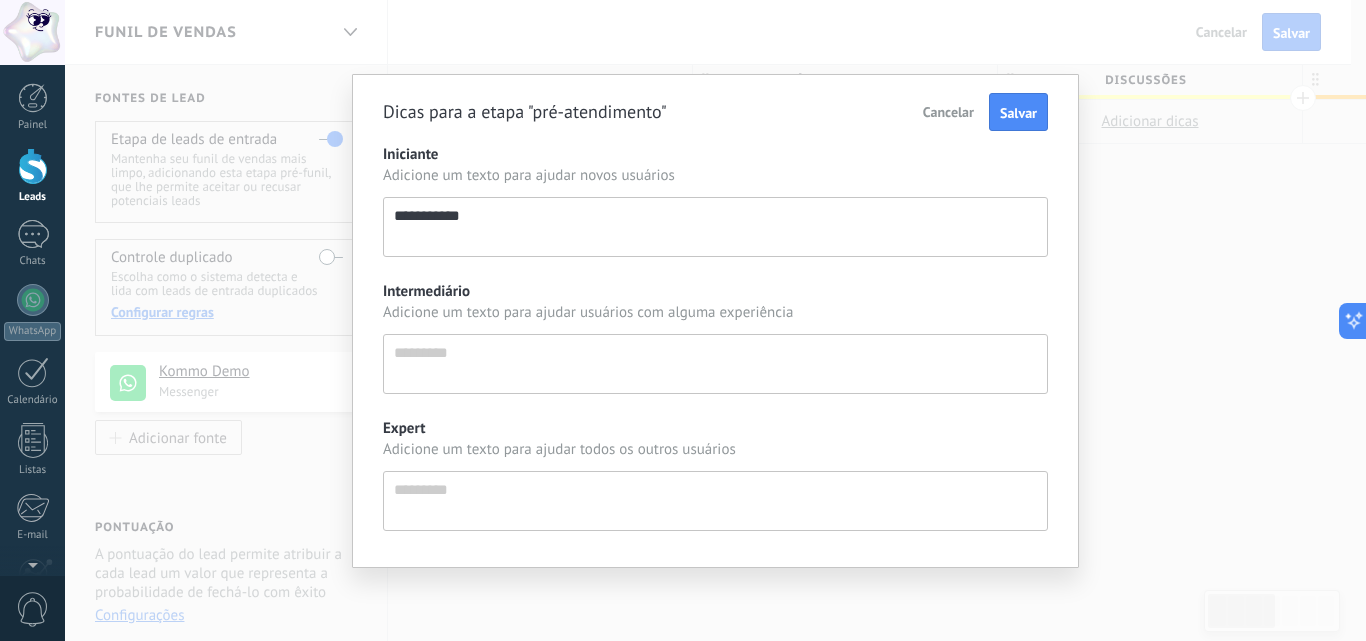 type on "**********" 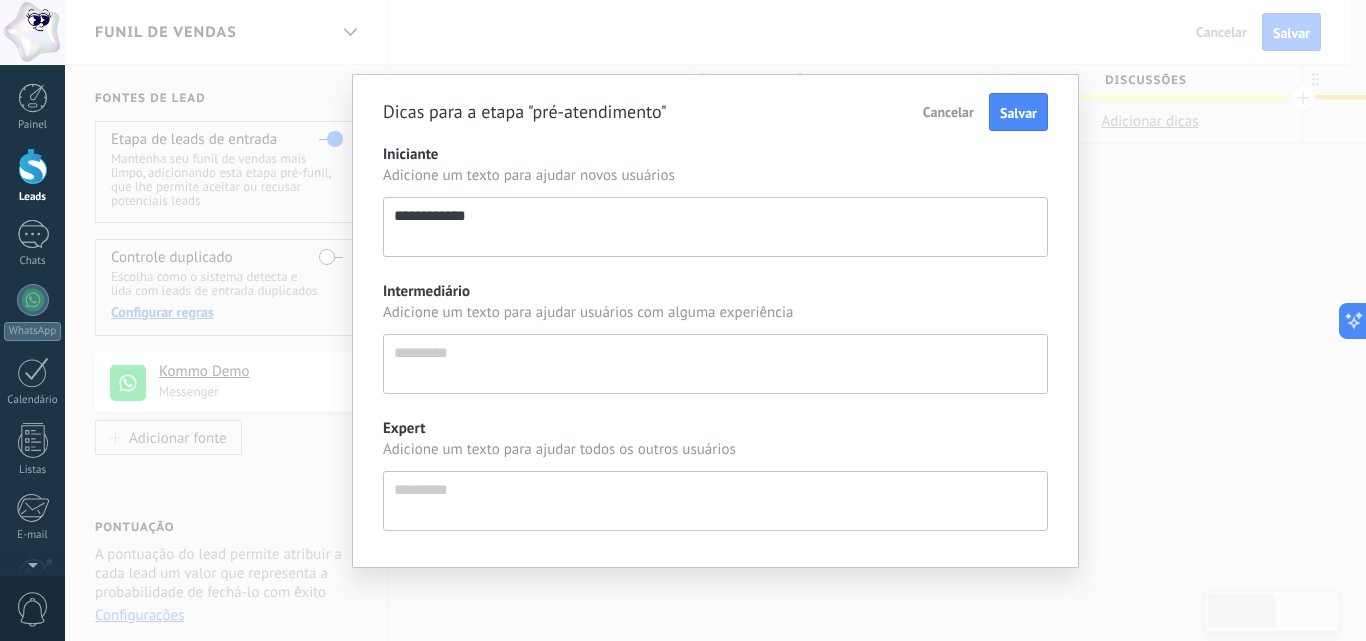 type on "**********" 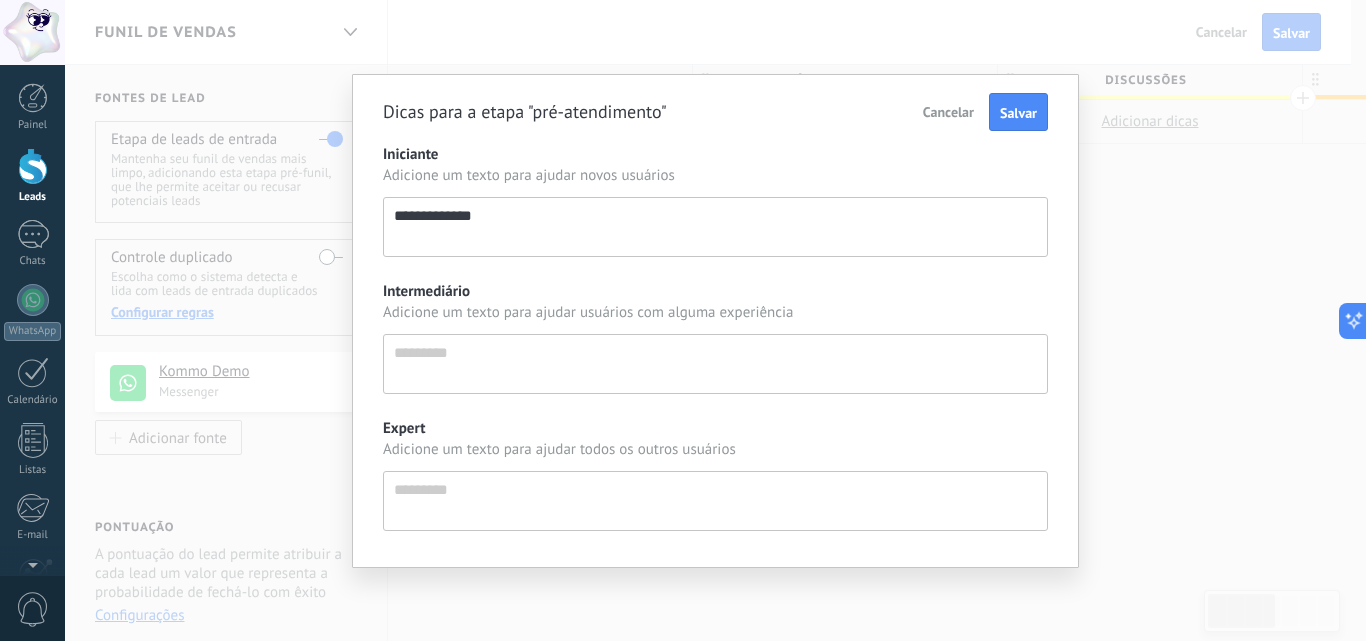 type on "**********" 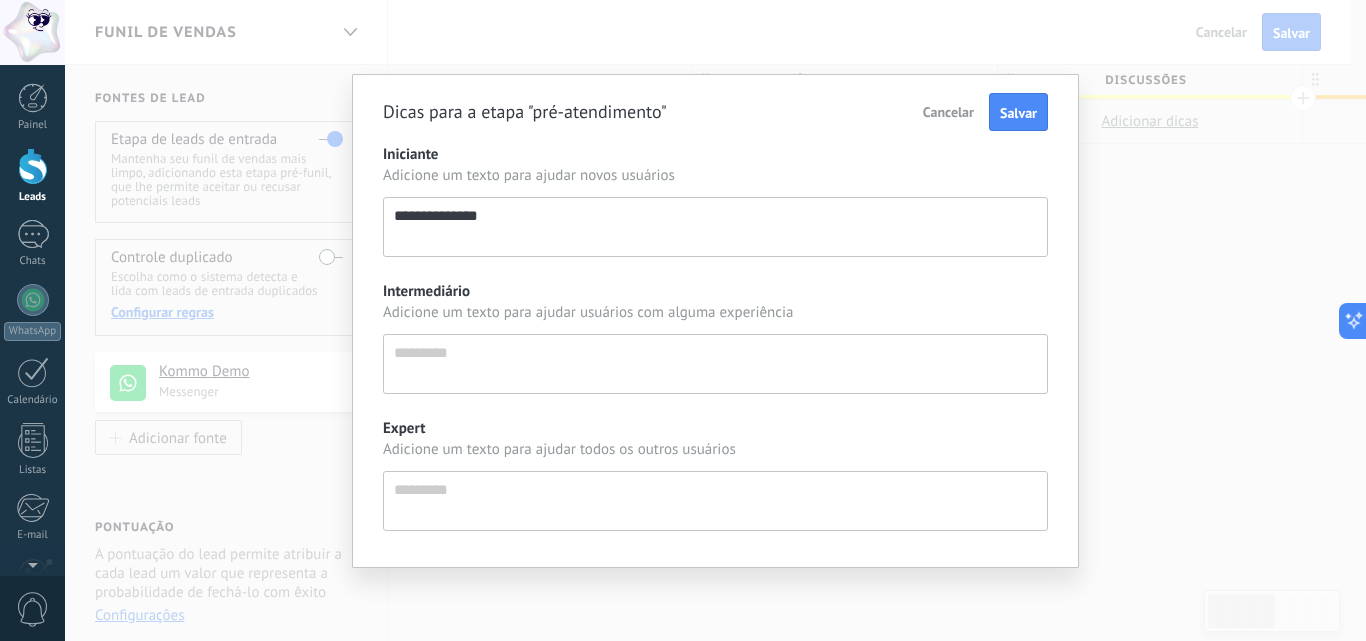 type on "**********" 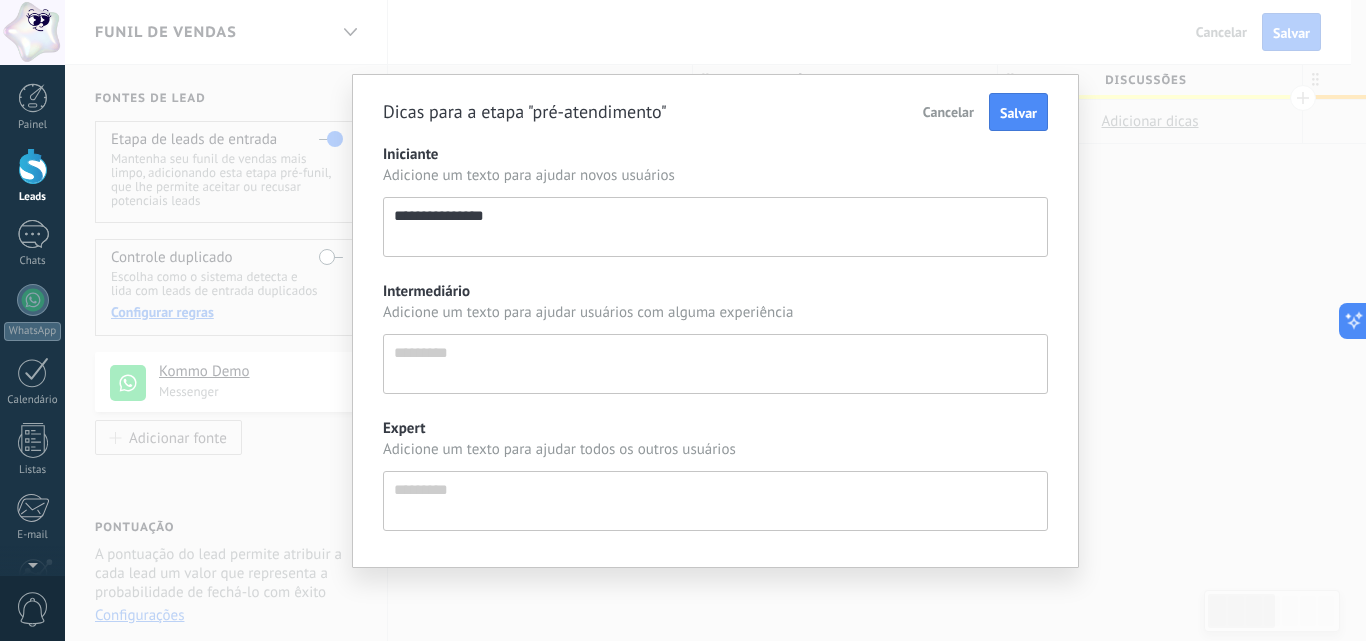 type on "**********" 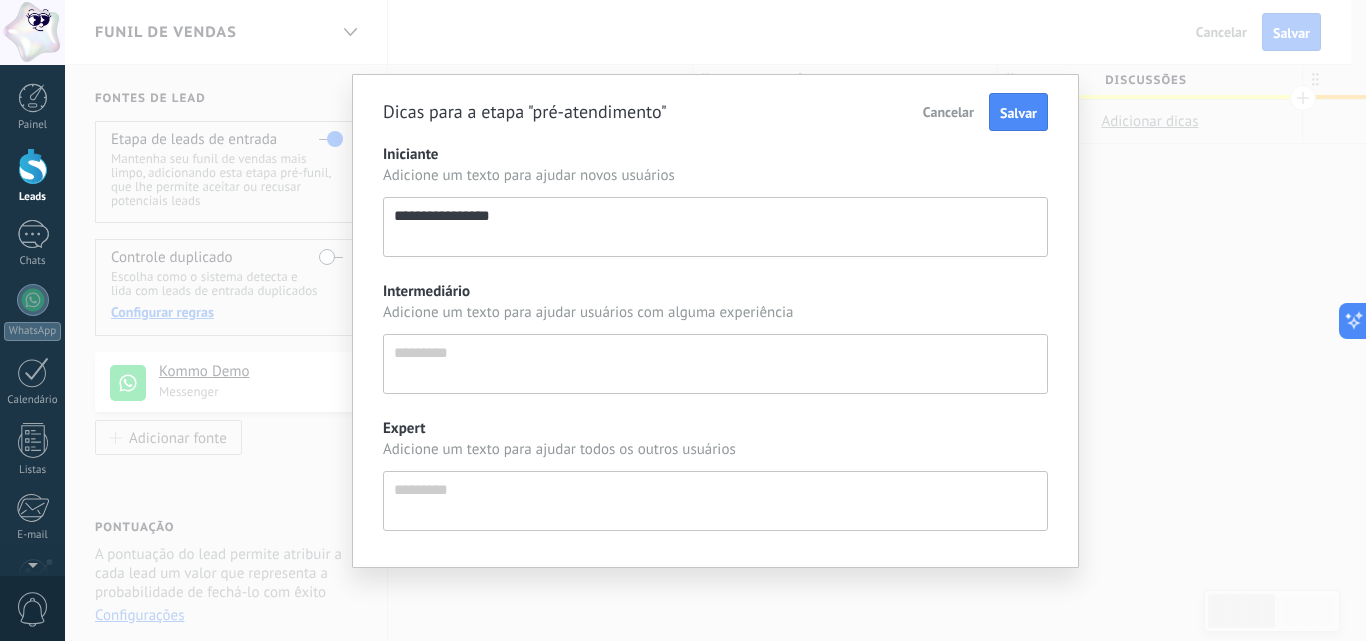 type on "**********" 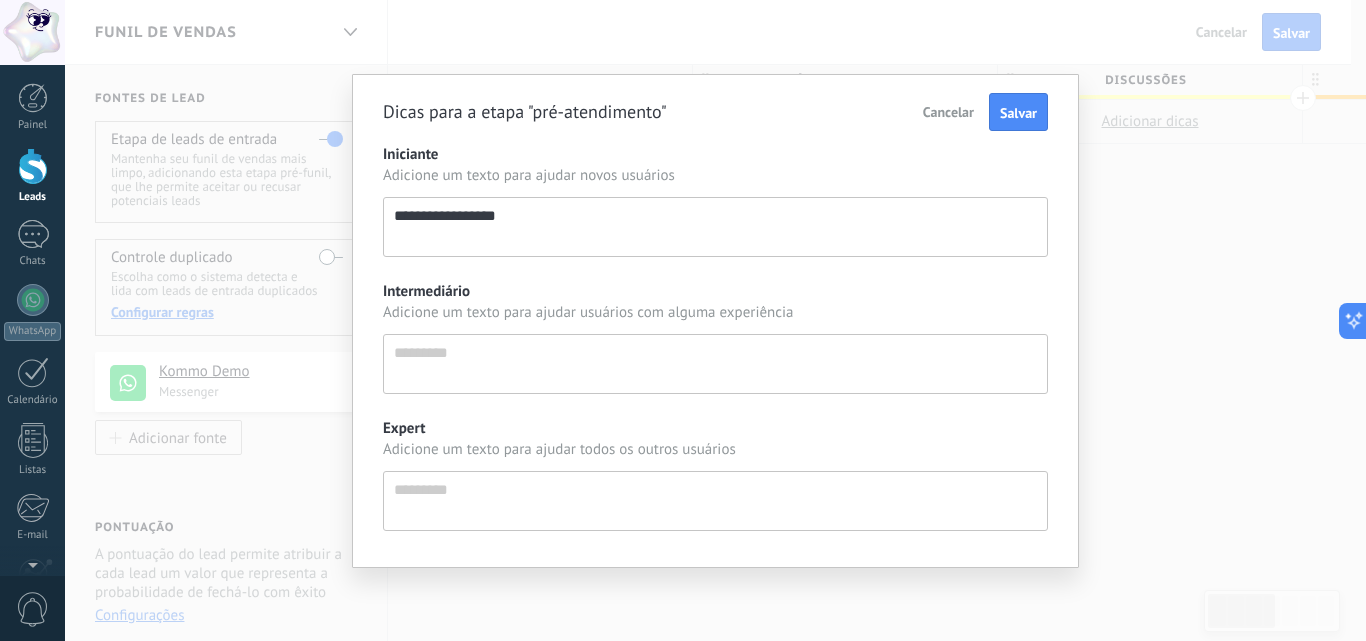 type on "**********" 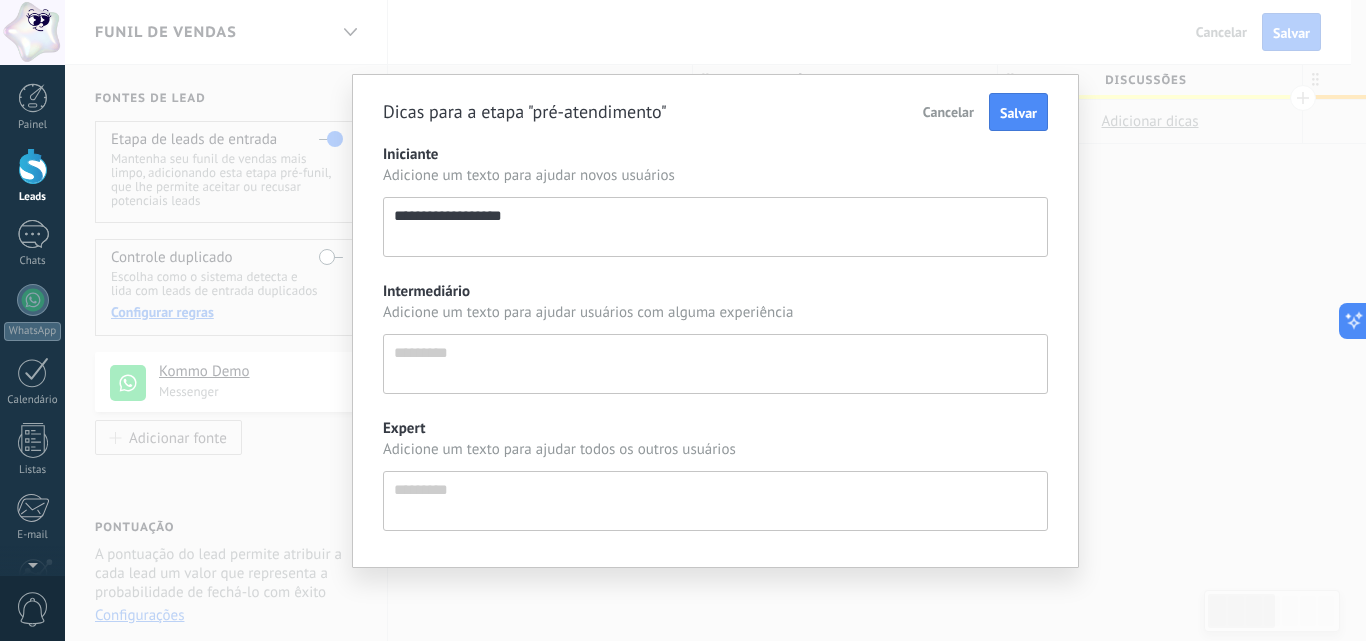 type on "**********" 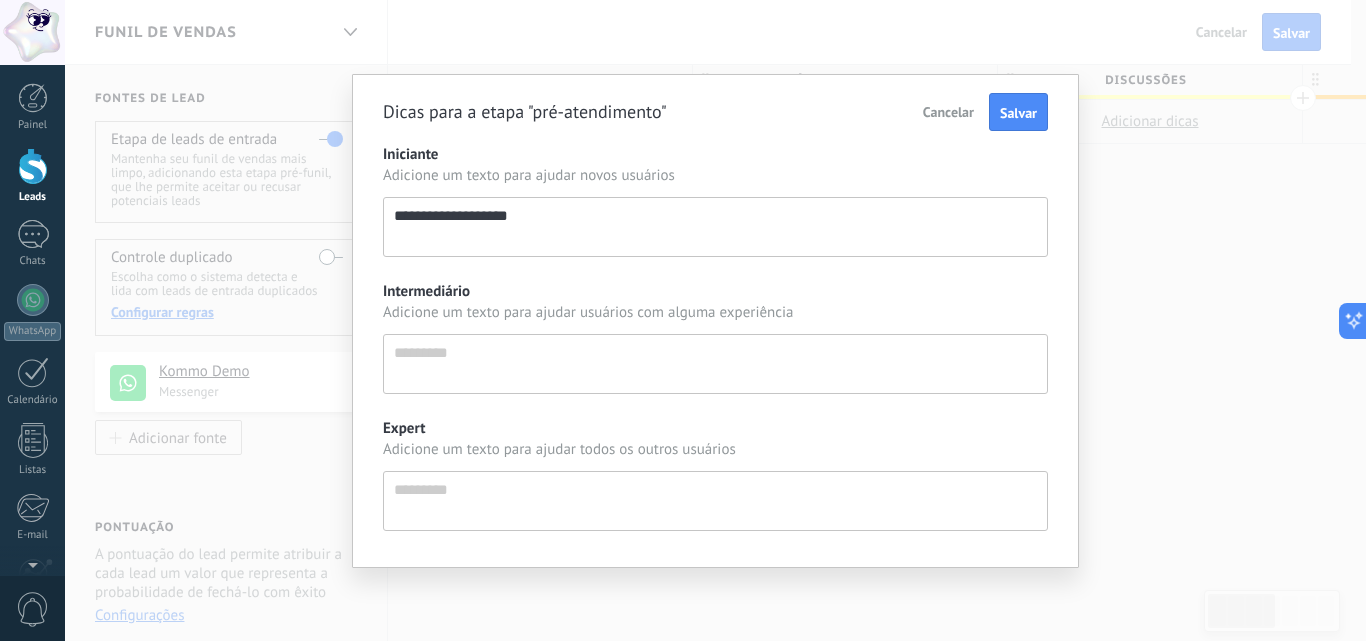 type on "**********" 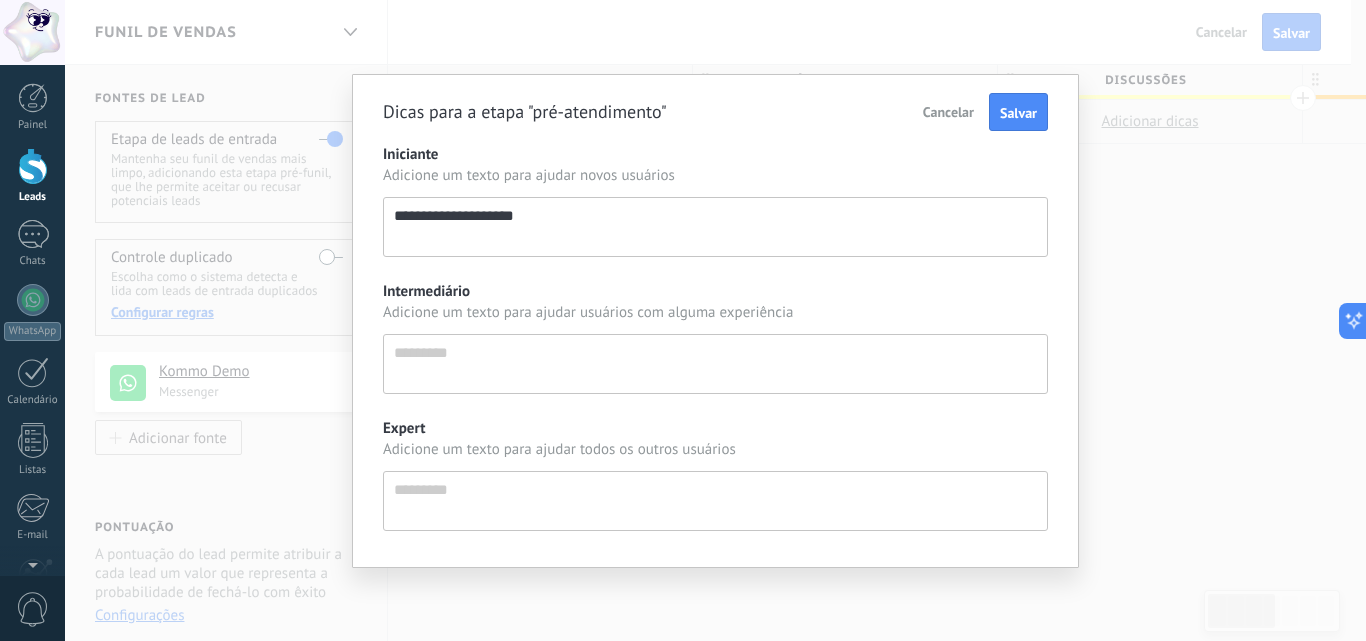 scroll, scrollTop: 19, scrollLeft: 0, axis: vertical 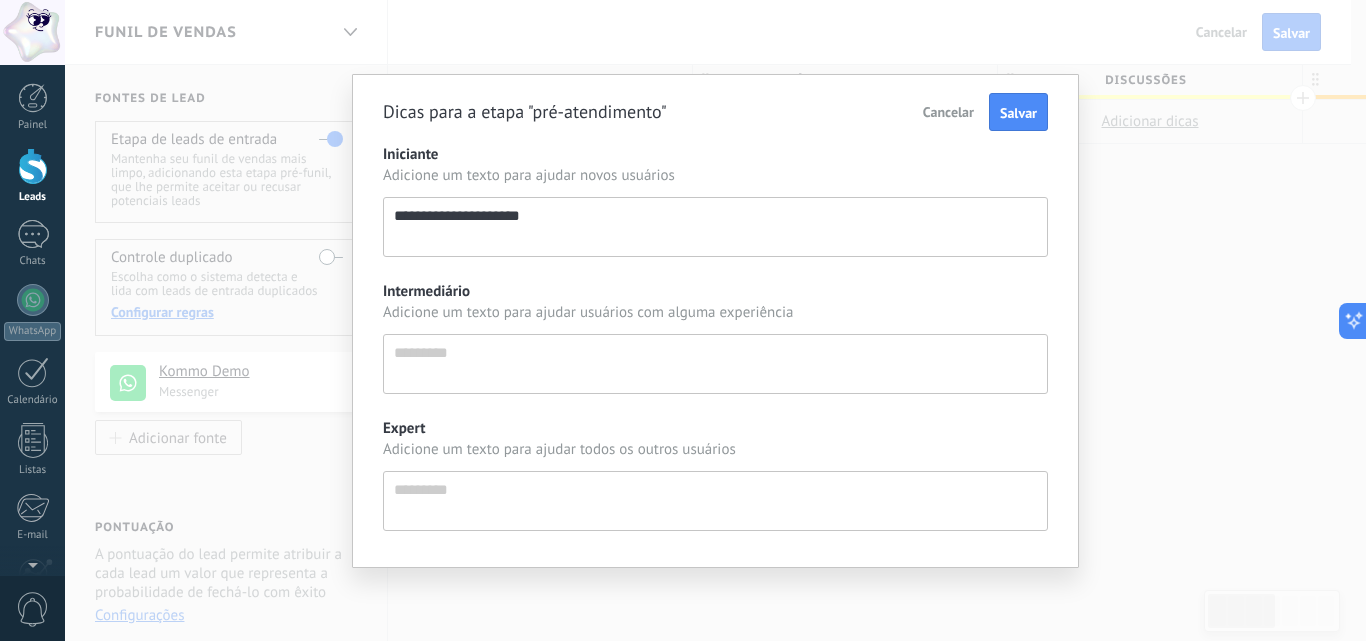type on "**********" 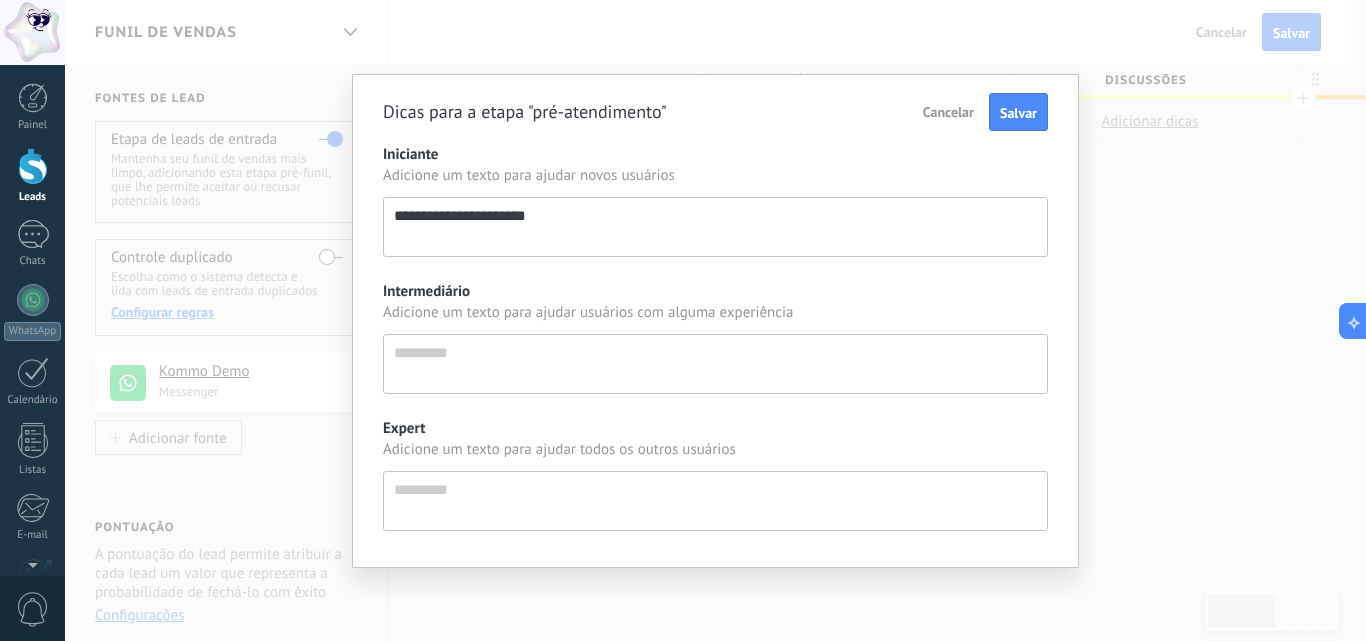 type on "**********" 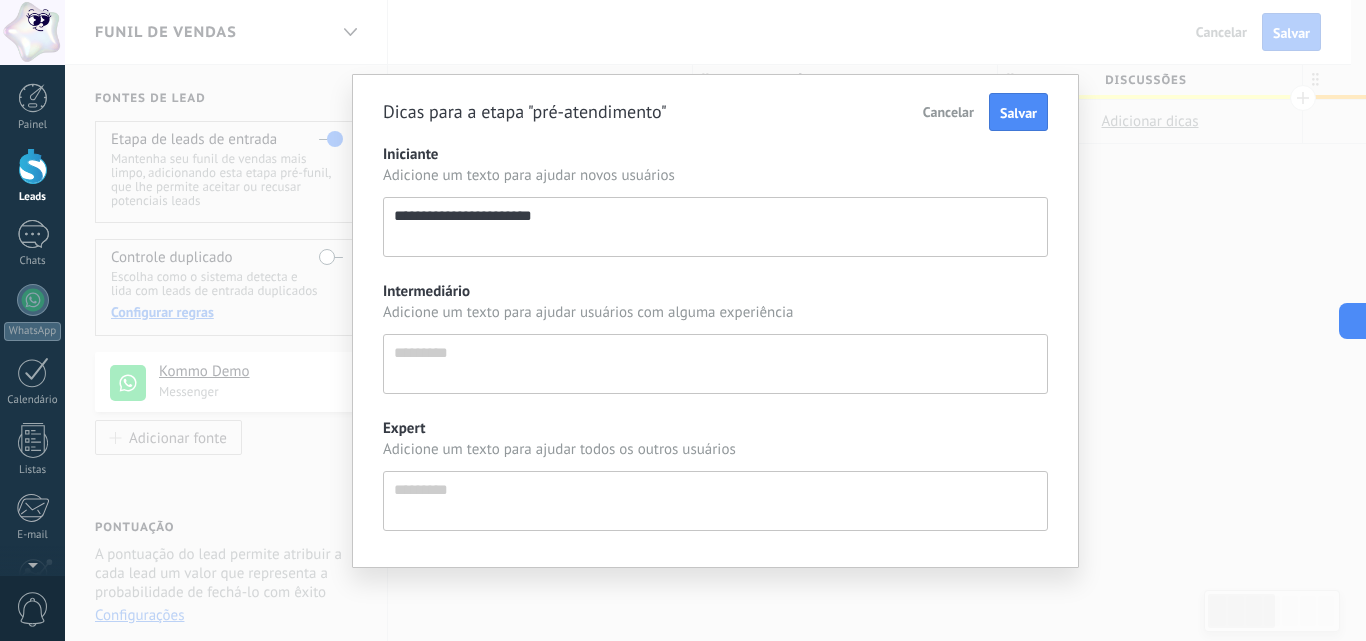 type on "**********" 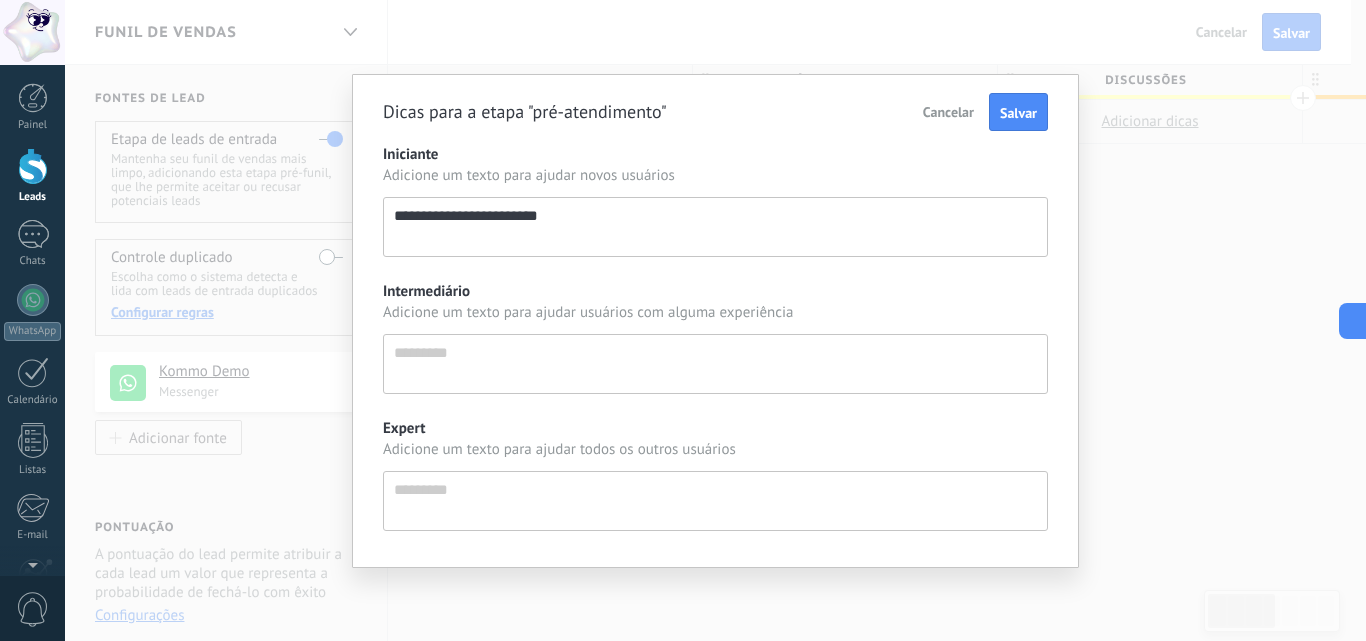 type on "**********" 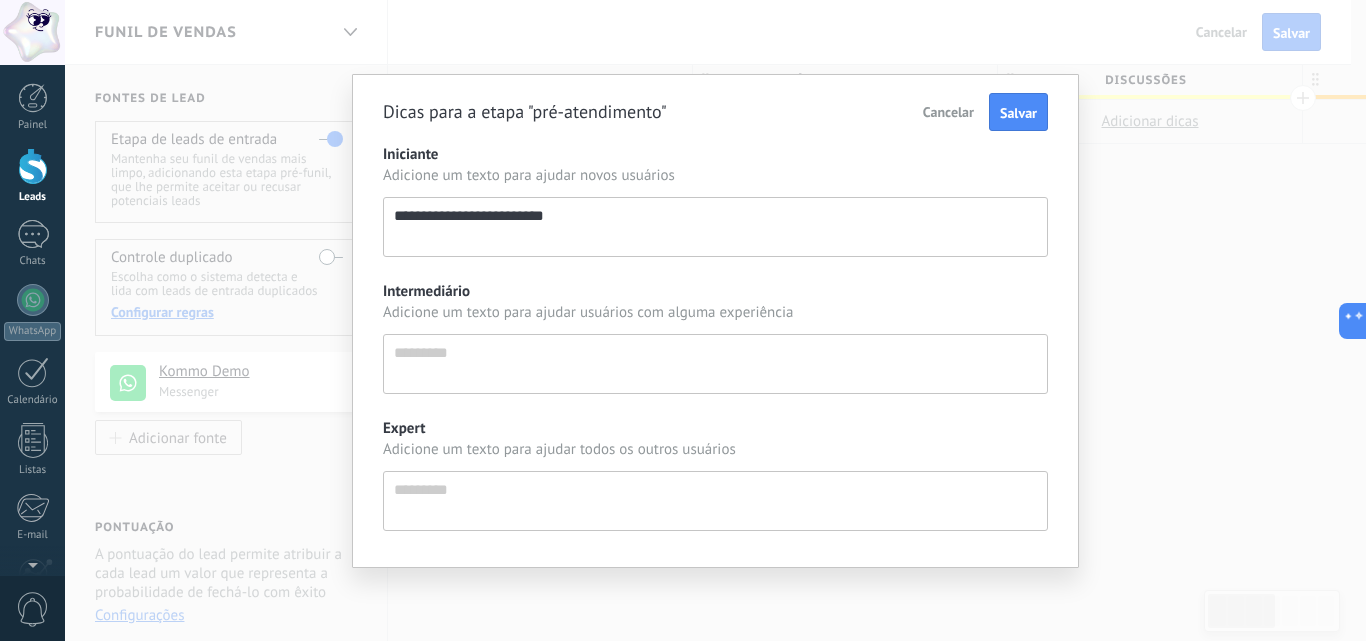 type on "**********" 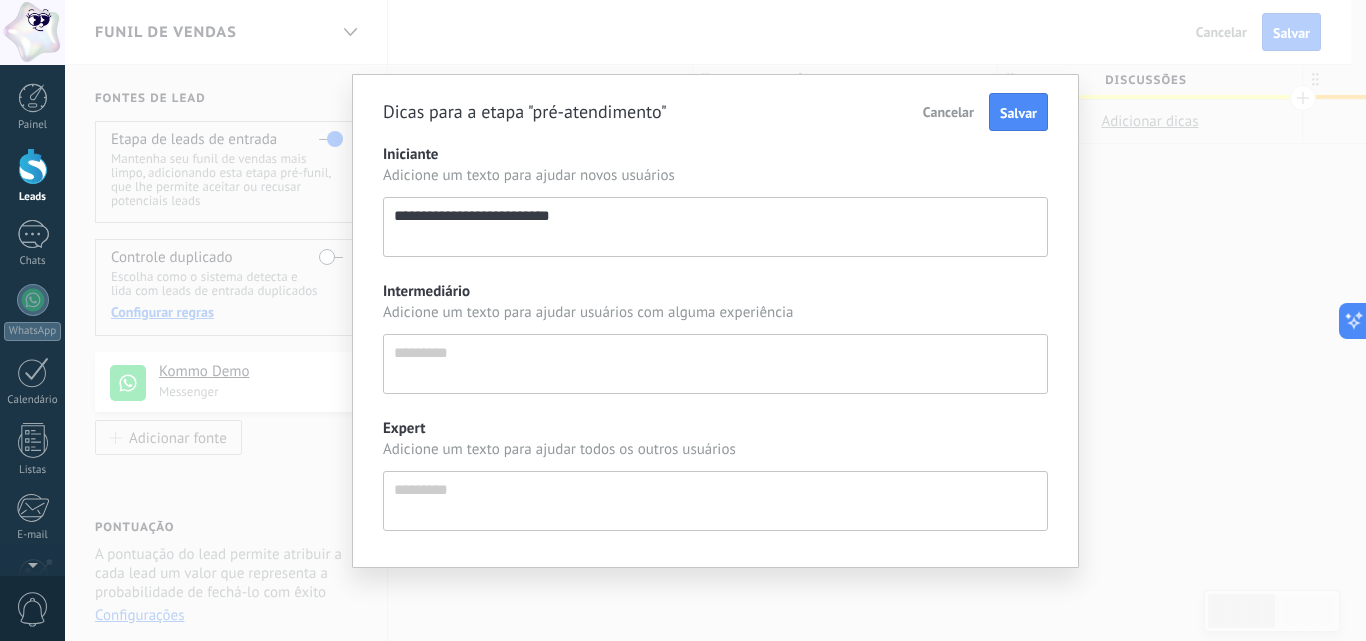 type on "**********" 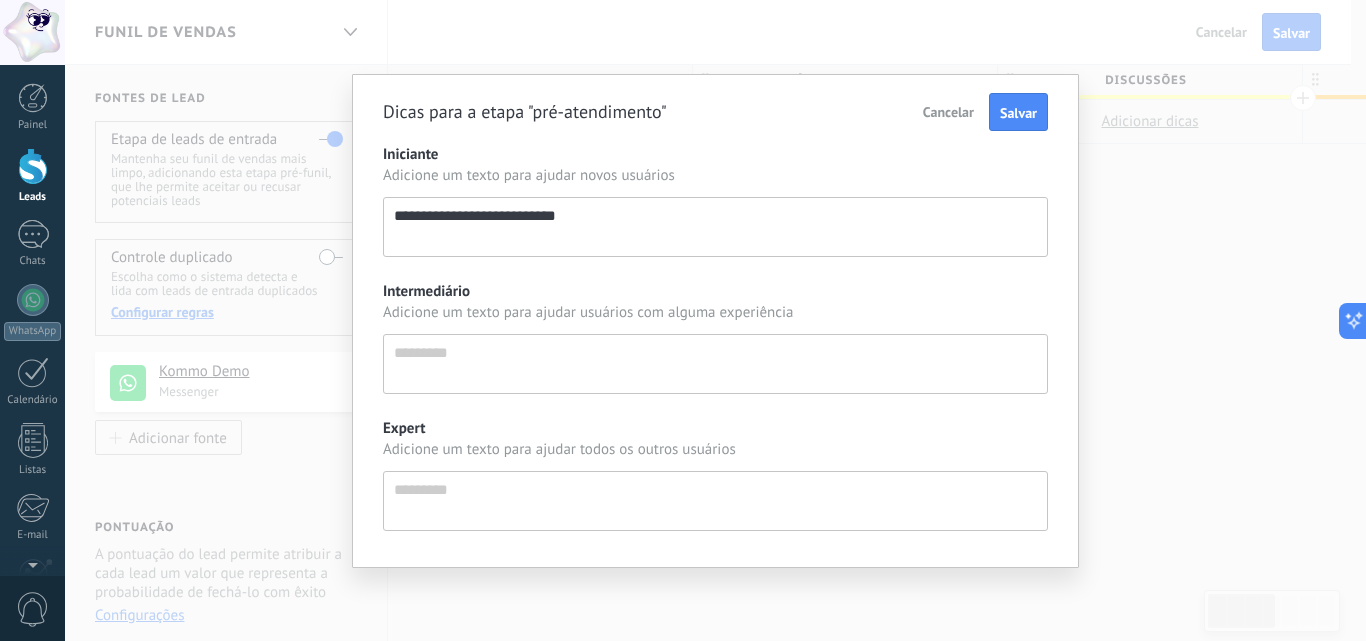 type on "**********" 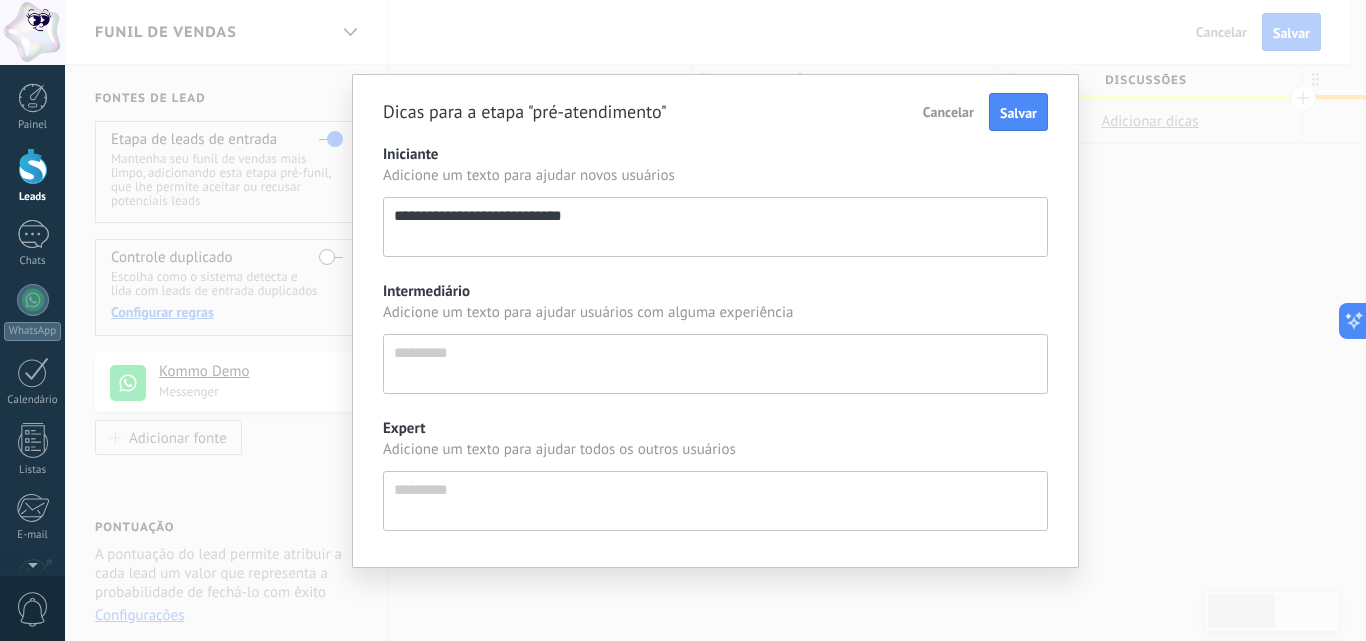 type on "**********" 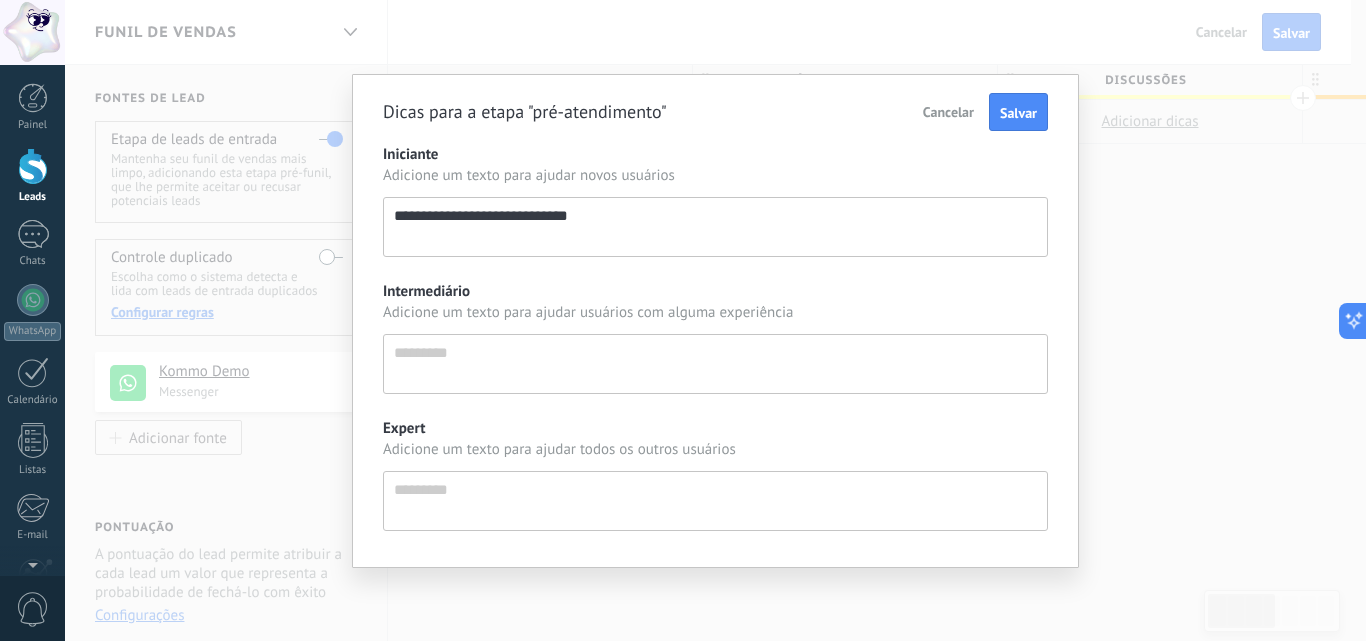 scroll, scrollTop: 19, scrollLeft: 0, axis: vertical 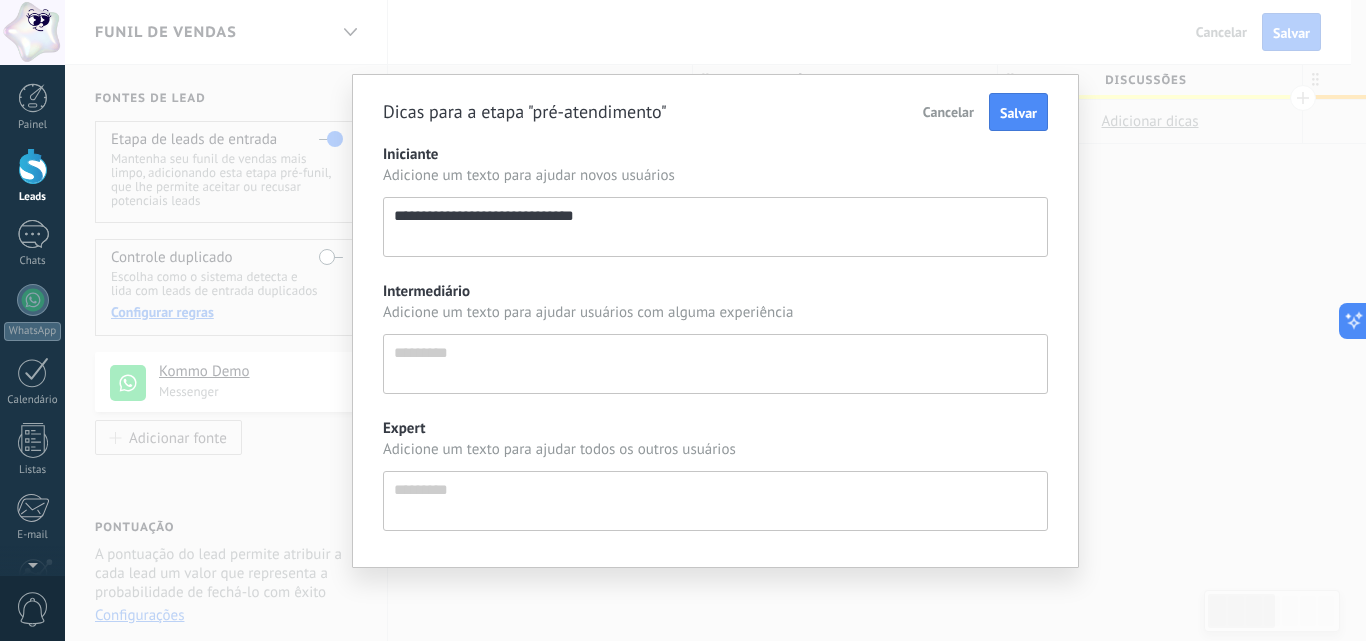 type on "**********" 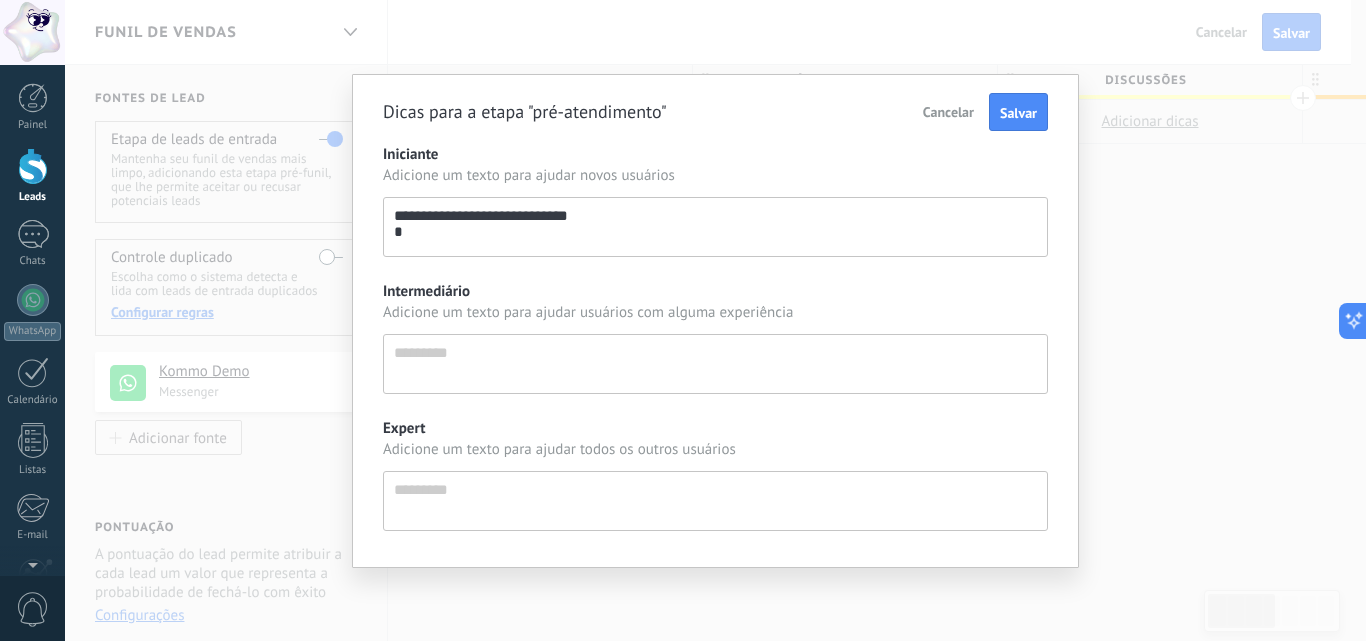 scroll, scrollTop: 38, scrollLeft: 0, axis: vertical 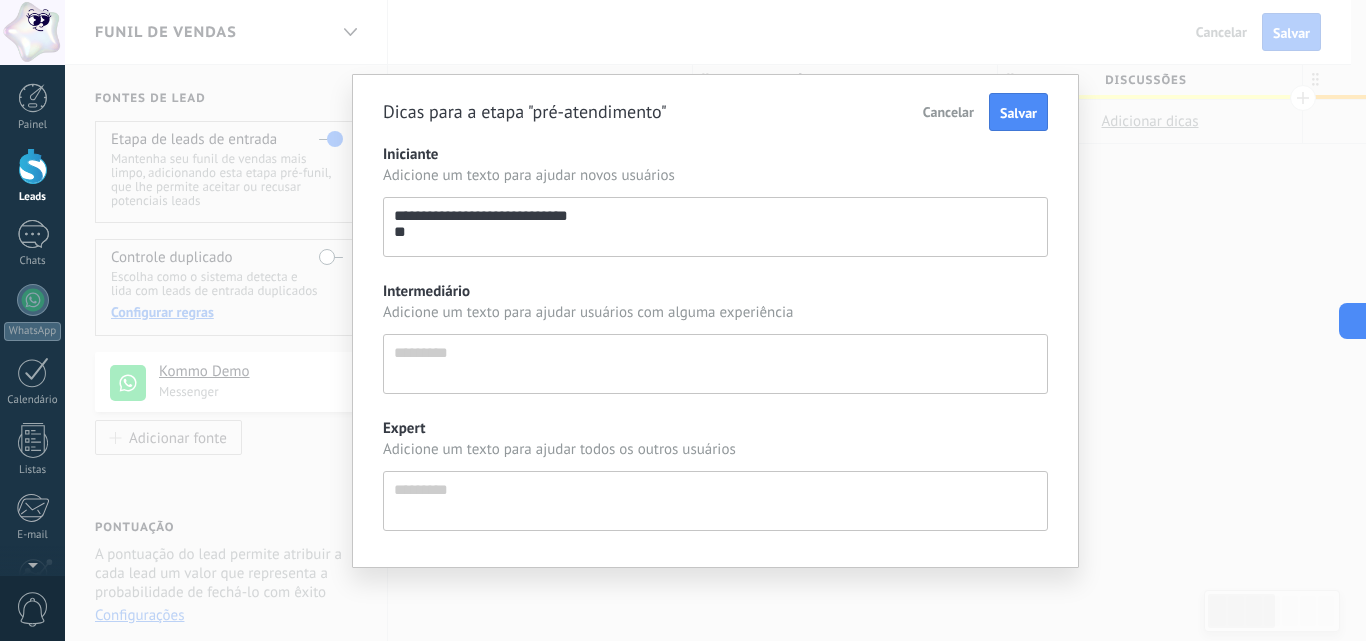type on "**********" 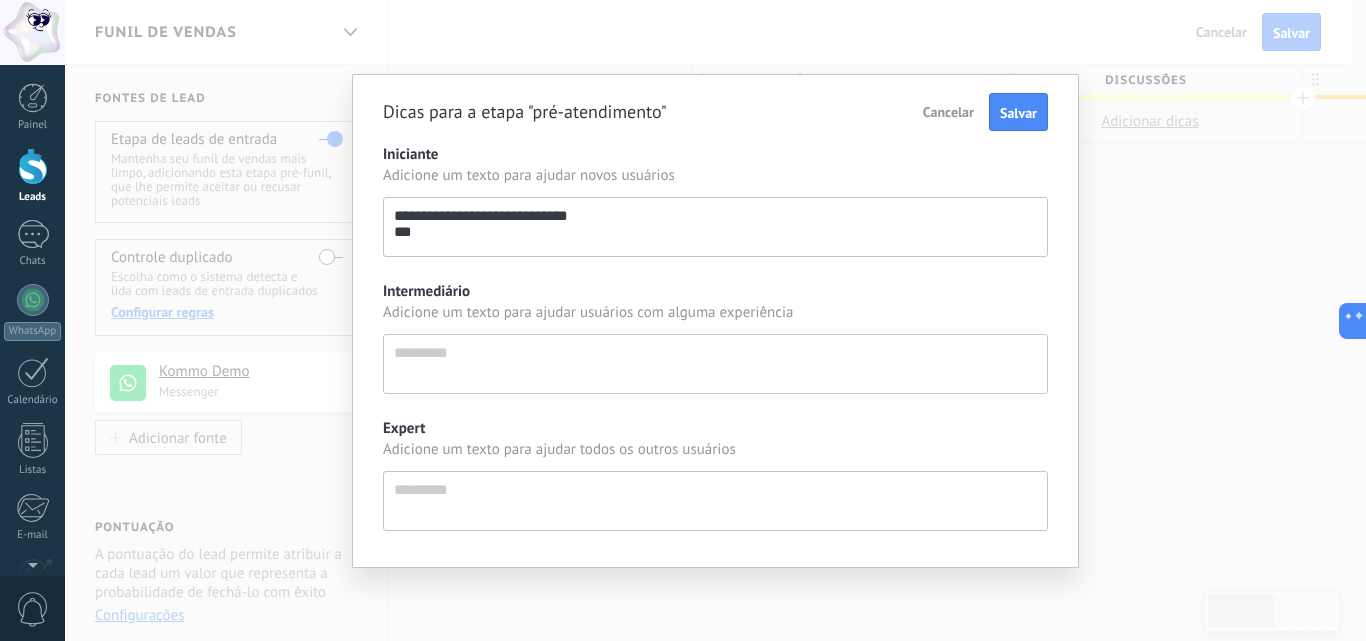 type on "**********" 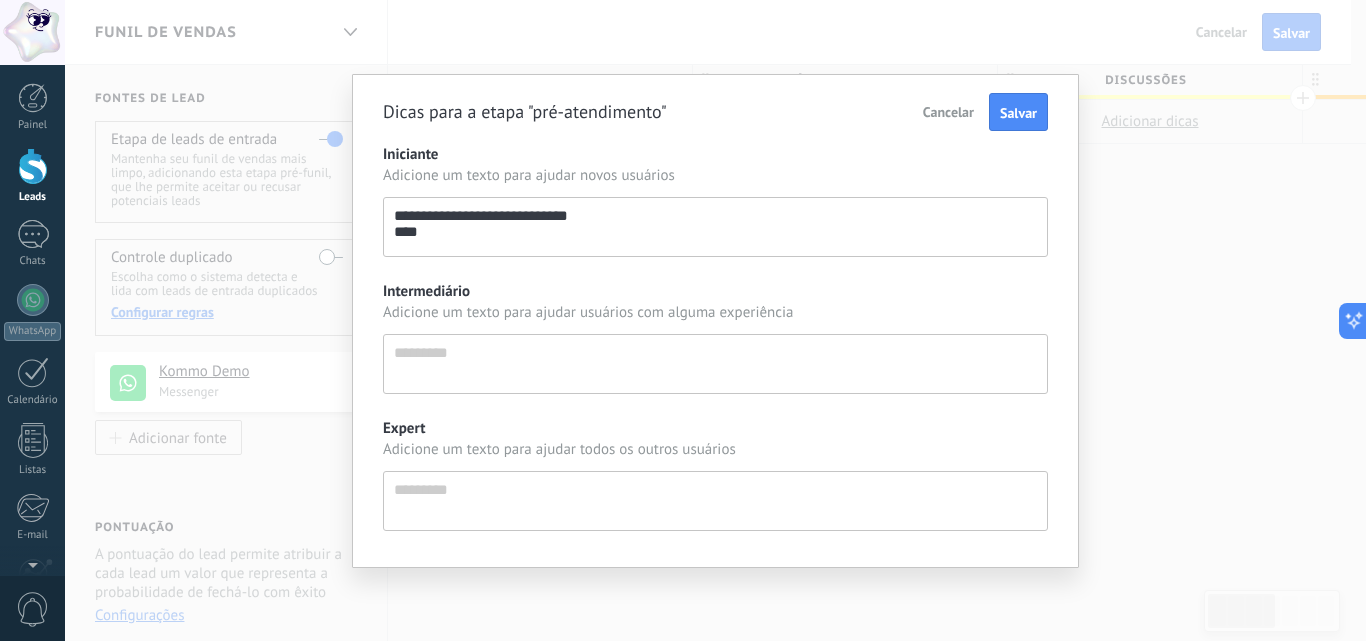 type on "**********" 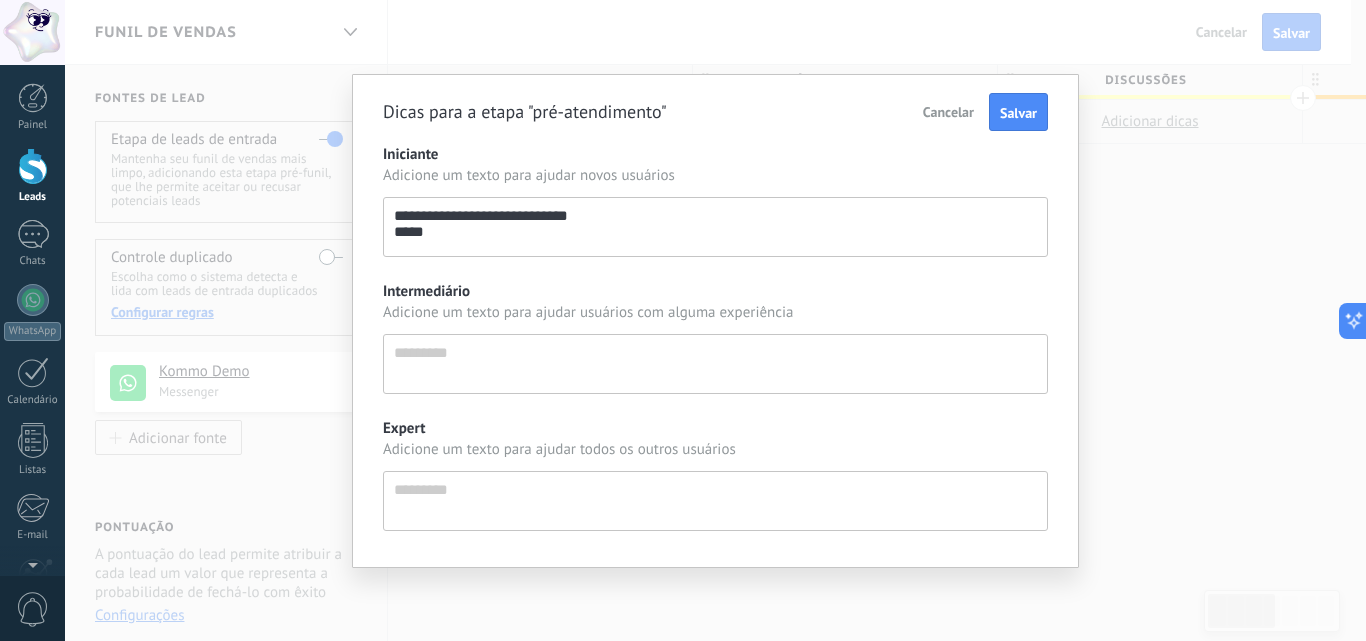 type on "**********" 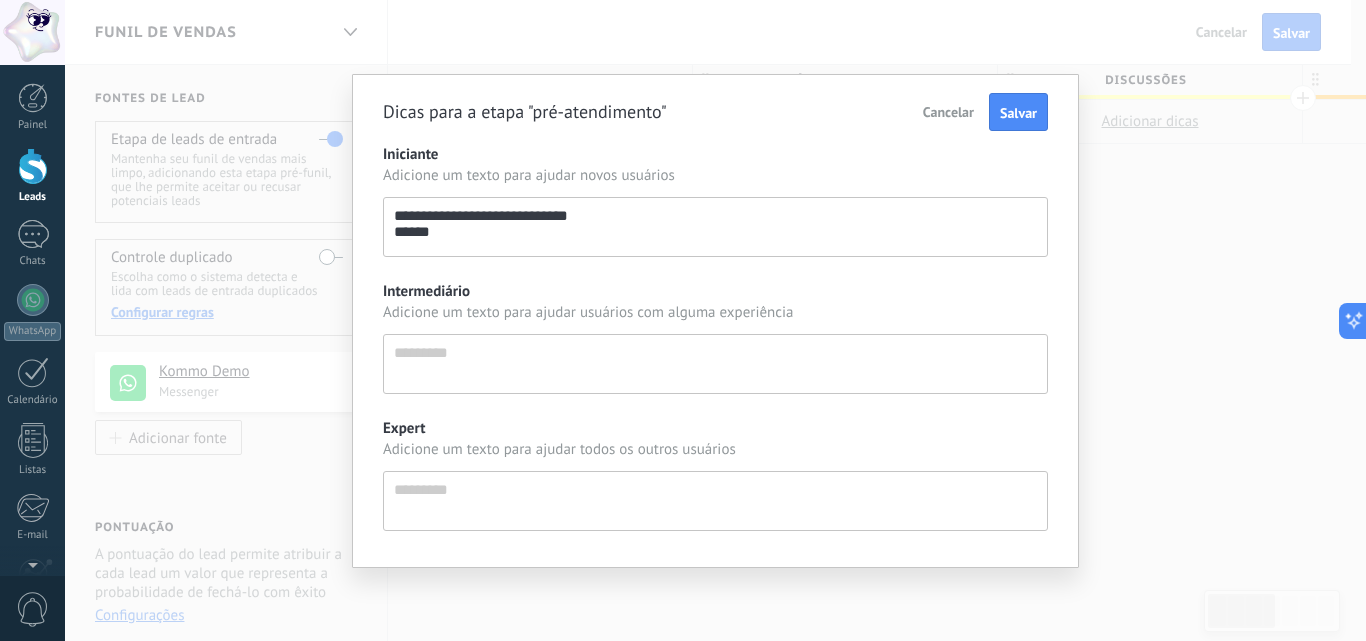 scroll, scrollTop: 38, scrollLeft: 0, axis: vertical 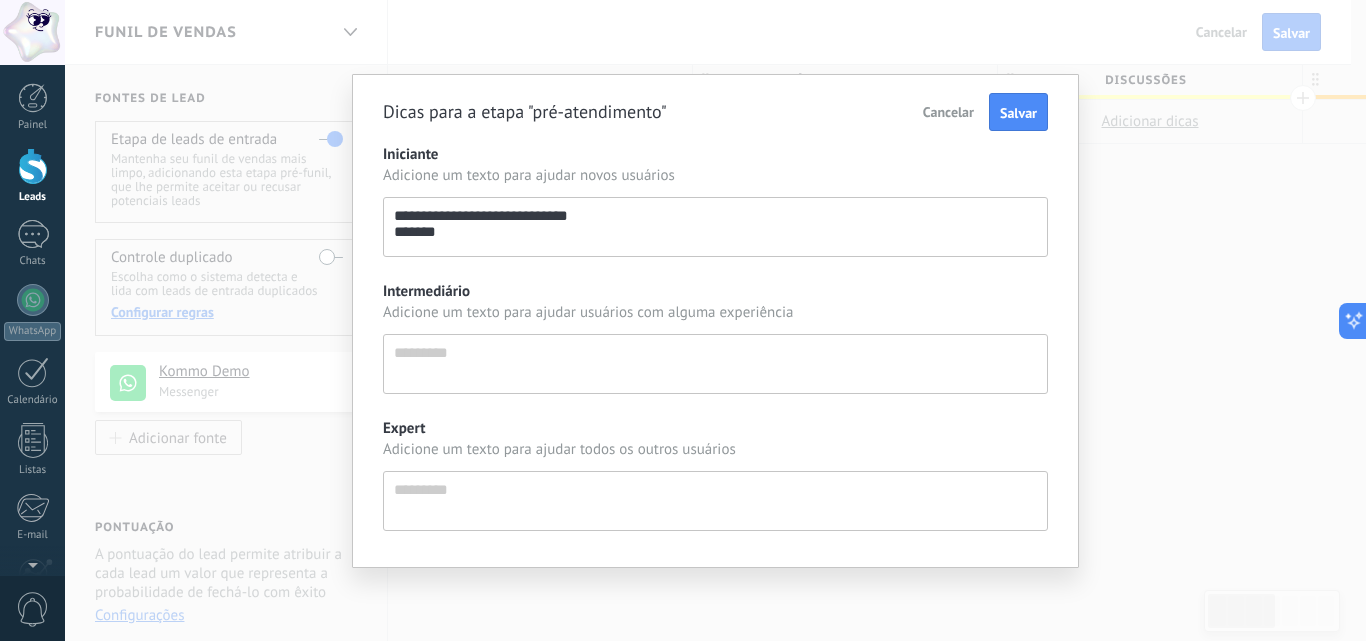 type on "**********" 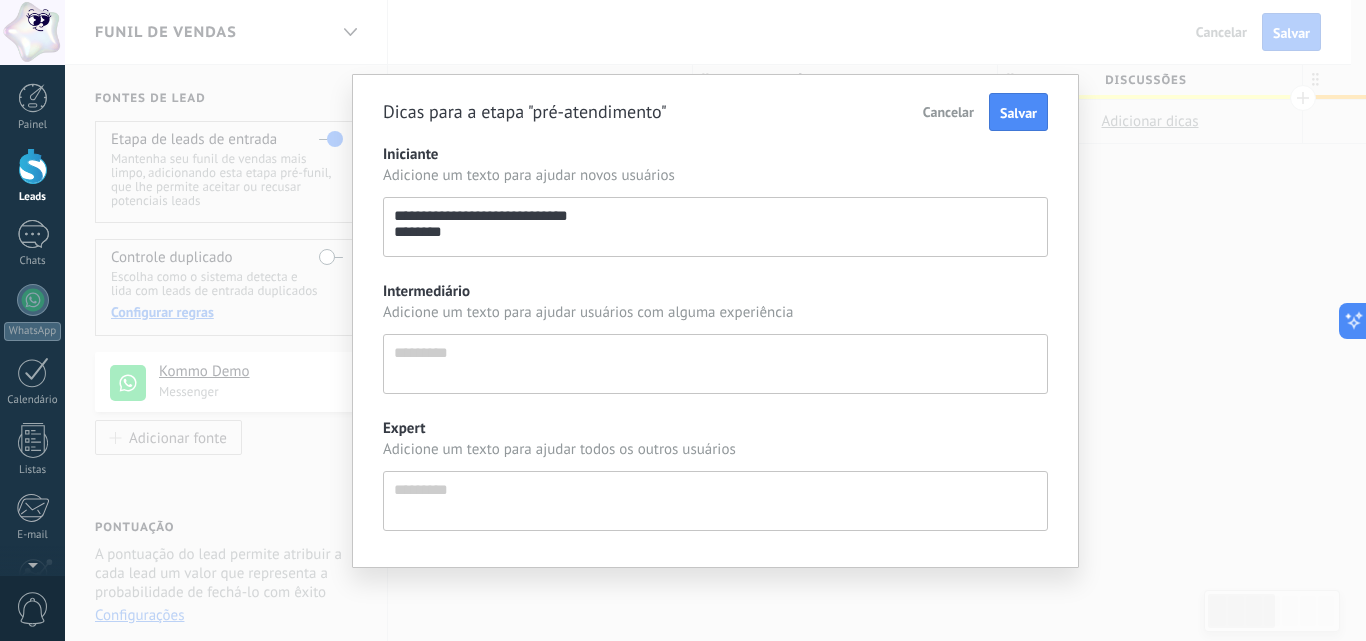 type on "**********" 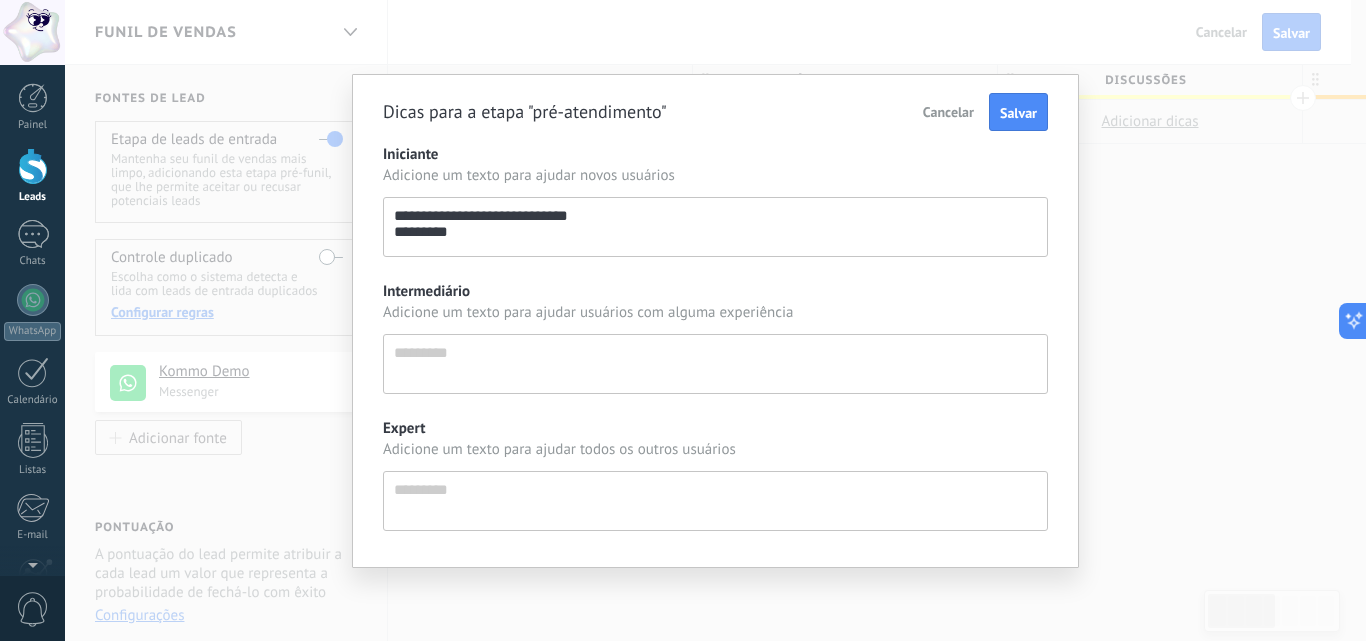 type on "**********" 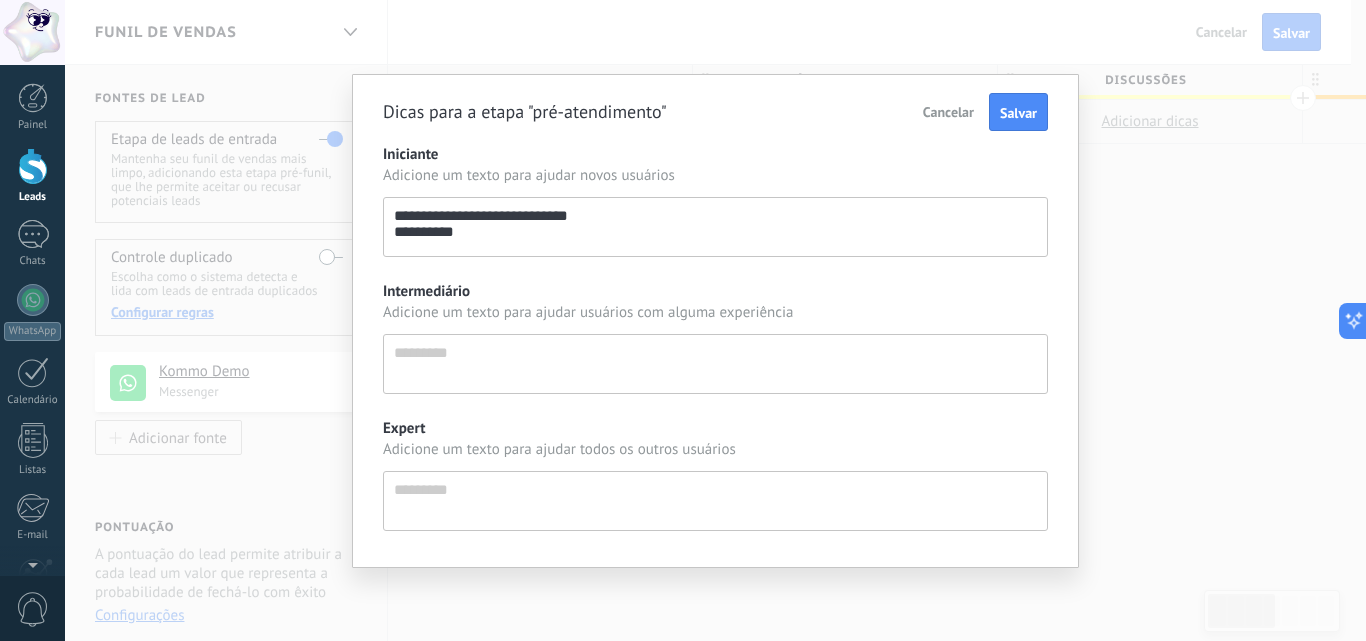 type on "**********" 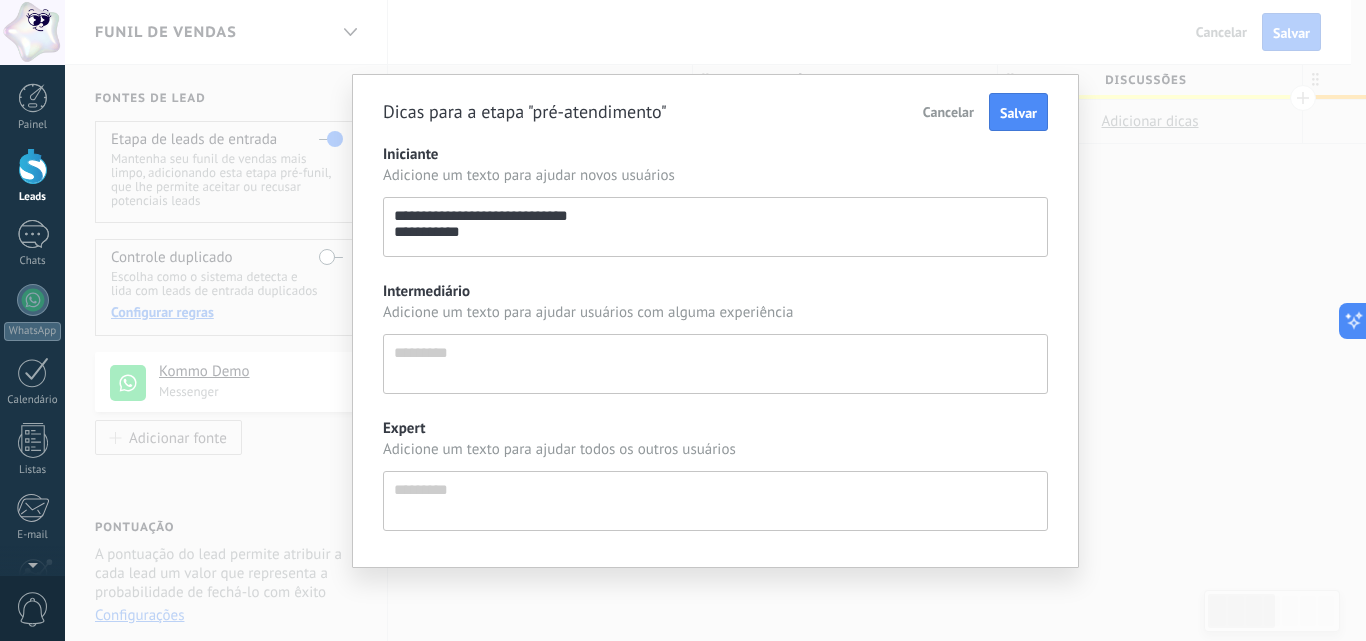 type on "**********" 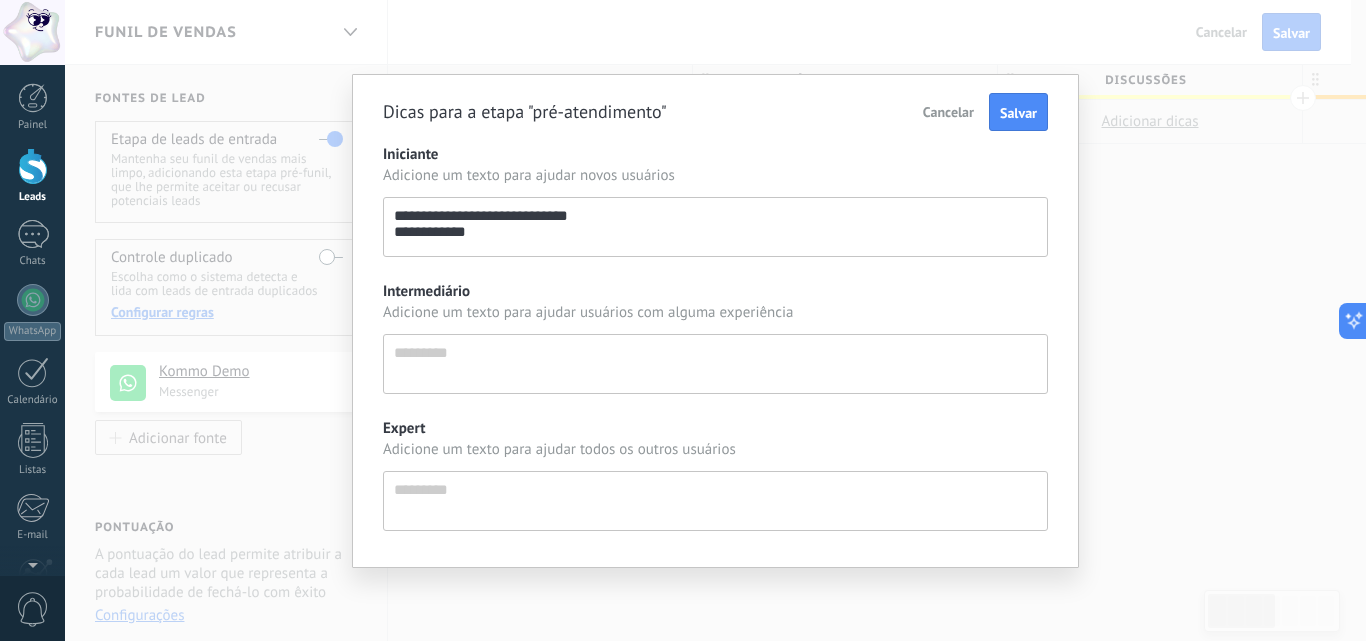 type on "**********" 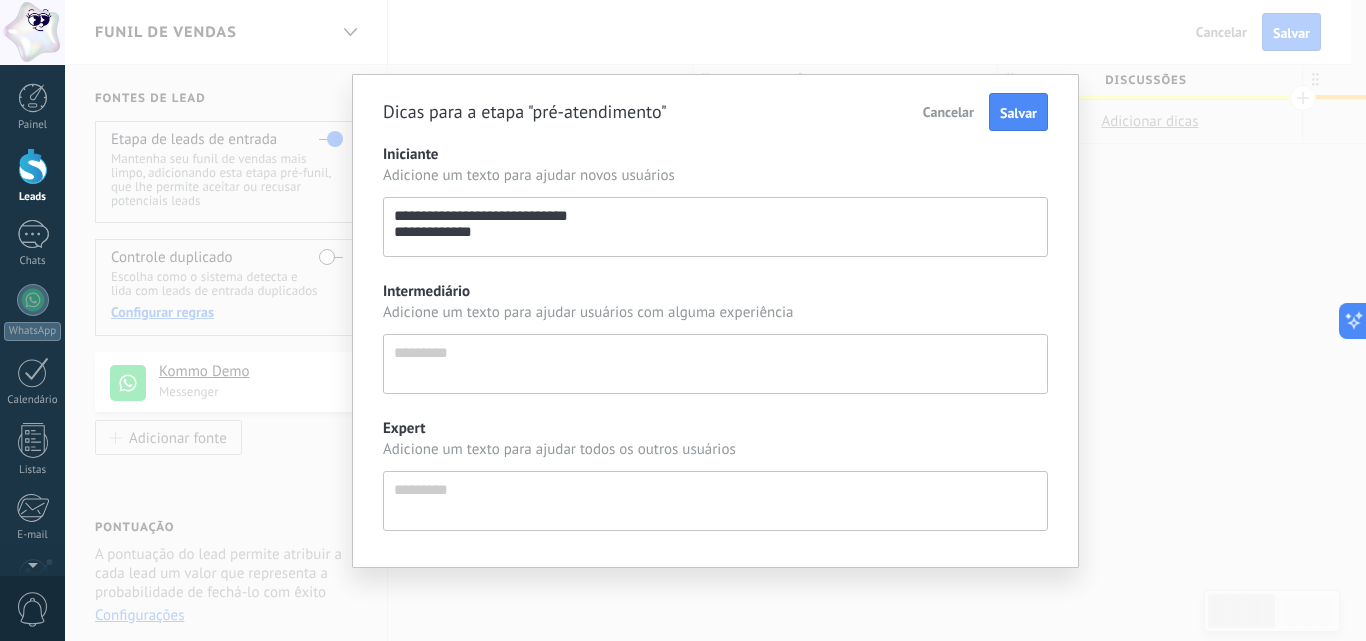 type on "**********" 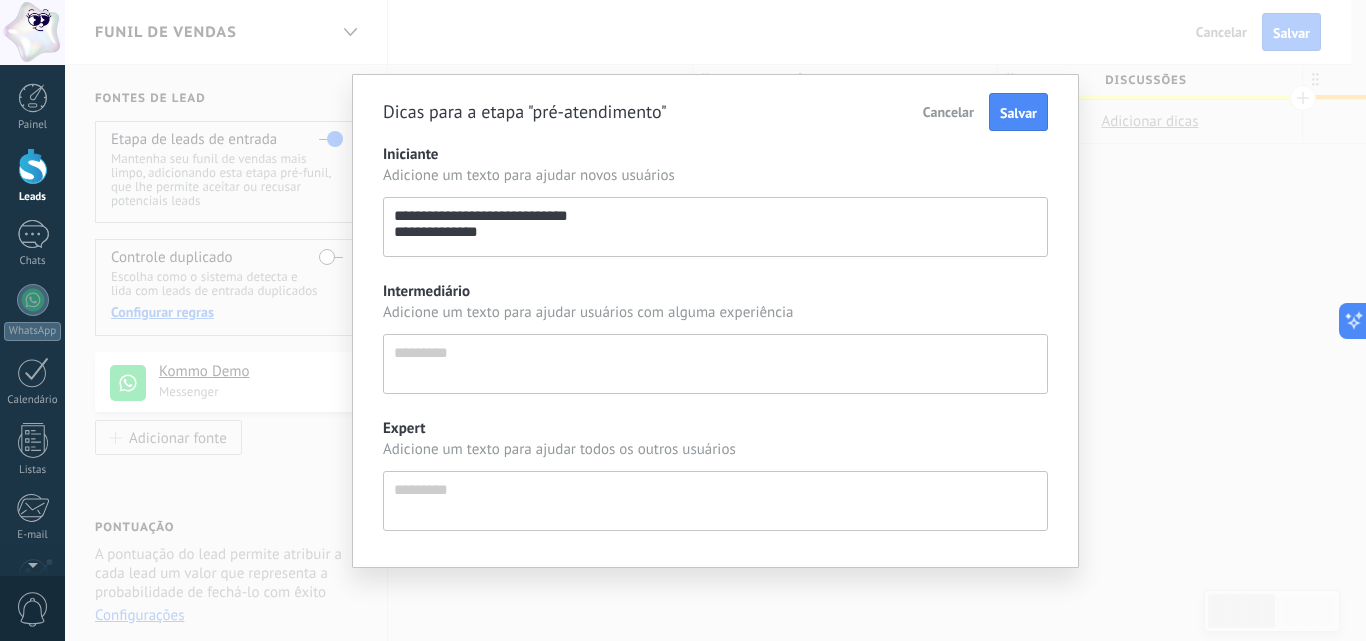 scroll, scrollTop: 38, scrollLeft: 0, axis: vertical 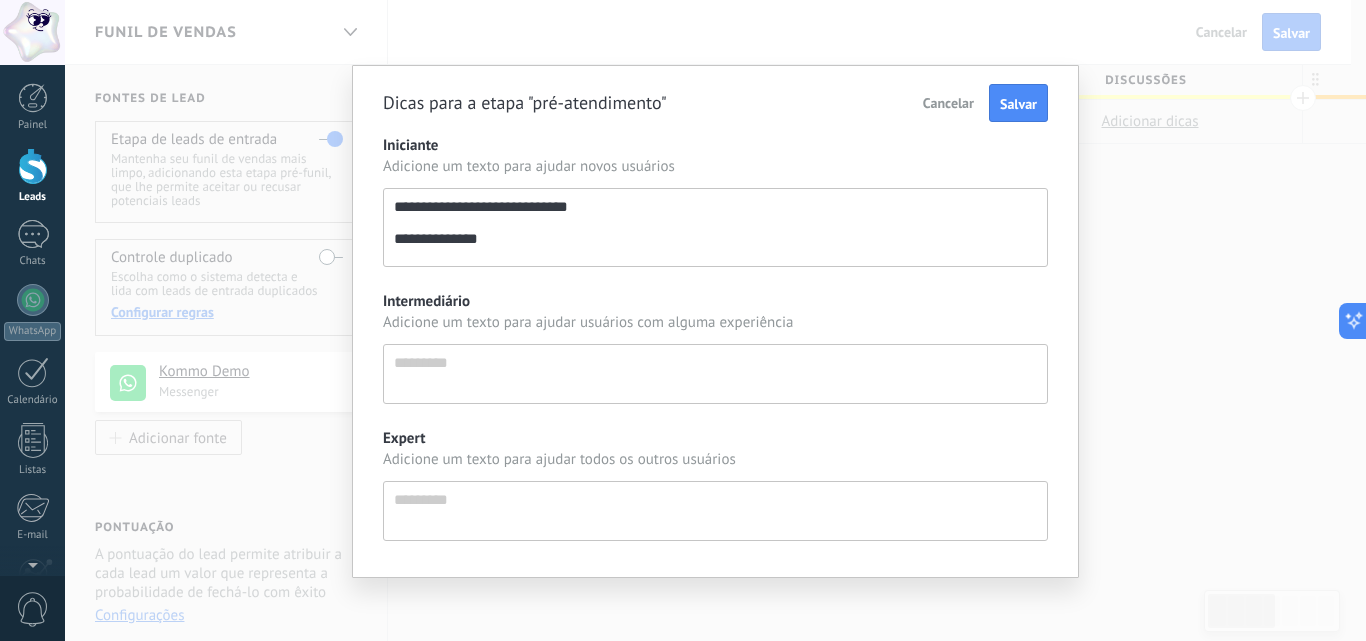 click on "**********" at bounding box center (715, 227) 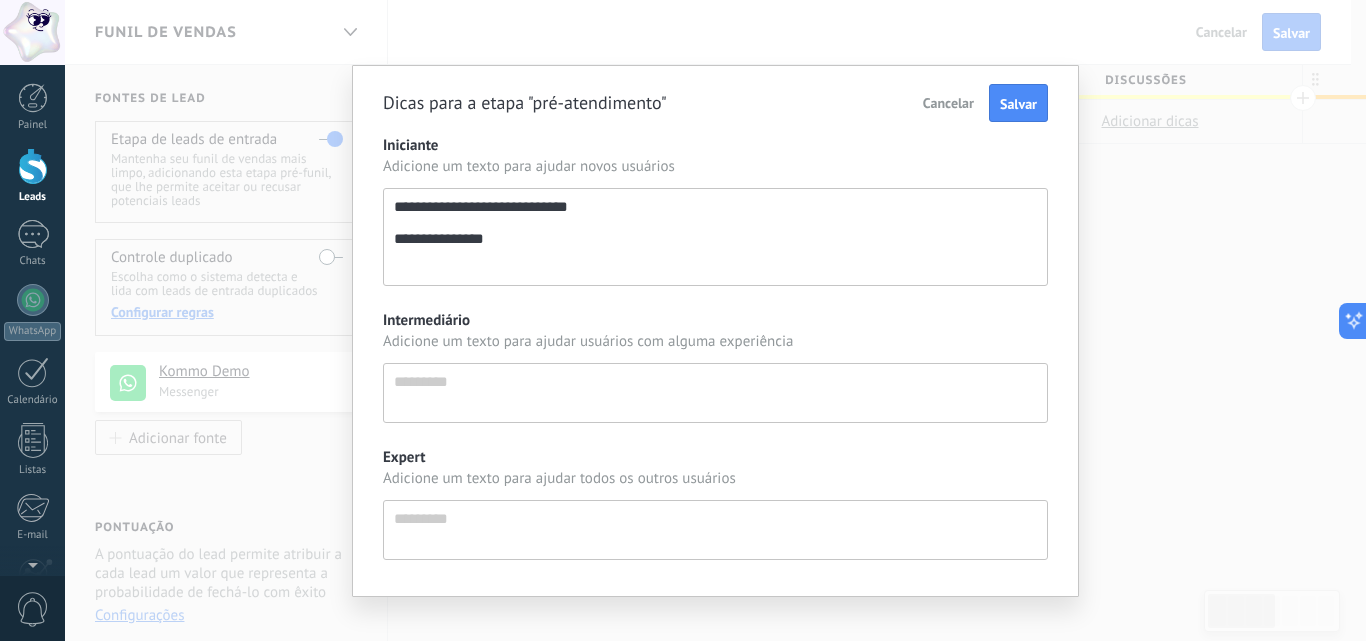 scroll, scrollTop: 76, scrollLeft: 0, axis: vertical 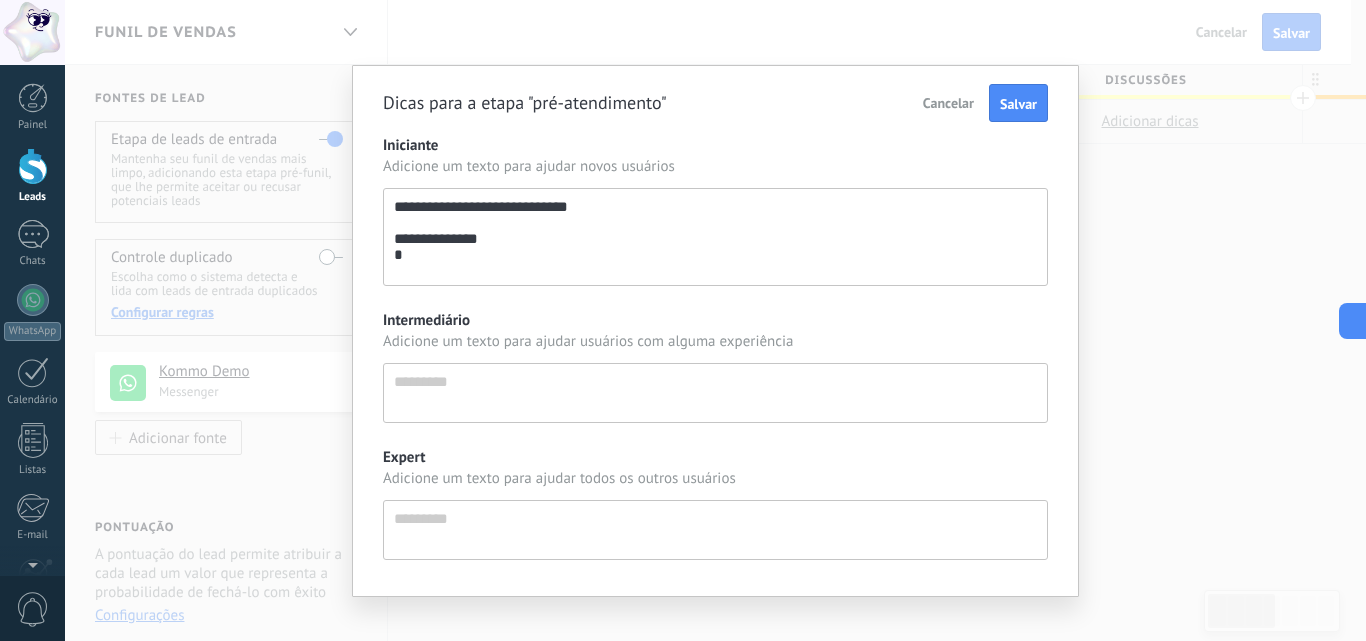 type on "**********" 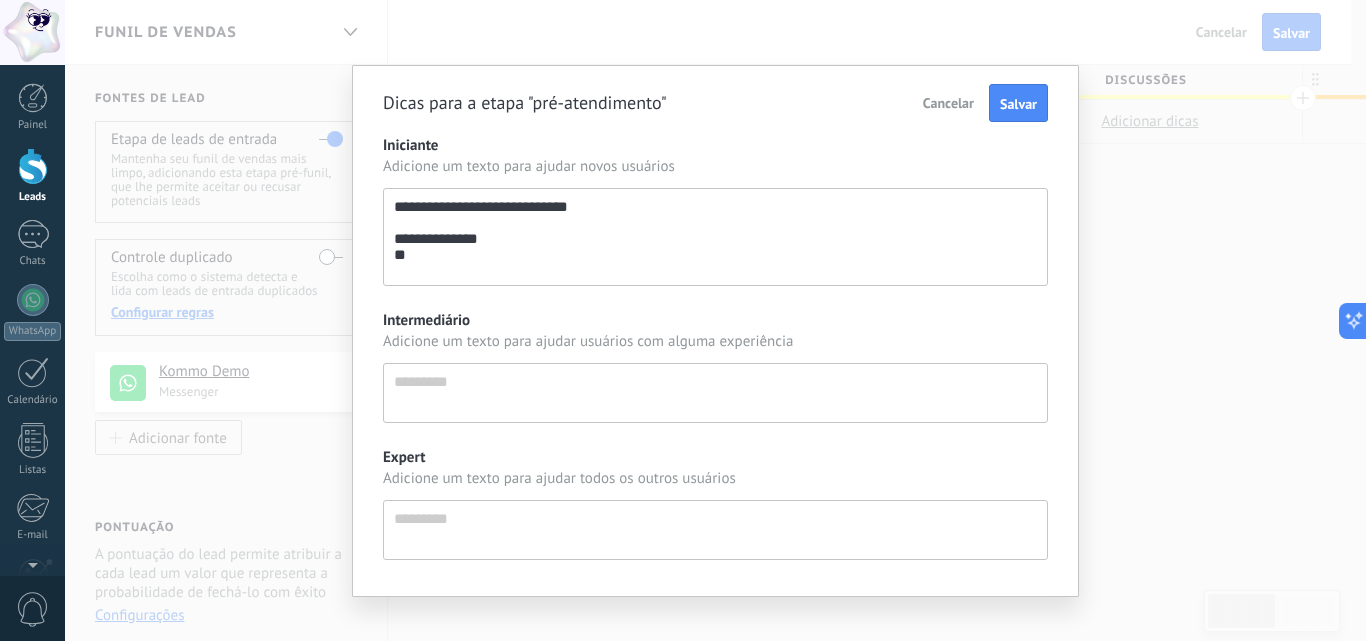 type on "**********" 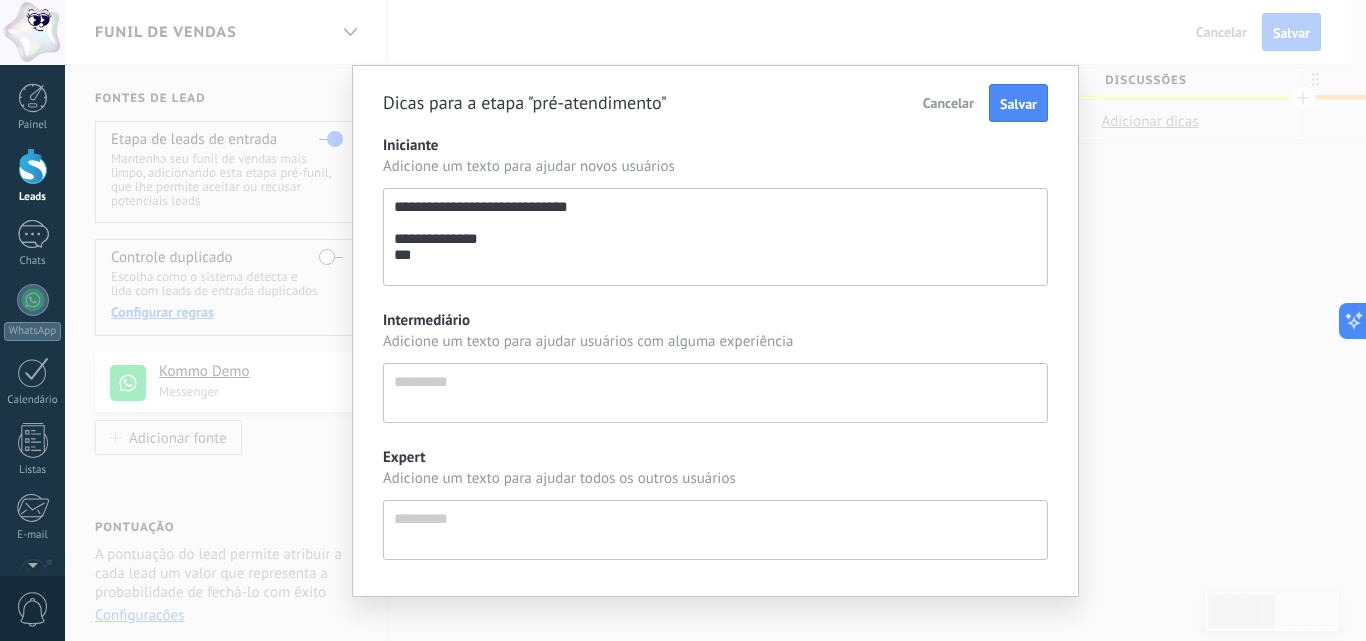 type on "**********" 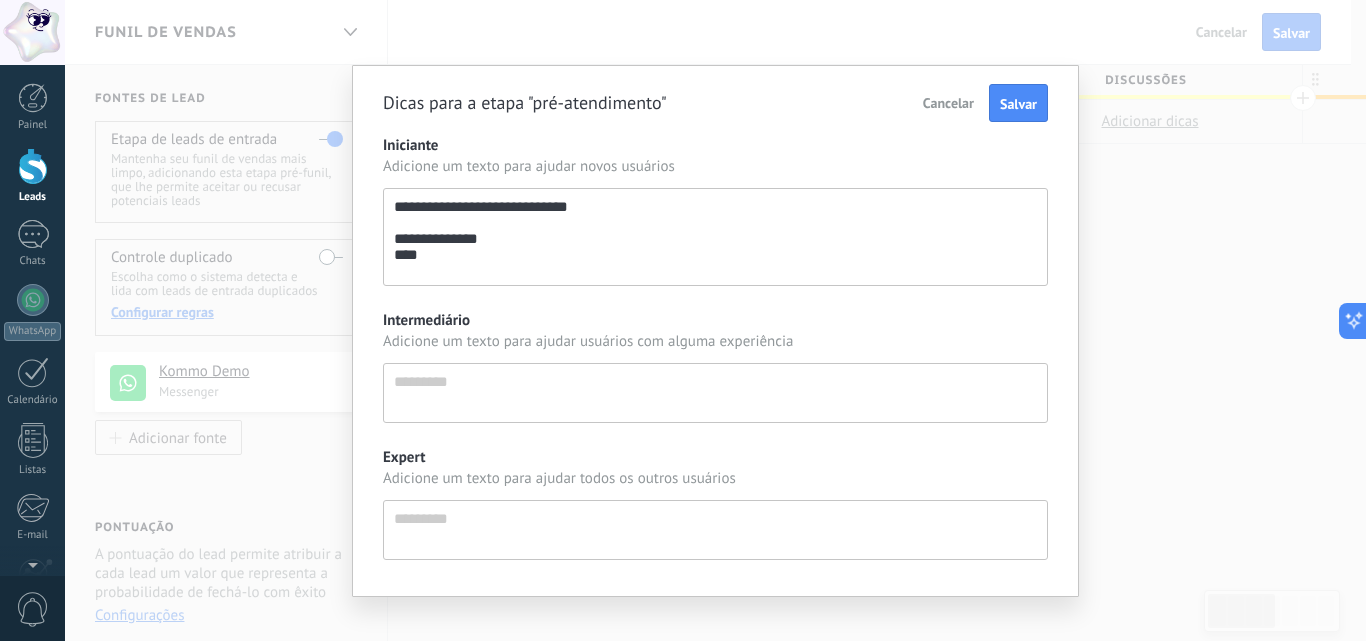 type on "**********" 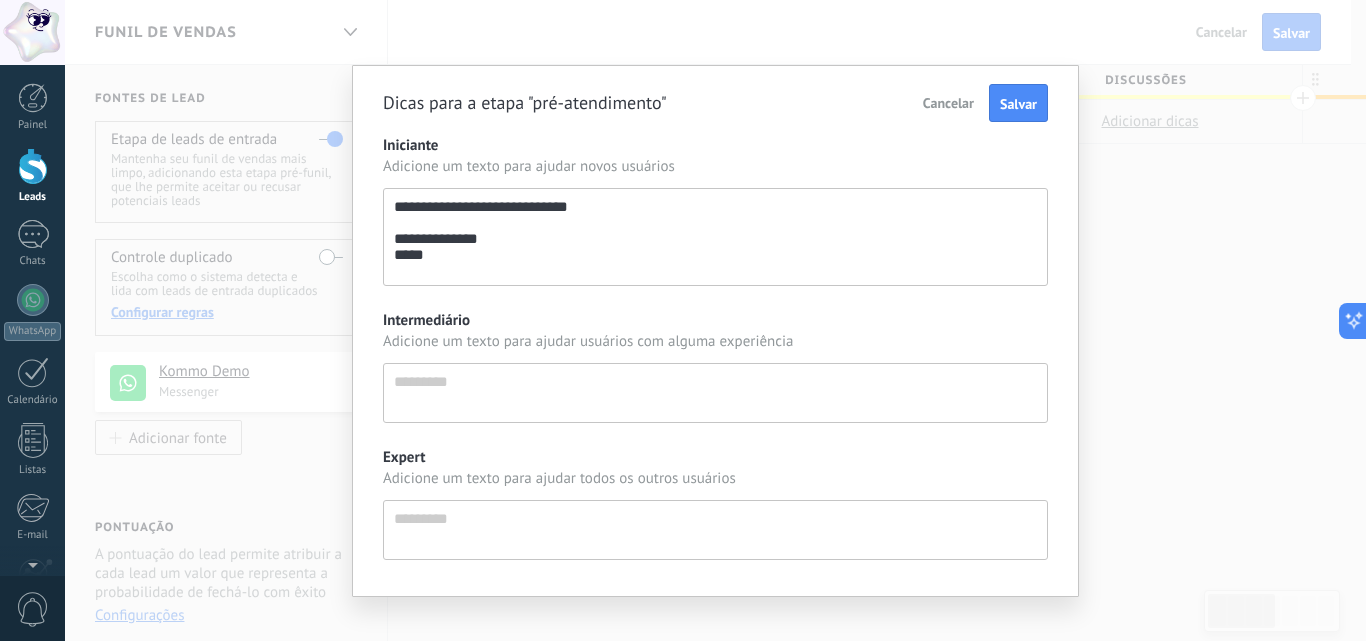 type on "**********" 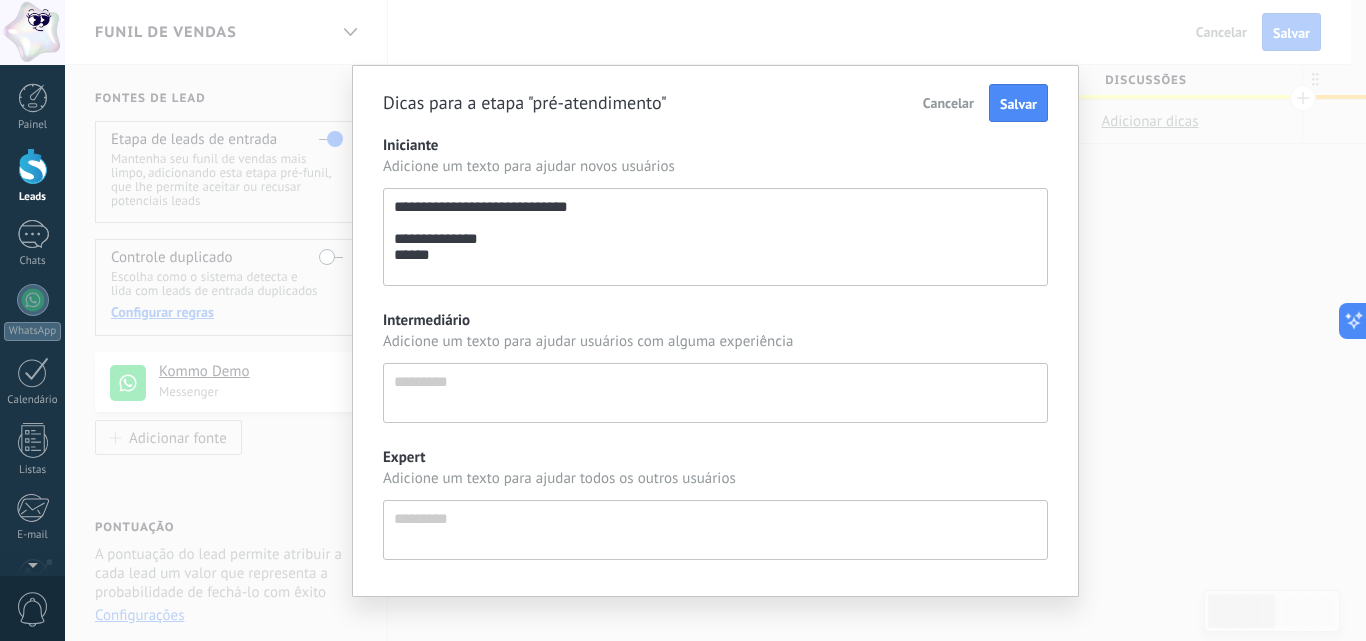 scroll, scrollTop: 76, scrollLeft: 0, axis: vertical 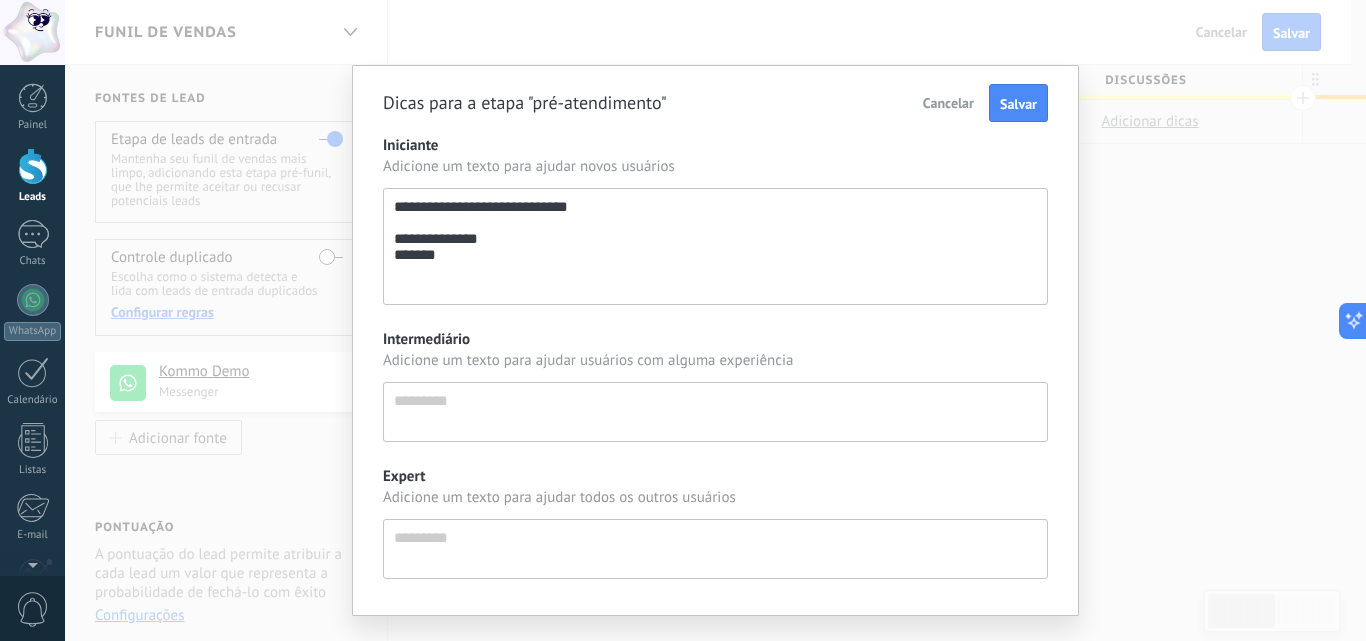 type on "**********" 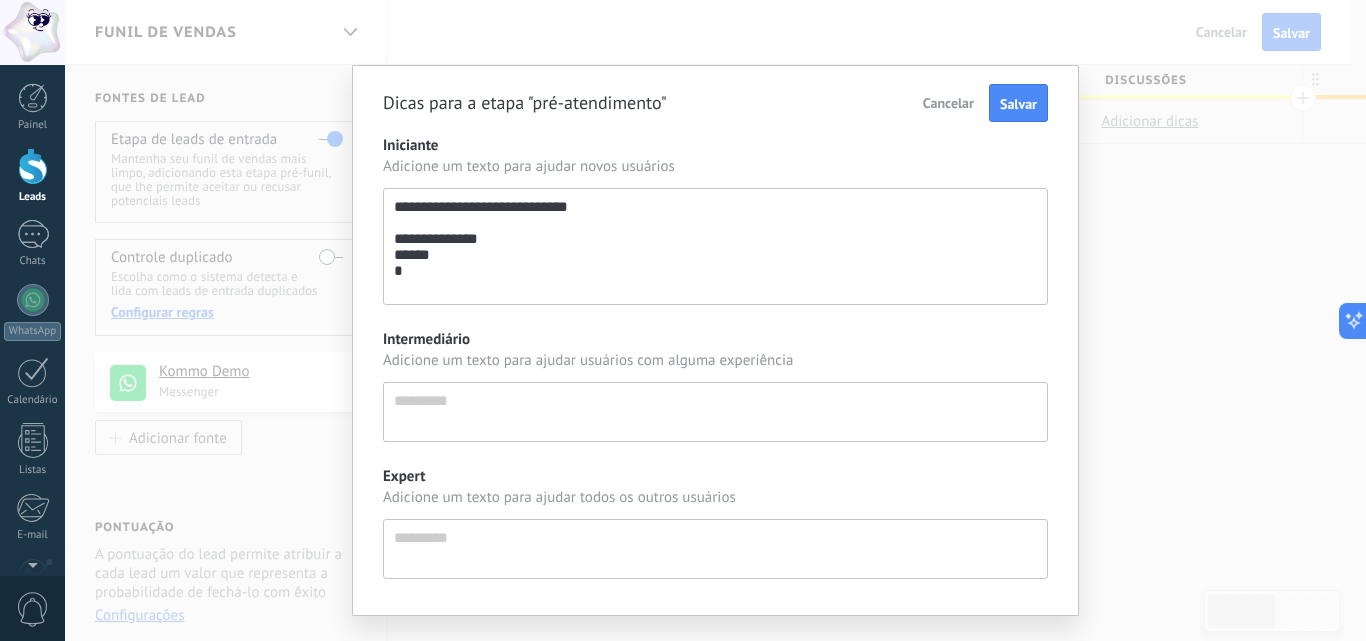 scroll, scrollTop: 95, scrollLeft: 0, axis: vertical 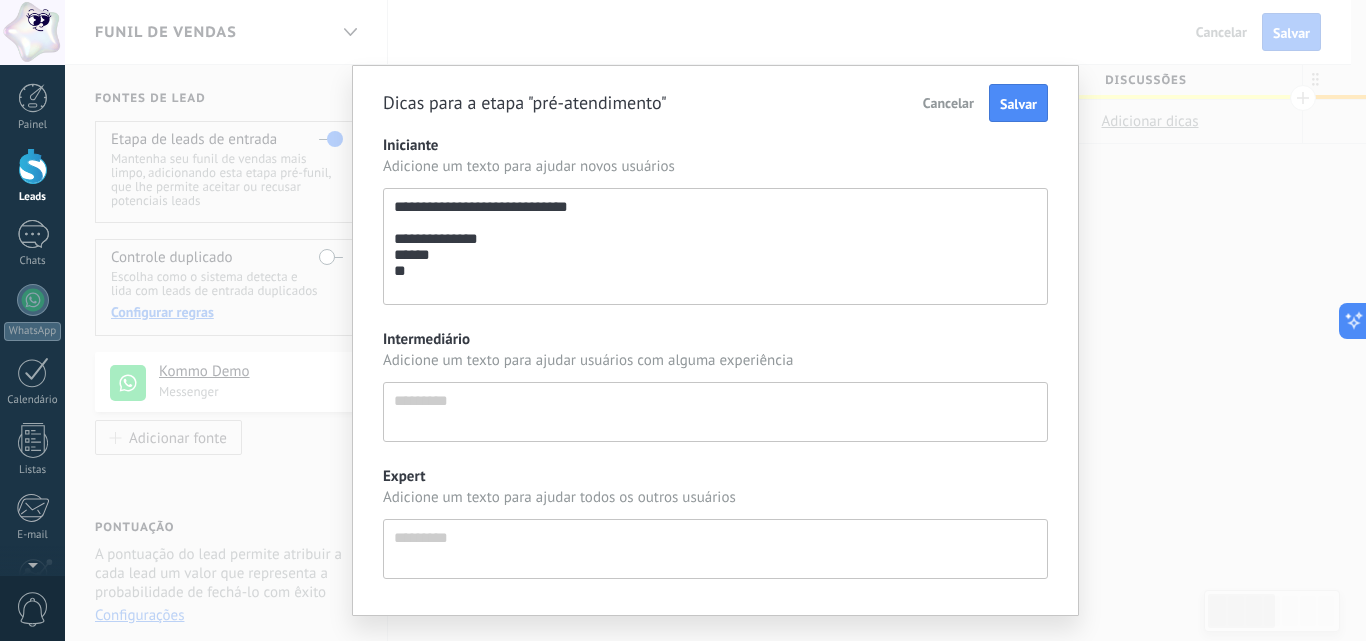 type on "**********" 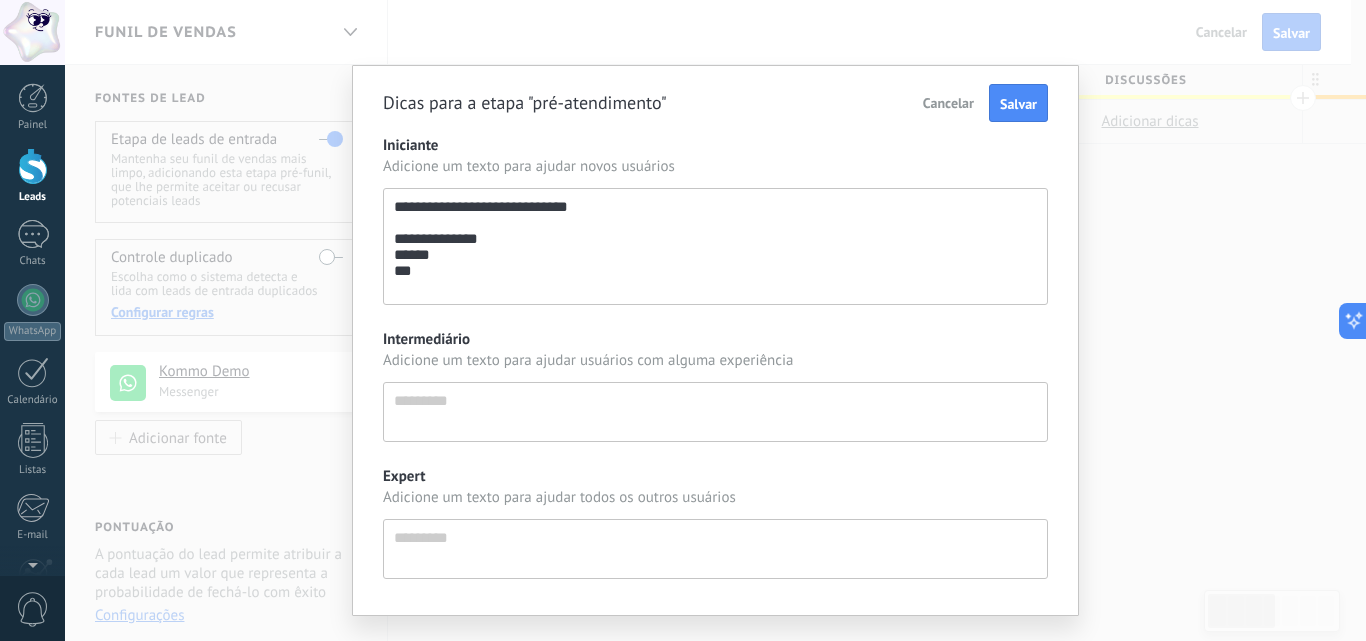 type on "**********" 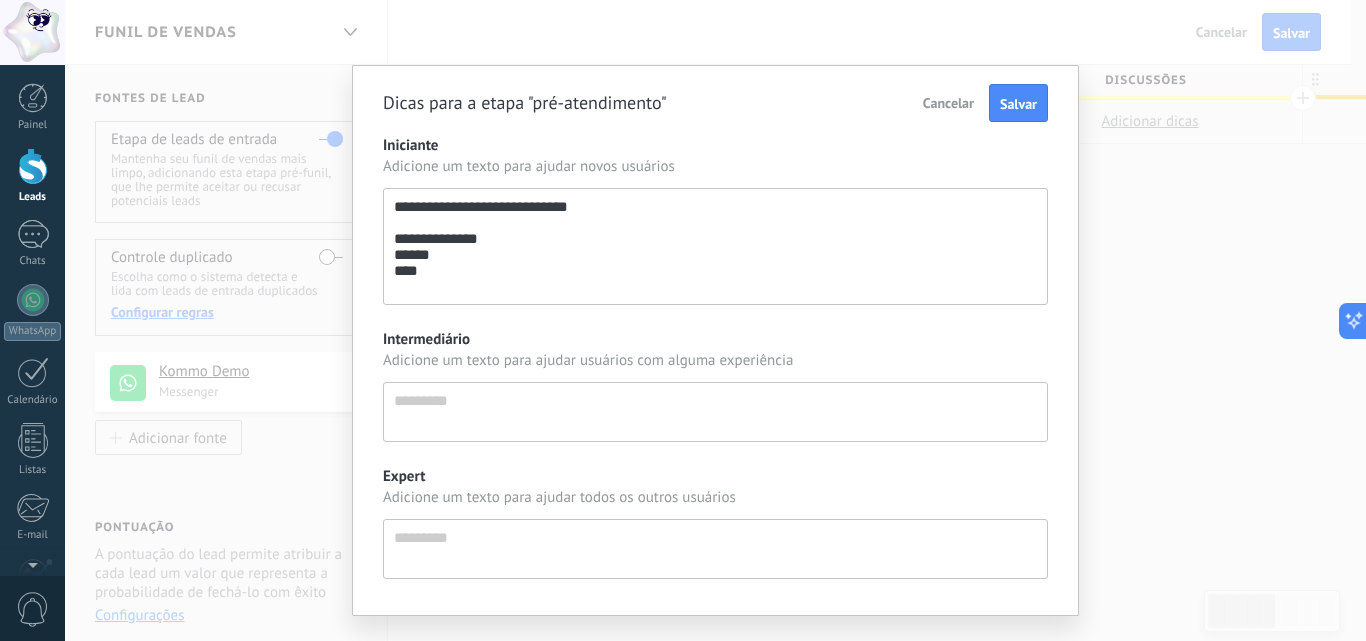 type on "**********" 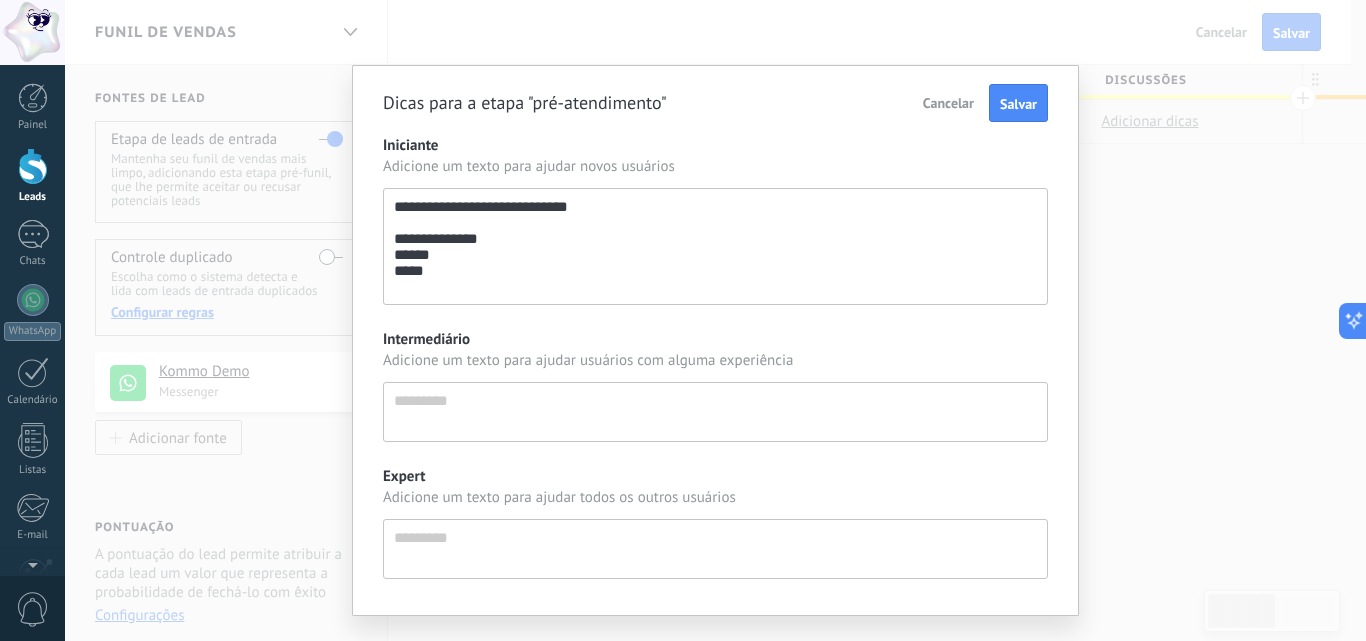 type on "**********" 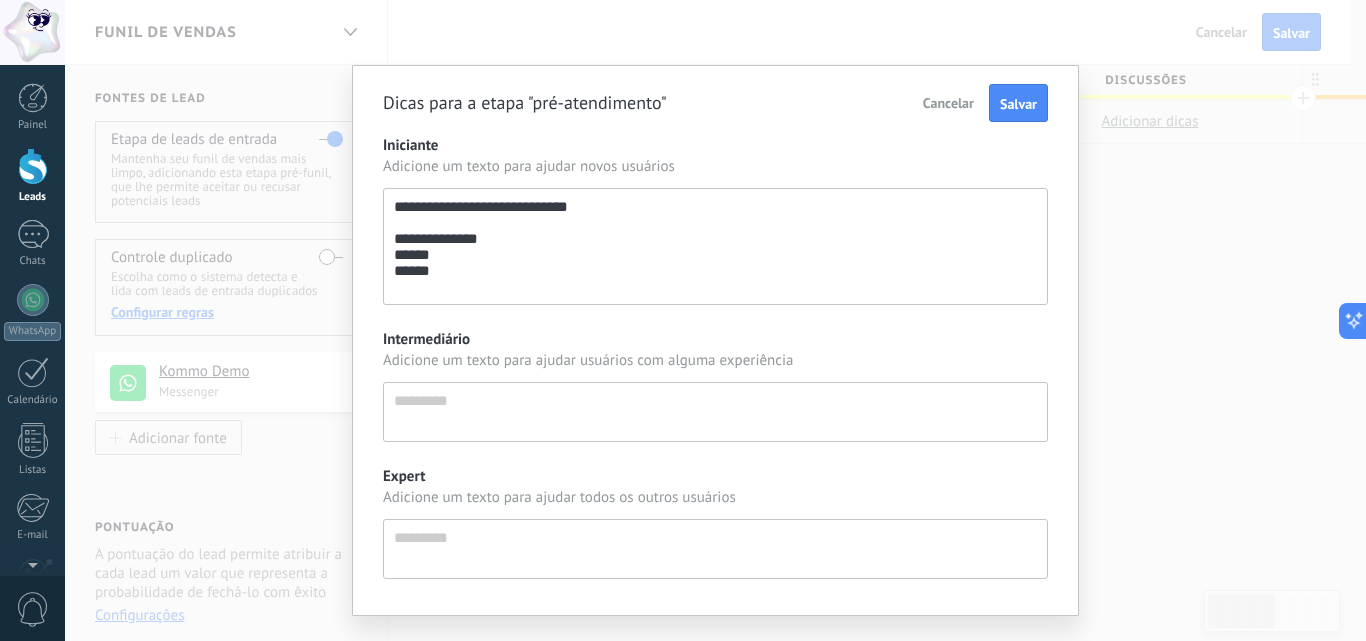 scroll, scrollTop: 95, scrollLeft: 0, axis: vertical 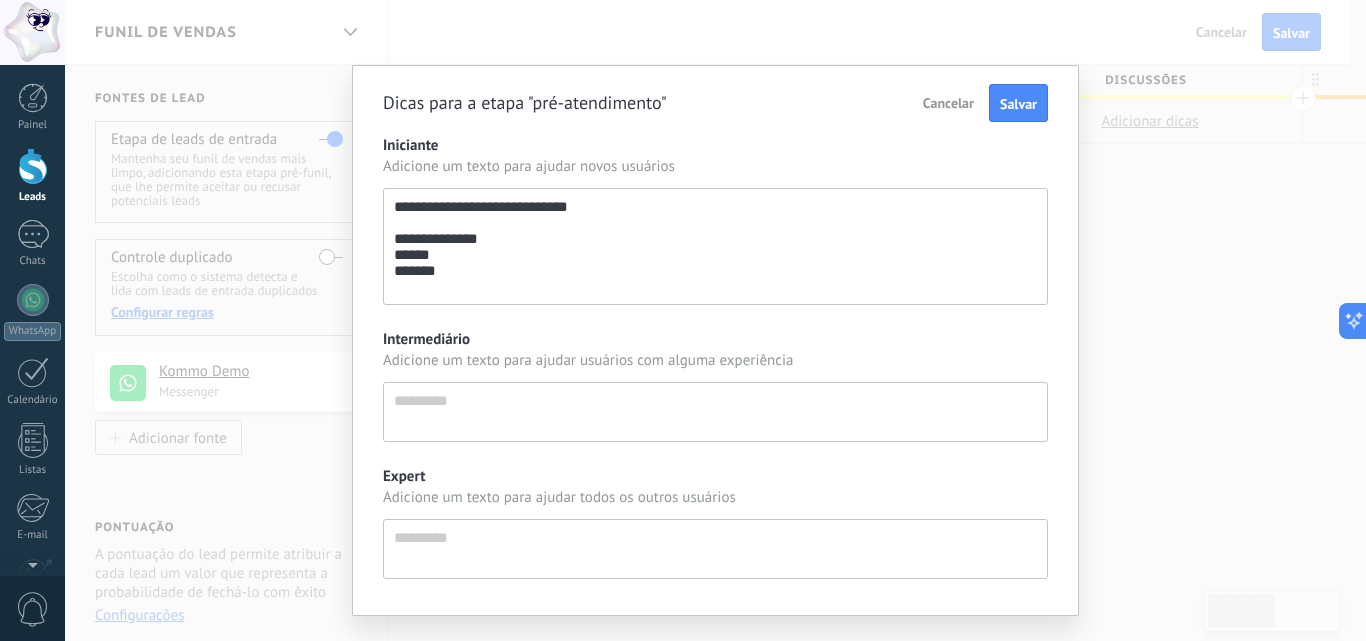 type on "**********" 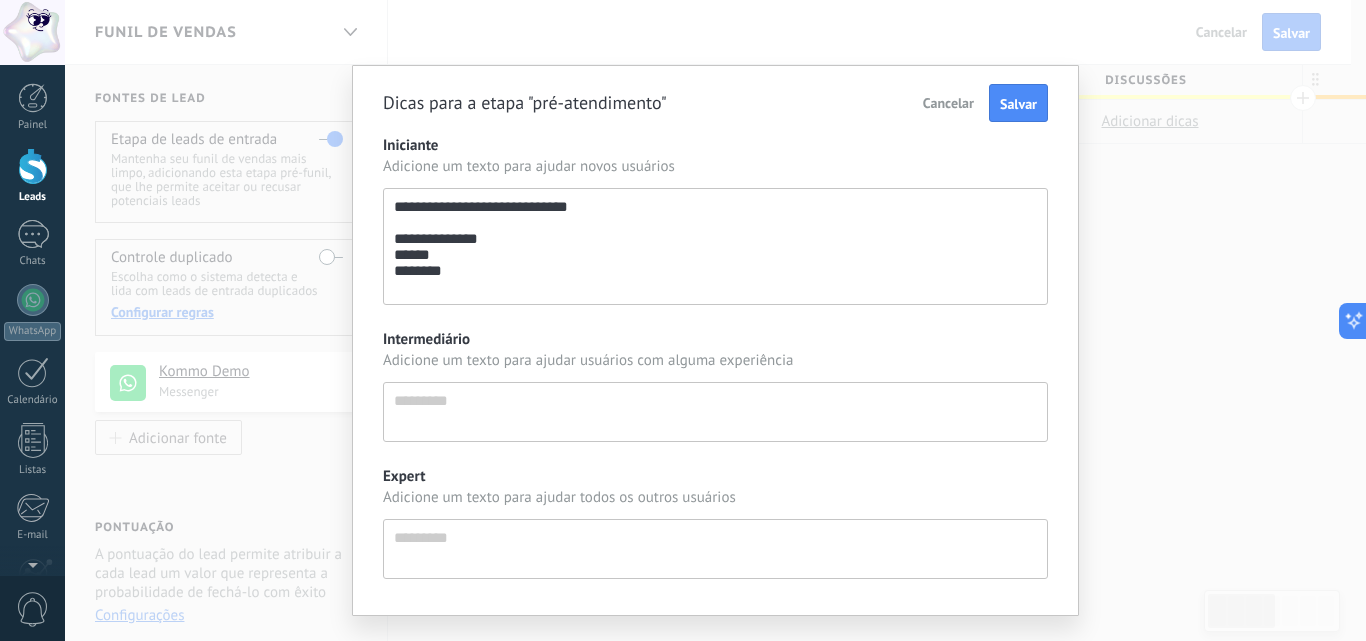 type on "**********" 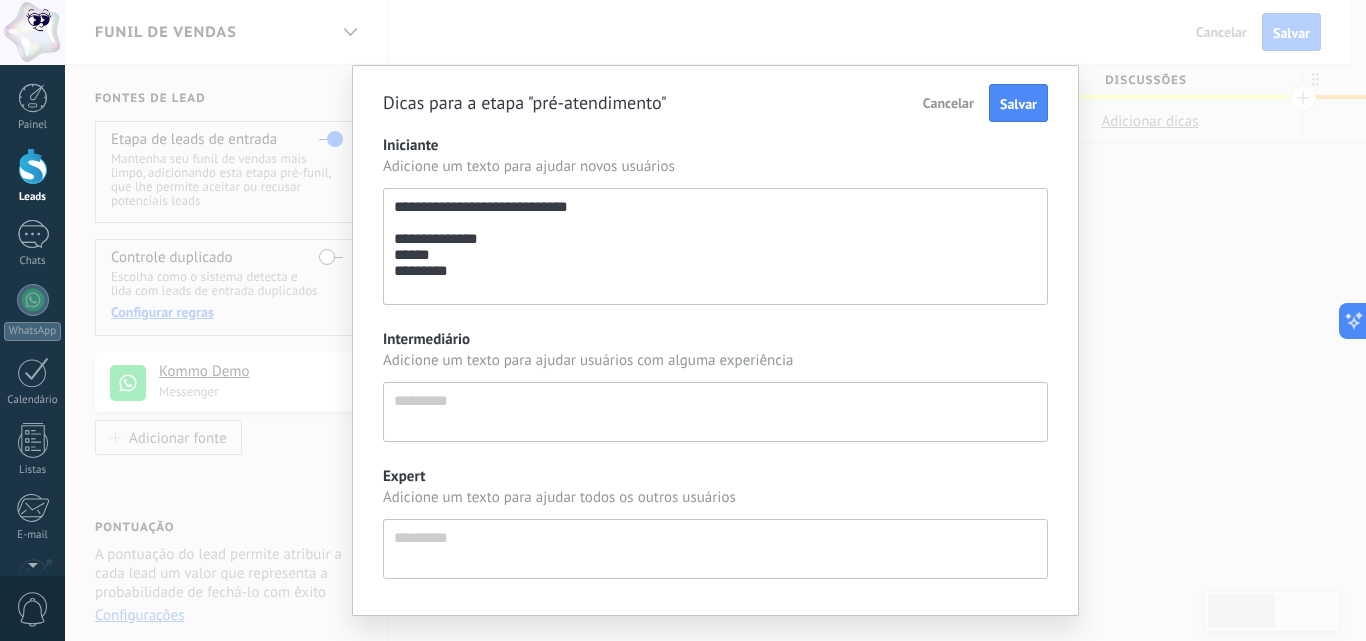 type on "**********" 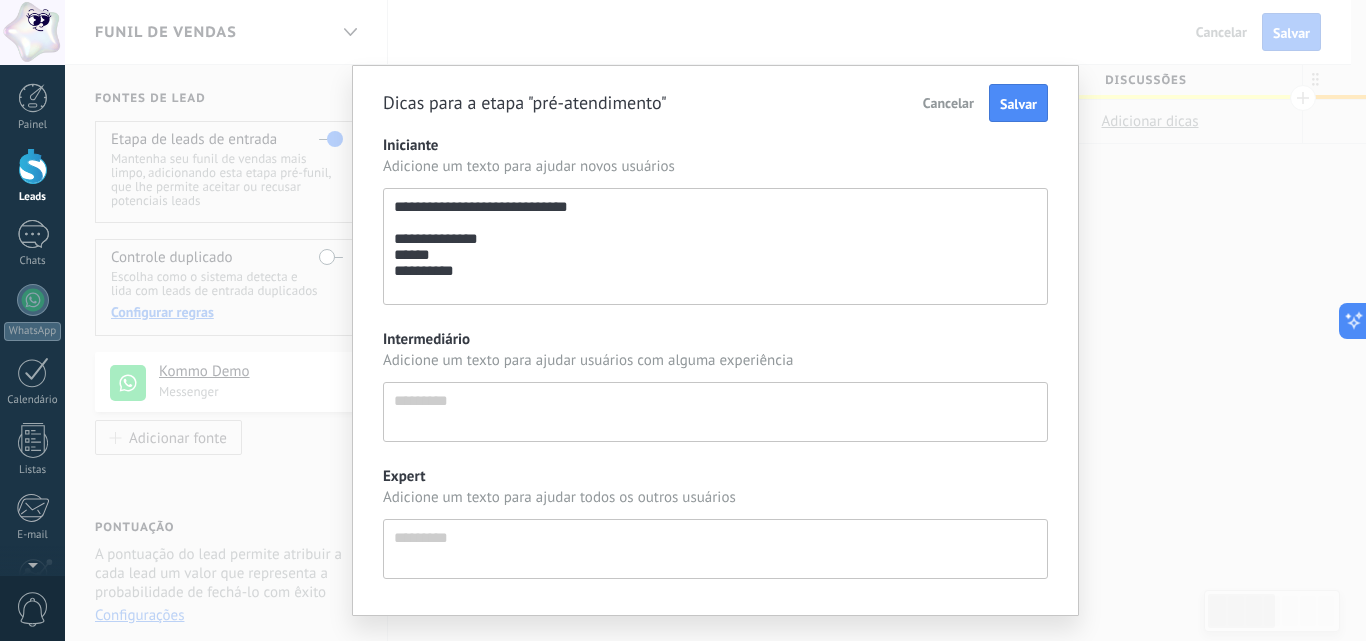 type on "**********" 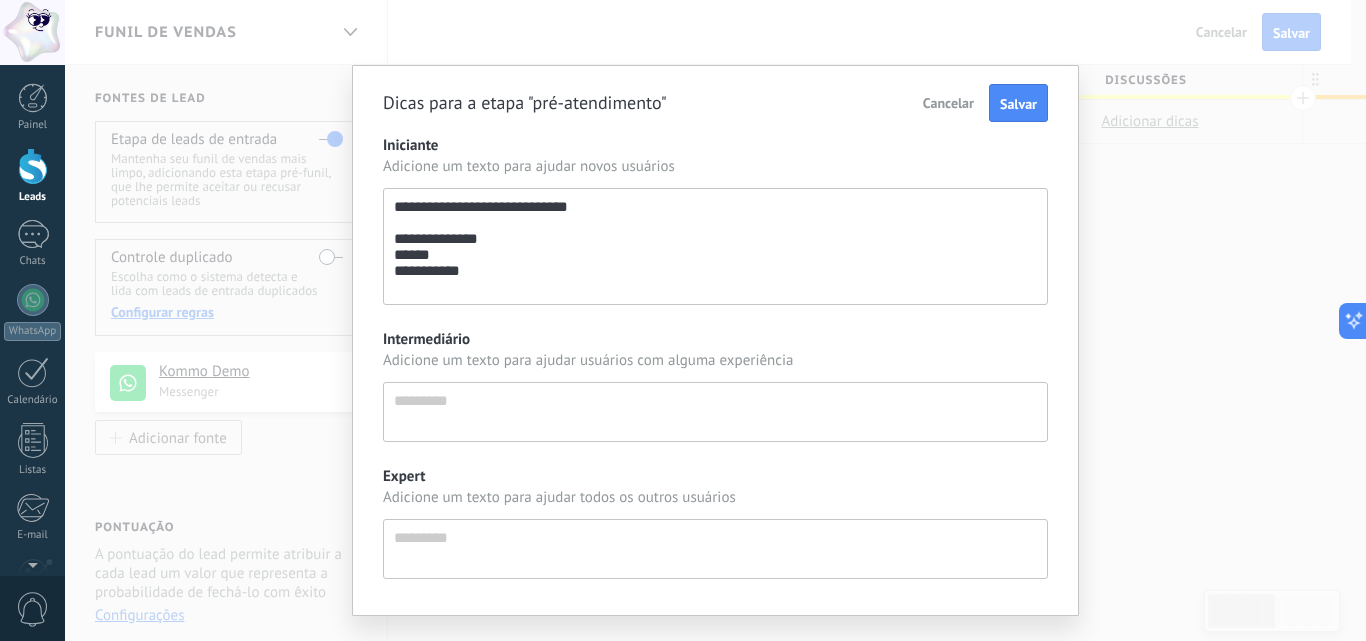 type on "**********" 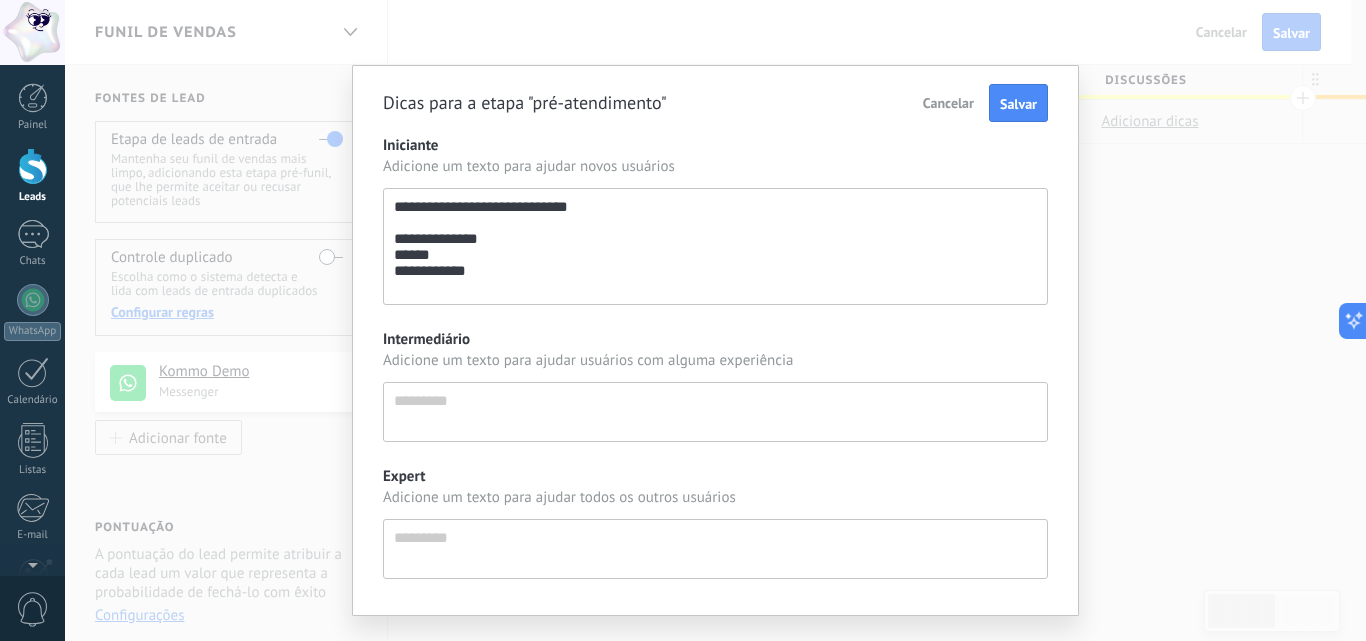 type on "**********" 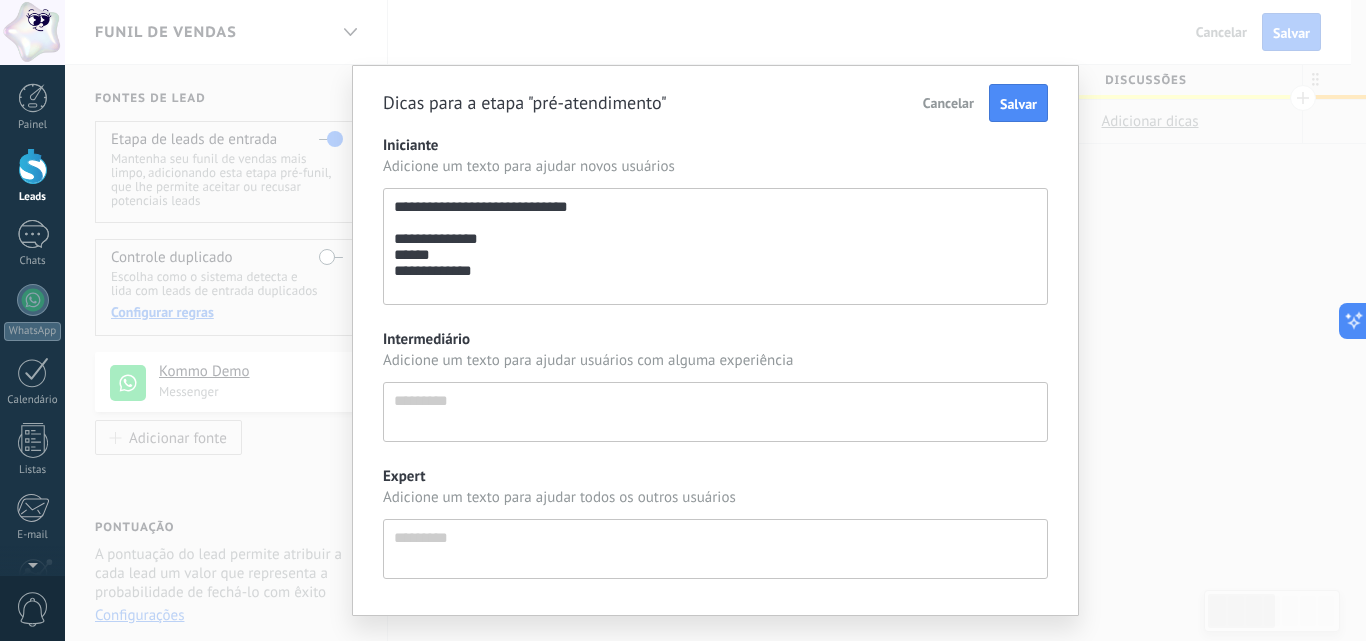 type on "**********" 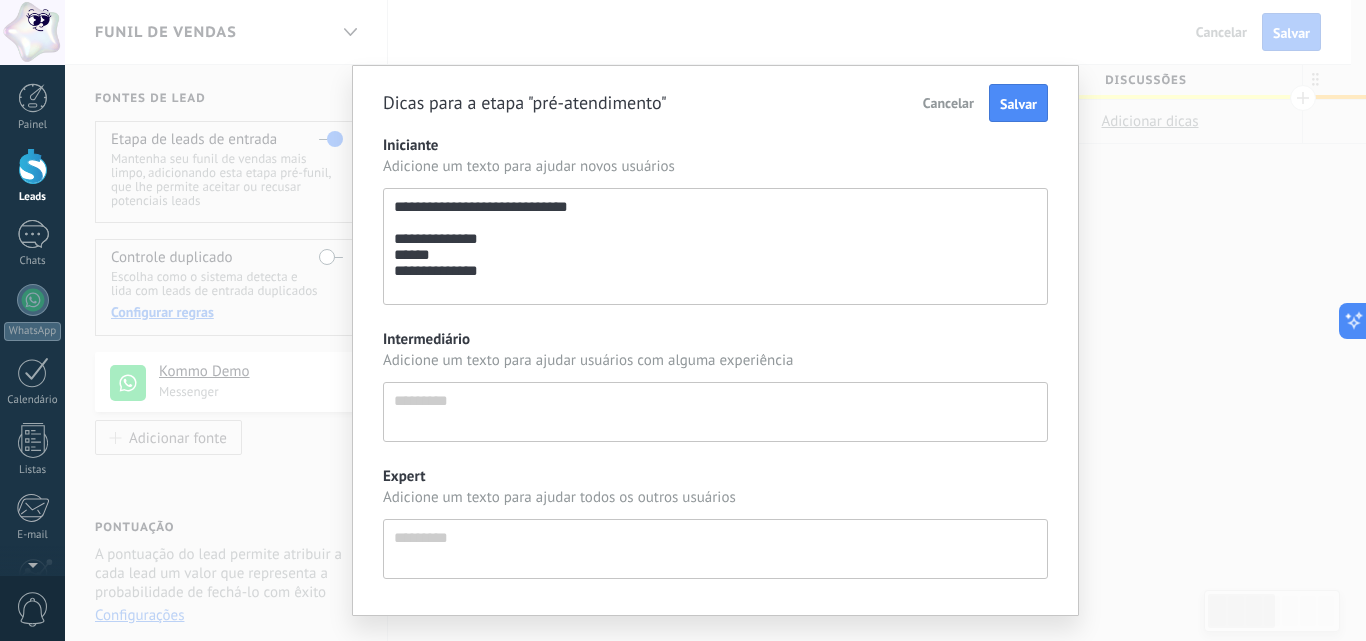 type on "**********" 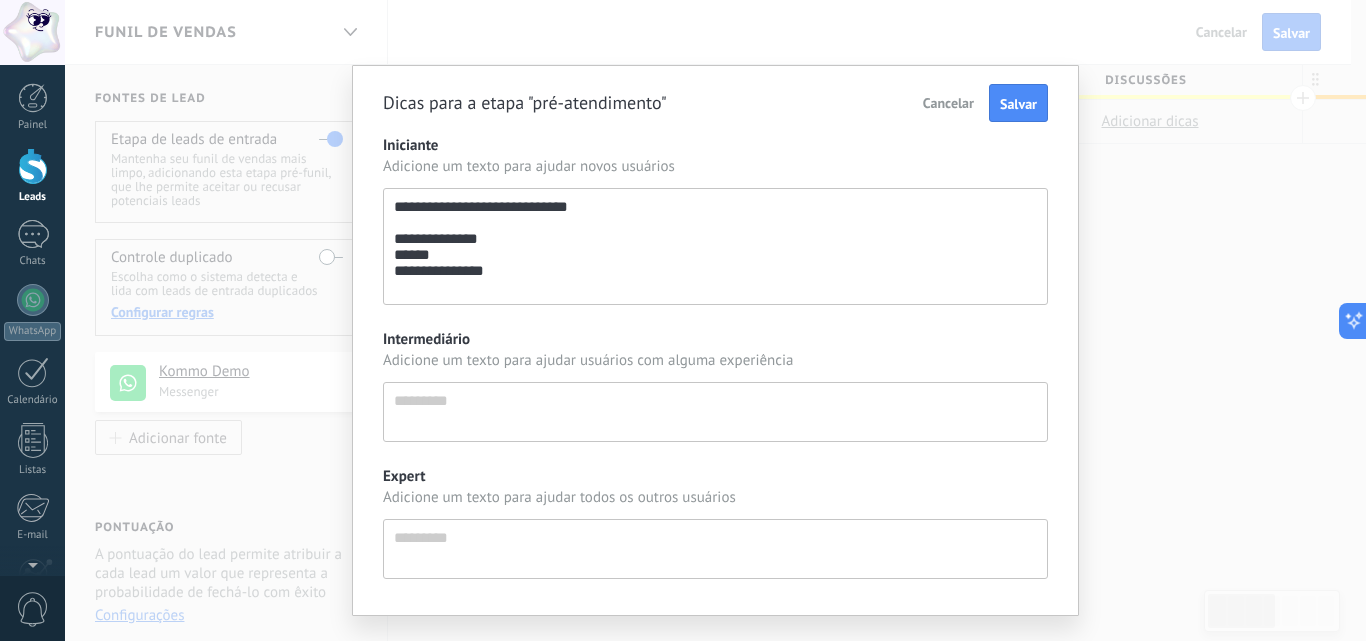 type on "**********" 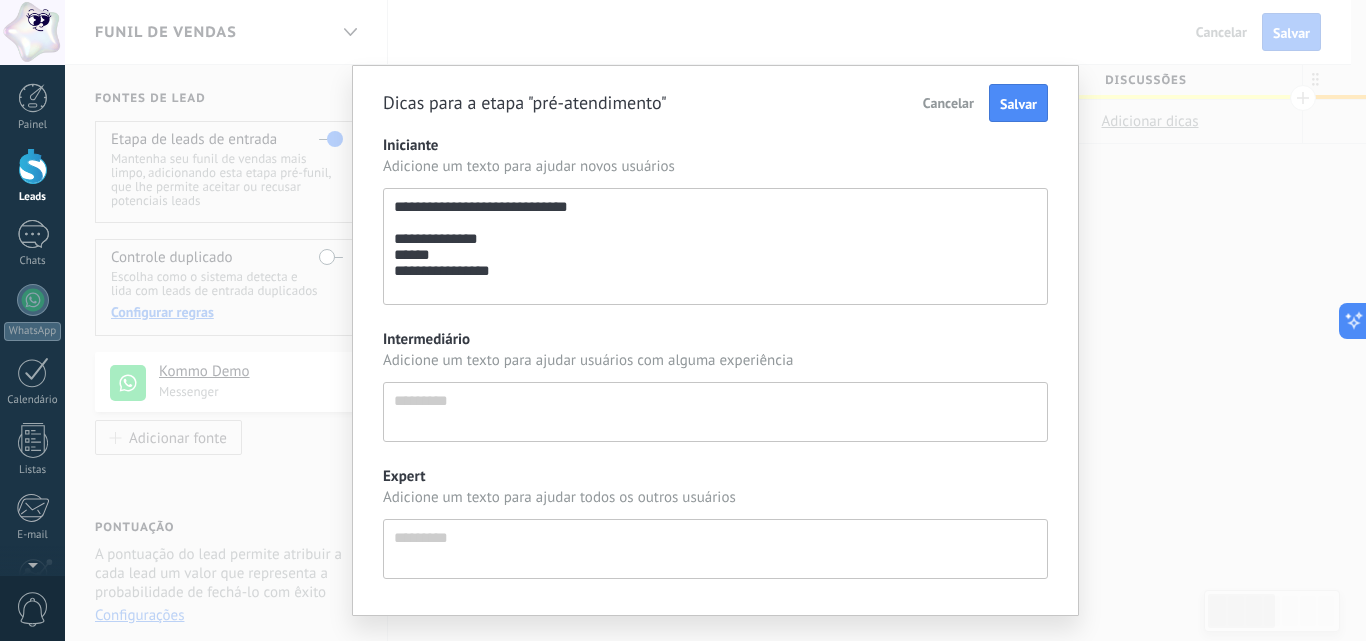 scroll, scrollTop: 95, scrollLeft: 0, axis: vertical 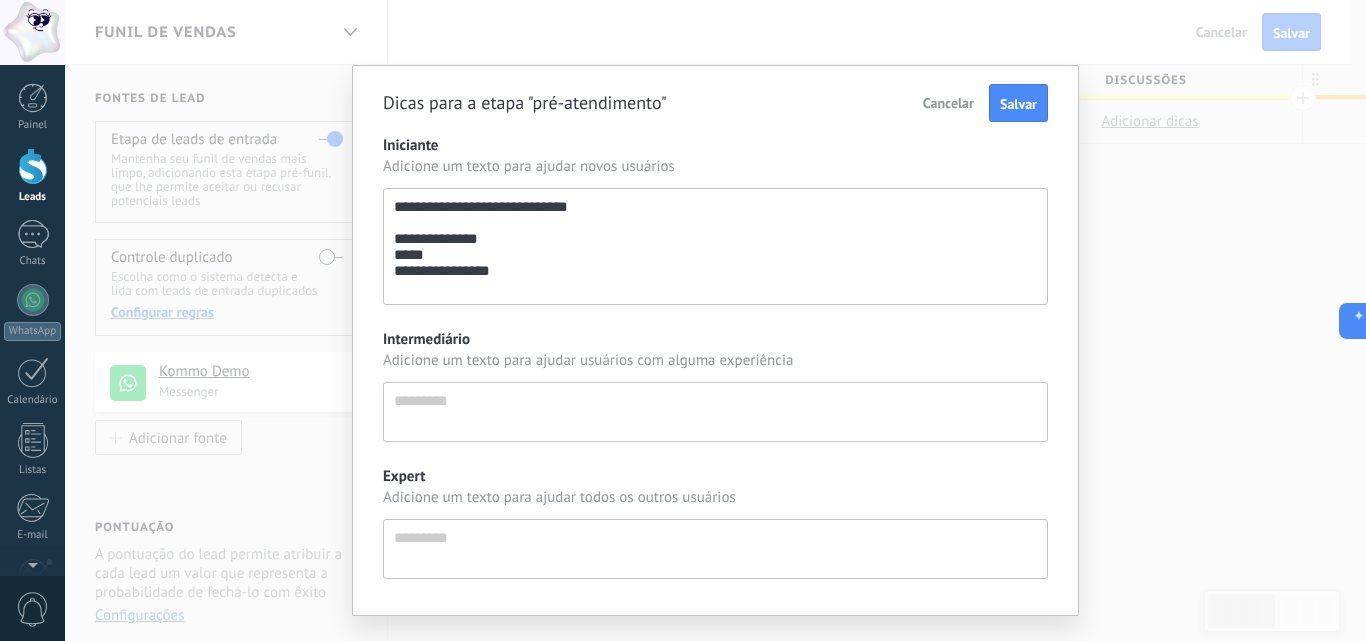 type on "**********" 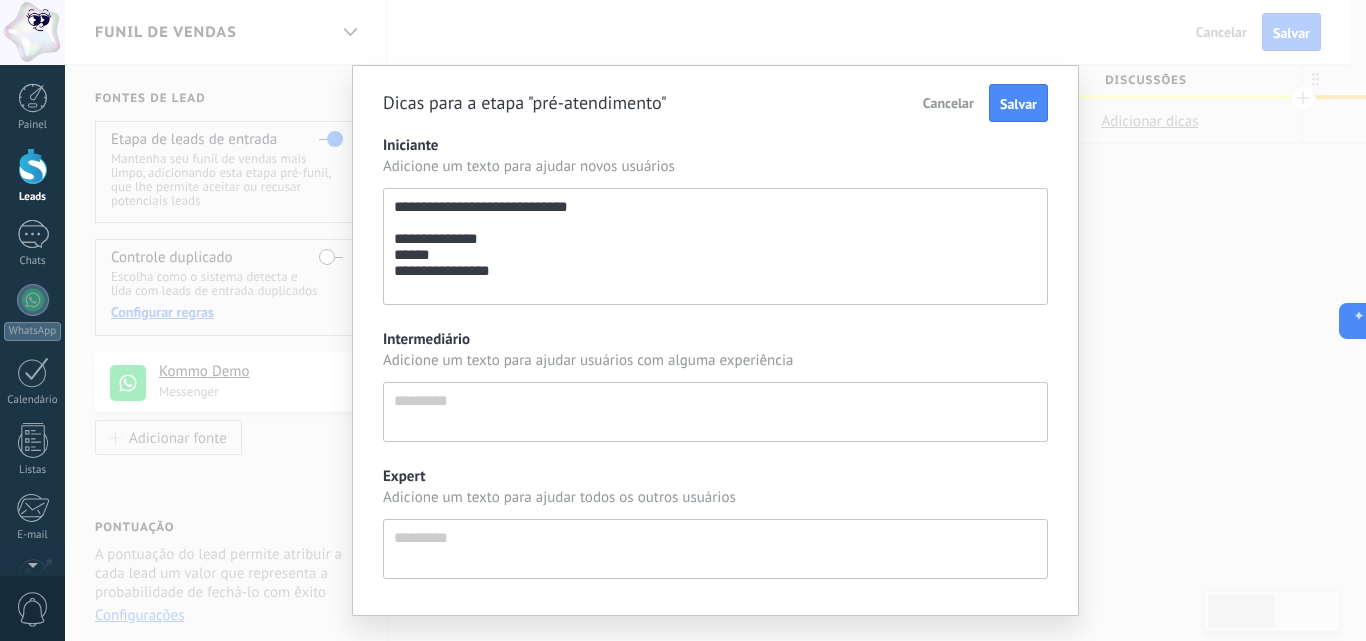 scroll, scrollTop: 95, scrollLeft: 0, axis: vertical 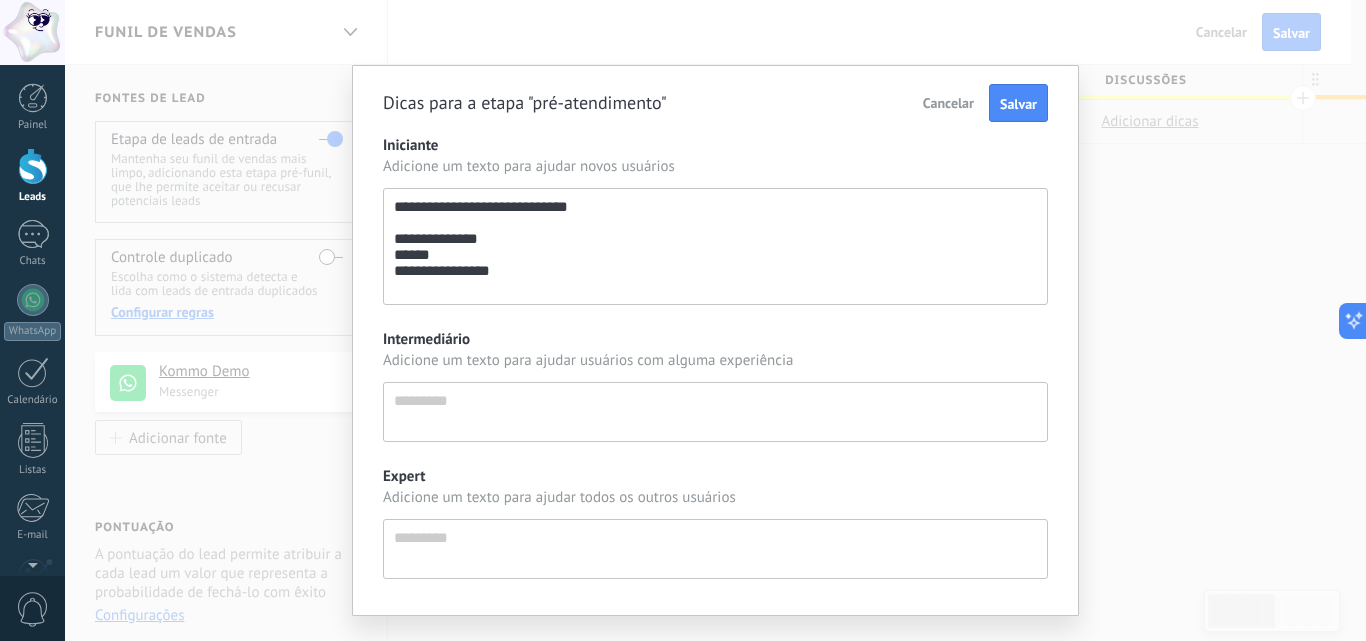 click on "**********" at bounding box center (715, 246) 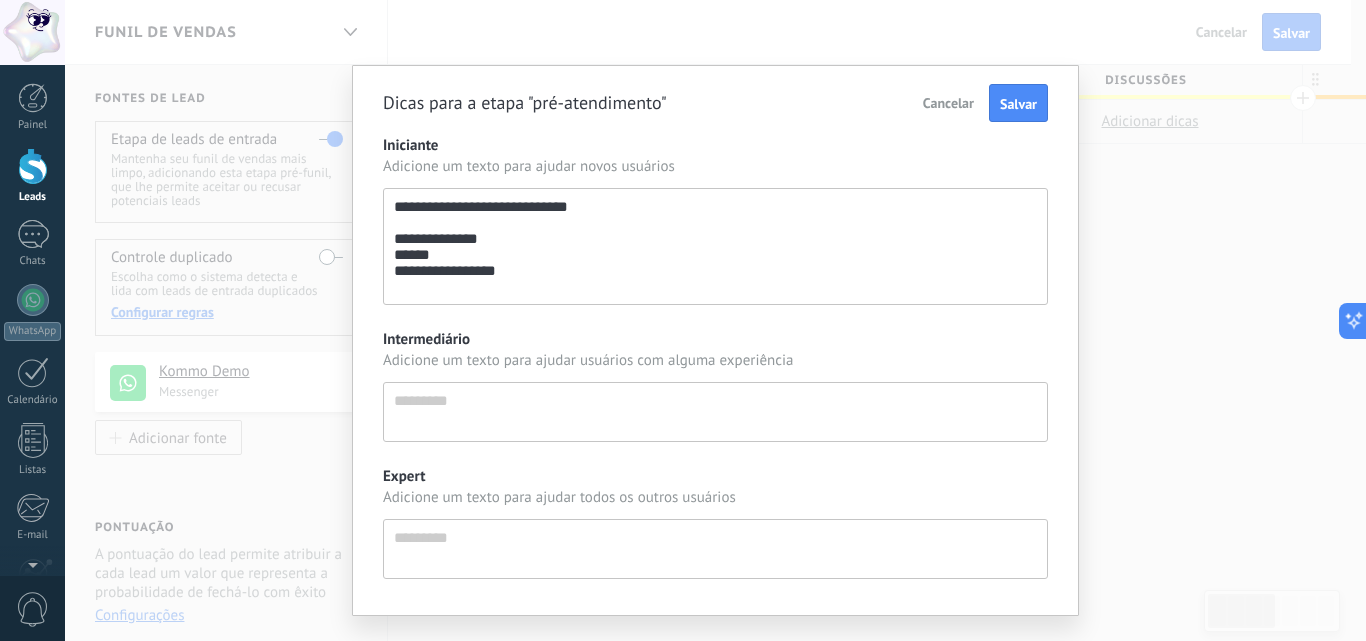 scroll, scrollTop: 114, scrollLeft: 0, axis: vertical 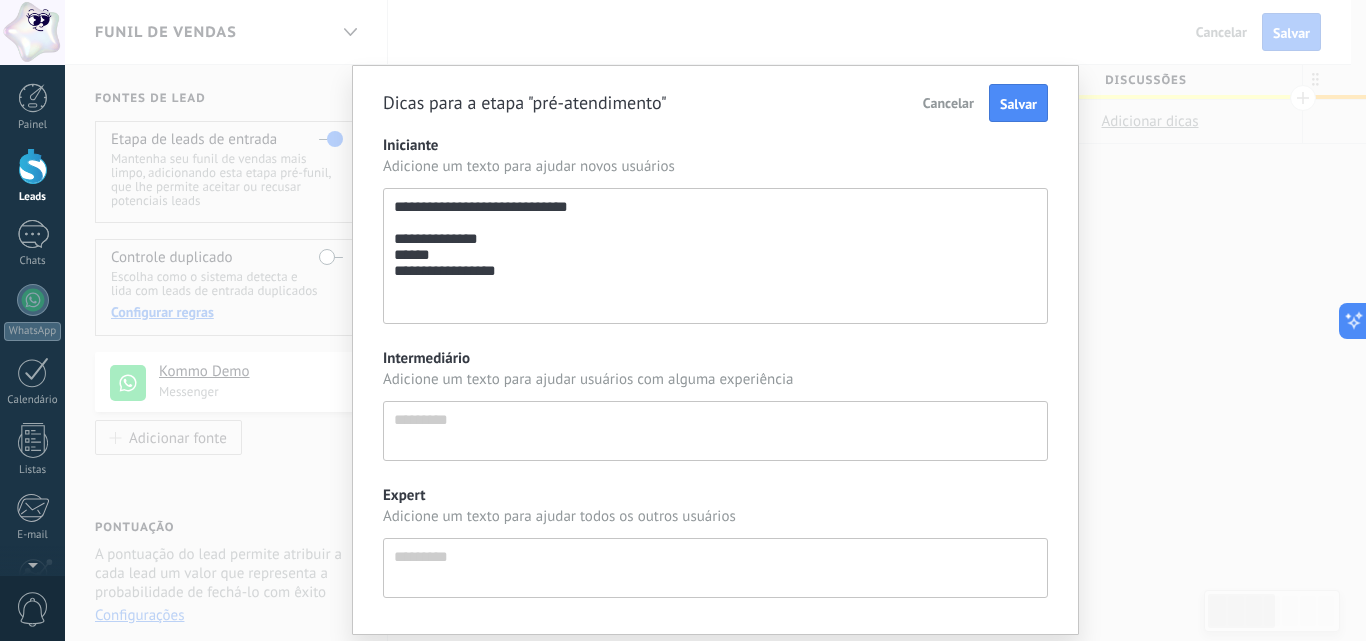 type on "**********" 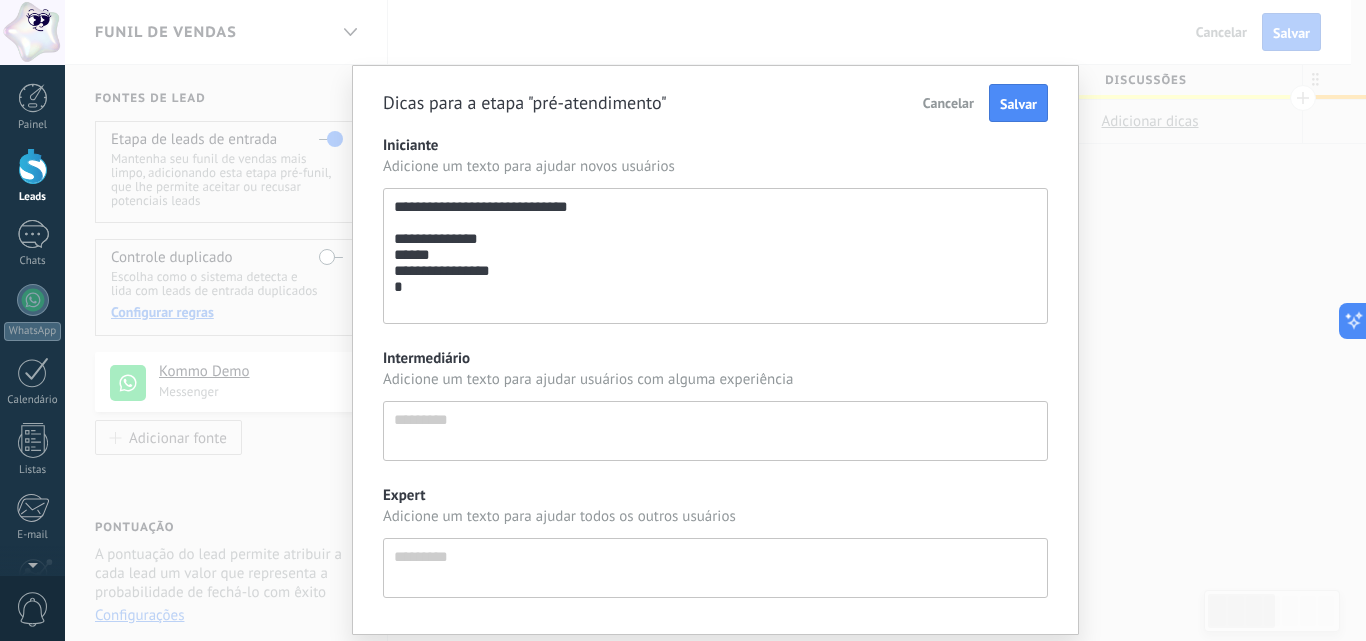 scroll, scrollTop: 114, scrollLeft: 0, axis: vertical 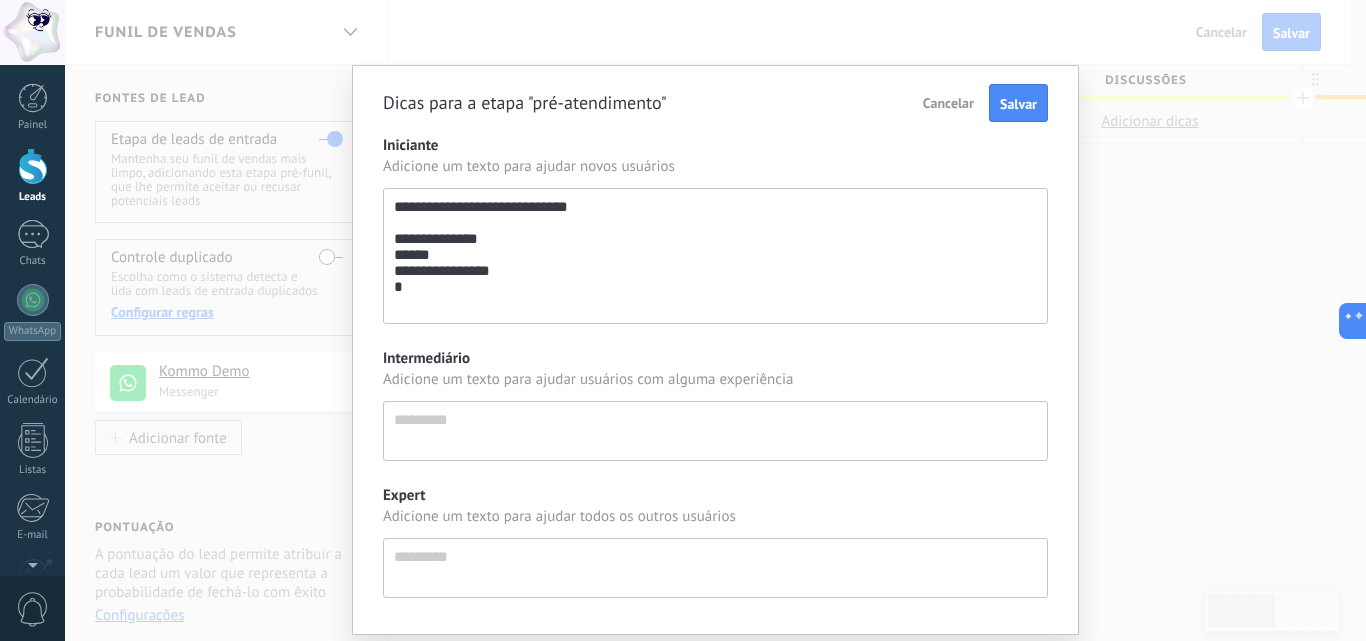 type on "**********" 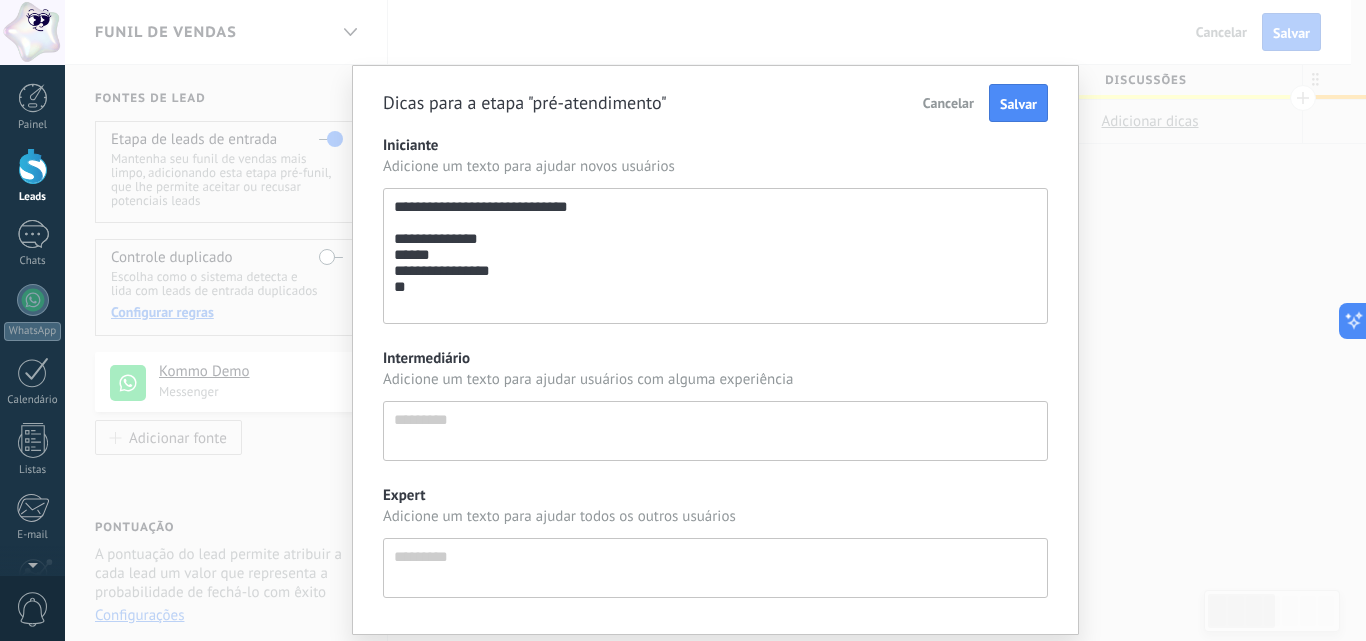 type on "**********" 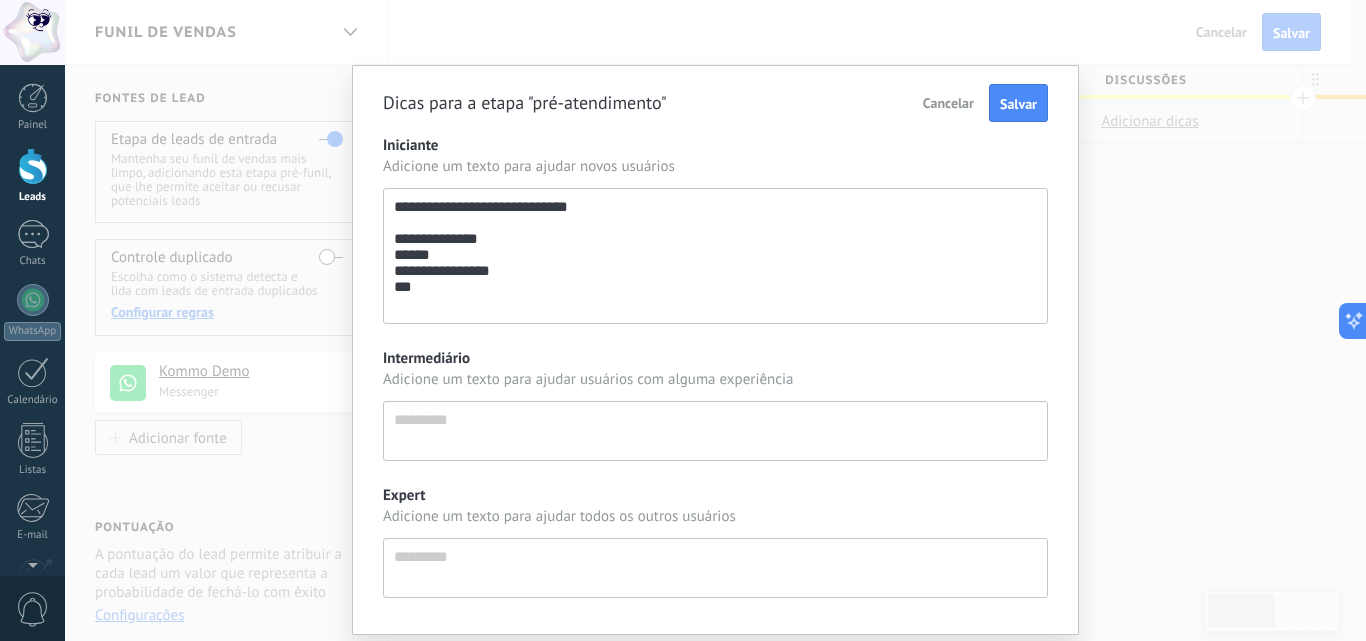 type on "**********" 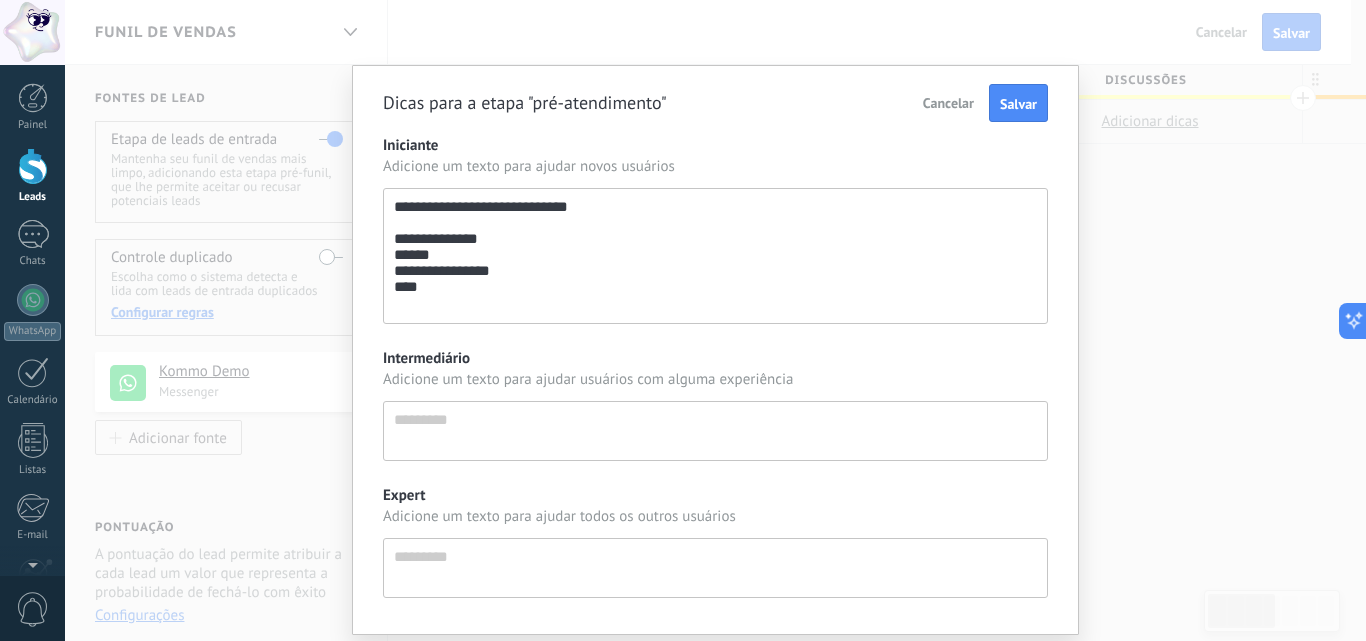 type on "**********" 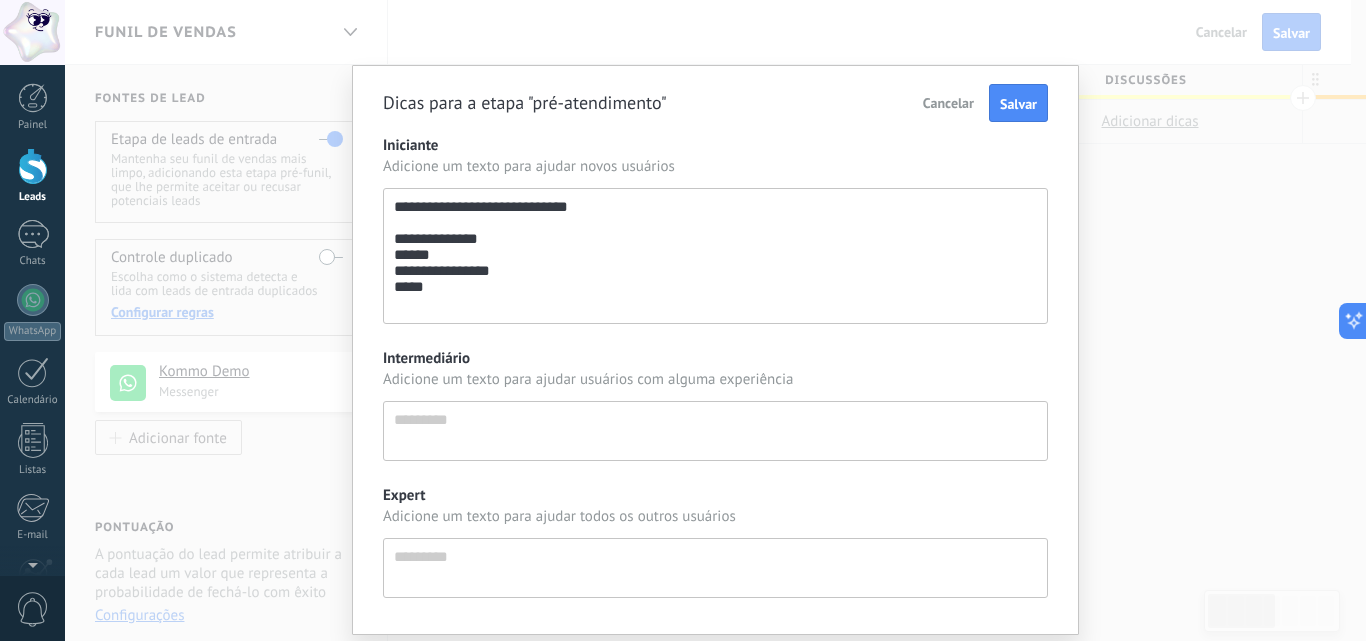 type on "**********" 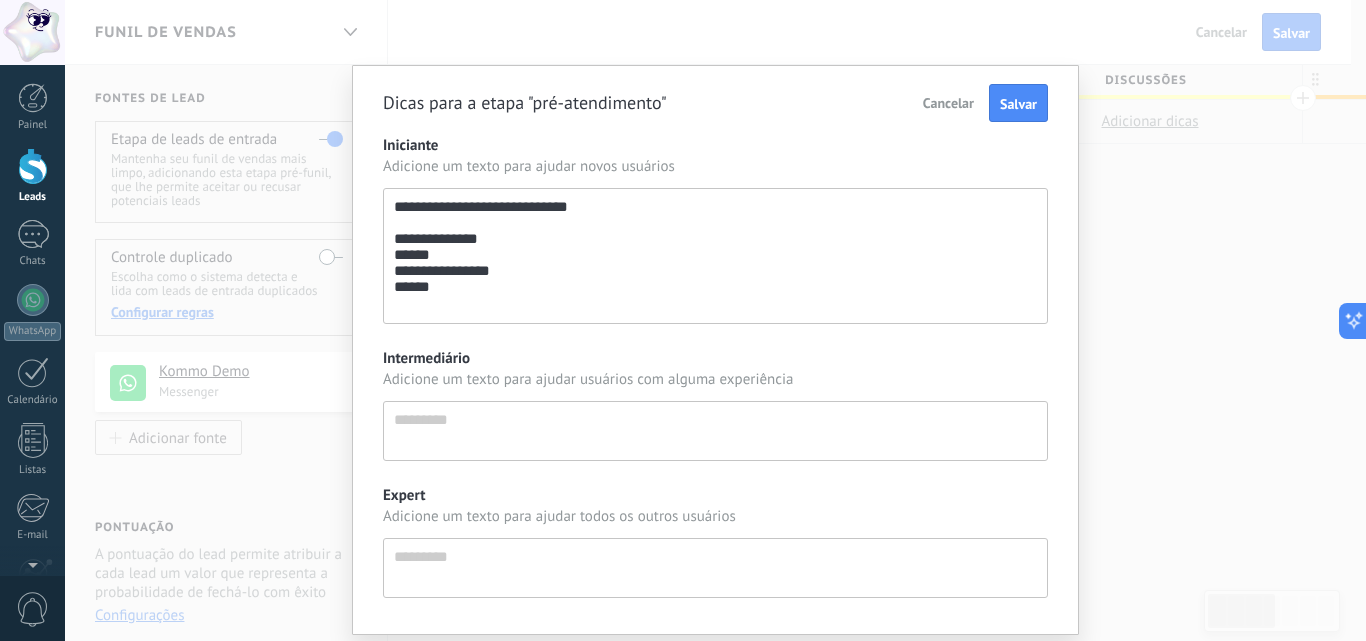 type on "**********" 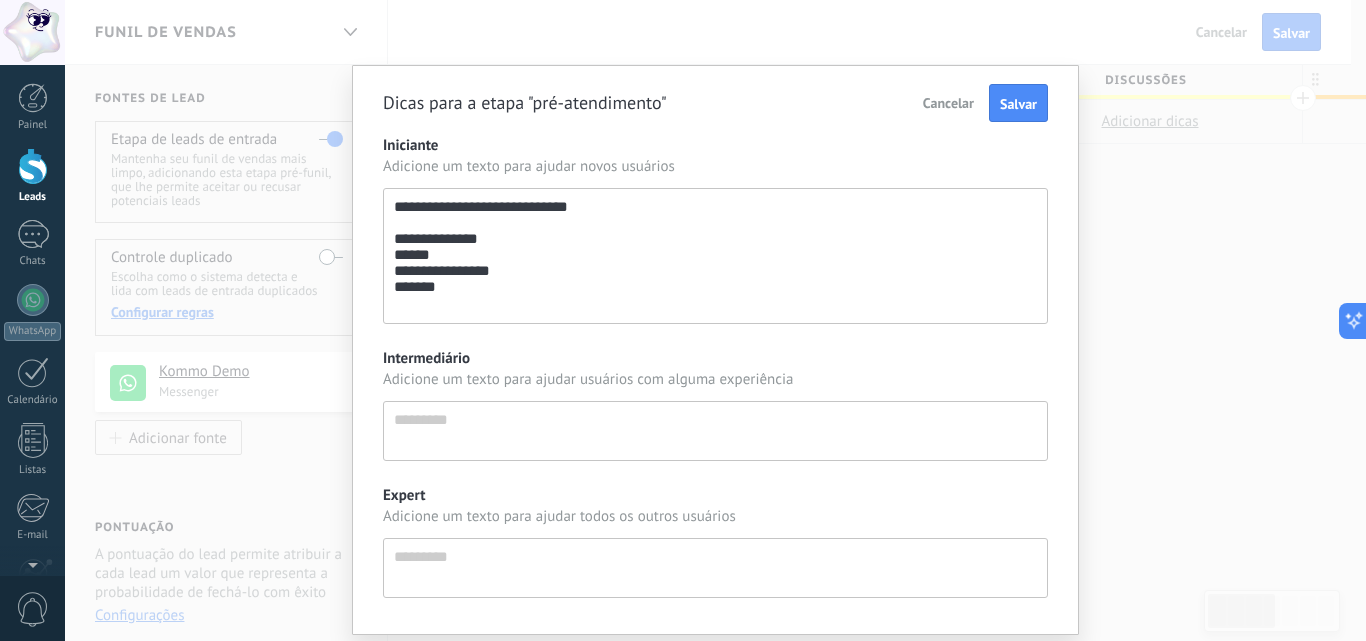 scroll, scrollTop: 114, scrollLeft: 0, axis: vertical 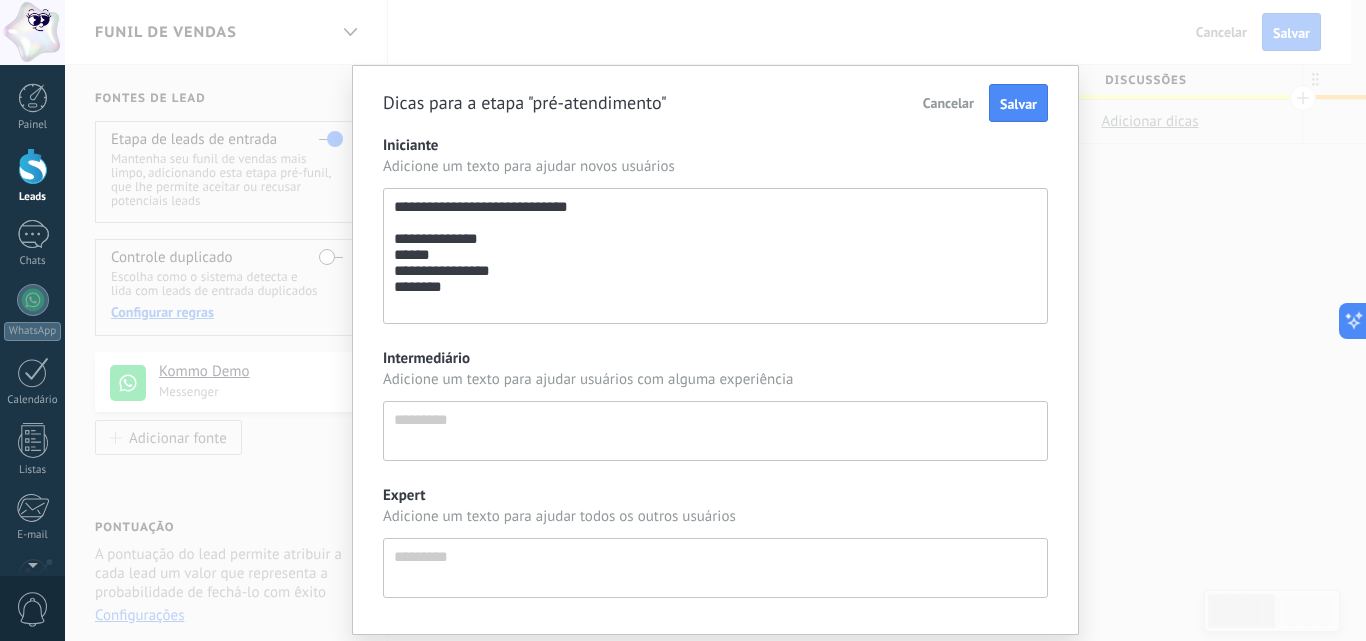 type on "**********" 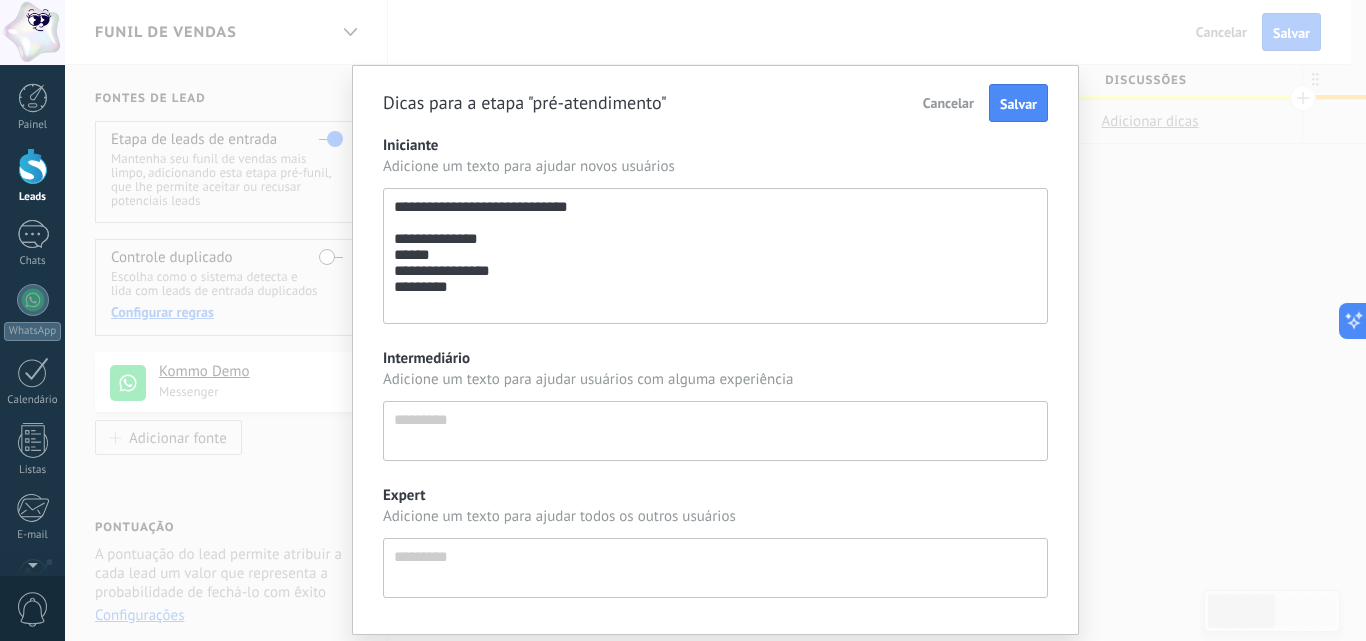 scroll, scrollTop: 133, scrollLeft: 0, axis: vertical 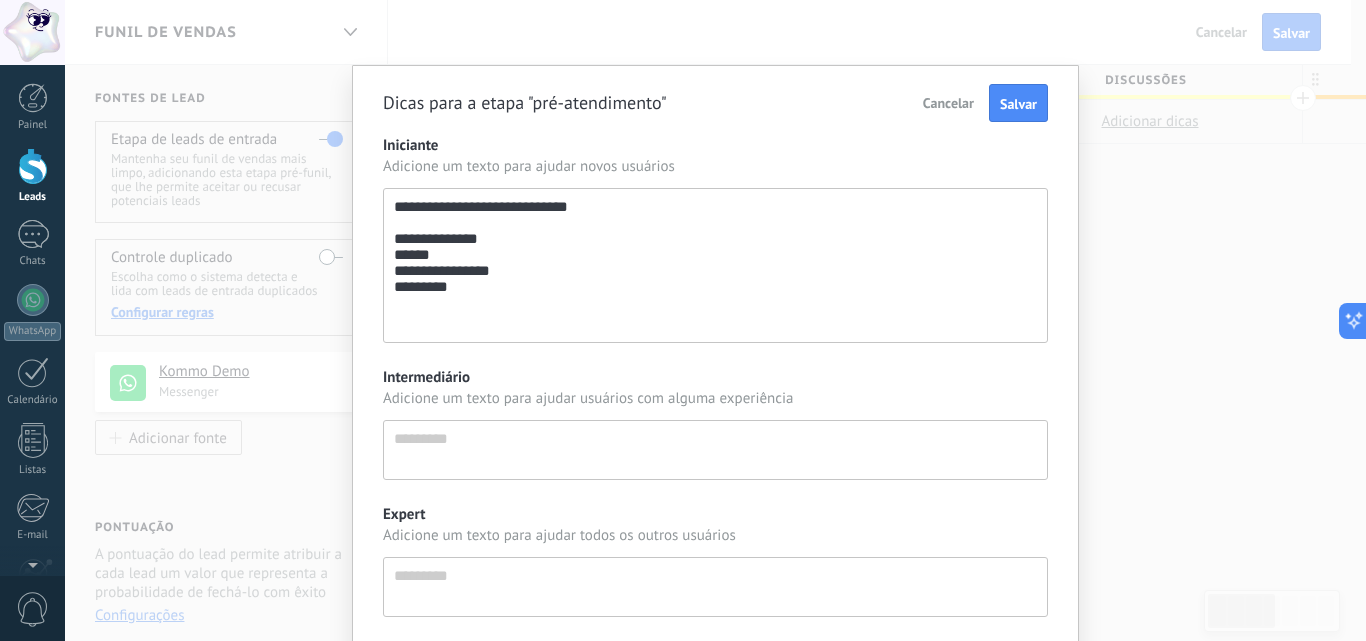 type on "**********" 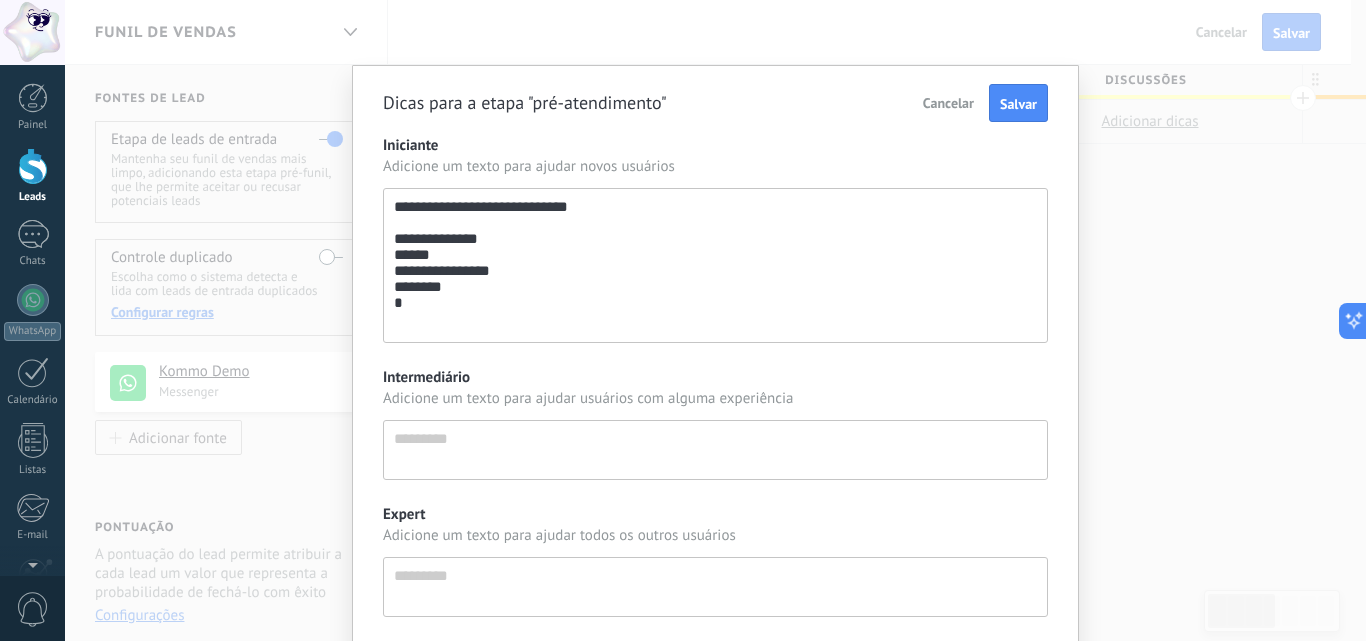 scroll, scrollTop: 133, scrollLeft: 0, axis: vertical 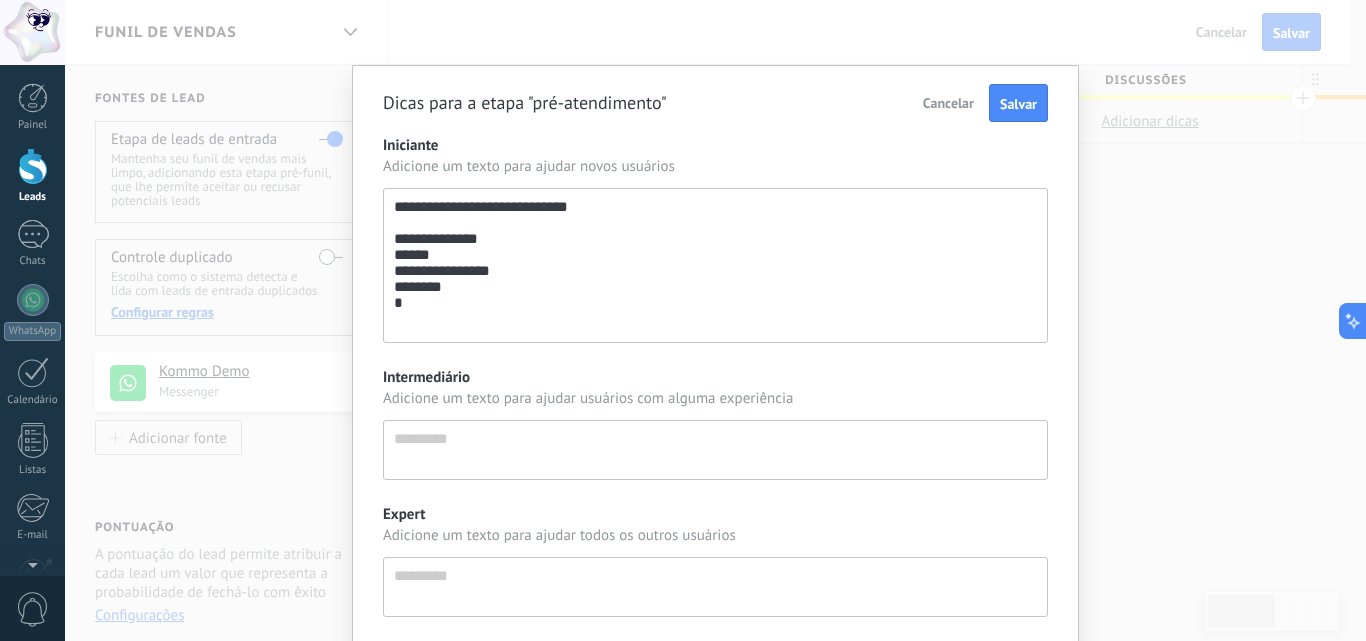 type on "**********" 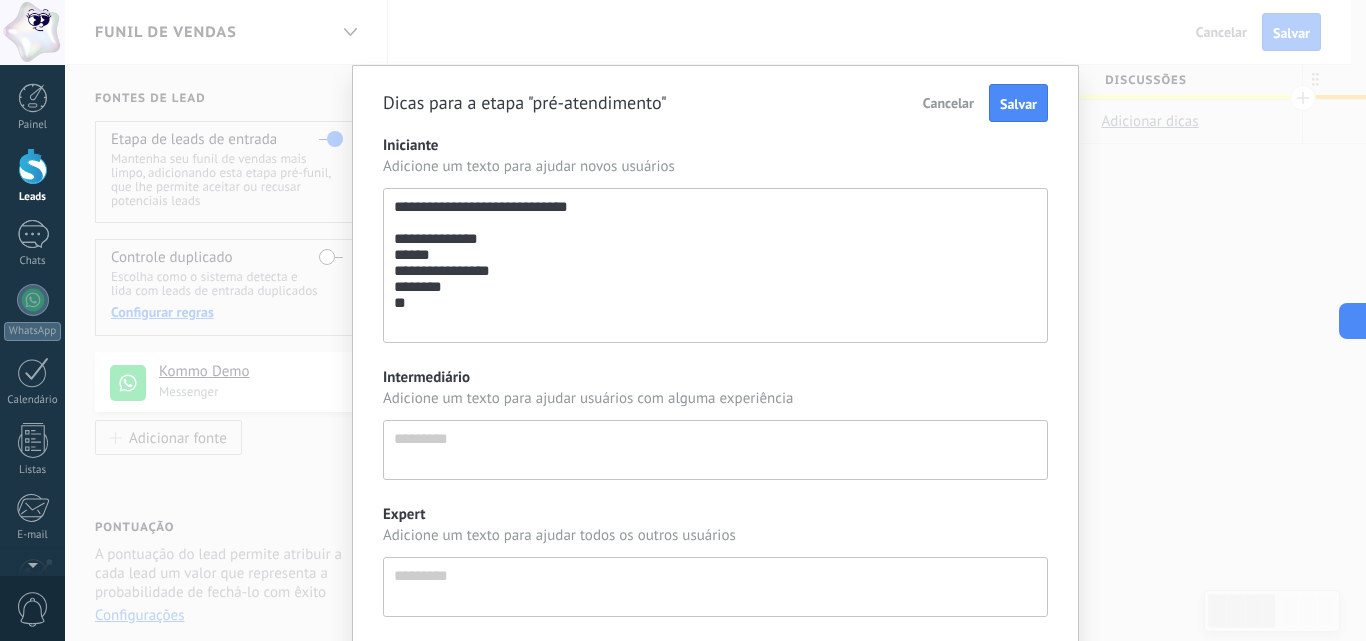 scroll, scrollTop: 133, scrollLeft: 0, axis: vertical 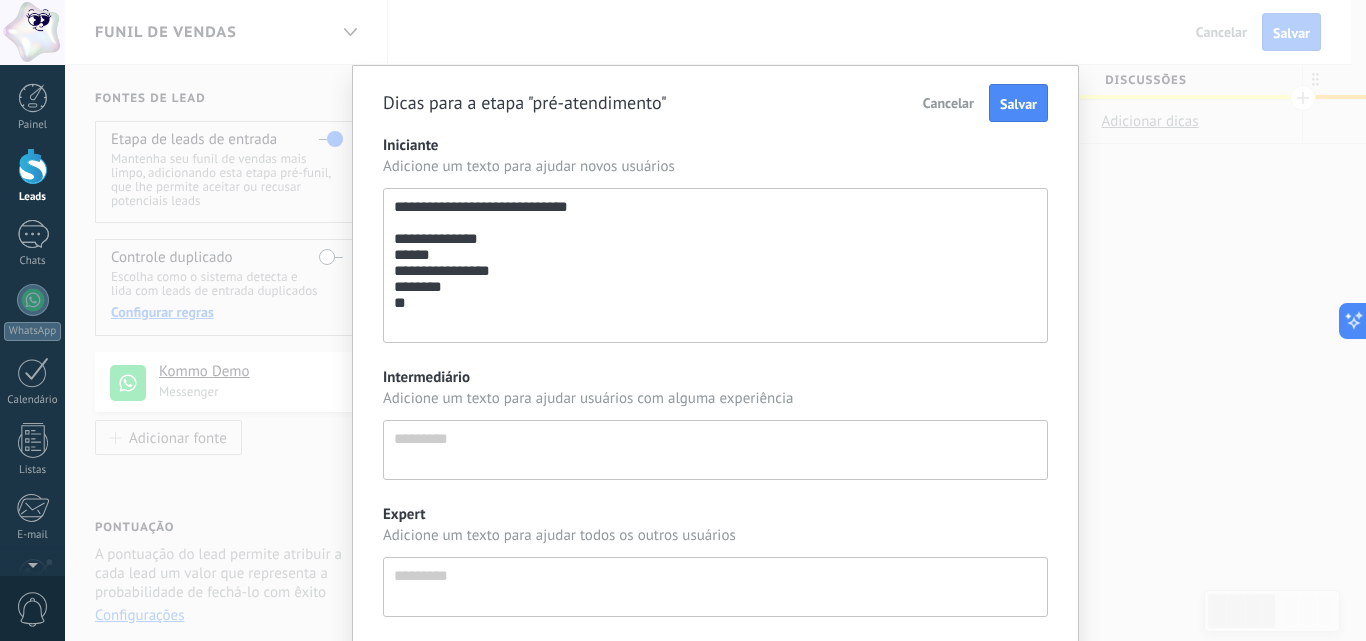 type on "**********" 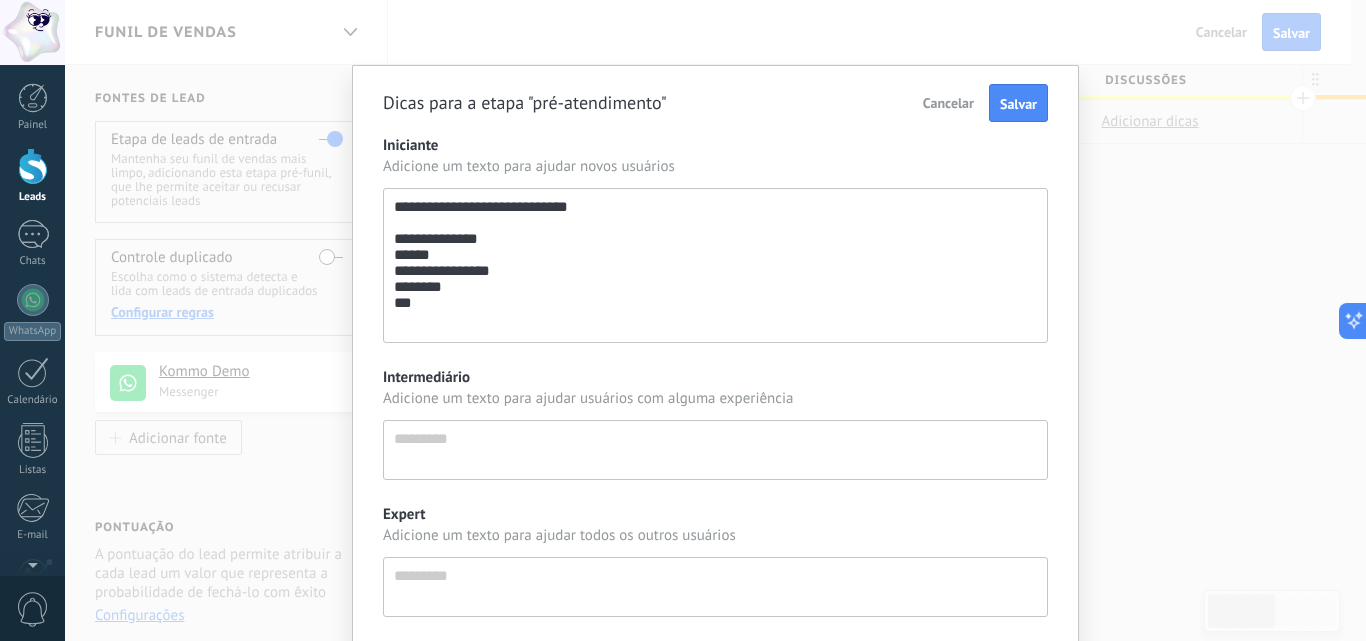 type on "**********" 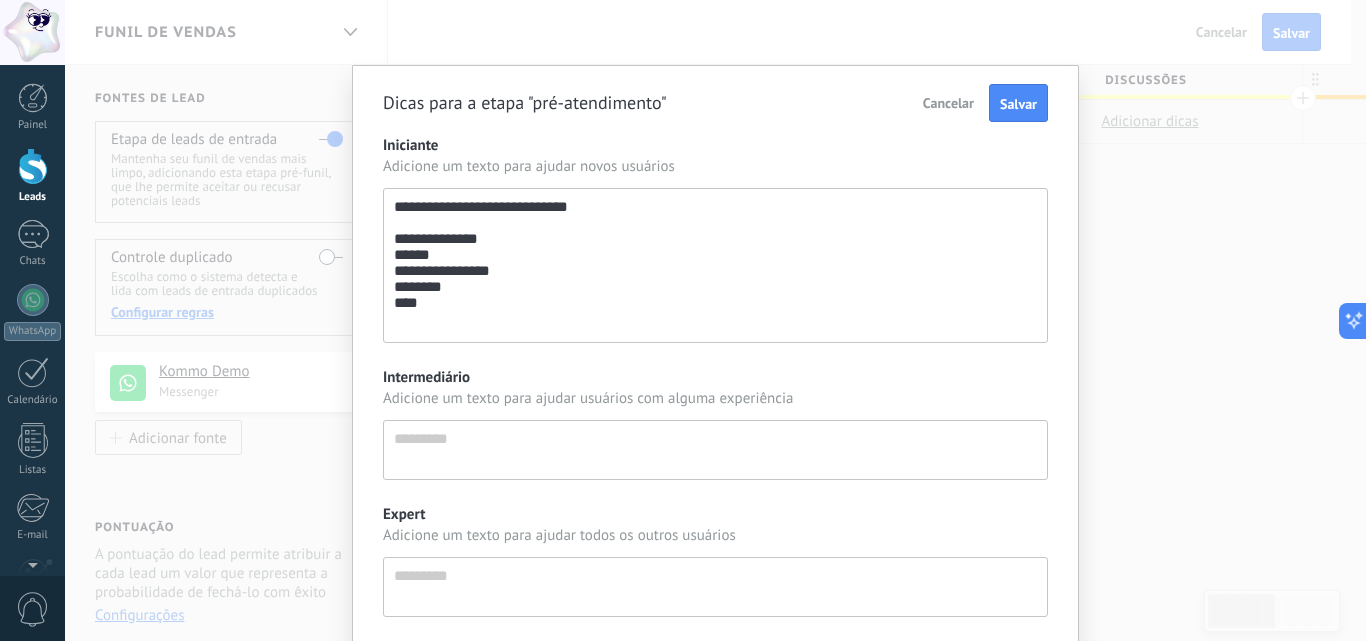type on "**********" 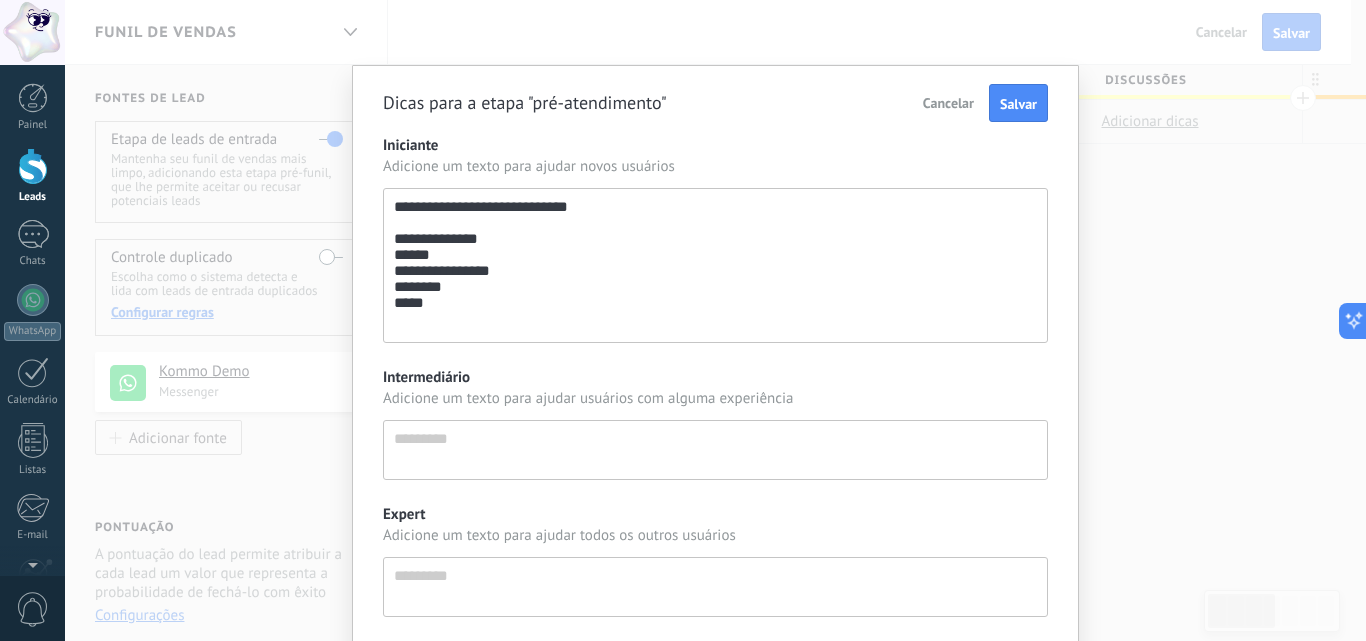 type on "**********" 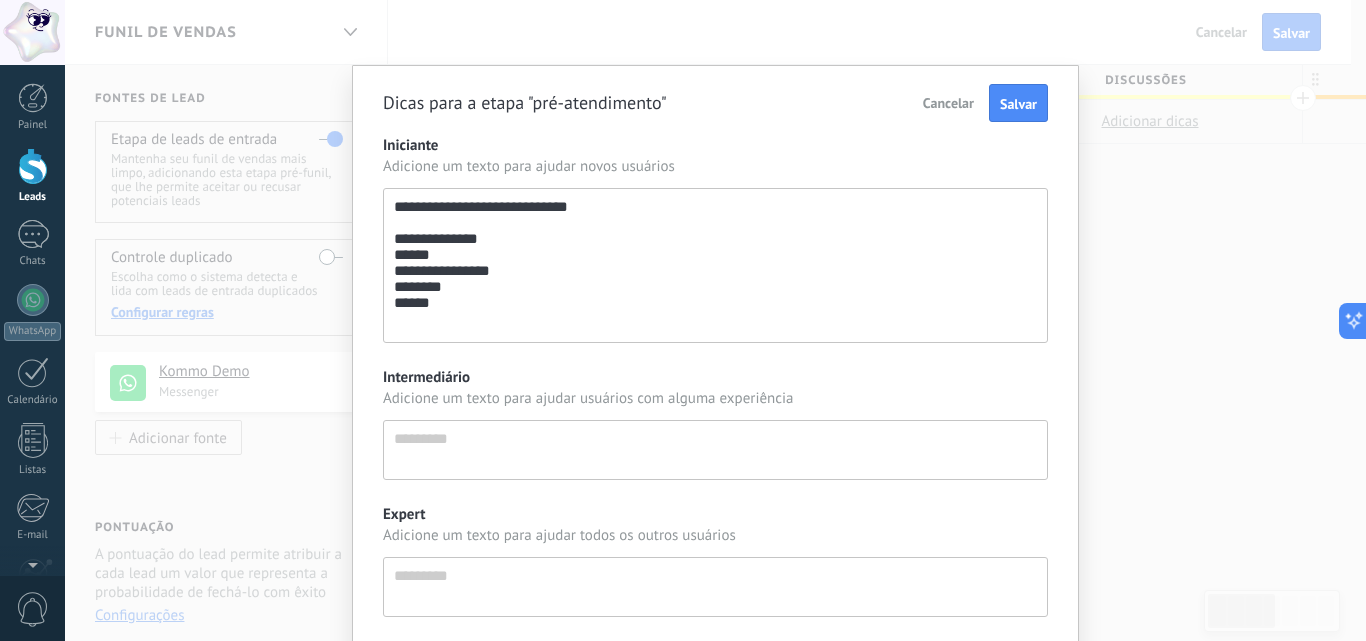scroll, scrollTop: 133, scrollLeft: 0, axis: vertical 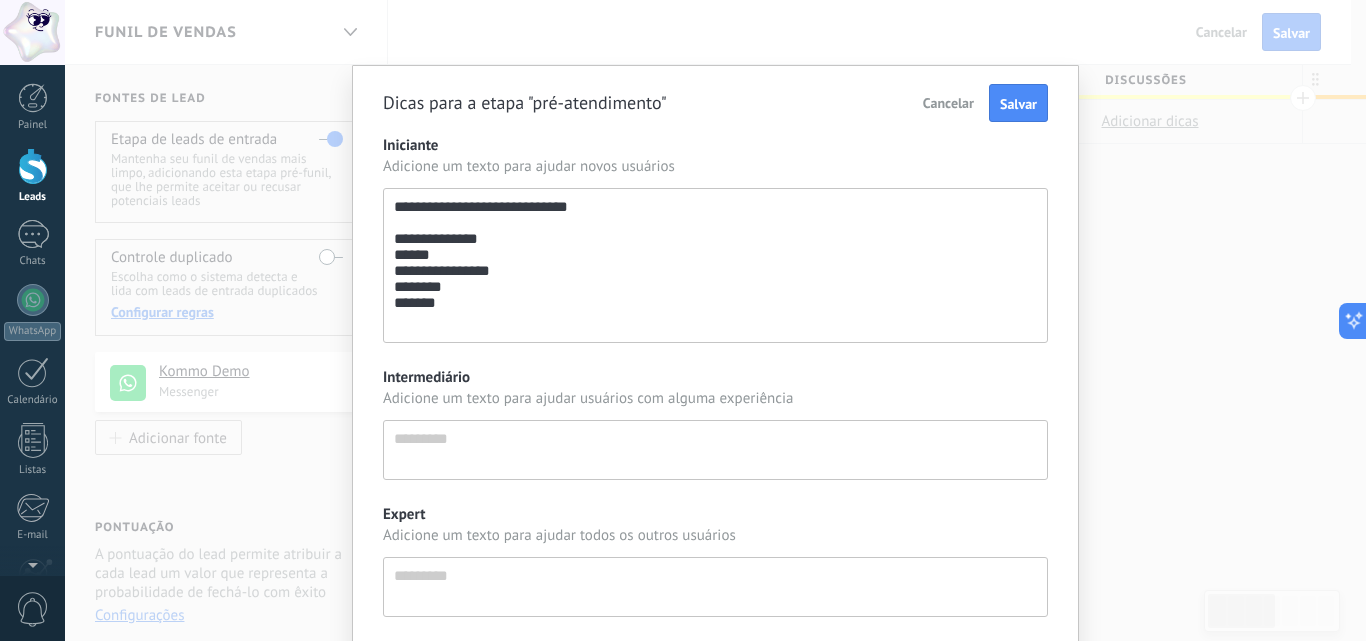 type on "**********" 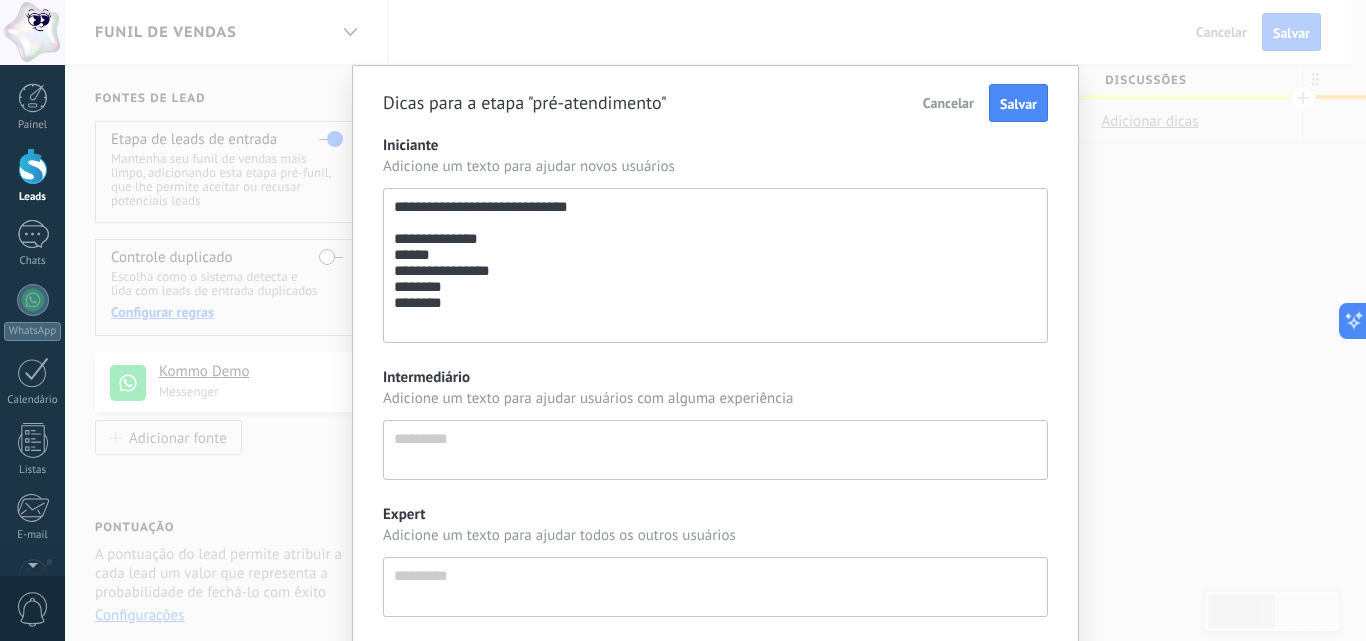 type on "**********" 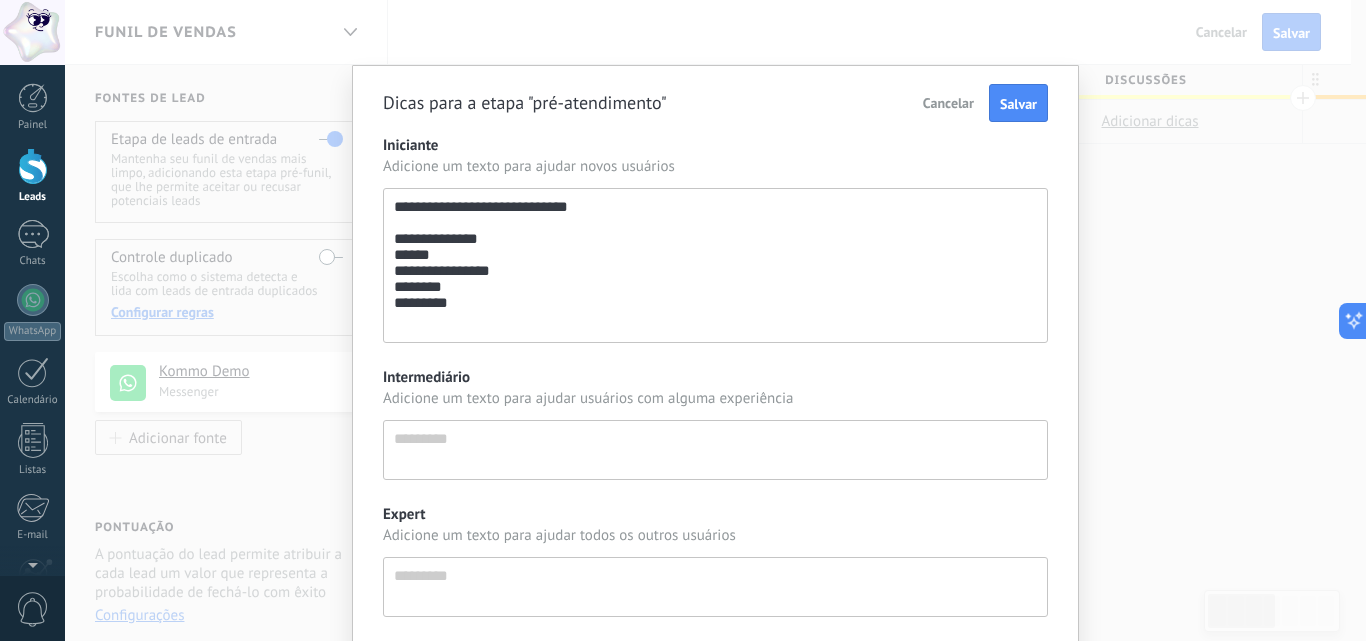 scroll, scrollTop: 133, scrollLeft: 0, axis: vertical 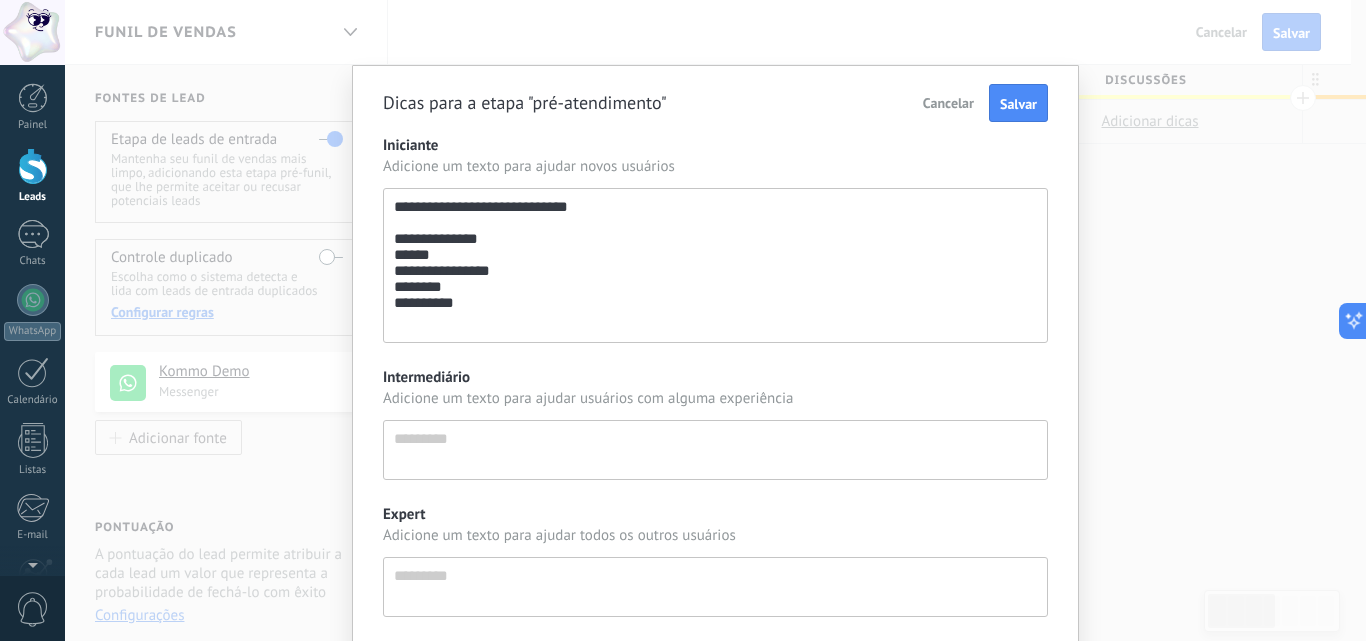 type on "**********" 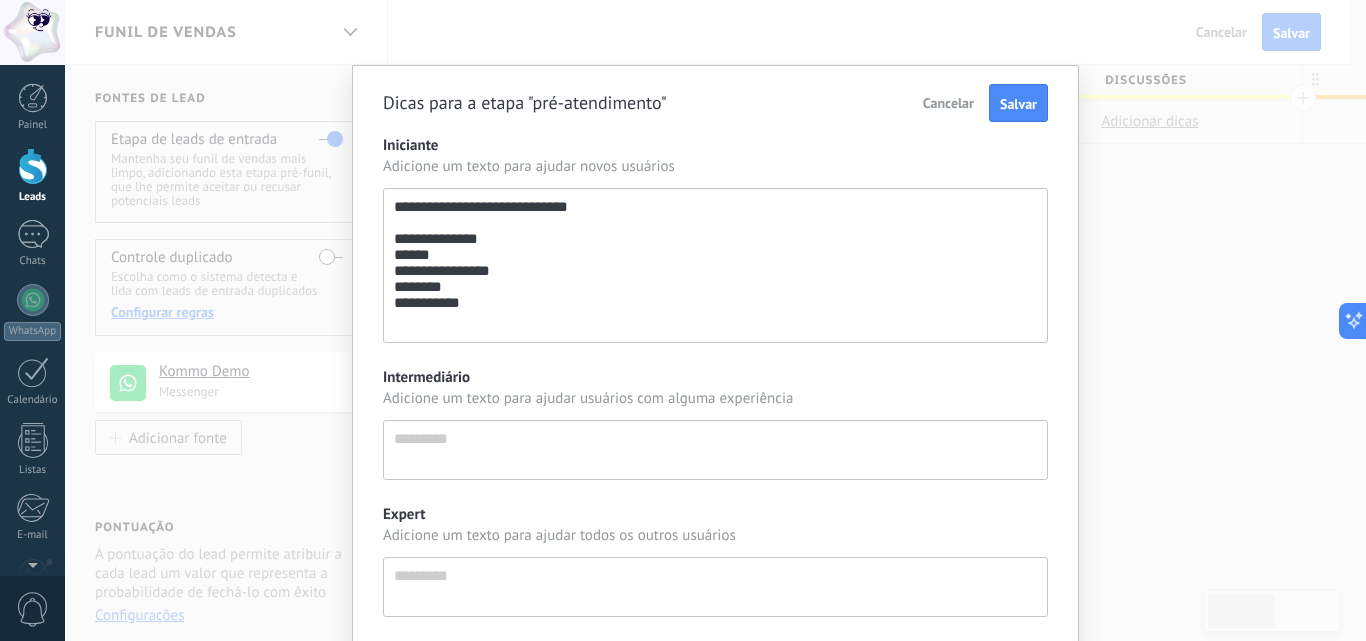 type on "**********" 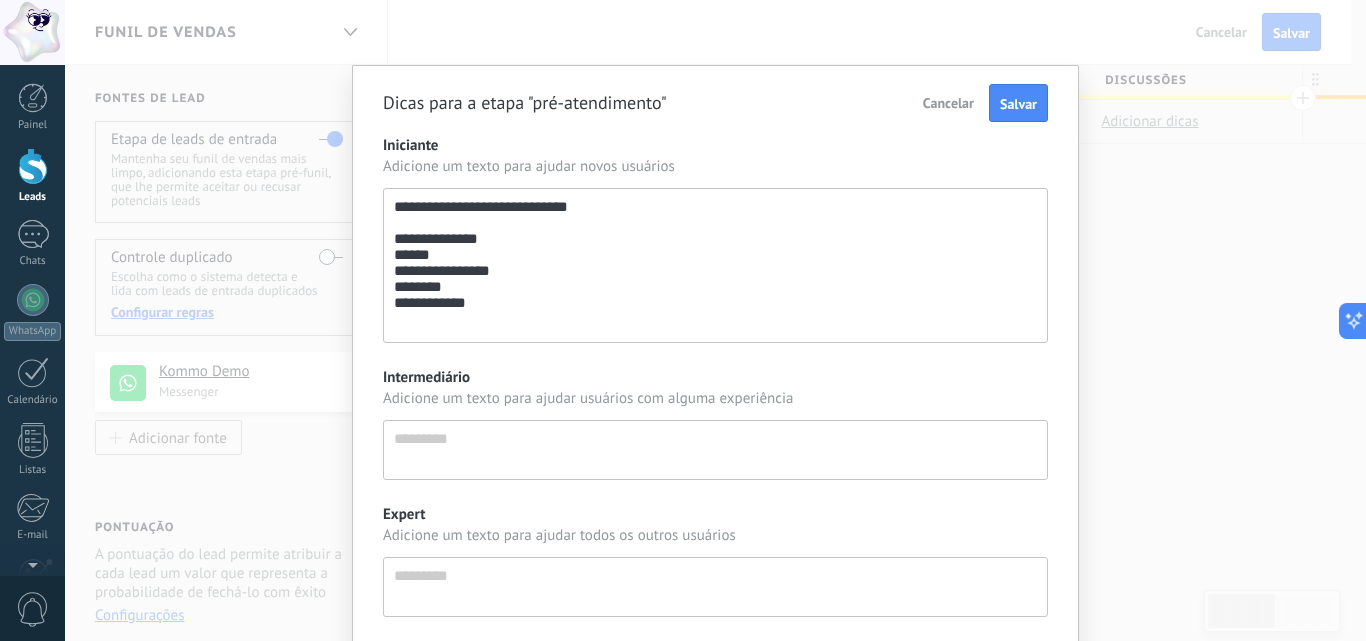 type on "**********" 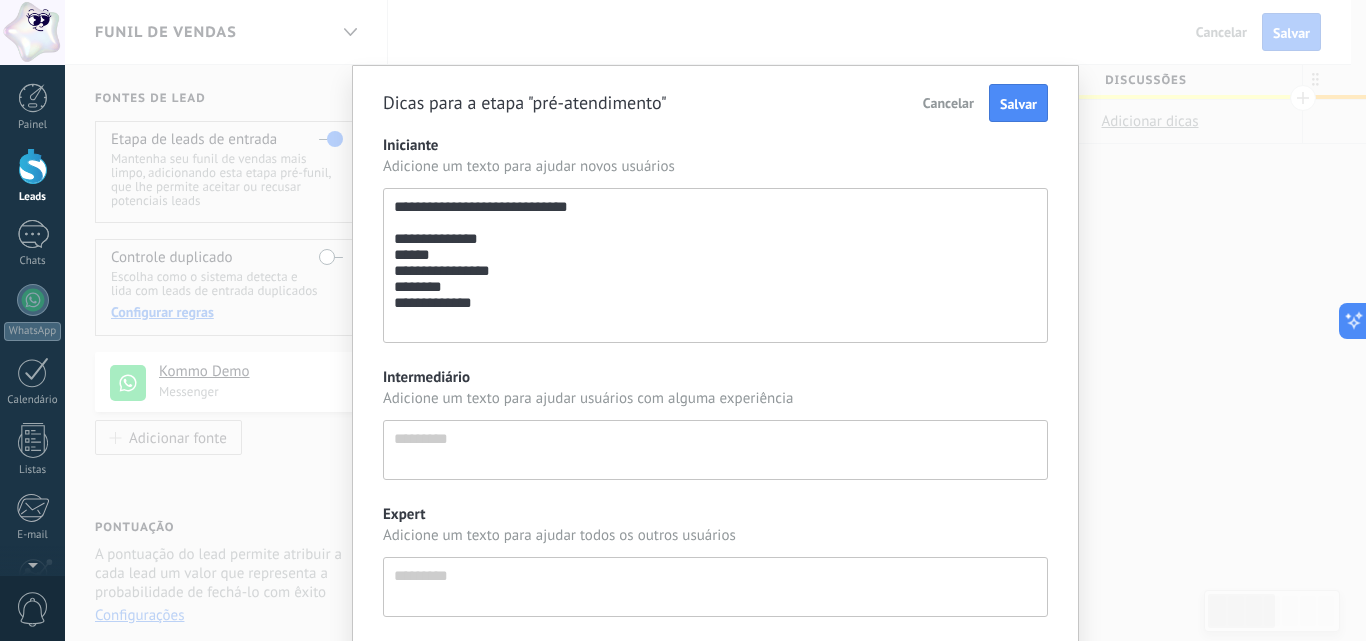 type on "**********" 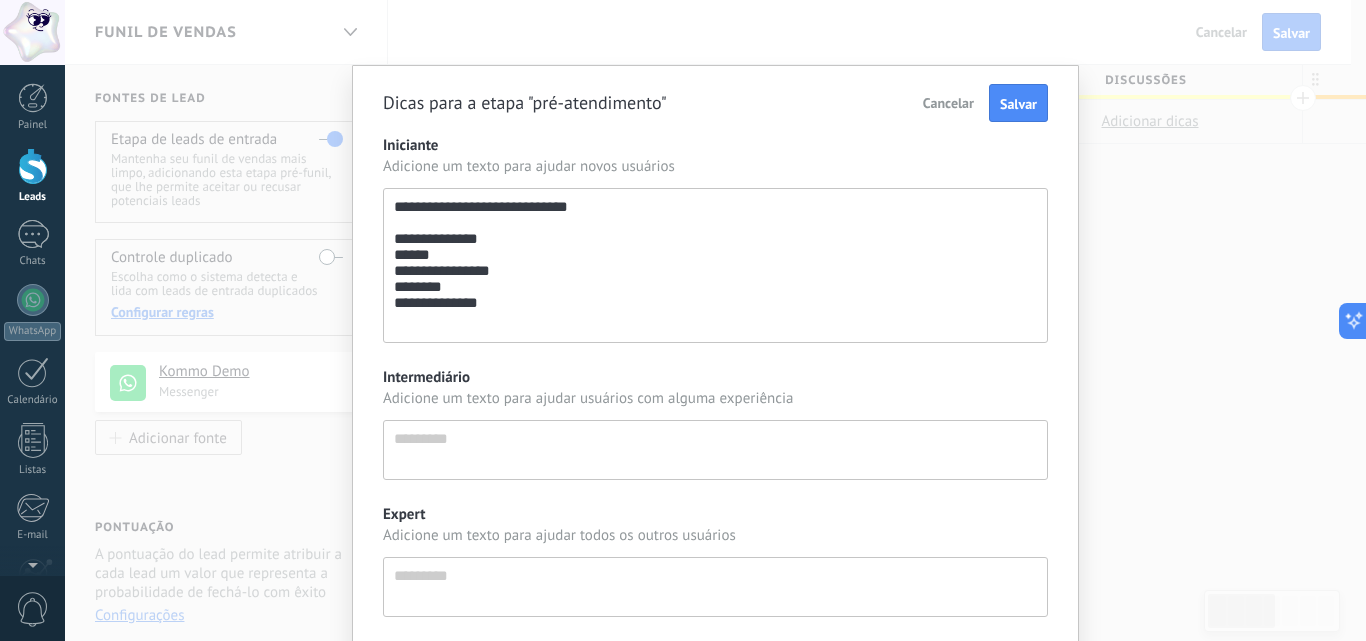 type on "**********" 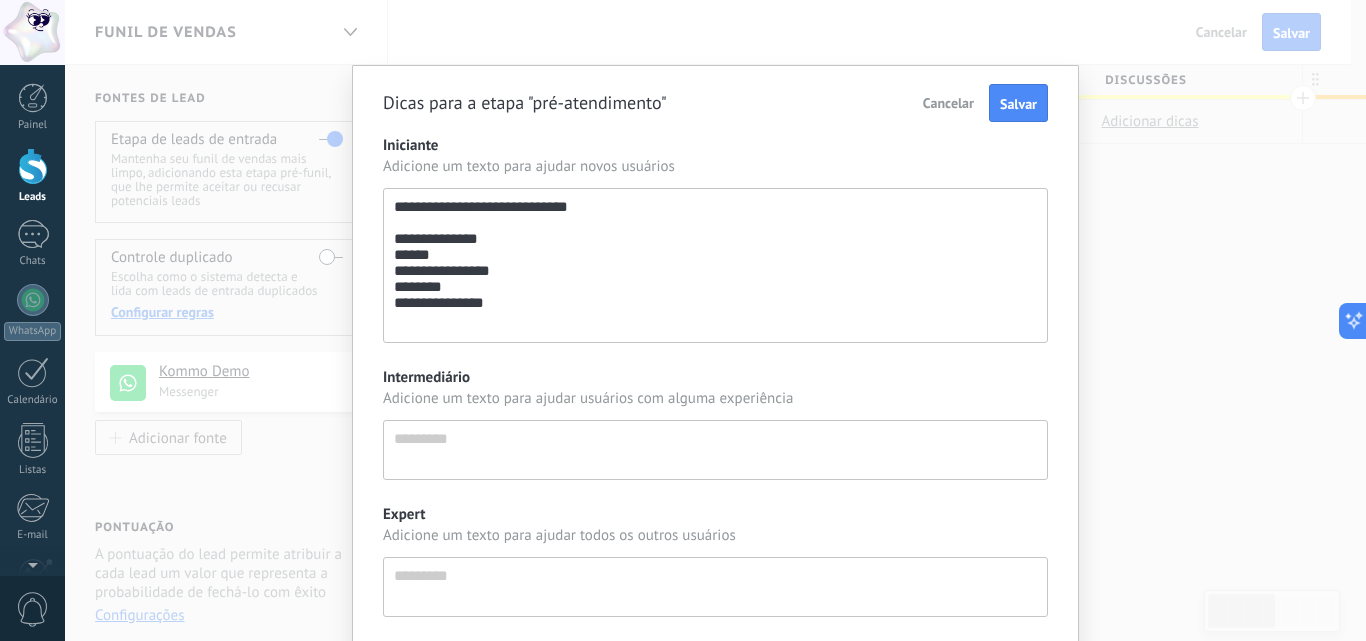 type on "**********" 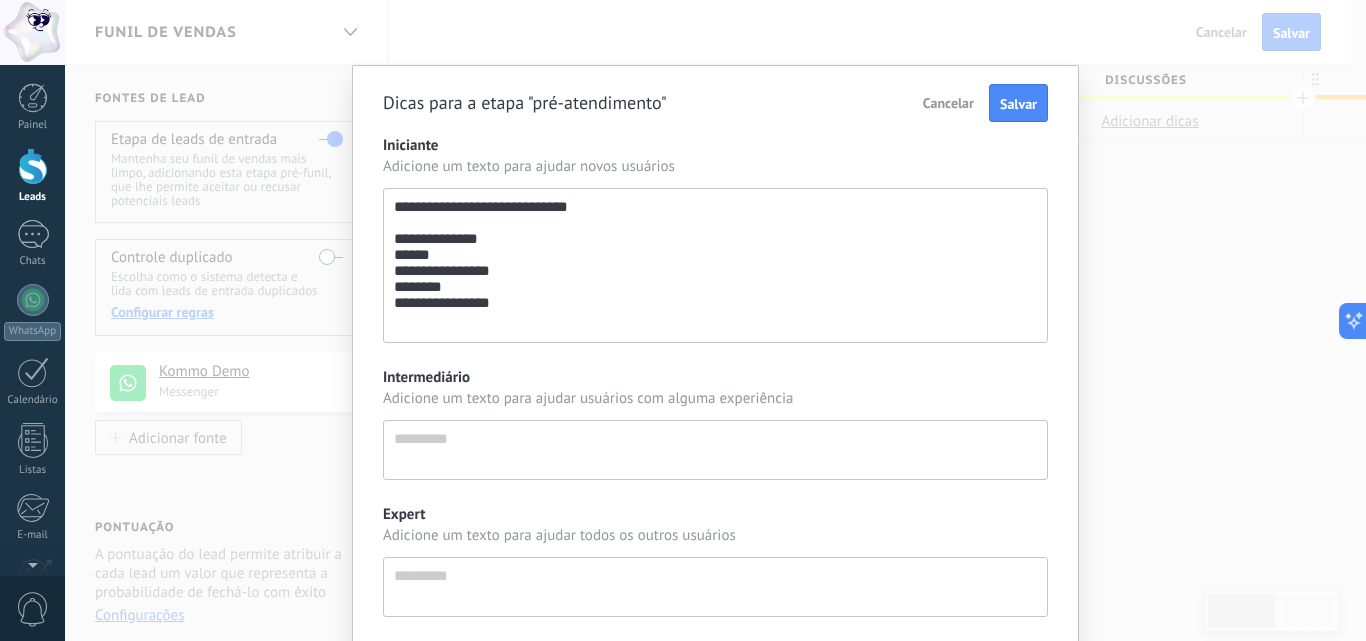 scroll, scrollTop: 133, scrollLeft: 0, axis: vertical 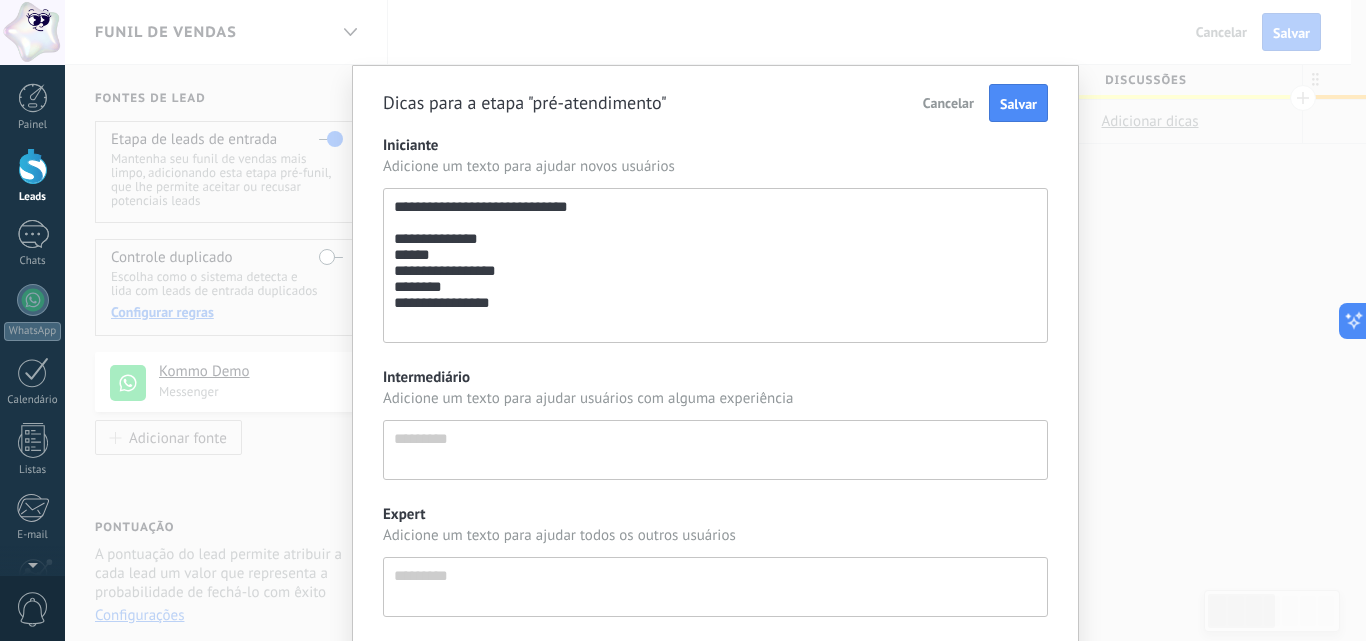 type on "**********" 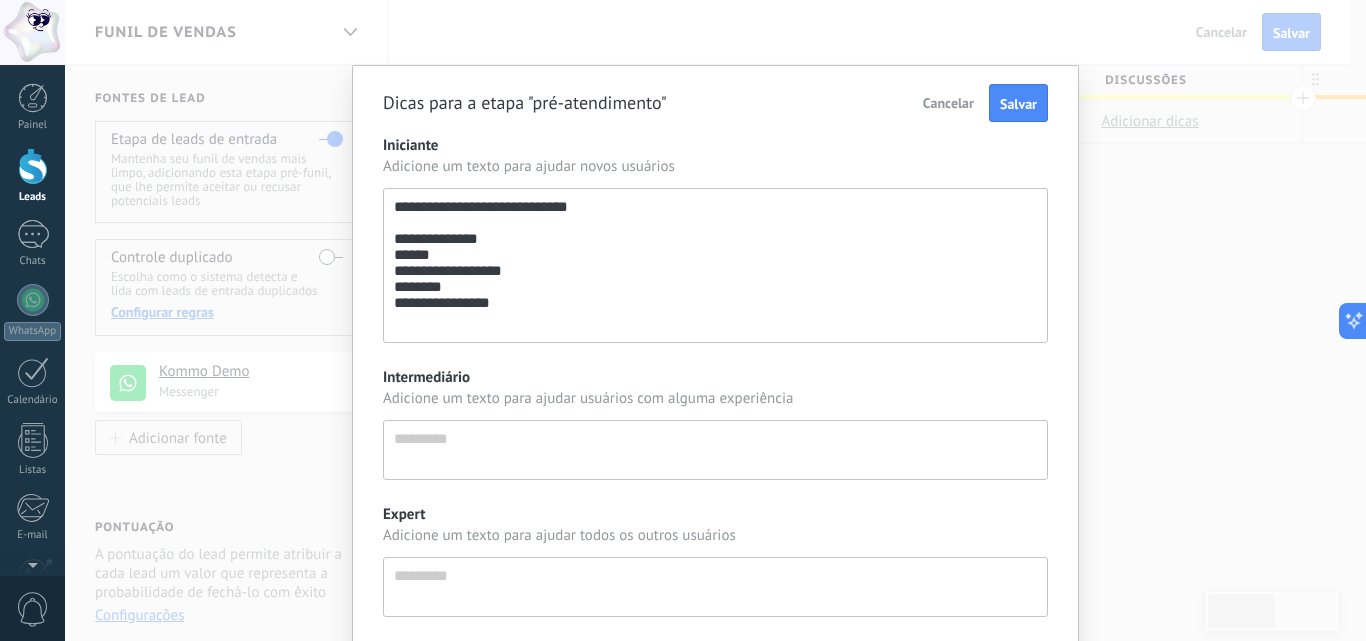 scroll, scrollTop: 133, scrollLeft: 0, axis: vertical 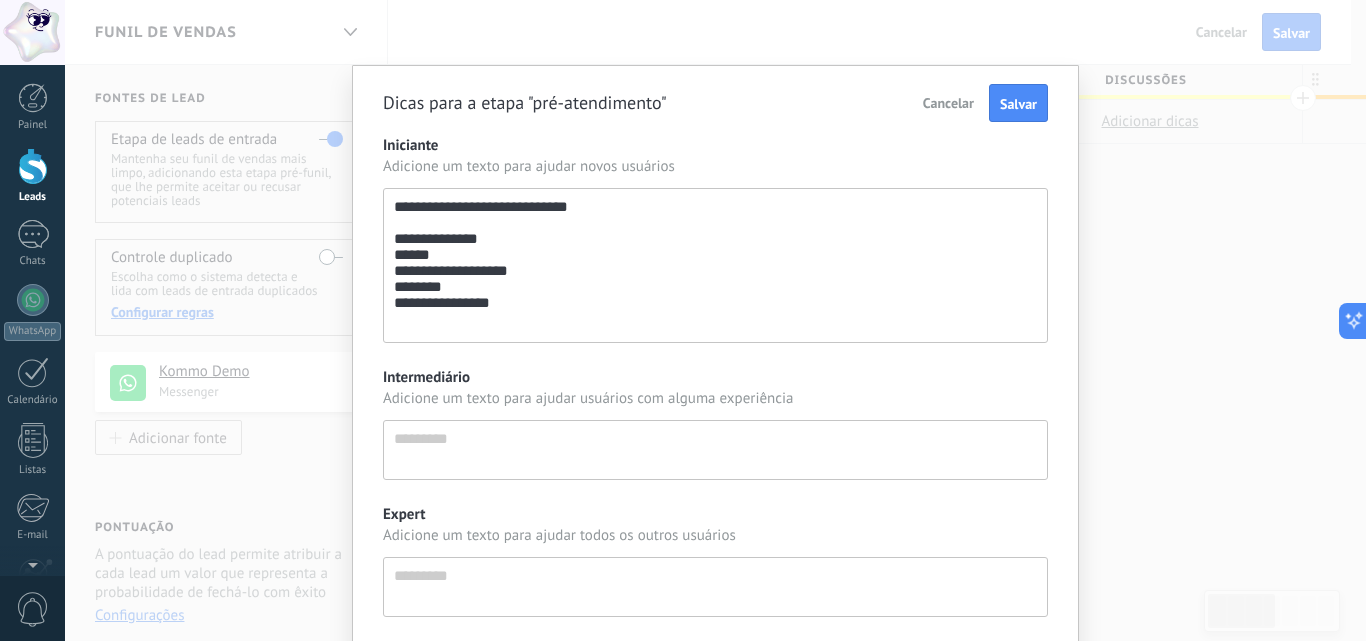 type on "**********" 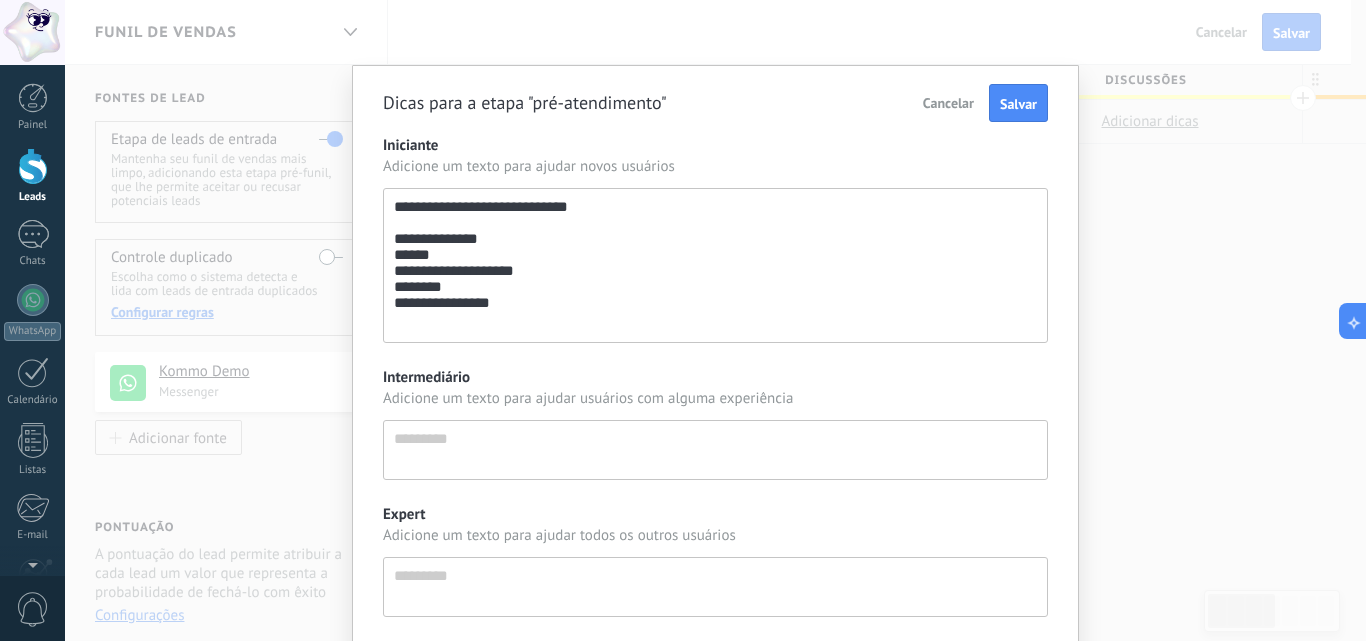 type 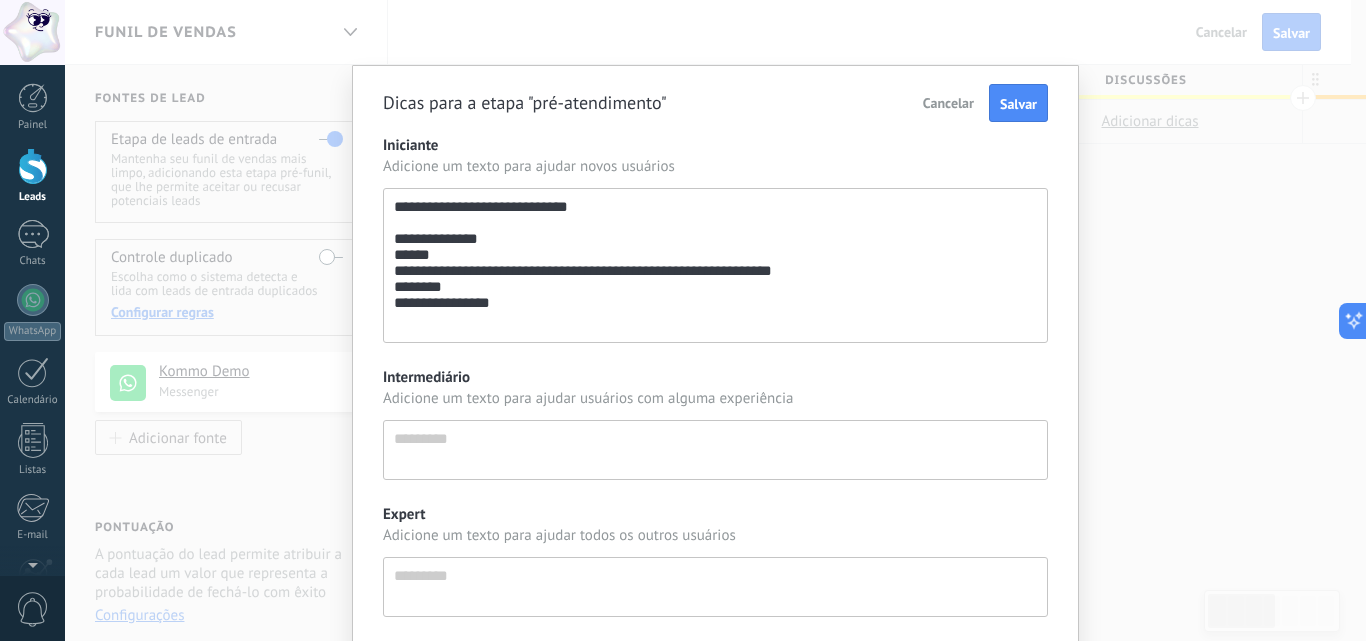 scroll, scrollTop: 133, scrollLeft: 0, axis: vertical 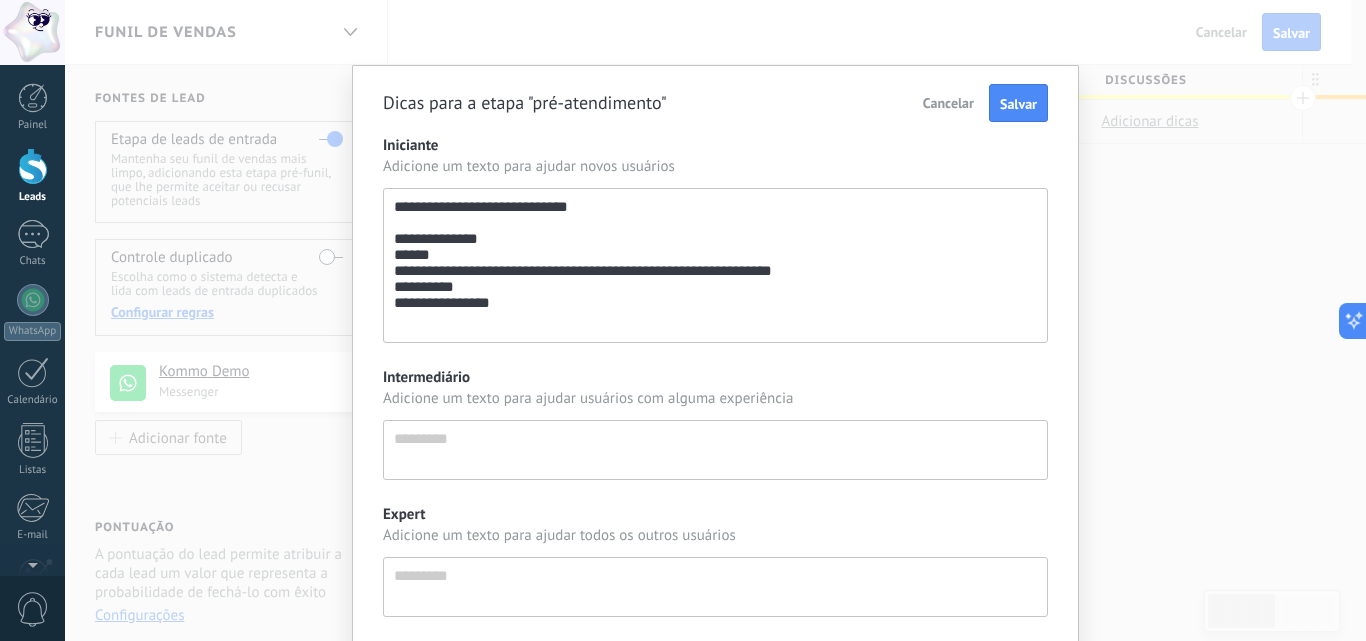 click on "**********" at bounding box center [715, 265] 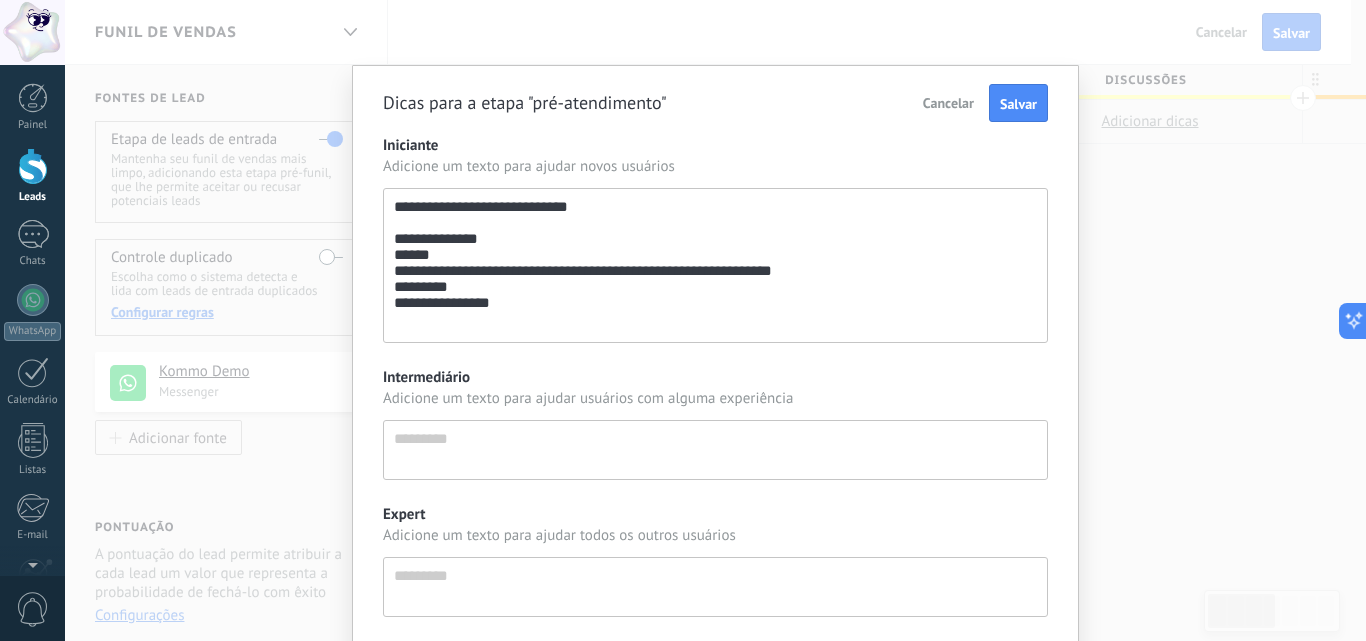 scroll, scrollTop: 133, scrollLeft: 0, axis: vertical 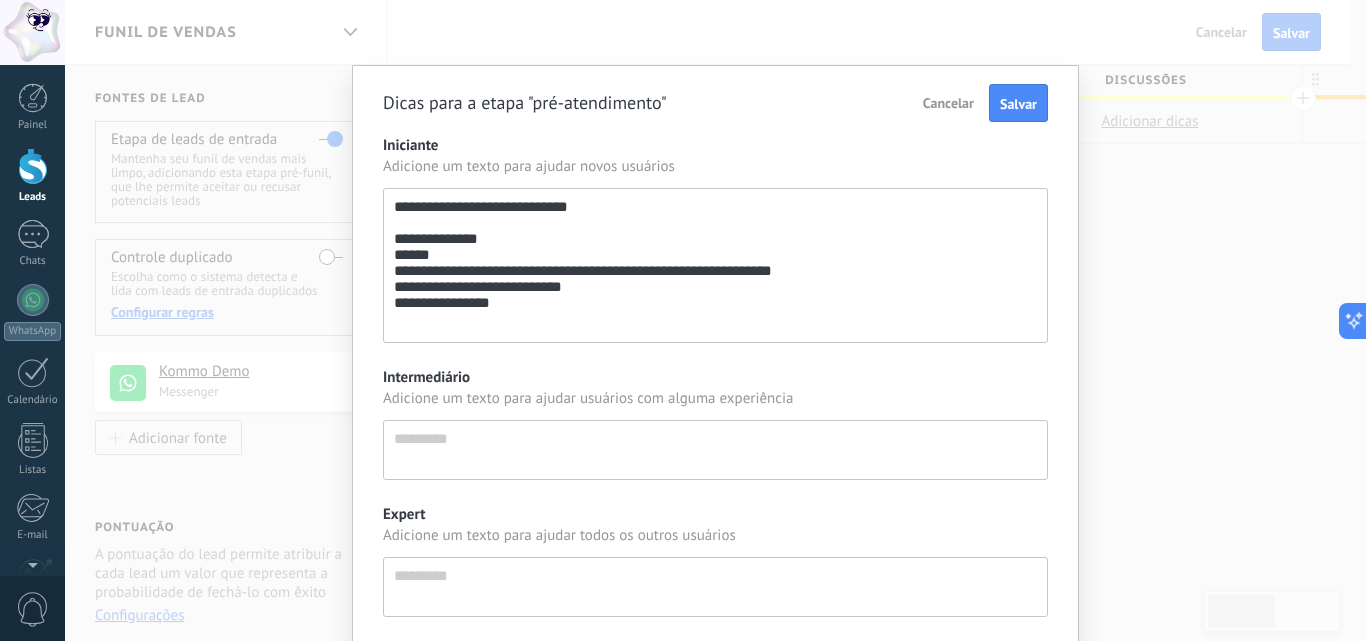 click on "**********" at bounding box center [715, 265] 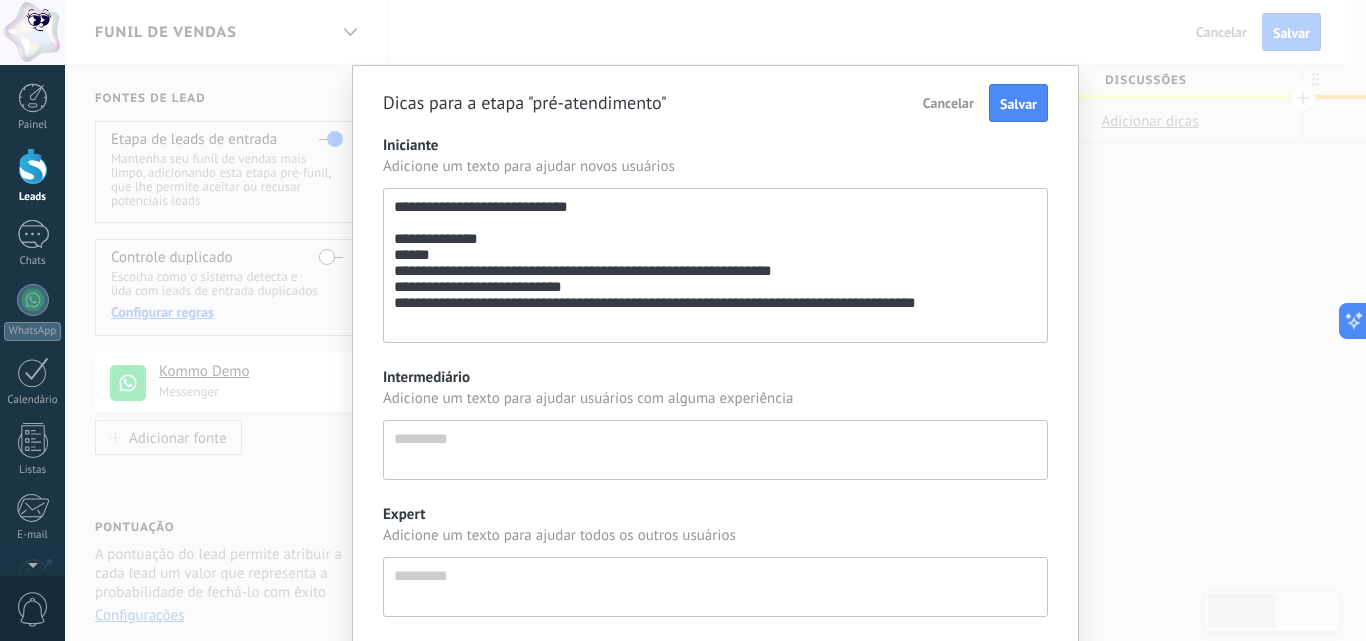 scroll, scrollTop: 152, scrollLeft: 0, axis: vertical 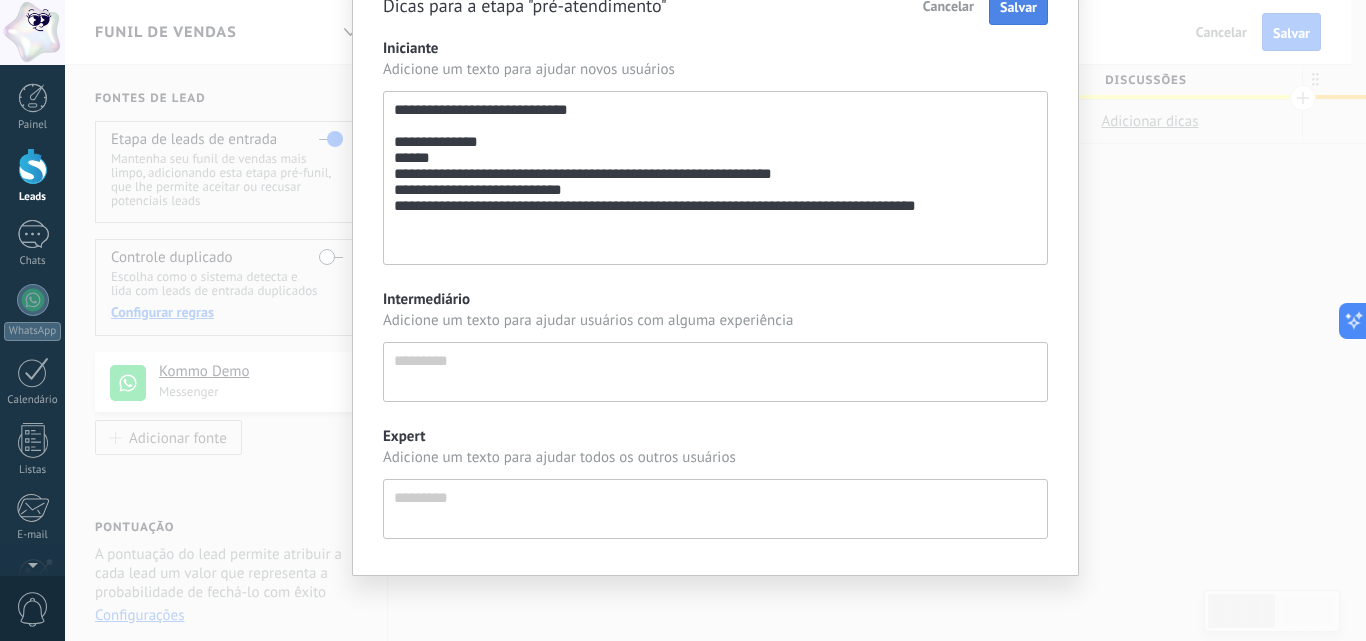 click on "Salvar" at bounding box center [1018, 7] 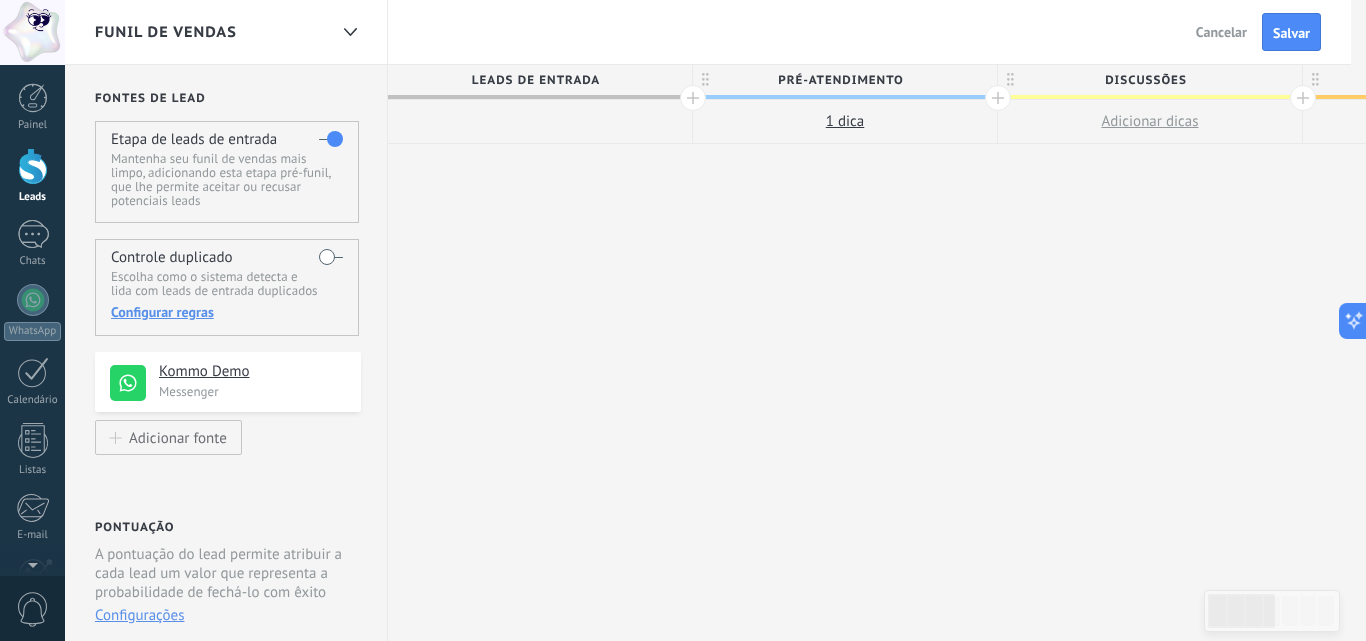 scroll, scrollTop: 0, scrollLeft: 0, axis: both 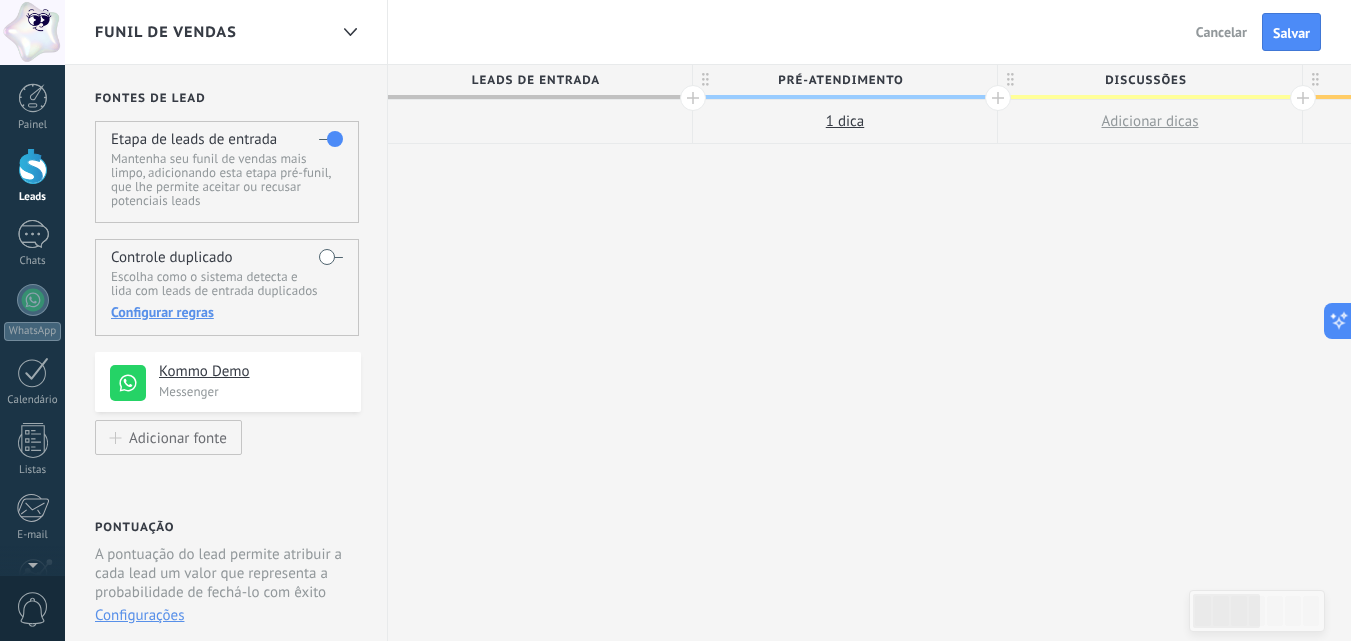 click on "1 dica" at bounding box center [845, 121] 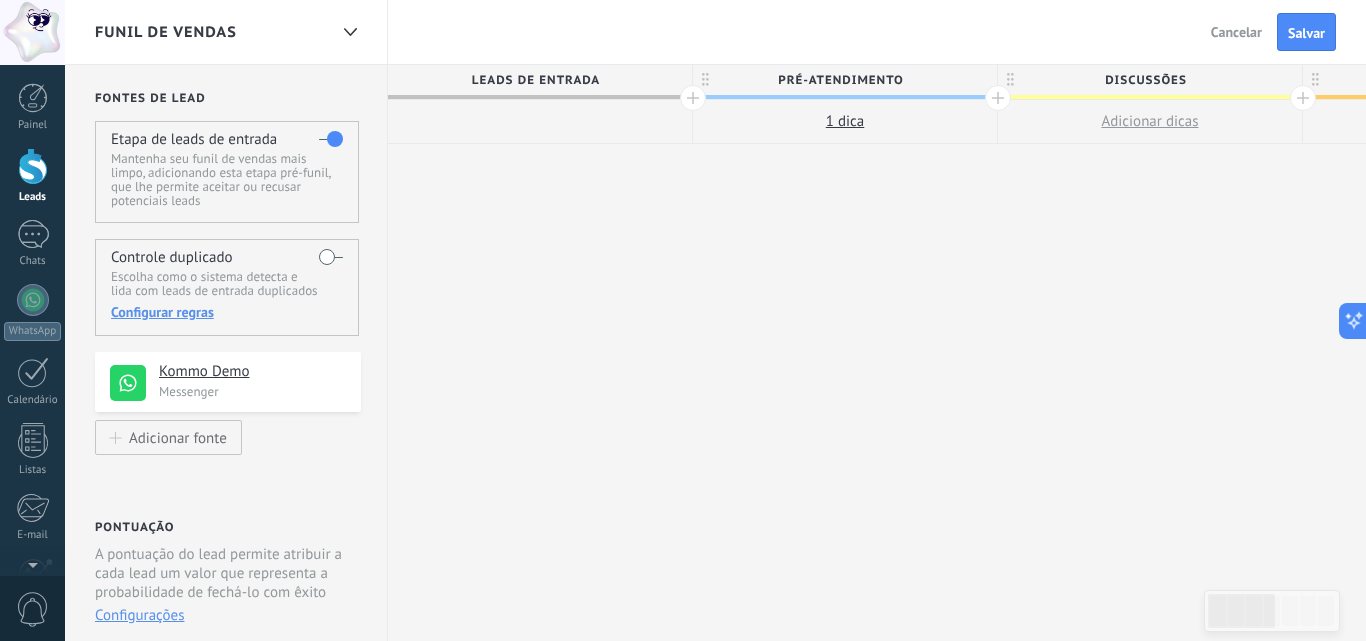 scroll, scrollTop: 19, scrollLeft: 0, axis: vertical 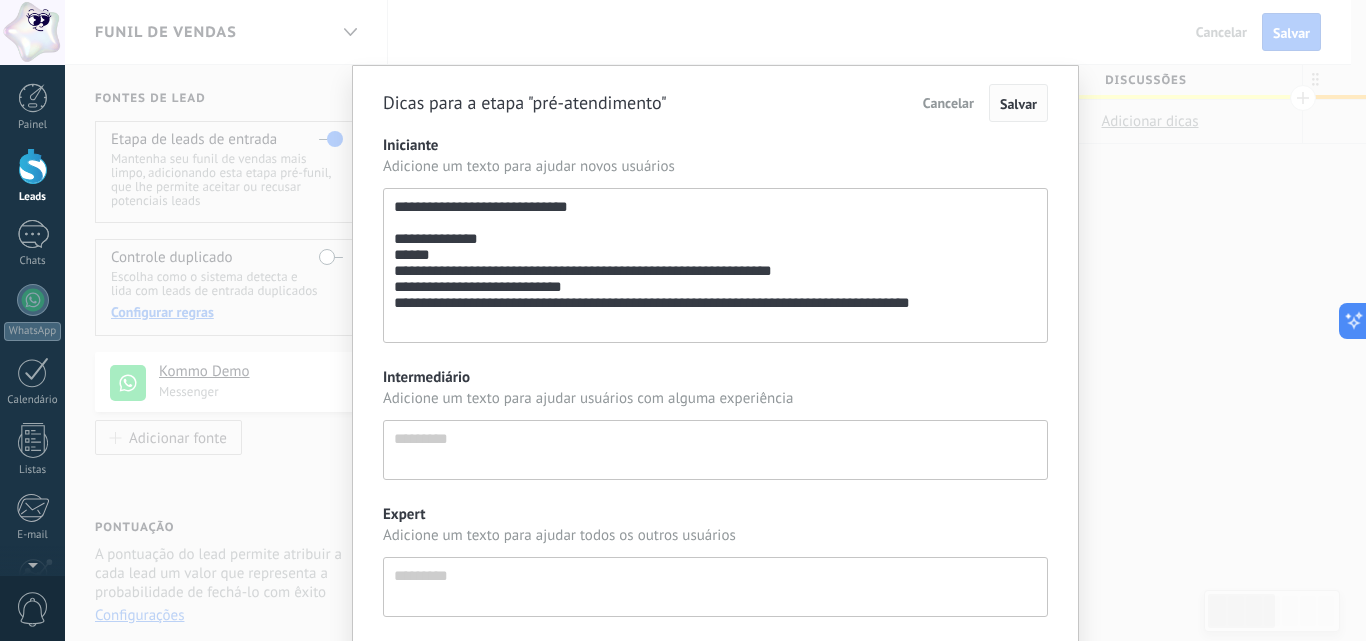 click on "Salvar" at bounding box center [1018, 104] 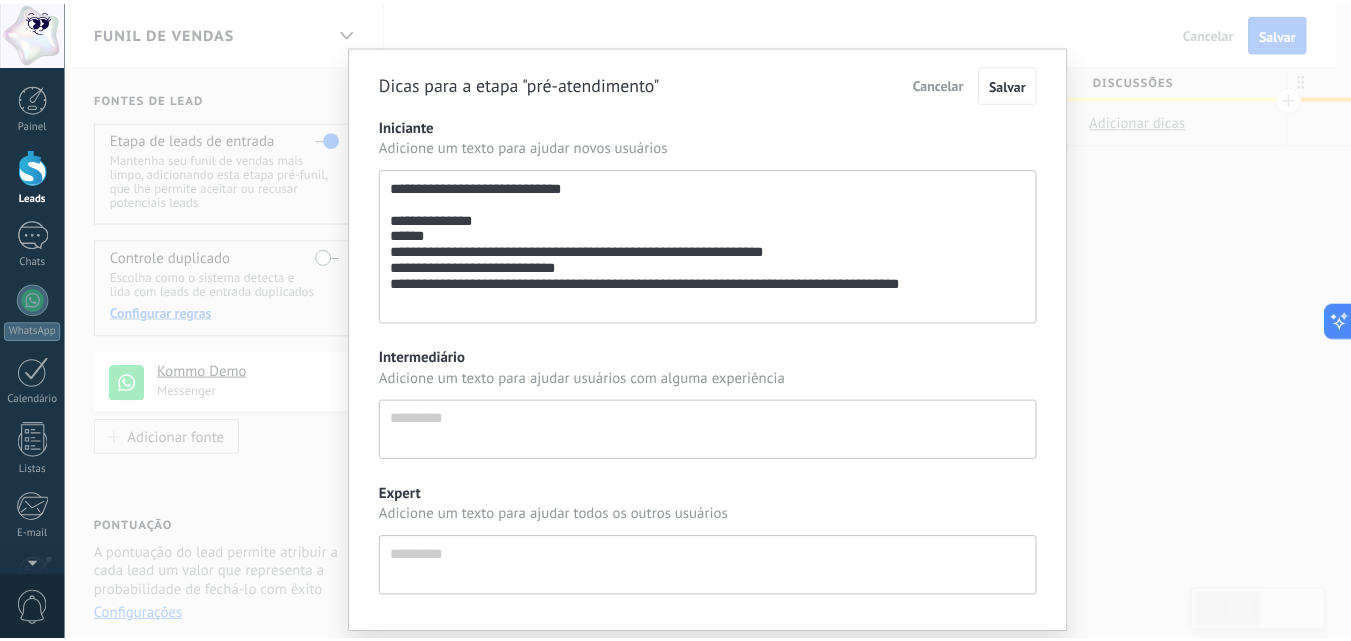 scroll, scrollTop: 0, scrollLeft: 0, axis: both 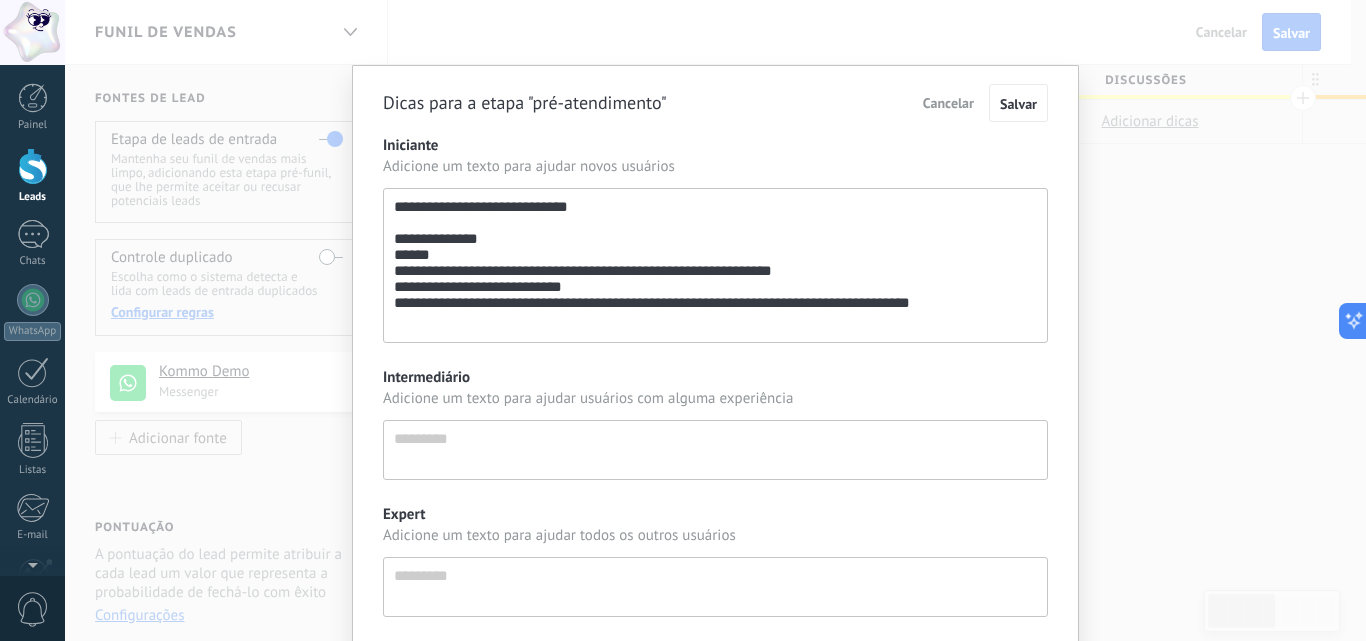 click on "**********" at bounding box center [715, 320] 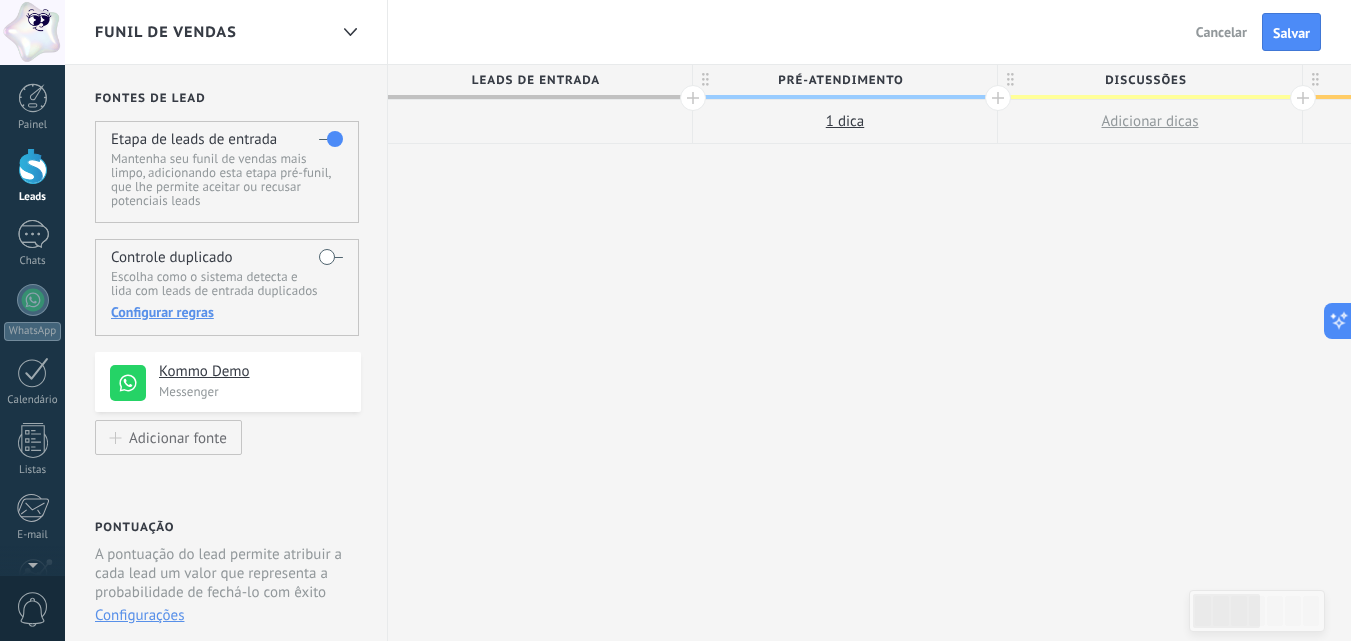 scroll, scrollTop: 1, scrollLeft: 0, axis: vertical 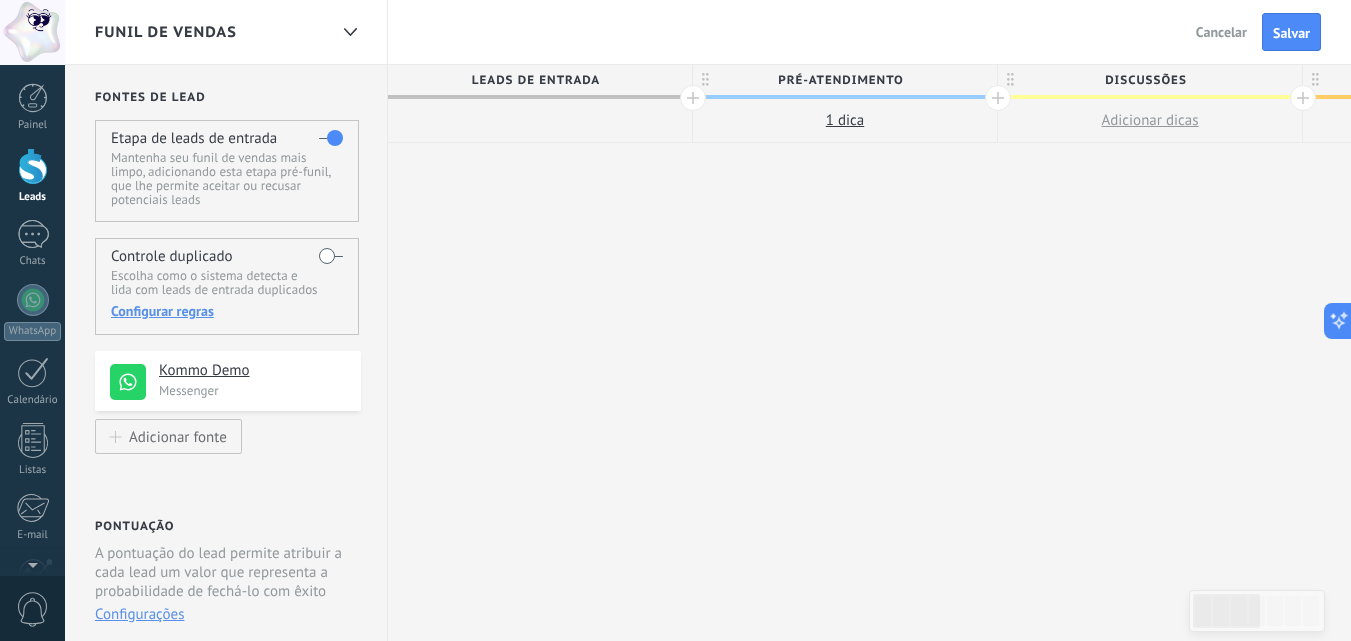 click at bounding box center [540, 97] 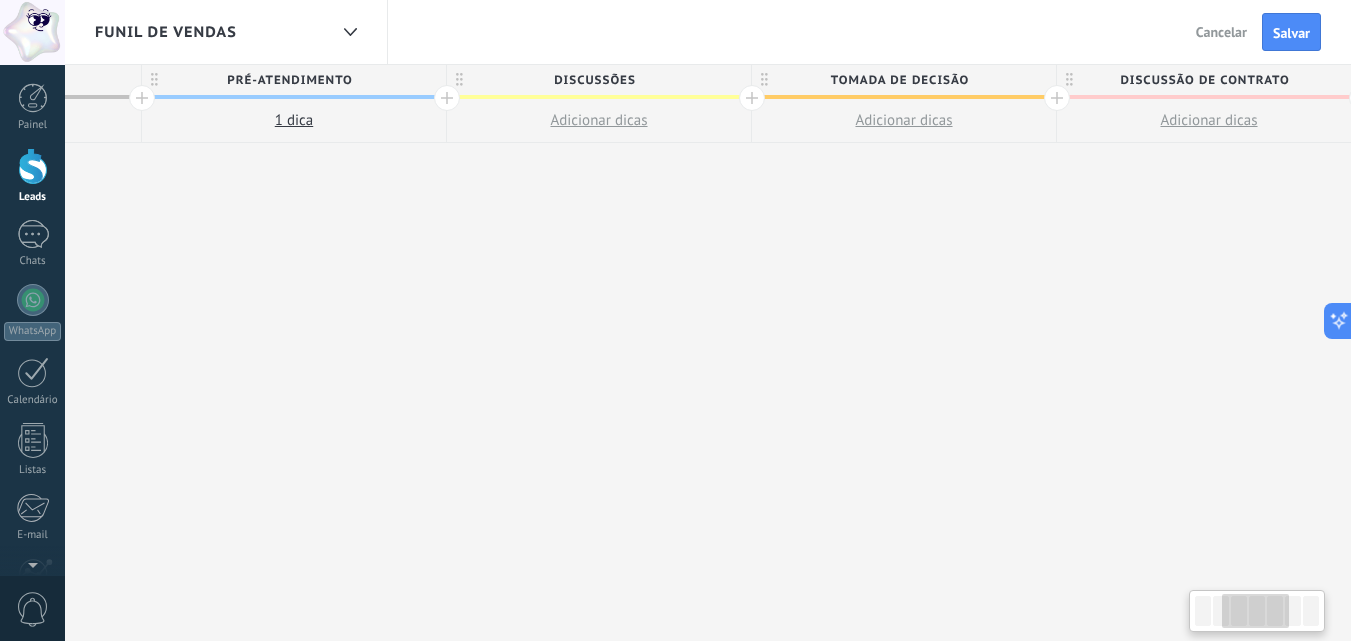 scroll, scrollTop: 0, scrollLeft: 580, axis: horizontal 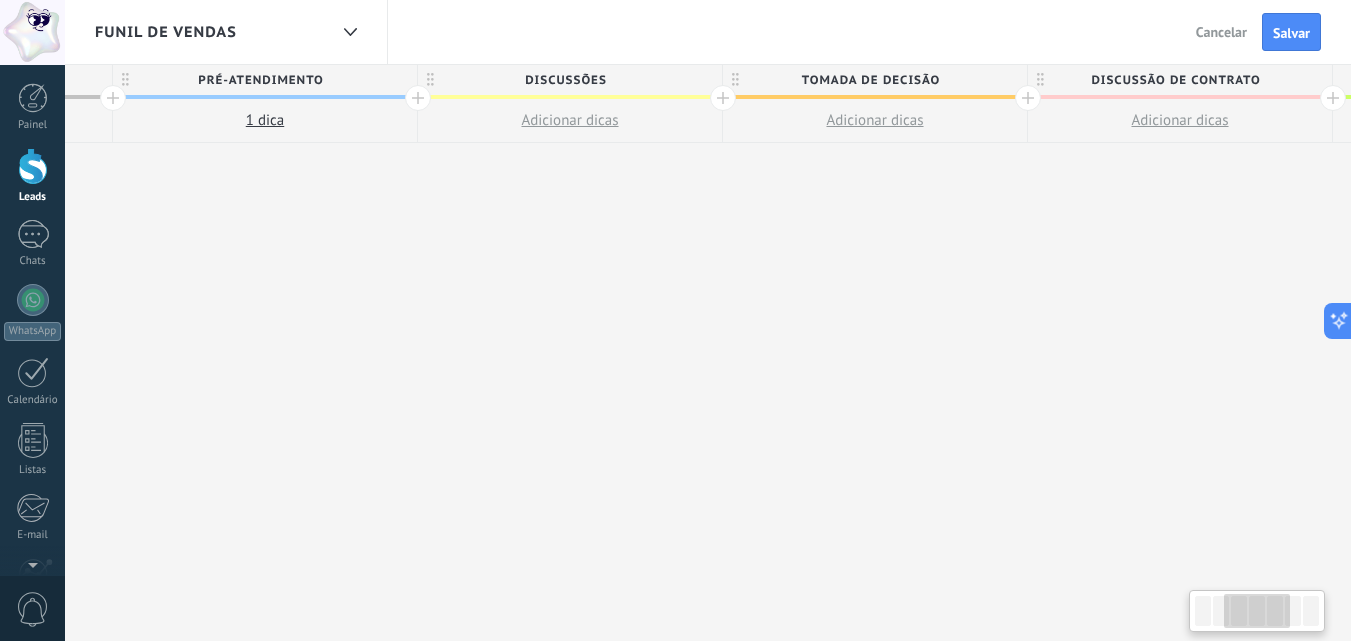 drag, startPoint x: 1196, startPoint y: 332, endPoint x: 616, endPoint y: 390, distance: 582.89276 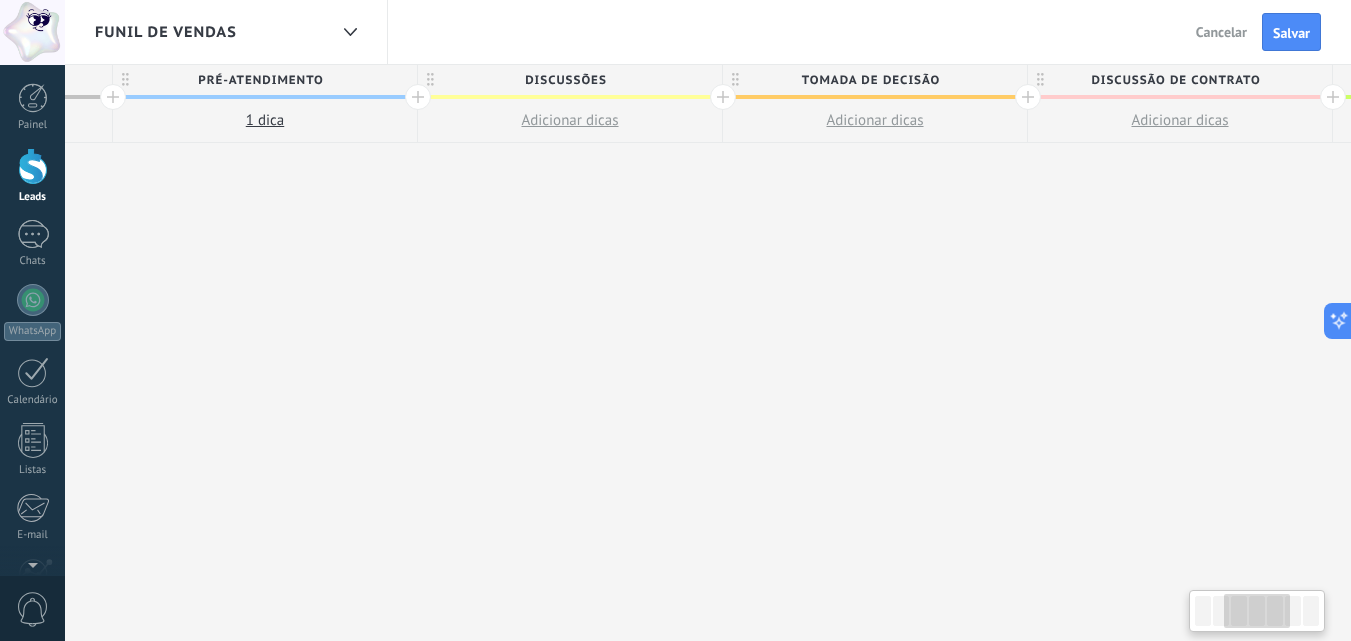 scroll, scrollTop: 0, scrollLeft: 579, axis: horizontal 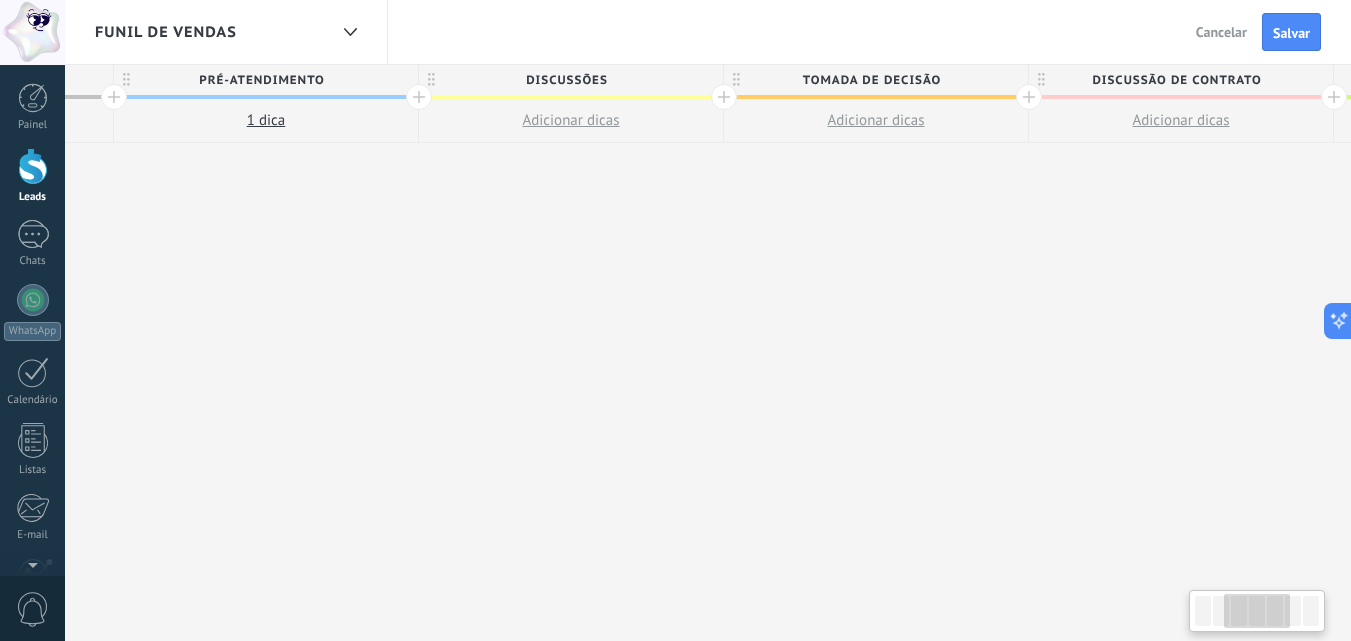 click on "Discussões" at bounding box center (566, 80) 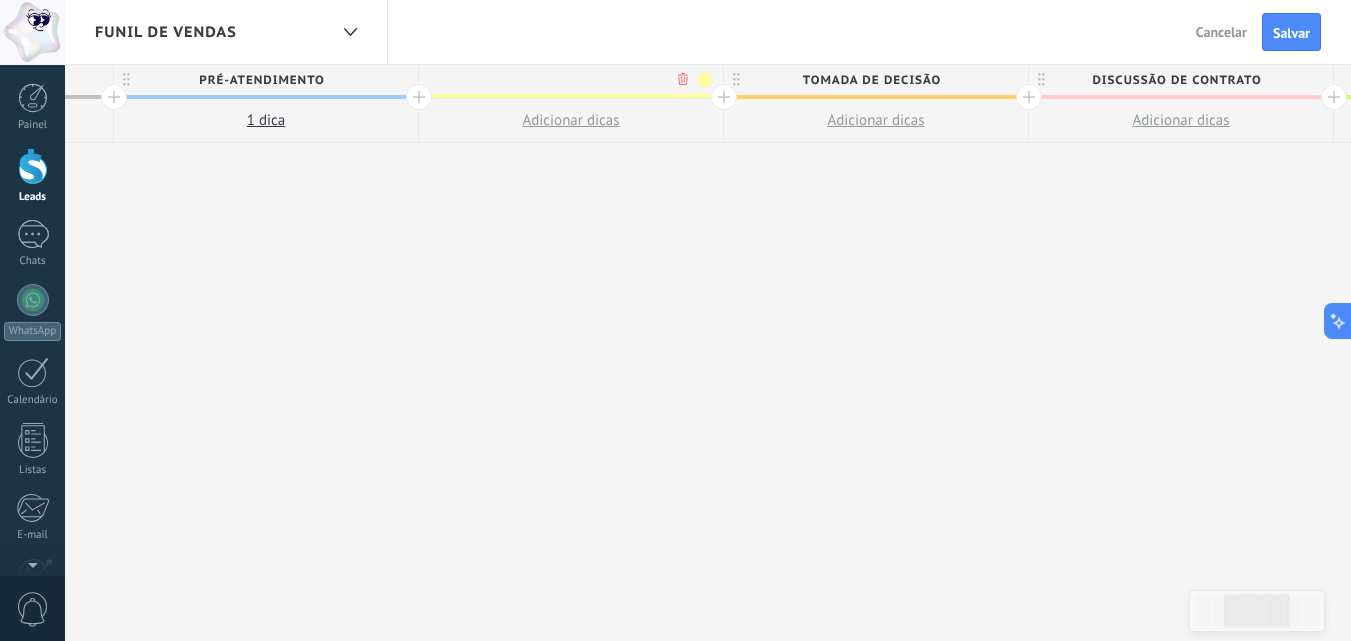 click at bounding box center [566, 79] 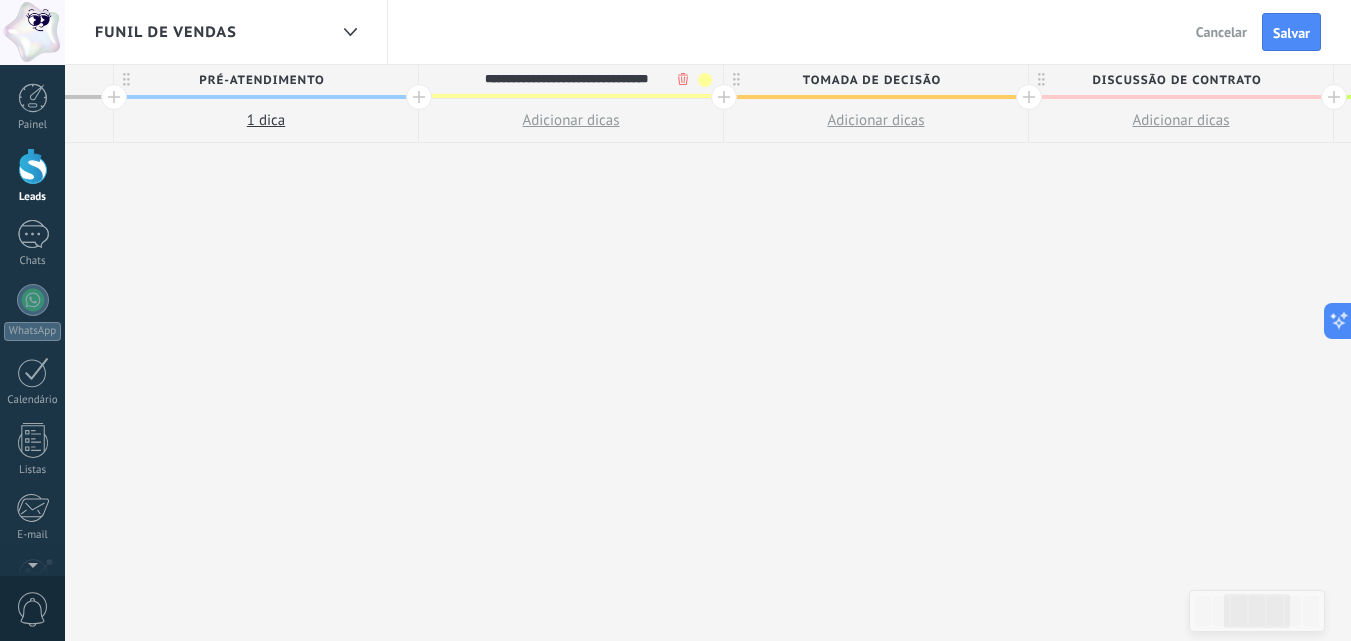 scroll, scrollTop: 0, scrollLeft: 3, axis: horizontal 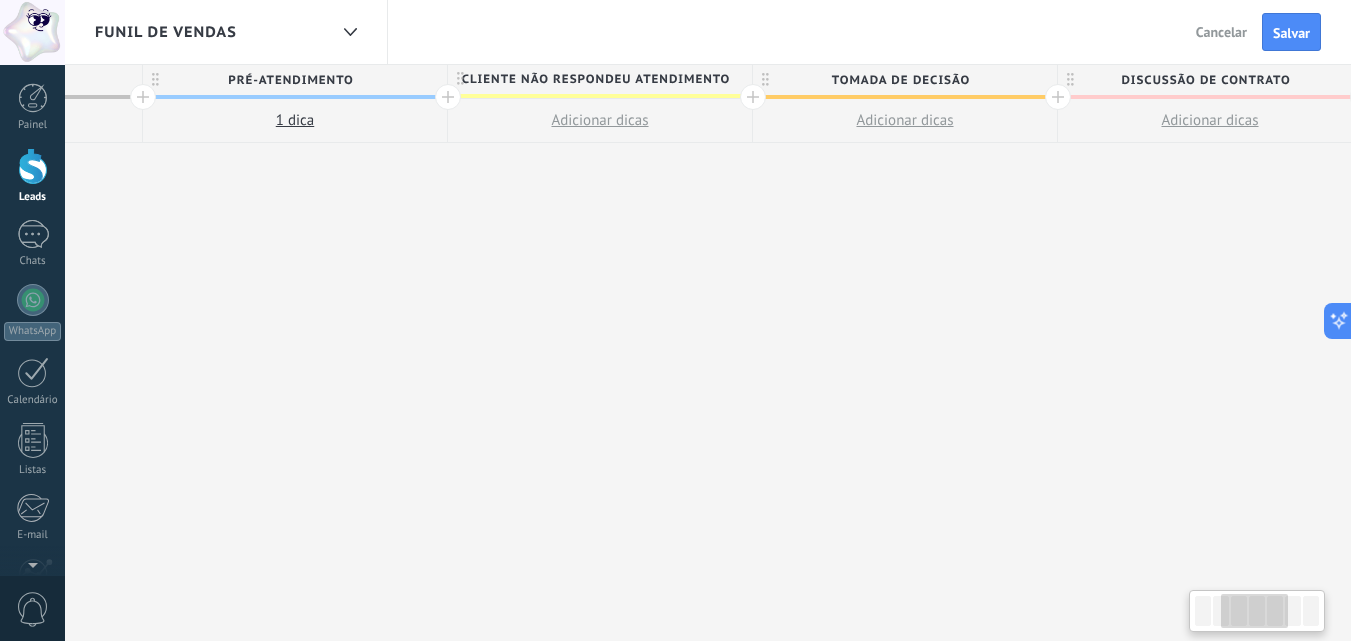 drag, startPoint x: 719, startPoint y: 75, endPoint x: 748, endPoint y: 75, distance: 29 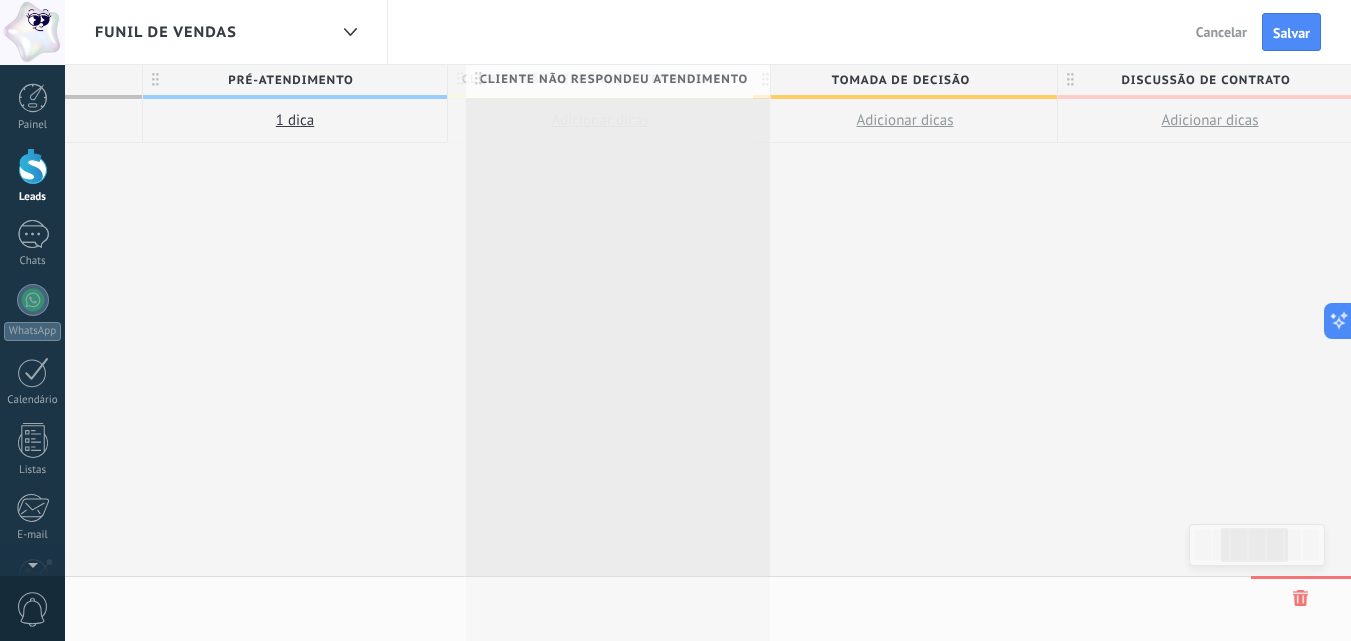 scroll, scrollTop: 0, scrollLeft: 547, axis: horizontal 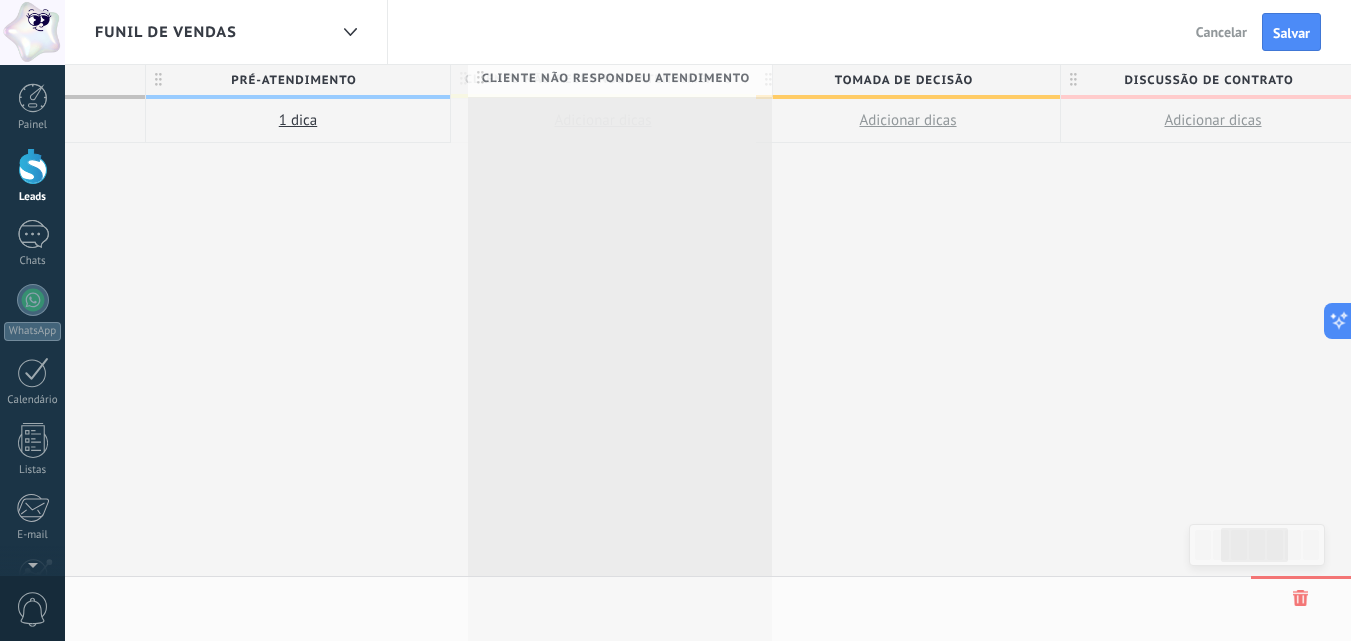 drag, startPoint x: 750, startPoint y: 78, endPoint x: 767, endPoint y: 77, distance: 17.029387 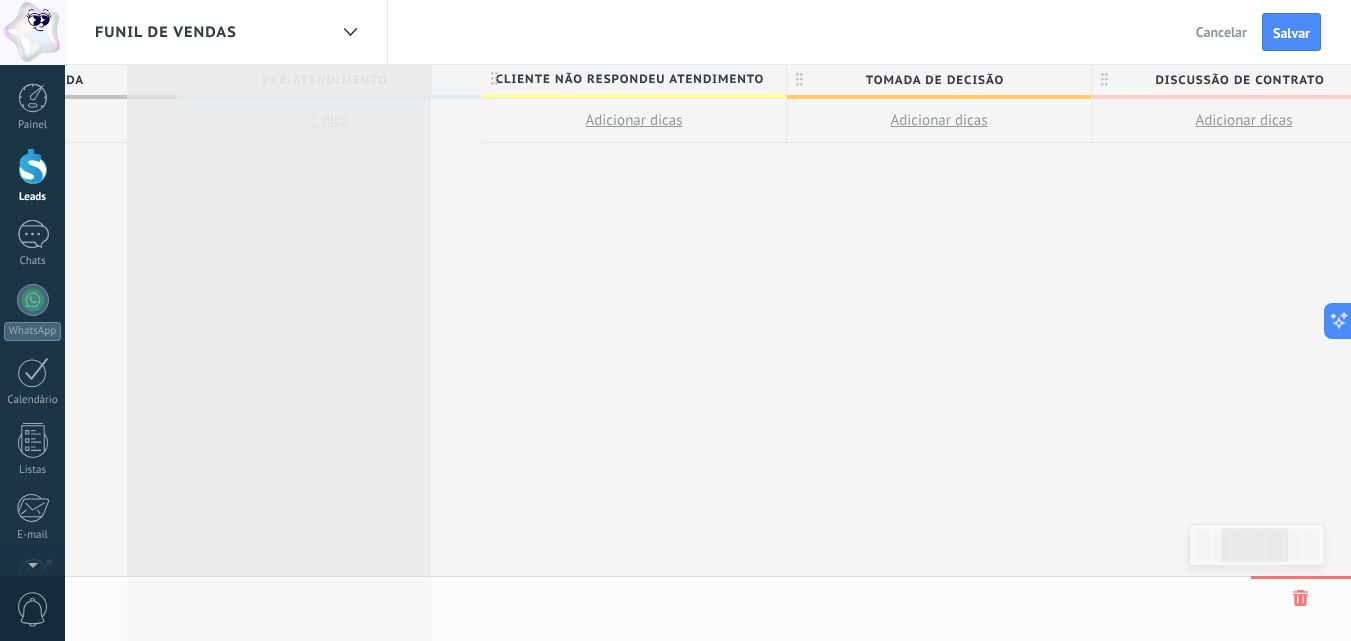 scroll, scrollTop: 0, scrollLeft: 501, axis: horizontal 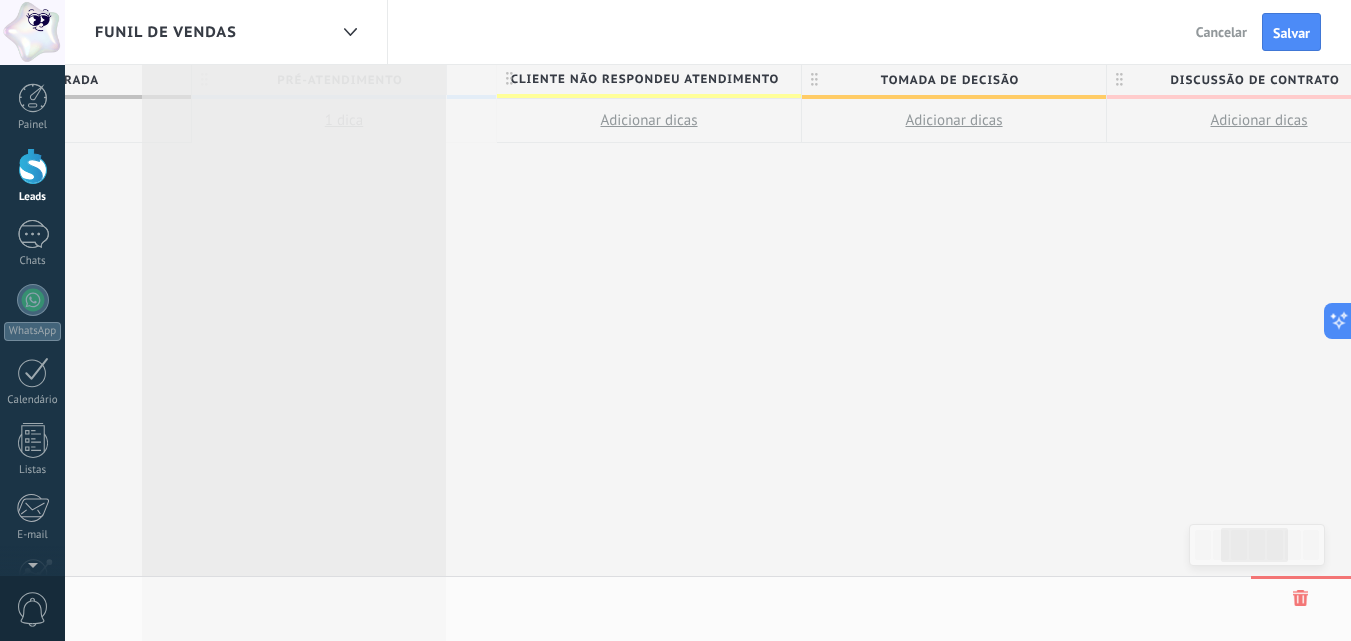 drag, startPoint x: 432, startPoint y: 76, endPoint x: 398, endPoint y: 72, distance: 34.234486 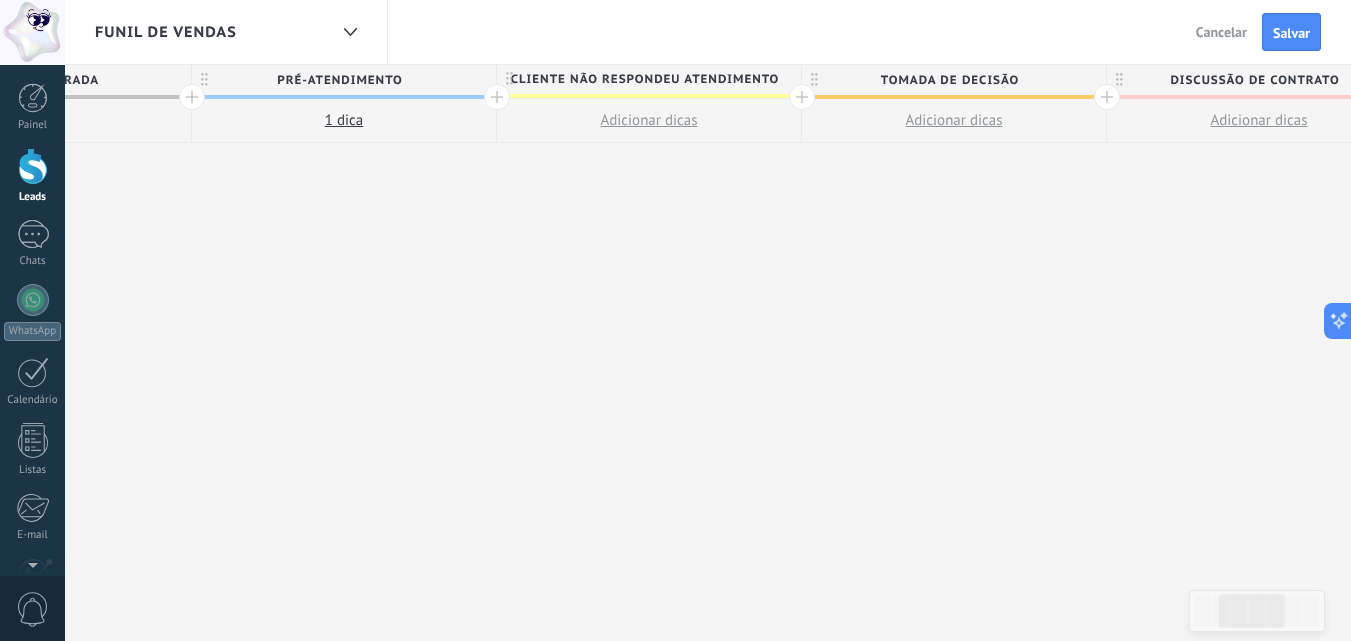 click on "**********" at bounding box center [954, 352] 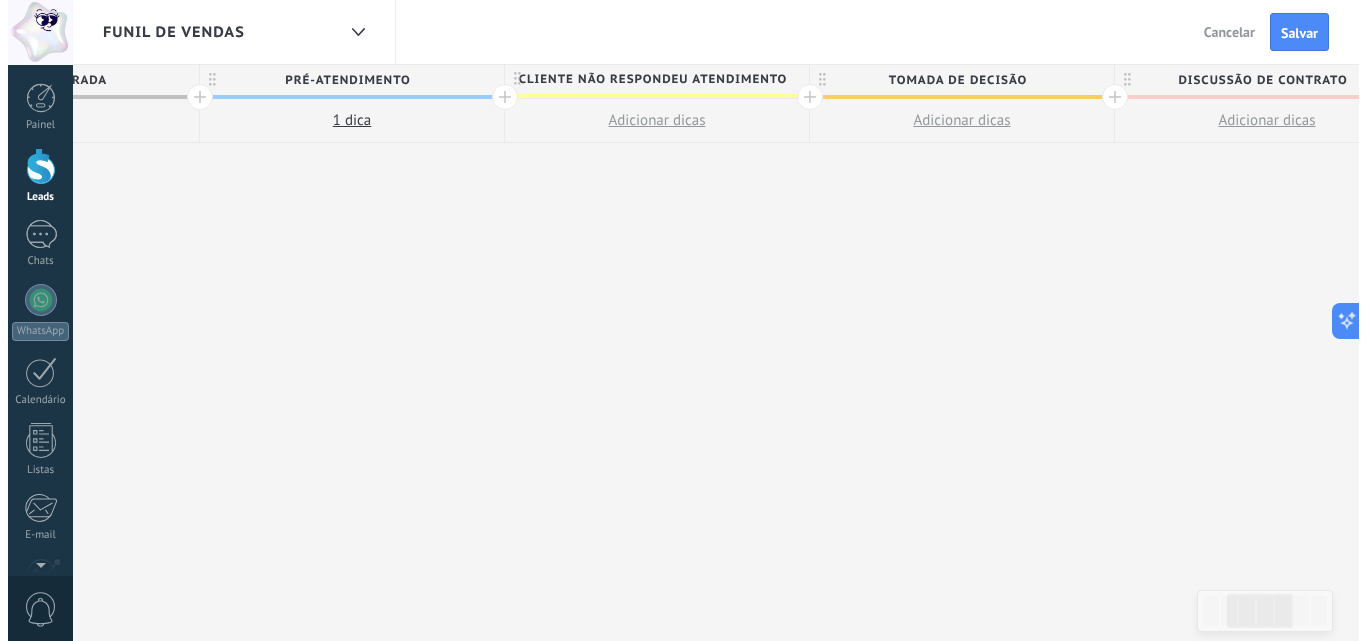 scroll, scrollTop: 0, scrollLeft: 500, axis: horizontal 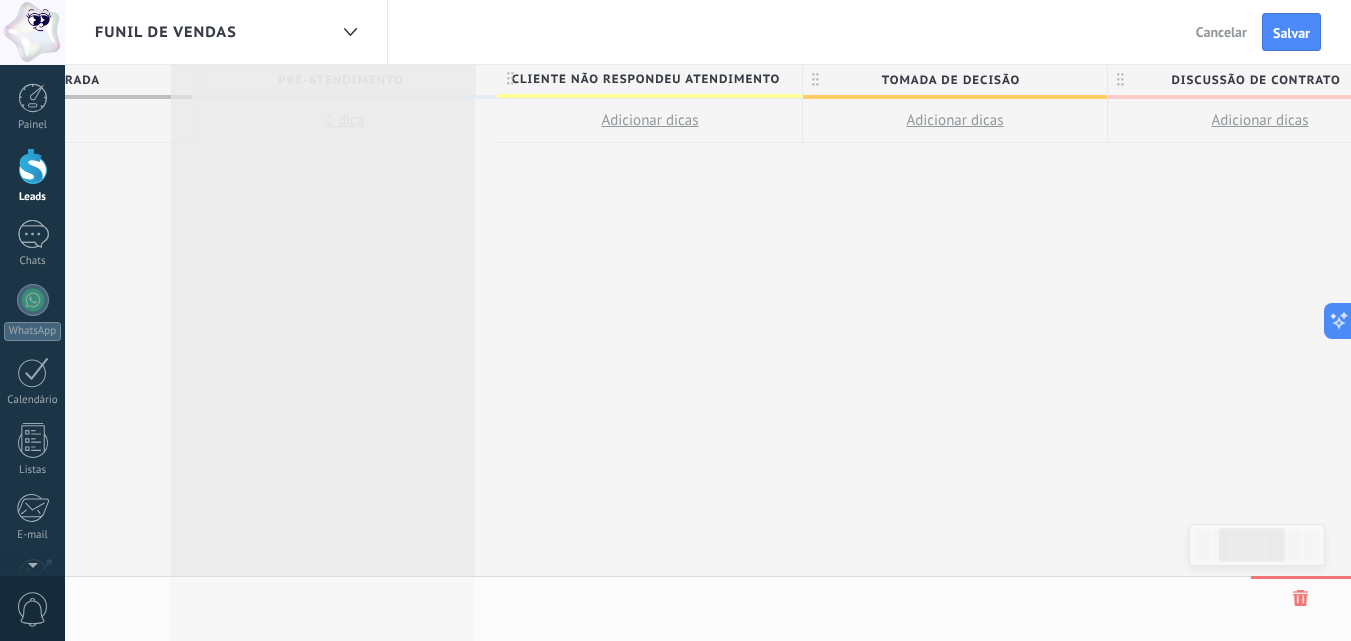 drag, startPoint x: 494, startPoint y: 79, endPoint x: 472, endPoint y: 76, distance: 22.203604 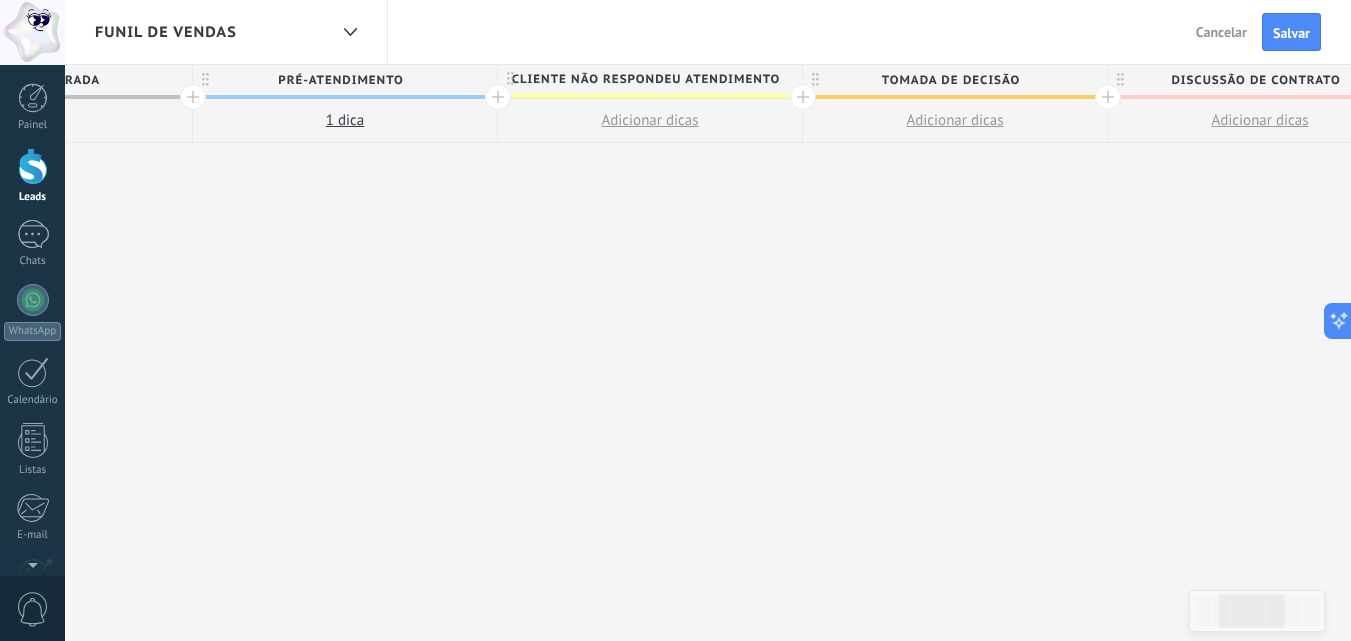 click on "**********" at bounding box center [955, 352] 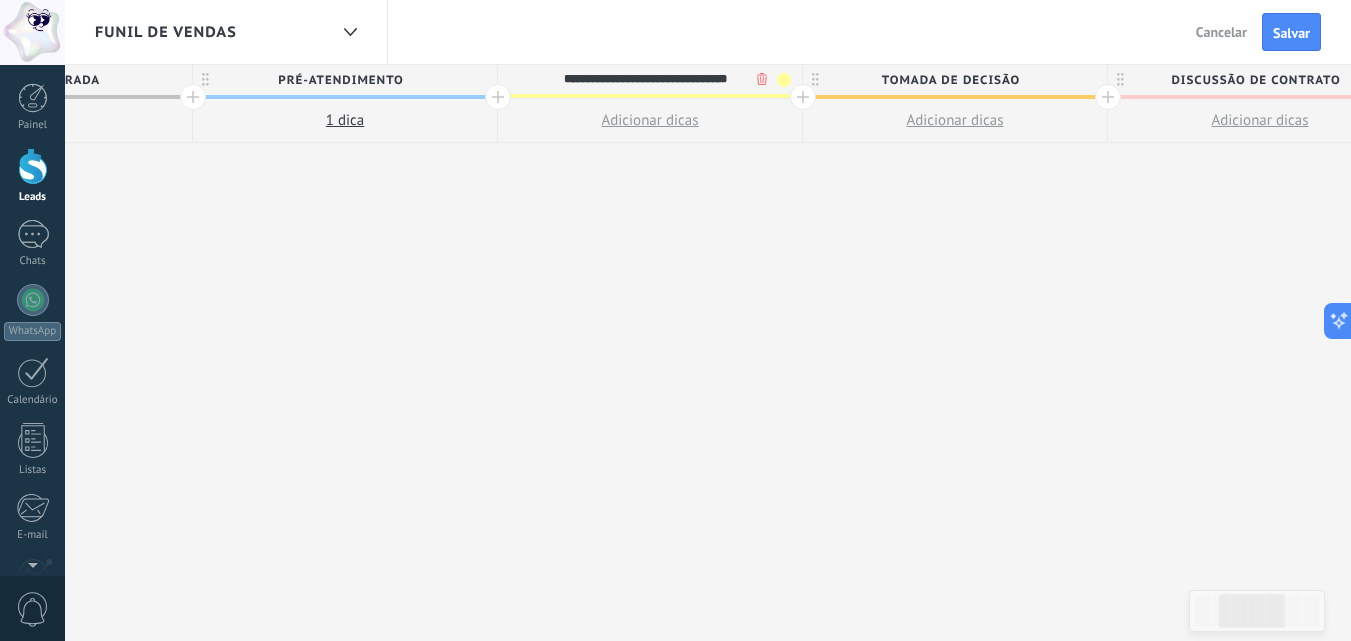click on "**********" at bounding box center [645, 79] 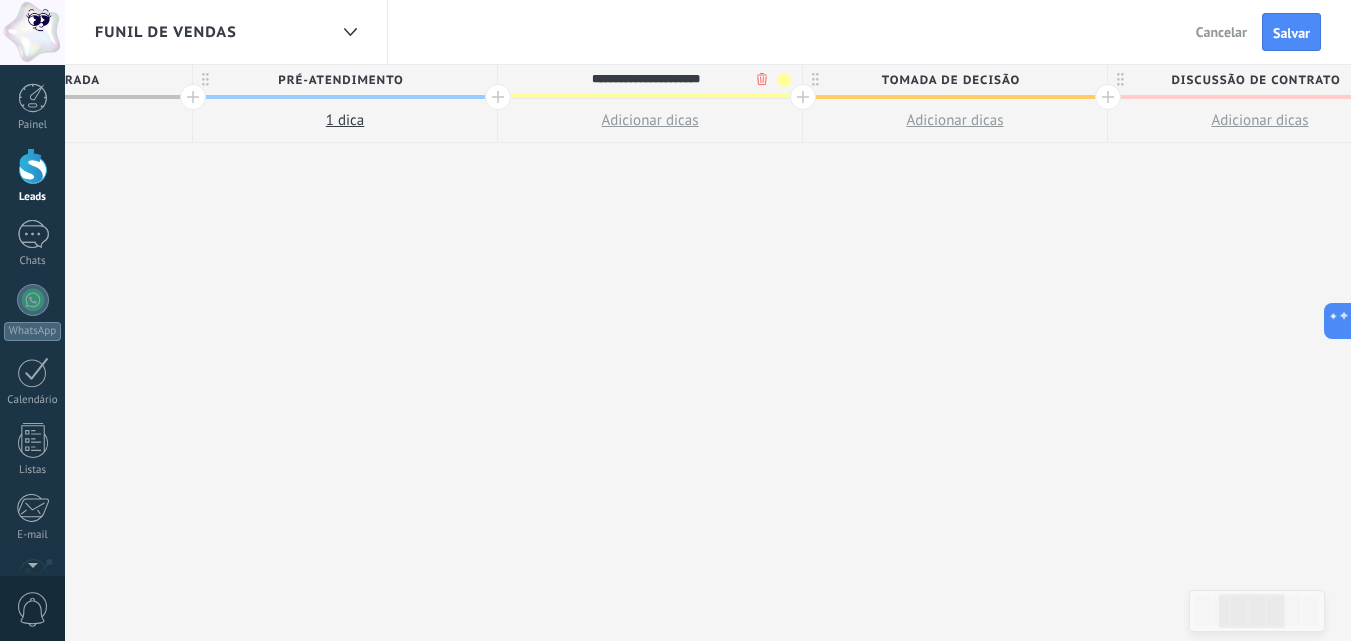 click on "**********" at bounding box center [955, 352] 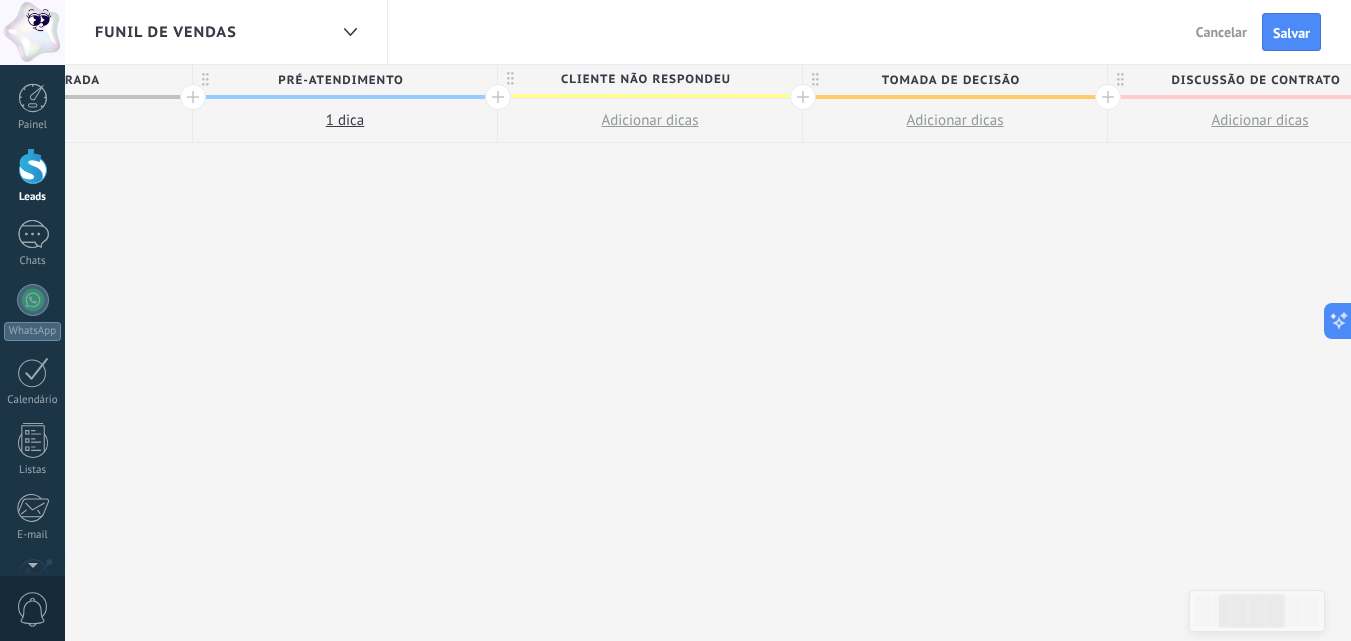 click on "Adicionar dicas" at bounding box center (649, 120) 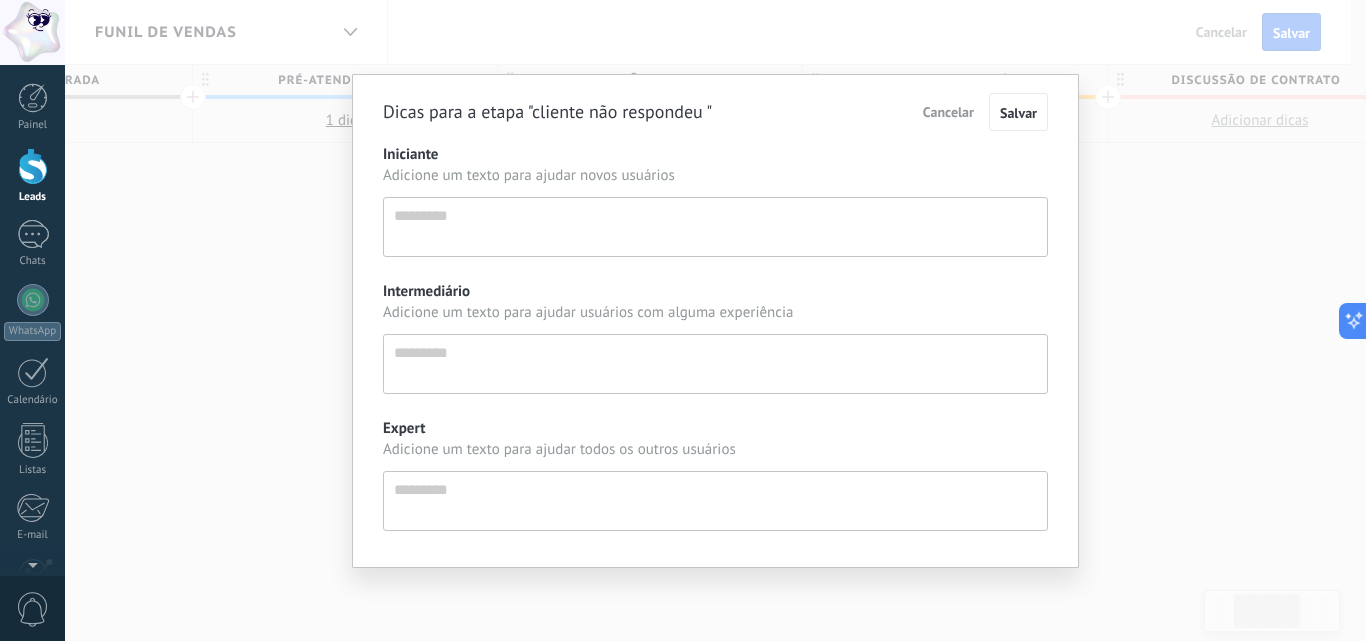 scroll, scrollTop: 19, scrollLeft: 0, axis: vertical 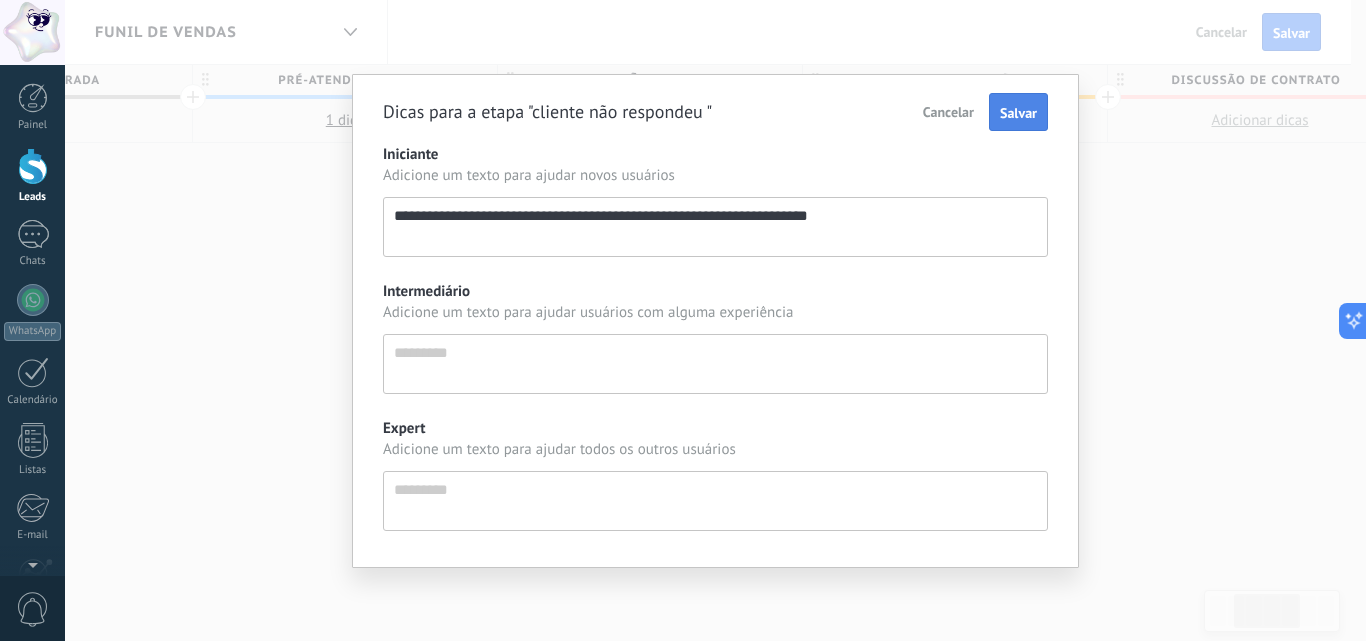 click on "Salvar" at bounding box center [1018, 113] 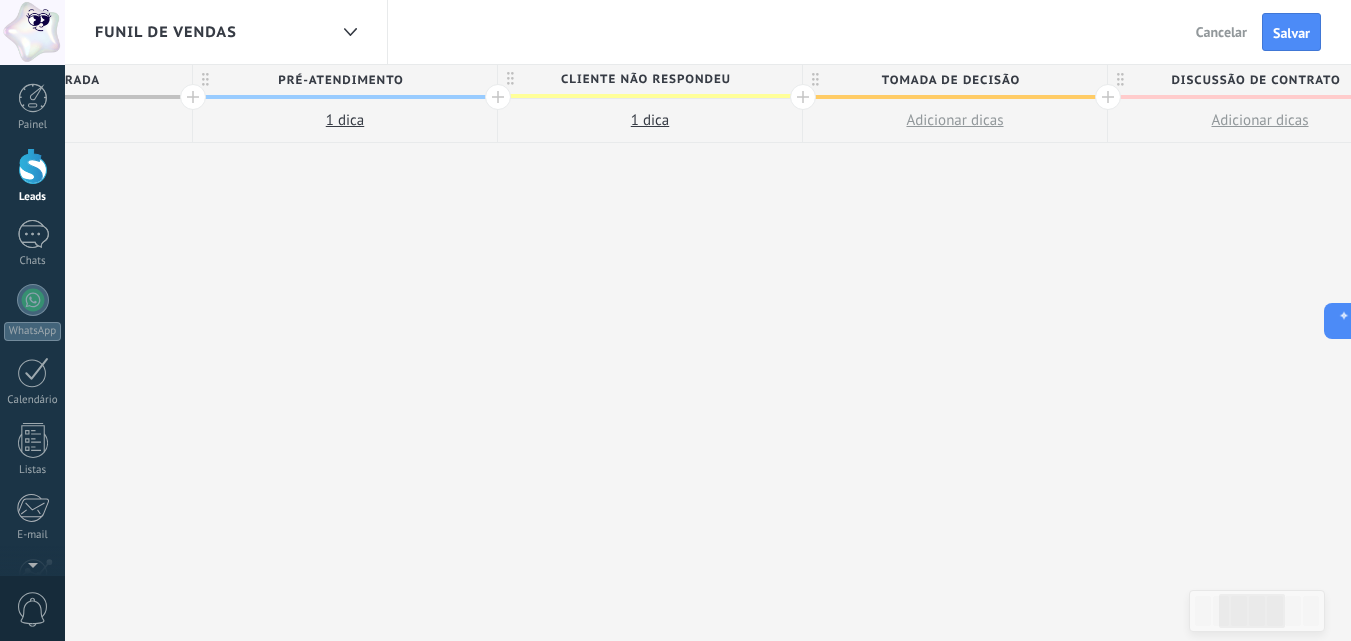 click on "Tomada de decisão" at bounding box center (950, 80) 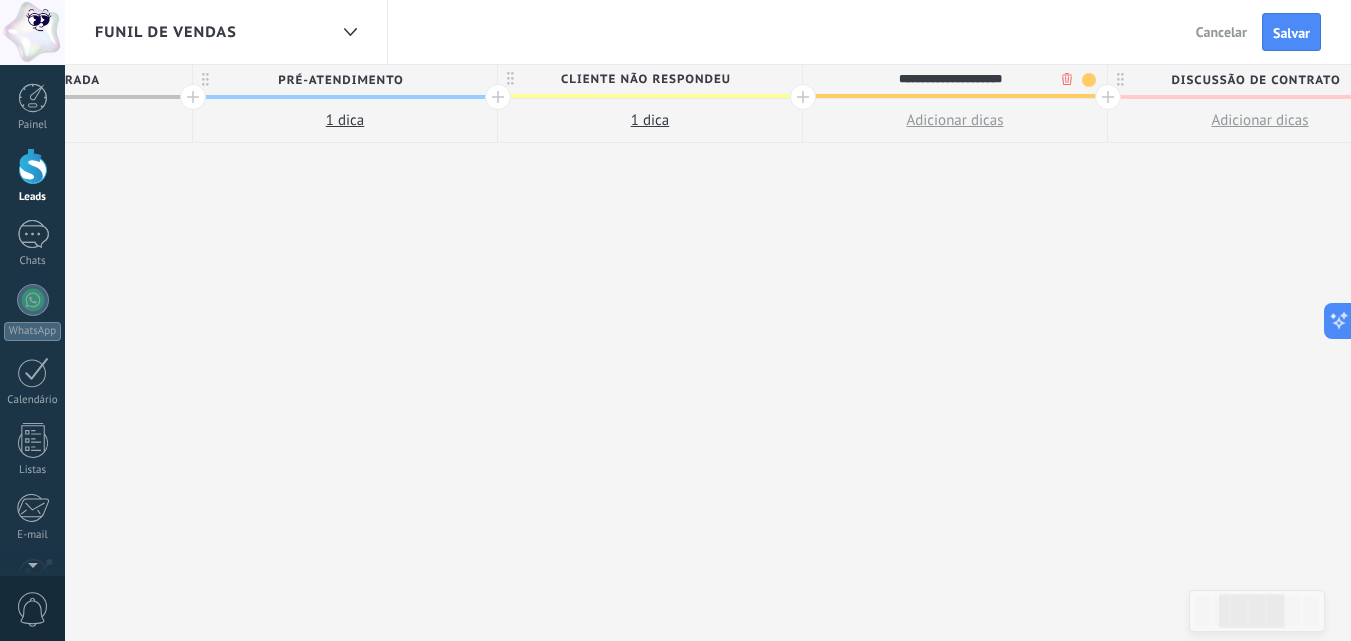 click on "Adicionar dicas" at bounding box center [954, 120] 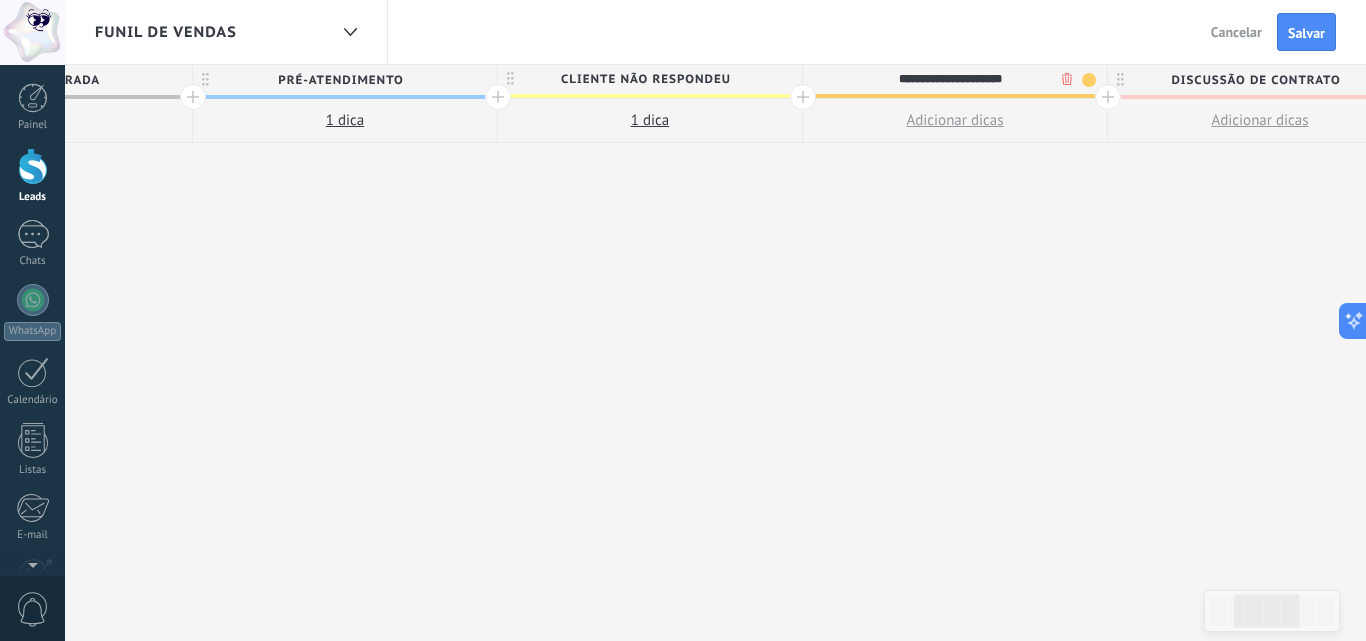 scroll, scrollTop: 19, scrollLeft: 0, axis: vertical 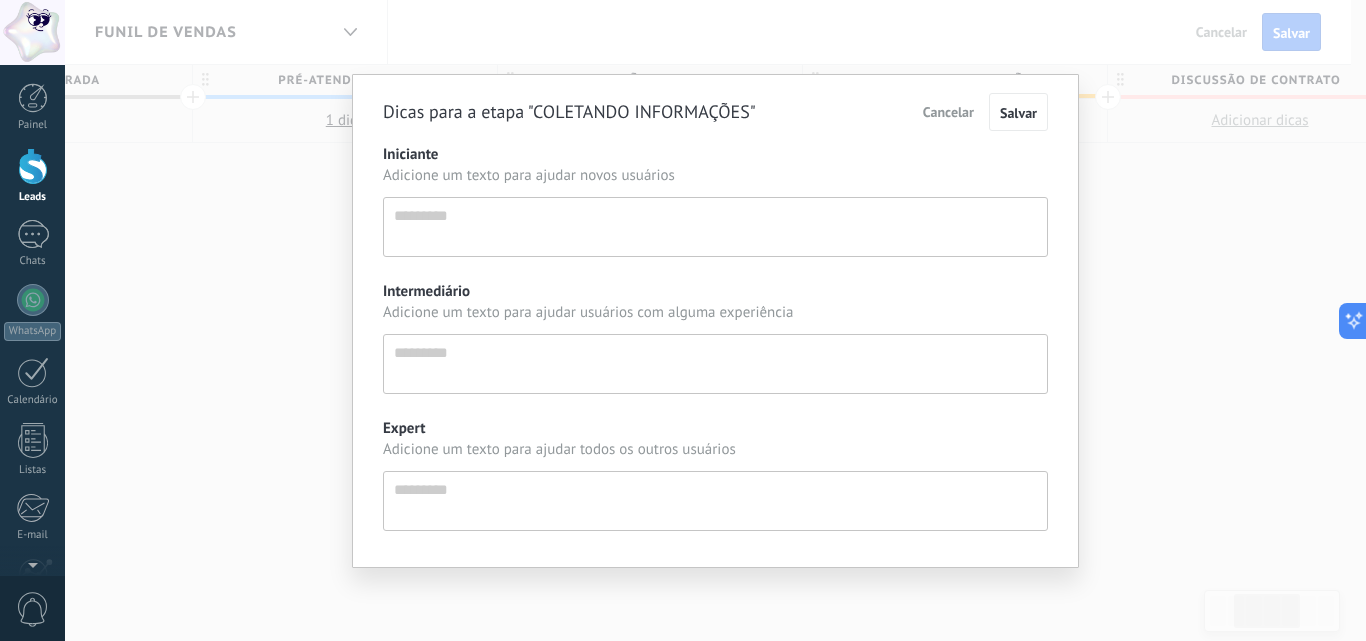 click on "Iniciante" at bounding box center [715, 227] 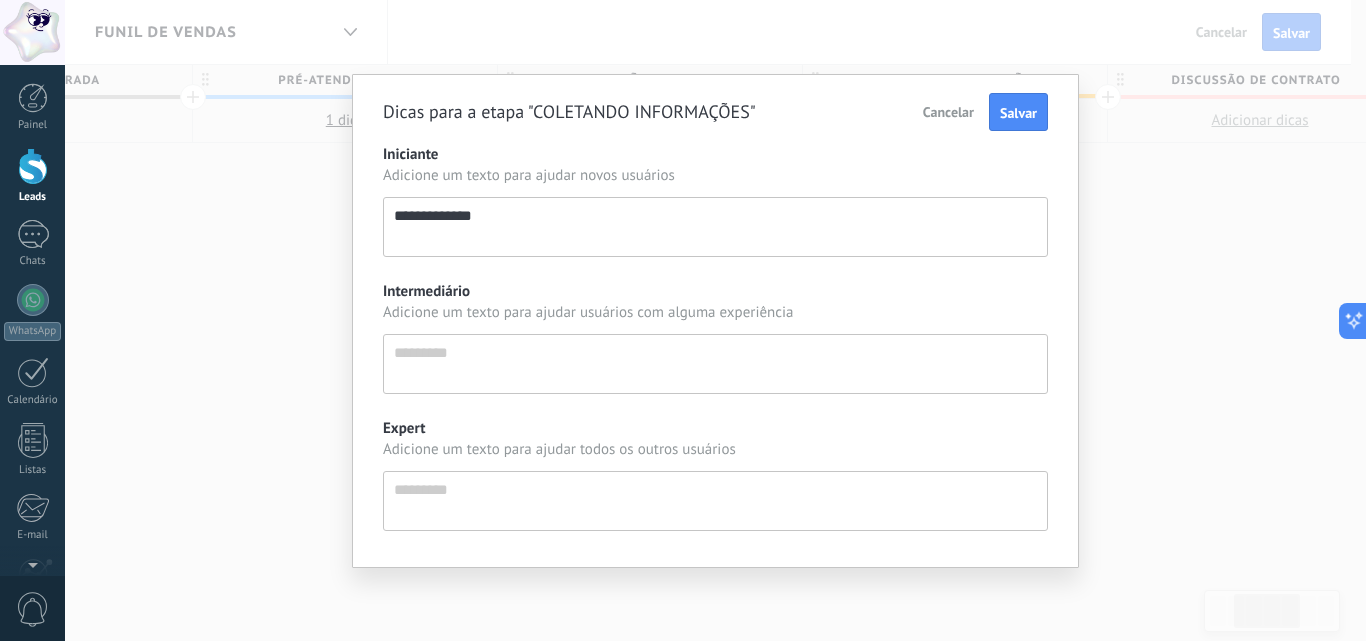 scroll, scrollTop: 19, scrollLeft: 0, axis: vertical 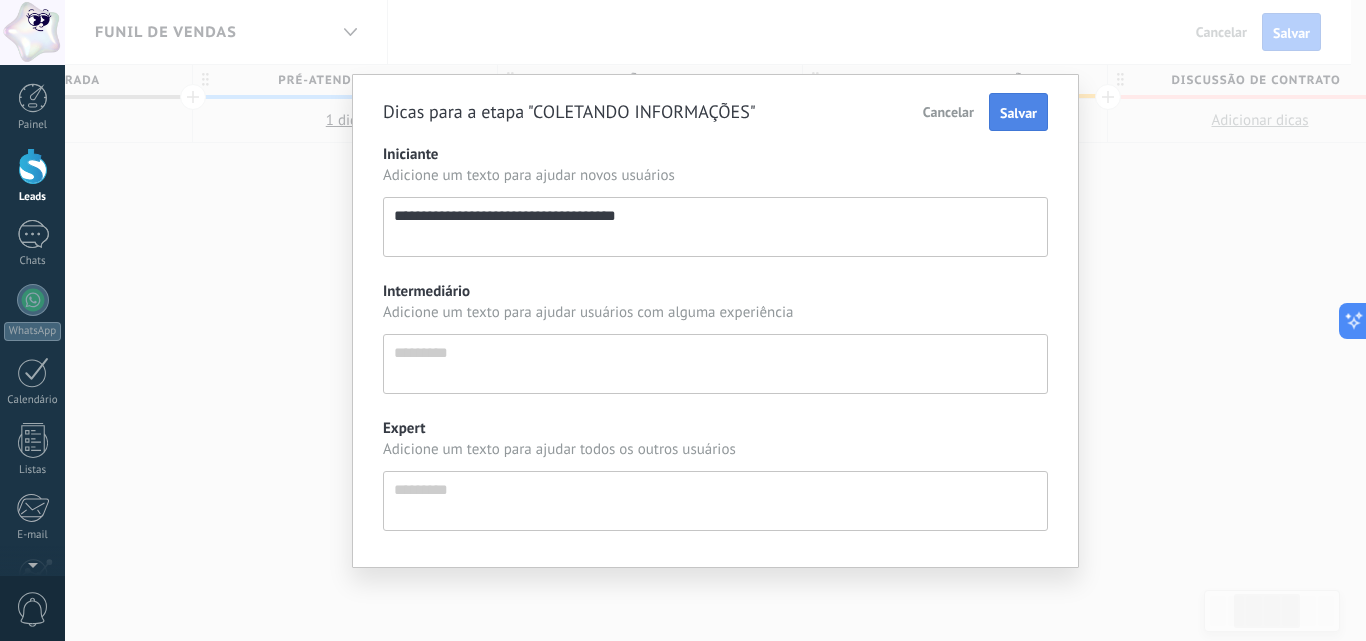 click on "Salvar" at bounding box center (1018, 113) 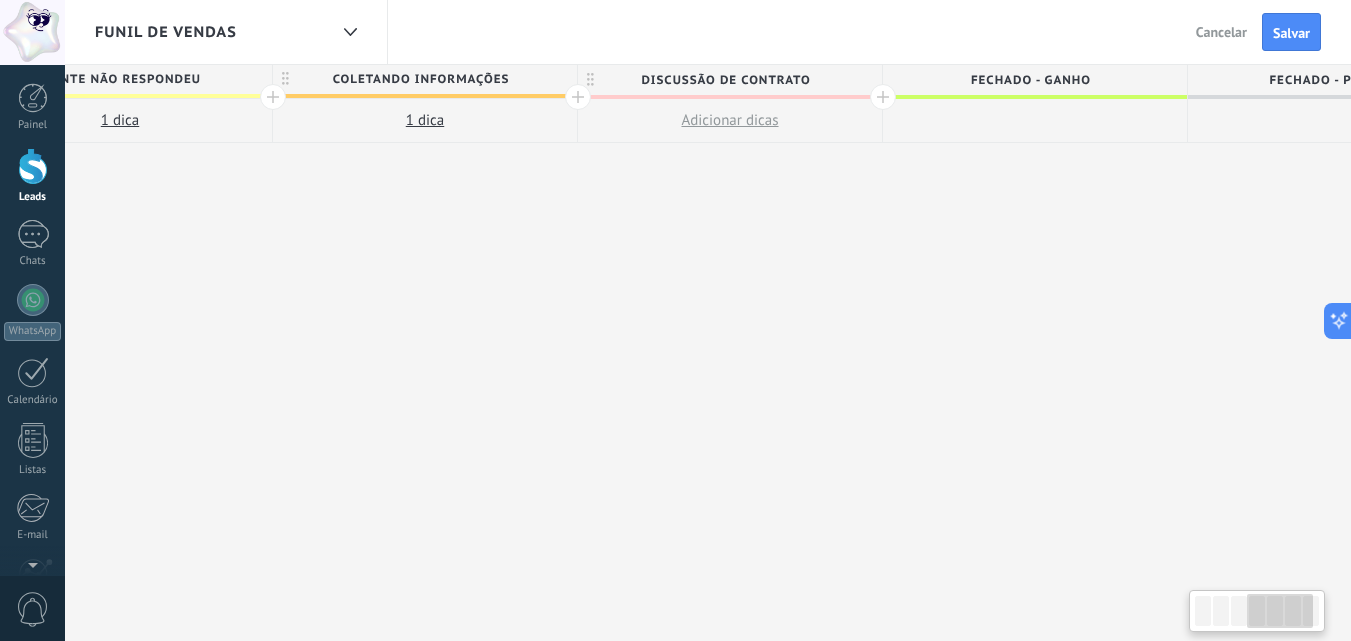 drag, startPoint x: 916, startPoint y: 339, endPoint x: 383, endPoint y: 348, distance: 533.076 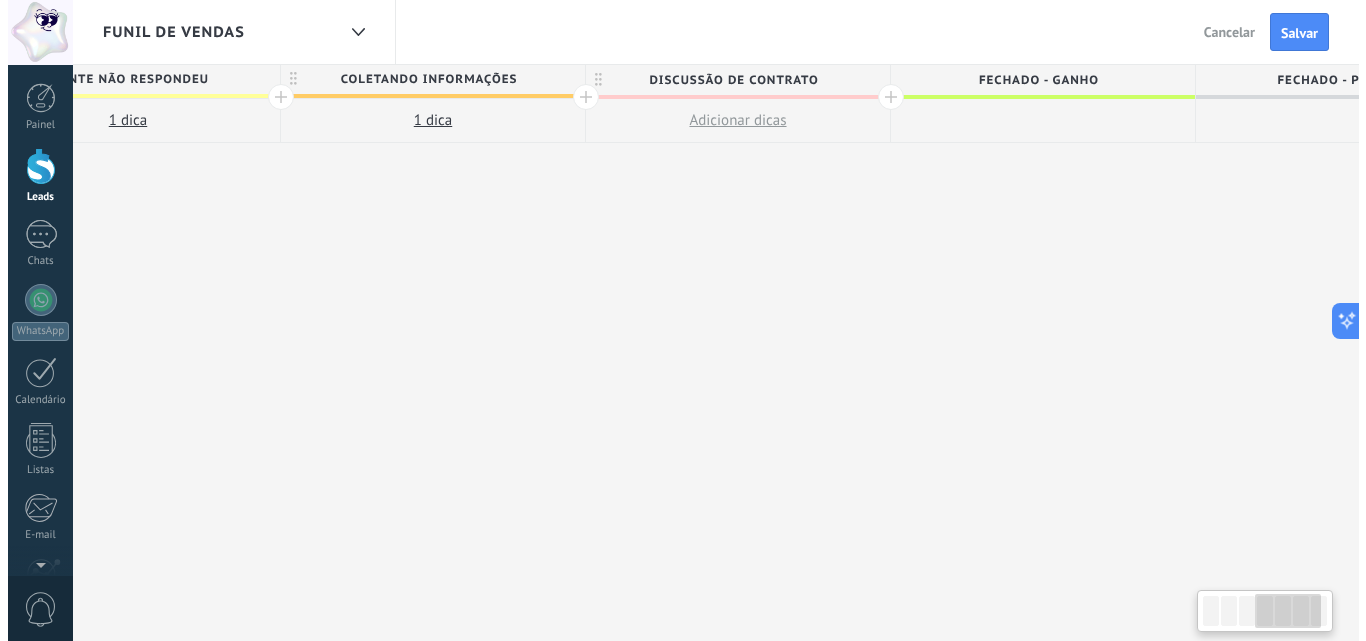 scroll, scrollTop: 0, scrollLeft: 1031, axis: horizontal 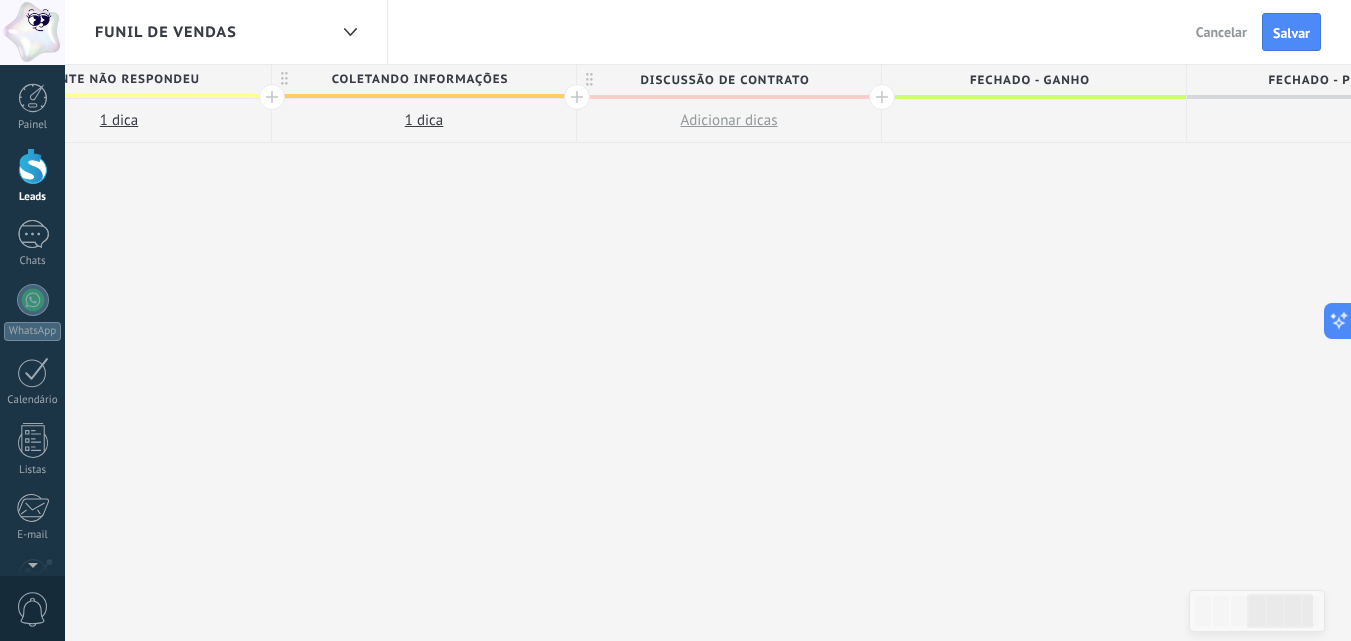 click on "1 dica" at bounding box center (424, 120) 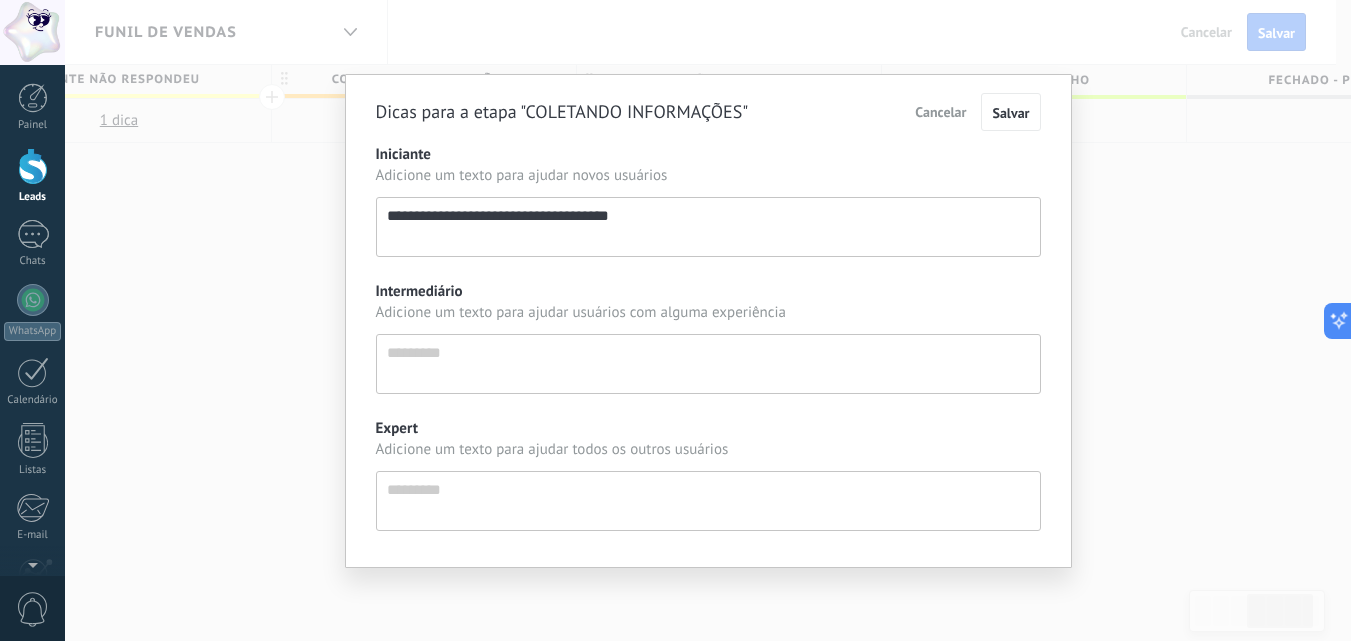 scroll, scrollTop: 19, scrollLeft: 0, axis: vertical 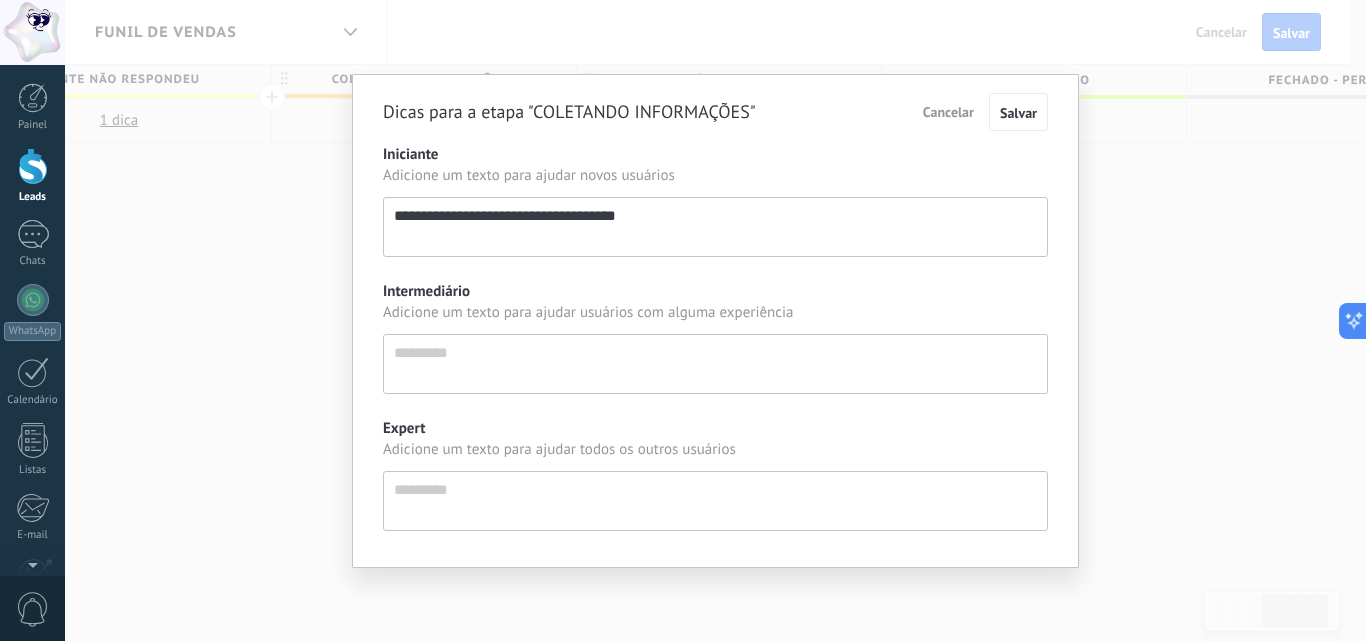 click on "**********" at bounding box center (715, 227) 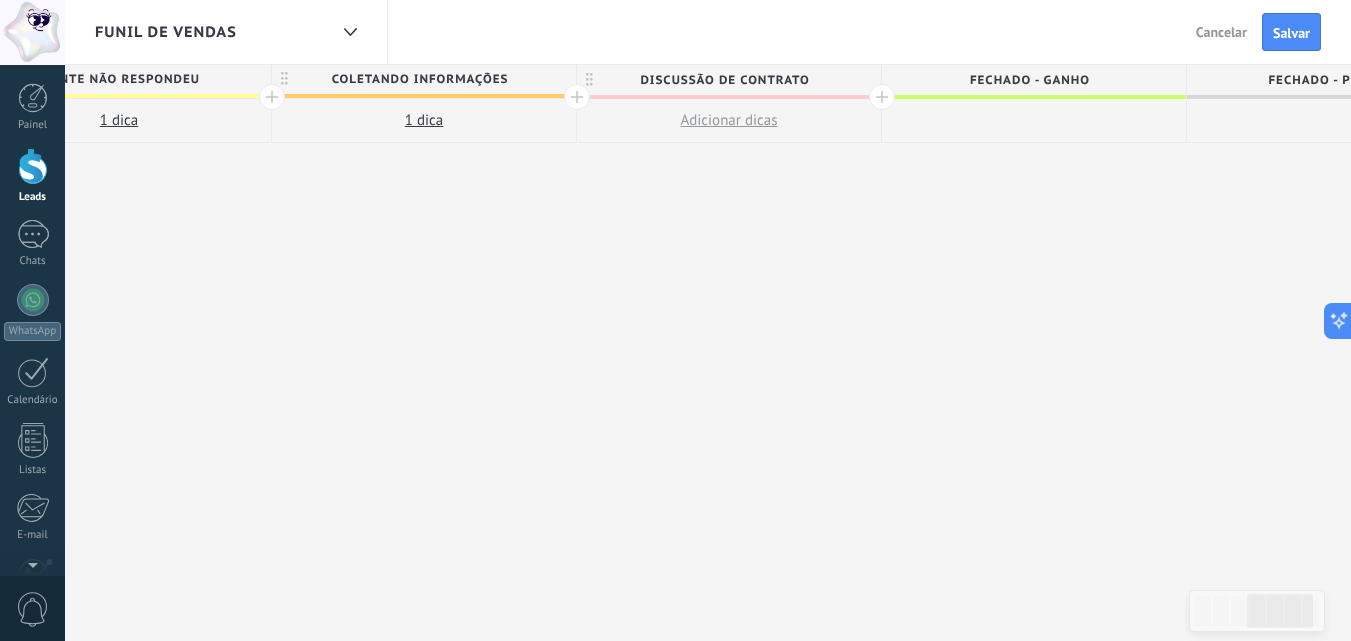 click on "Discussão de contrato" at bounding box center (724, 80) 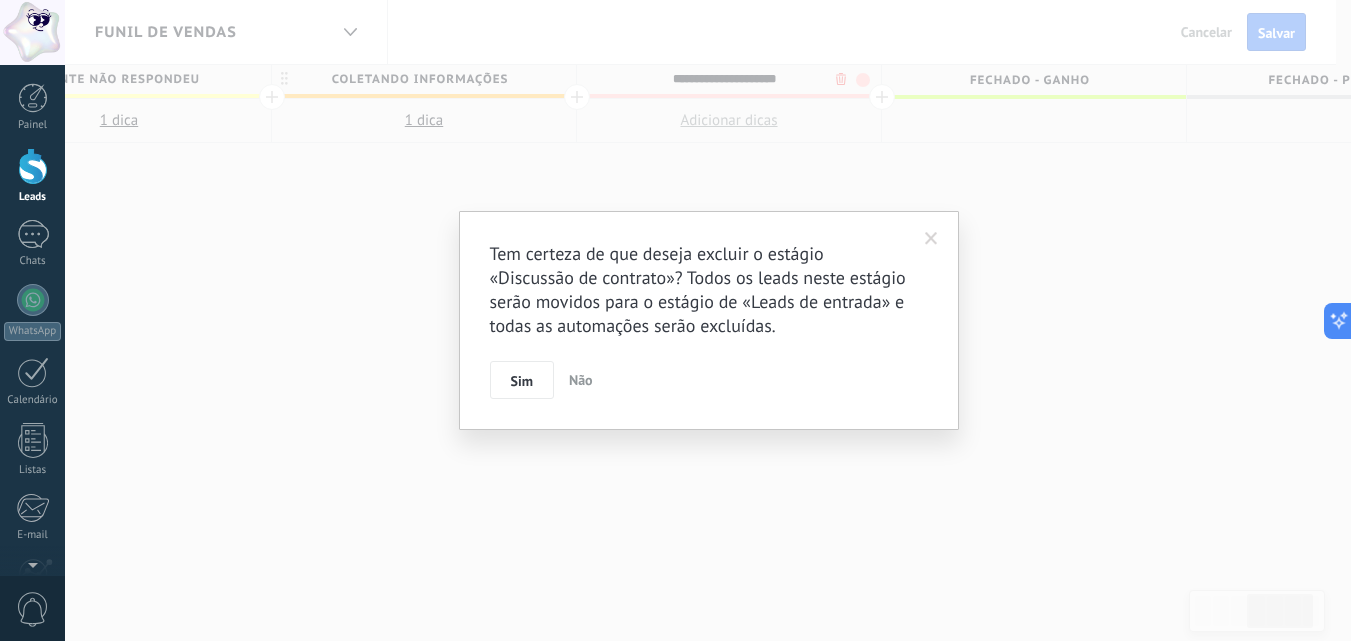 click on ".abccls-1,.abccls-2{fill-rule:evenodd}.abccls-2{fill:#fff} .abfcls-1{fill:none}.abfcls-2{fill:#fff} .abncls-1{isolation:isolate}.abncls-2{opacity:.06}.abncls-2,.abncls-3,.abncls-6{mix-blend-mode:multiply}.abncls-3{opacity:.15}.abncls-4,.abncls-8{fill:#fff}.abncls-5{fill:url(#abnlinear-gradient)}.abncls-6{opacity:.04}.abncls-7{fill:url(#abnlinear-gradient-2)}.abncls-8{fill-rule:evenodd} .abqst0{fill:#ffa200} .abwcls-1{fill:#252525} .cls-1{isolation:isolate} .acicls-1{fill:none} .aclcls-1{fill:#232323} .acnst0{display:none} .addcls-1,.addcls-2{fill:none;stroke-miterlimit:10}.addcls-1{stroke:#dfe0e5}.addcls-2{stroke:#a1a7ab} .adecls-1,.adecls-2{fill:none;stroke-miterlimit:10}.adecls-1{stroke:#dfe0e5}.adecls-2{stroke:#a1a7ab} .adqcls-1{fill:#8591a5;fill-rule:evenodd} .aeccls-1{fill:#5c9f37} .aeecls-1{fill:#f86161} .aejcls-1{fill:#8591a5;fill-rule:evenodd} .aekcls-1{fill-rule:evenodd} .aelcls-1{fill-rule:evenodd;fill:currentColor} .aemcls-1{fill-rule:evenodd;fill:currentColor} .aencls-2{fill:#f86161;opacity:.3}" at bounding box center (675, 319) 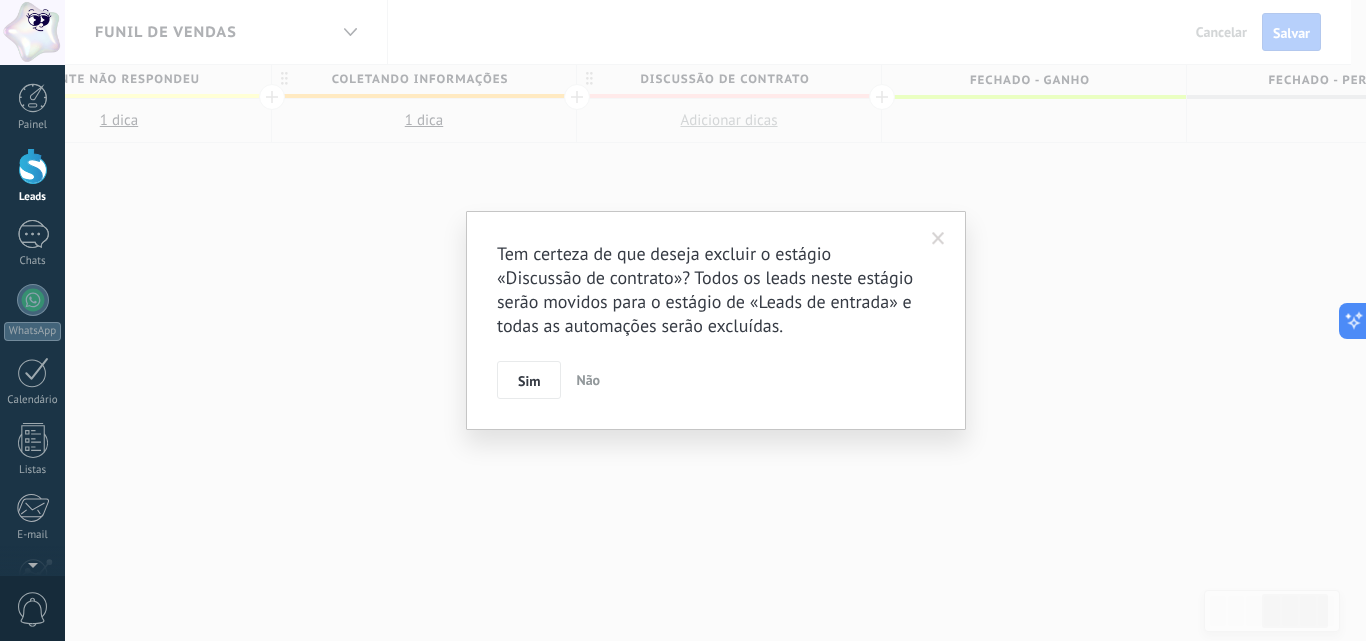 click at bounding box center [938, 239] 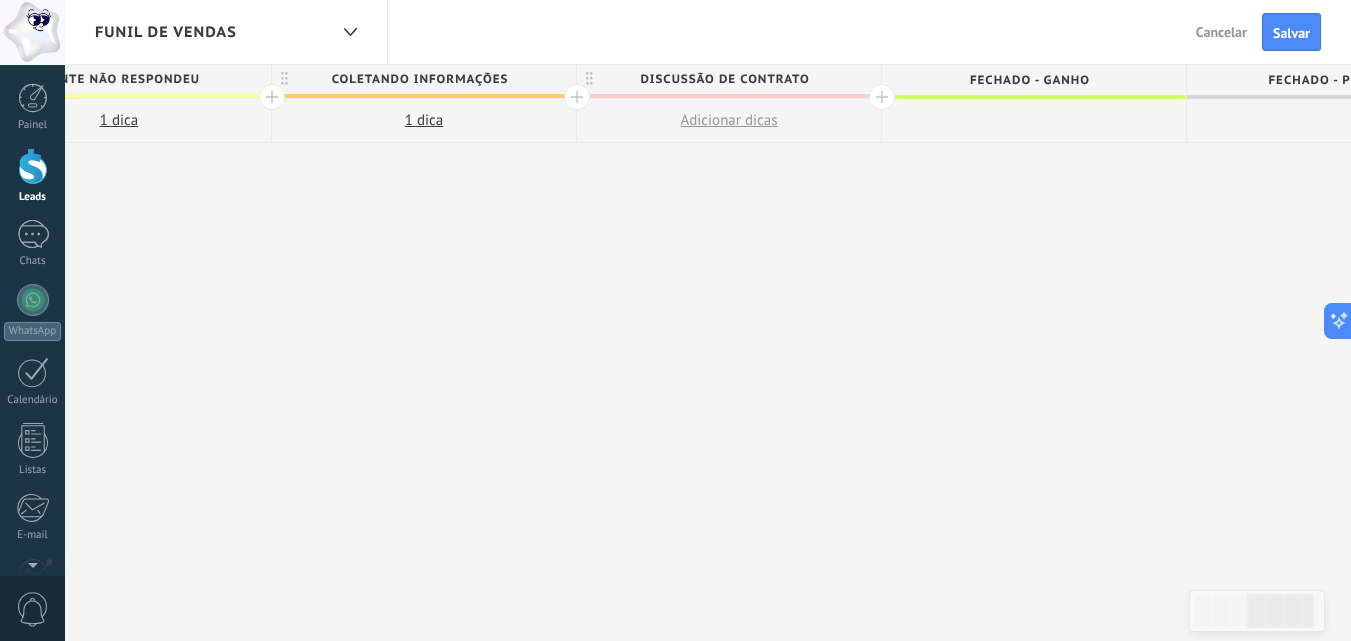 click on "Discussão de contrato" at bounding box center (724, 79) 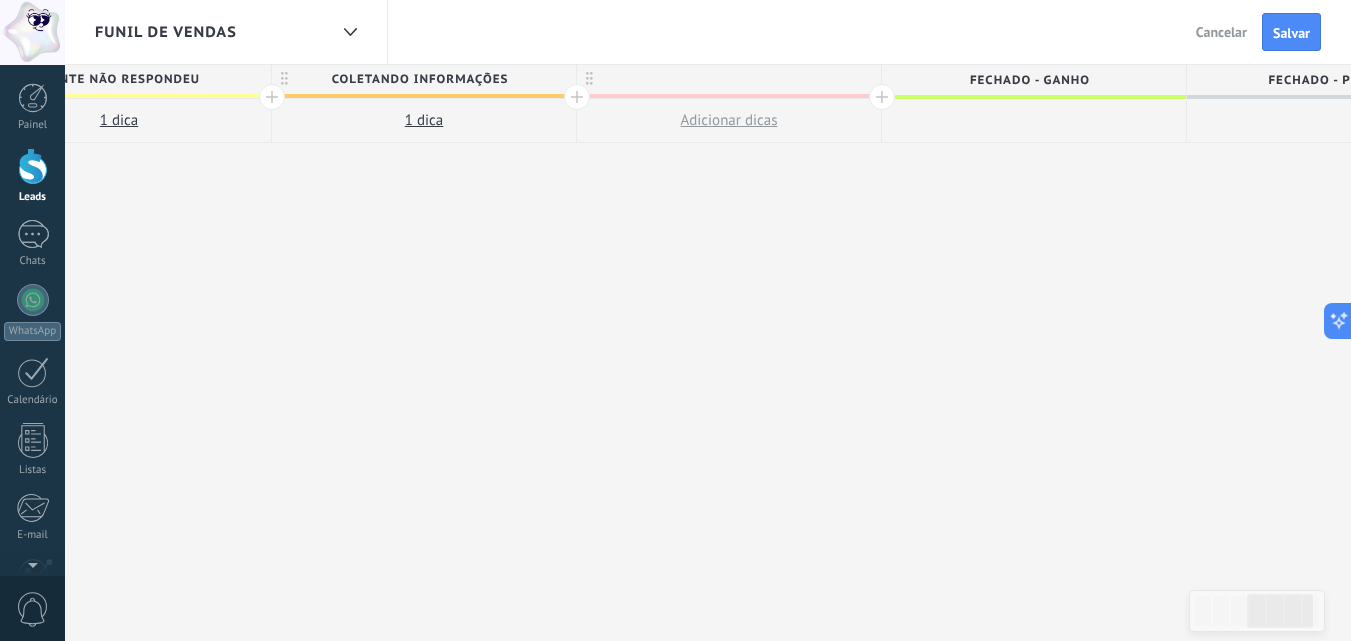 click at bounding box center [729, 79] 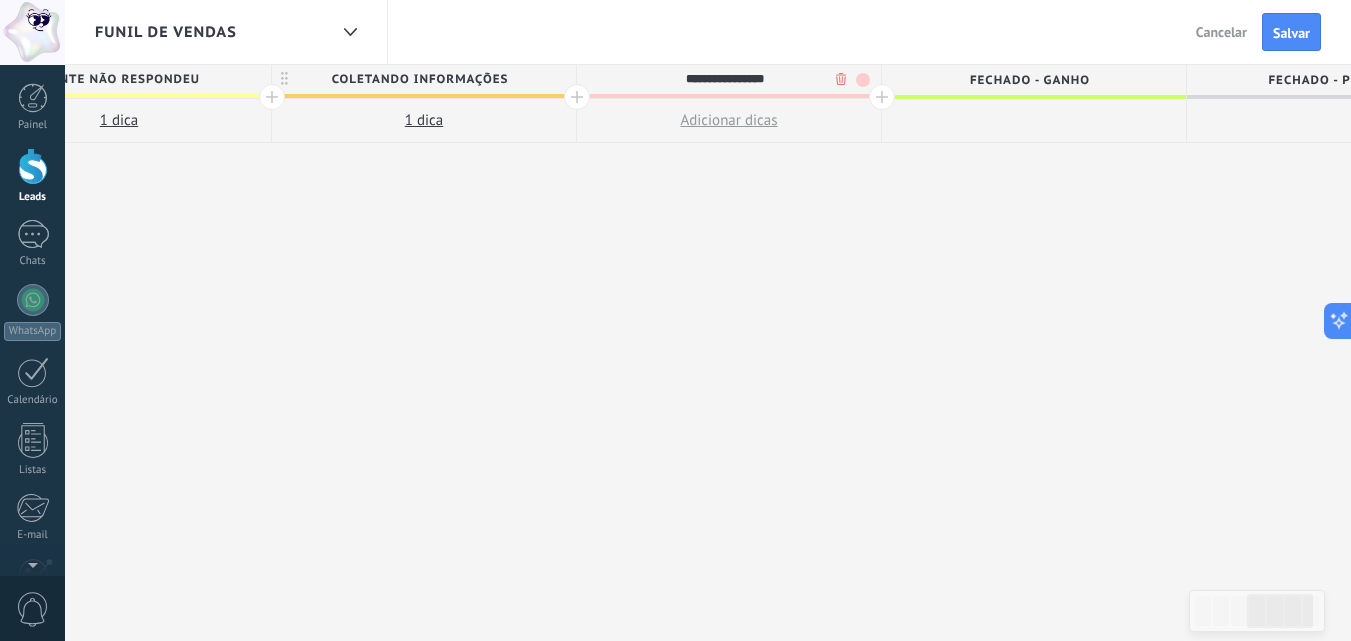 click on "Fechado - ganho" at bounding box center (1029, 80) 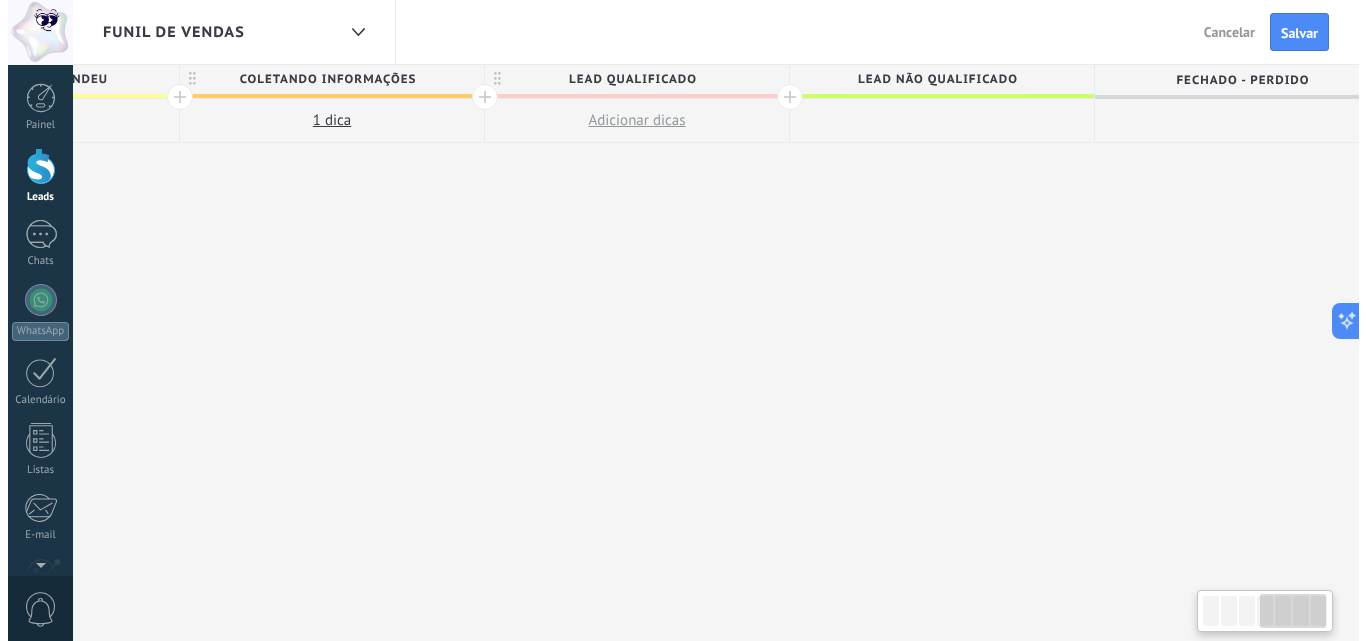 scroll, scrollTop: 0, scrollLeft: 1172, axis: horizontal 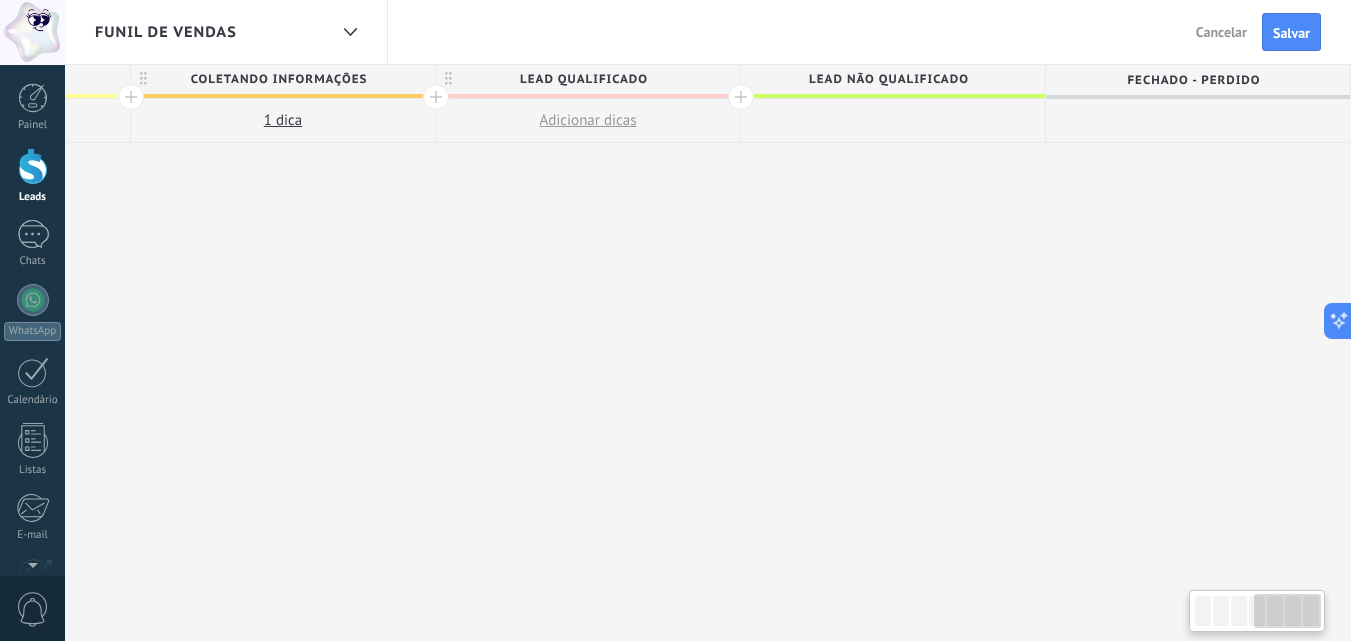 drag, startPoint x: 1253, startPoint y: 411, endPoint x: 689, endPoint y: 387, distance: 564.51044 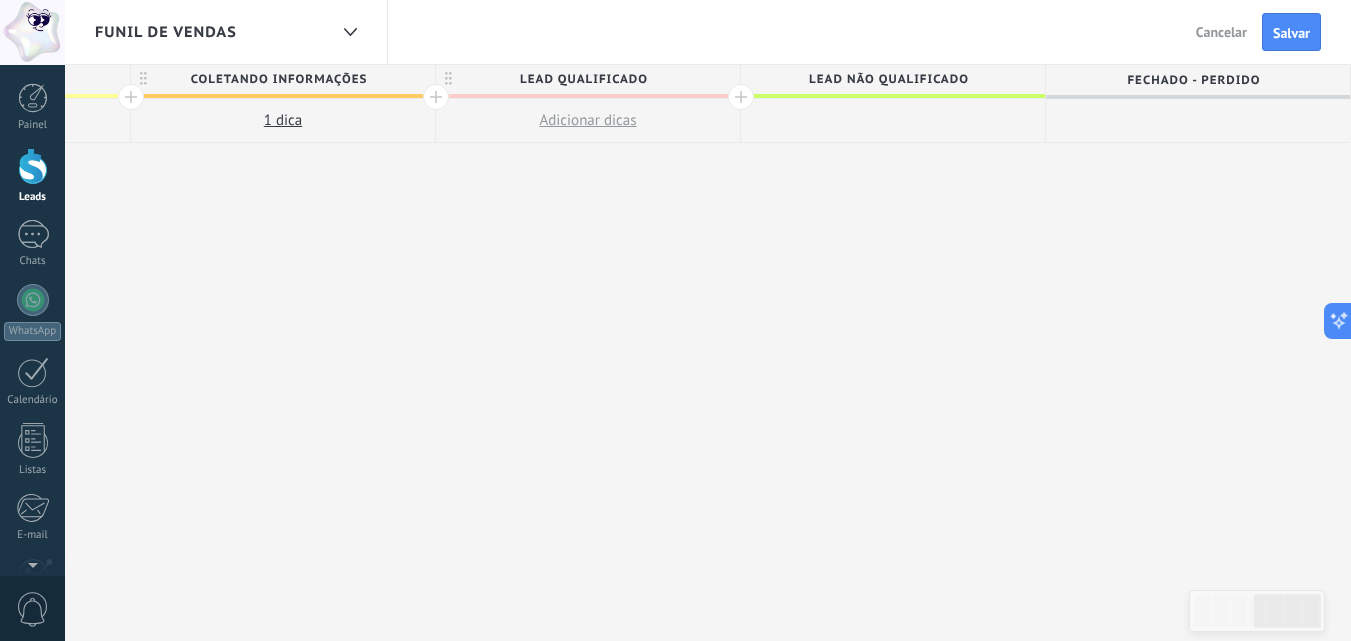 click on "Adicionar dicas" at bounding box center [587, 120] 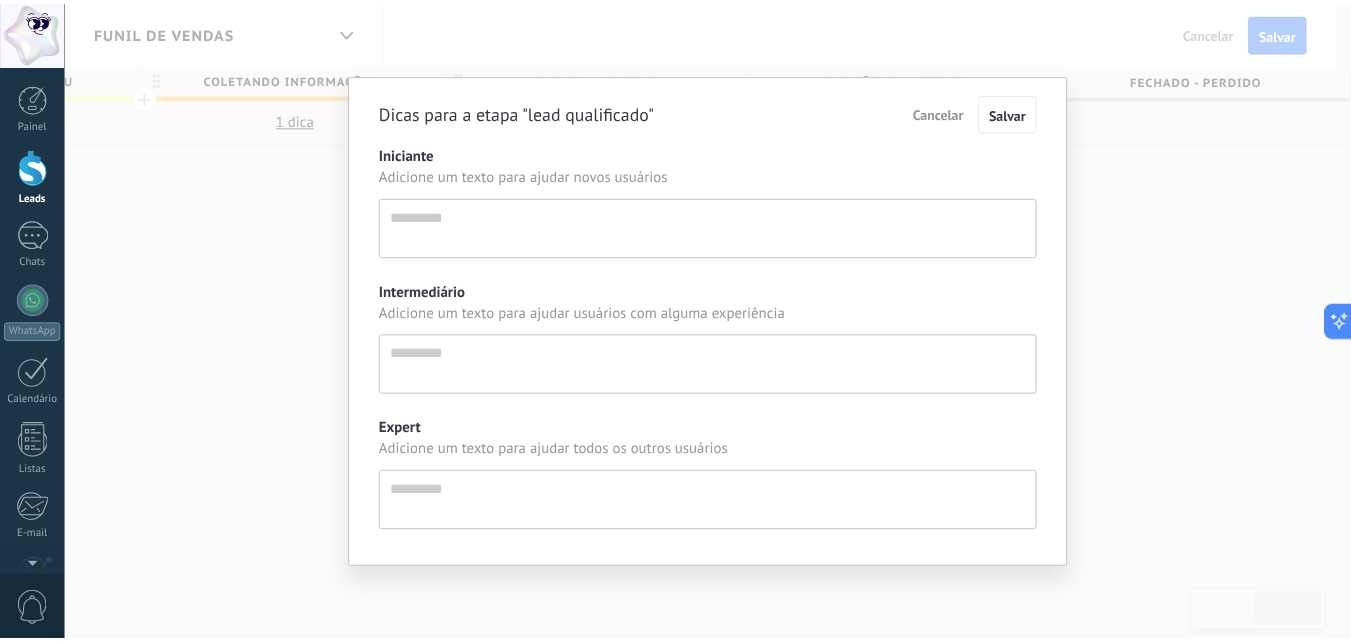 scroll, scrollTop: 19, scrollLeft: 0, axis: vertical 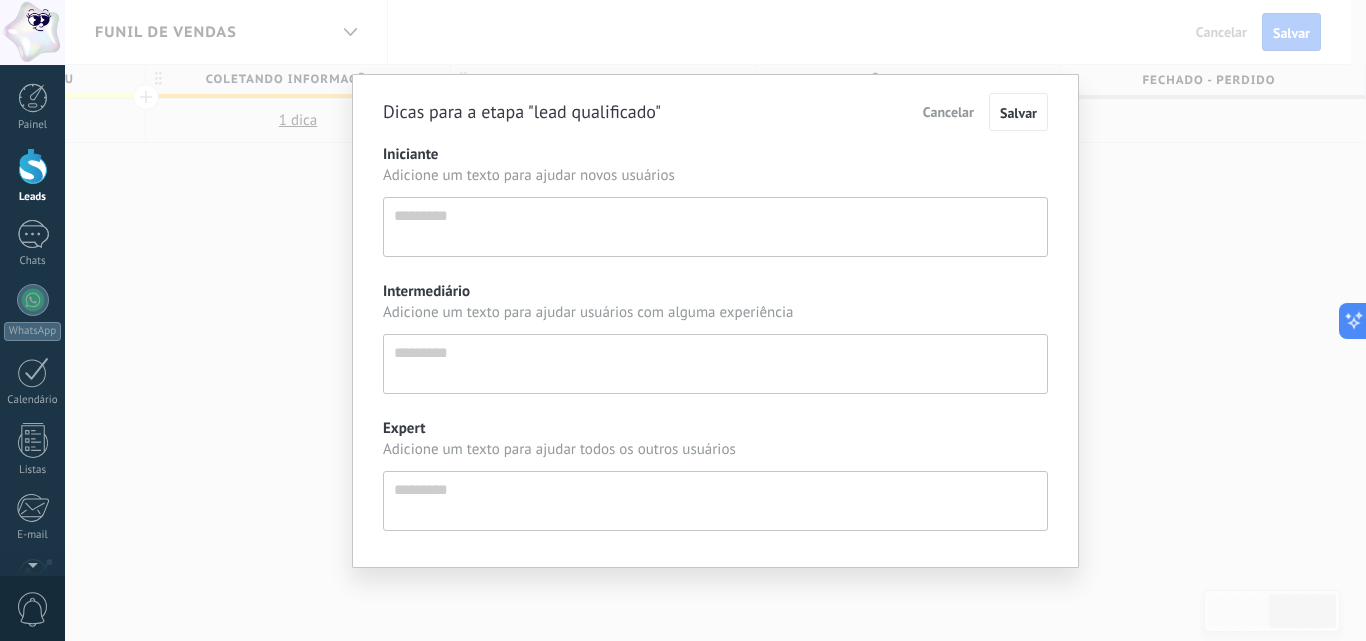 click on "Iniciante" at bounding box center (715, 227) 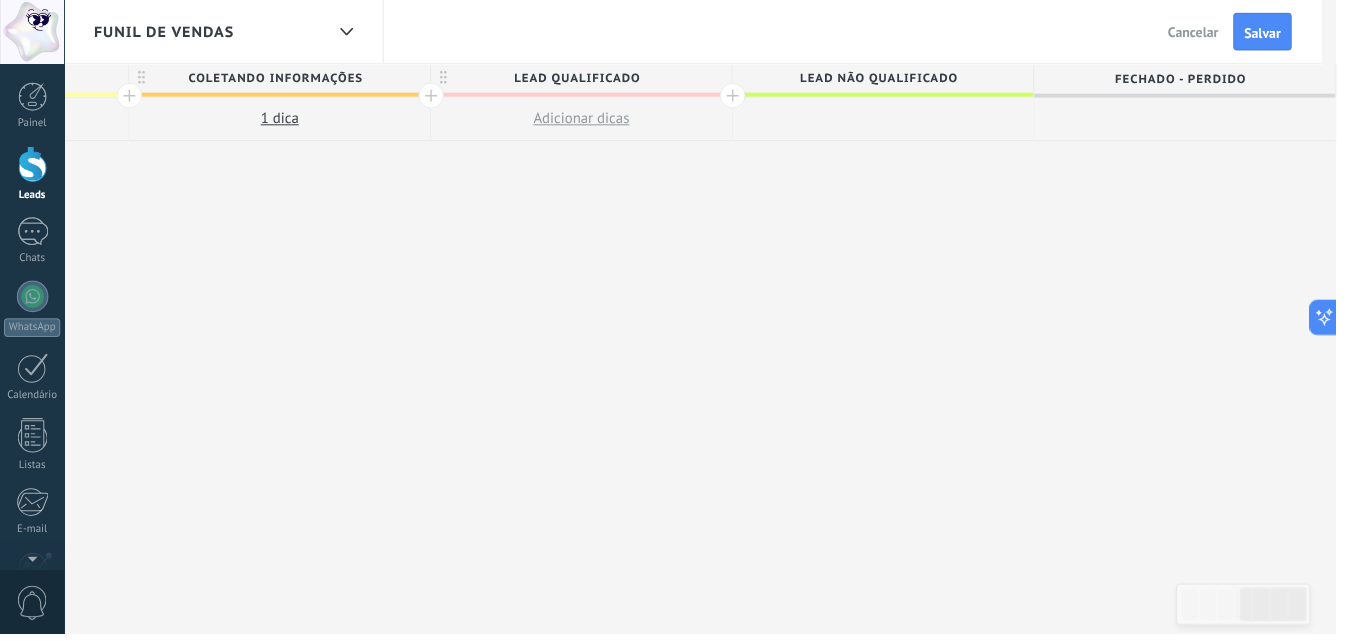 scroll, scrollTop: 0, scrollLeft: 1157, axis: horizontal 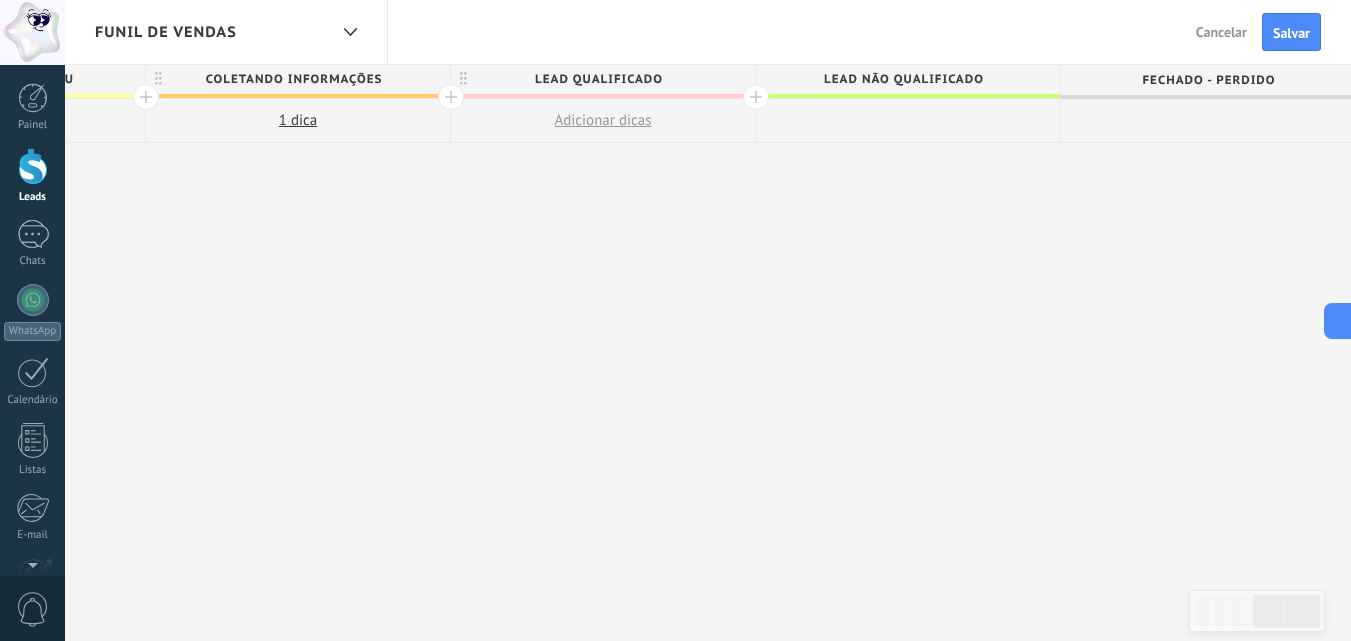 click at bounding box center (451, 97) 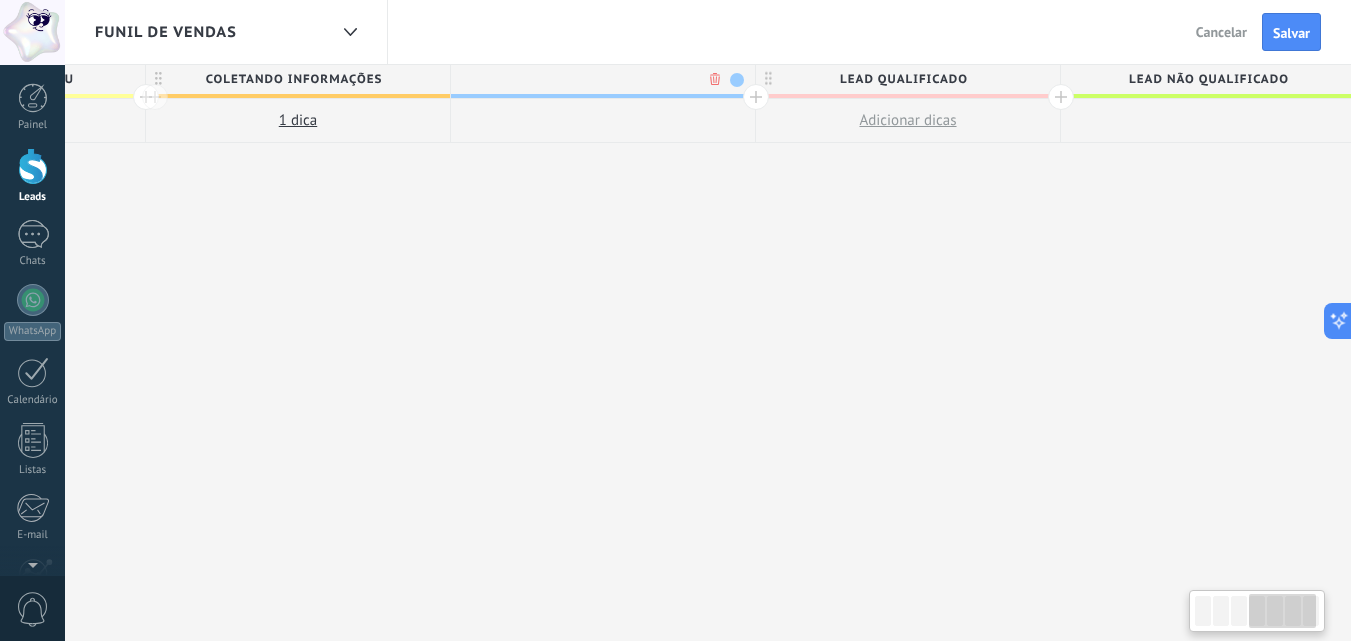 scroll, scrollTop: 0, scrollLeft: 1305, axis: horizontal 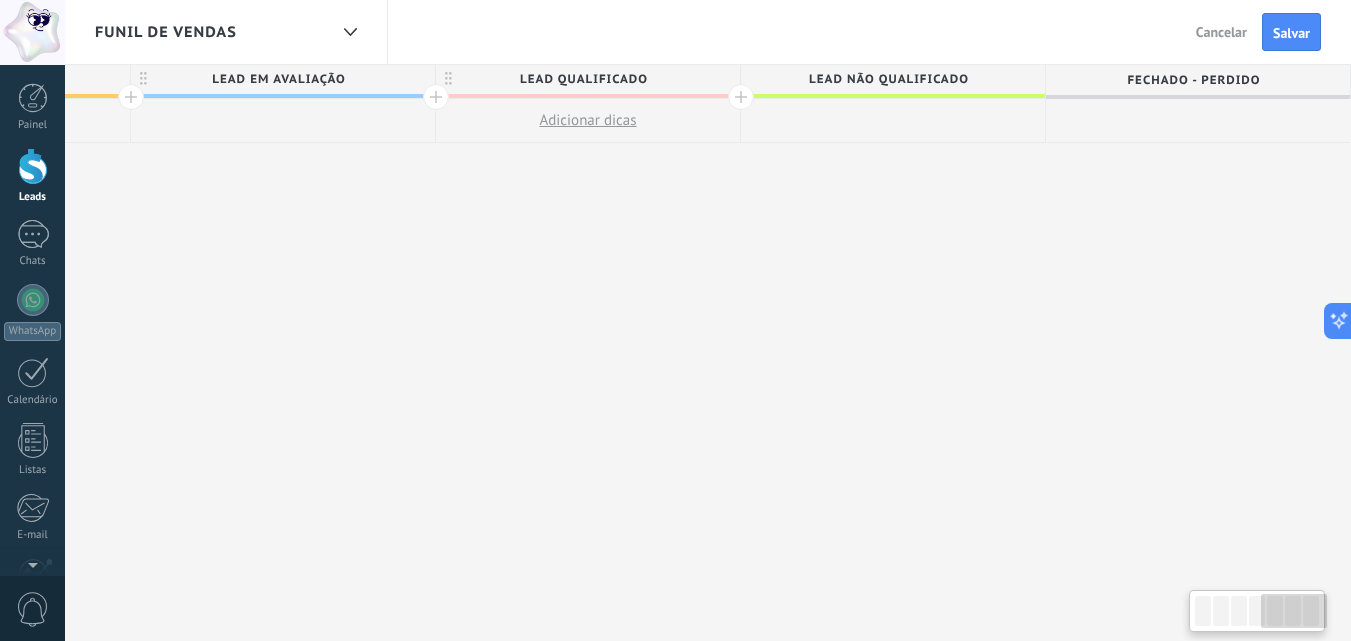 drag, startPoint x: 1110, startPoint y: 341, endPoint x: 641, endPoint y: 292, distance: 471.55276 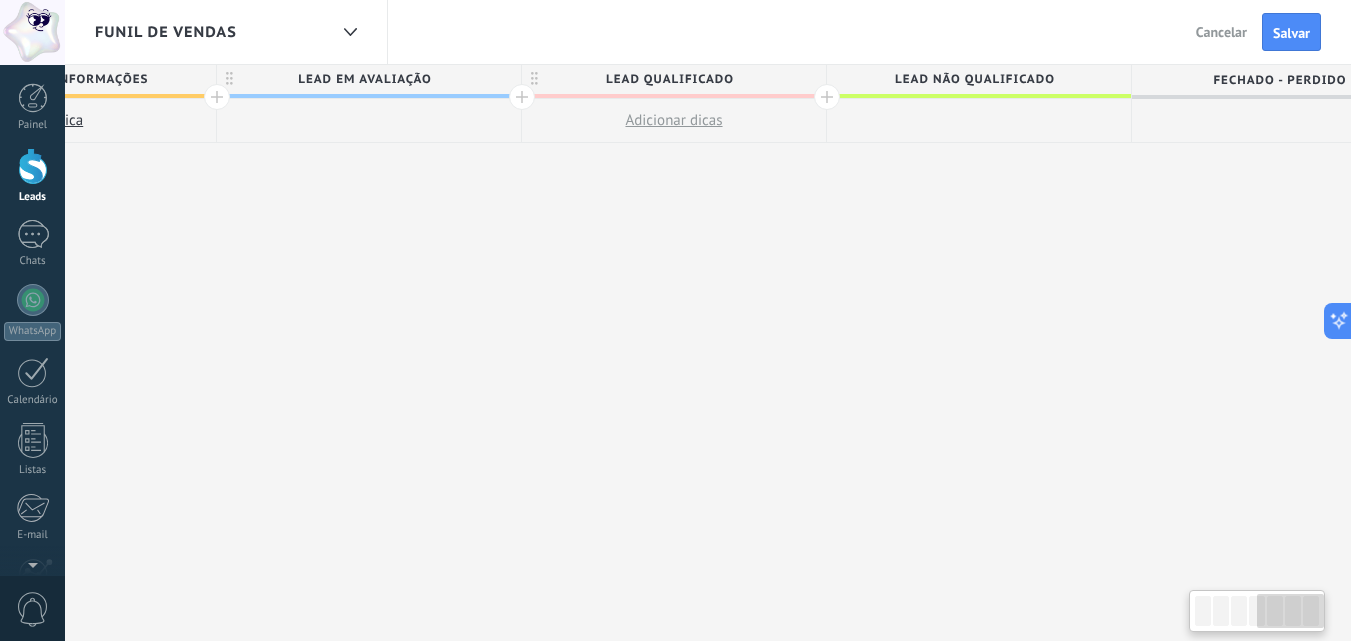 scroll, scrollTop: 0, scrollLeft: 1426, axis: horizontal 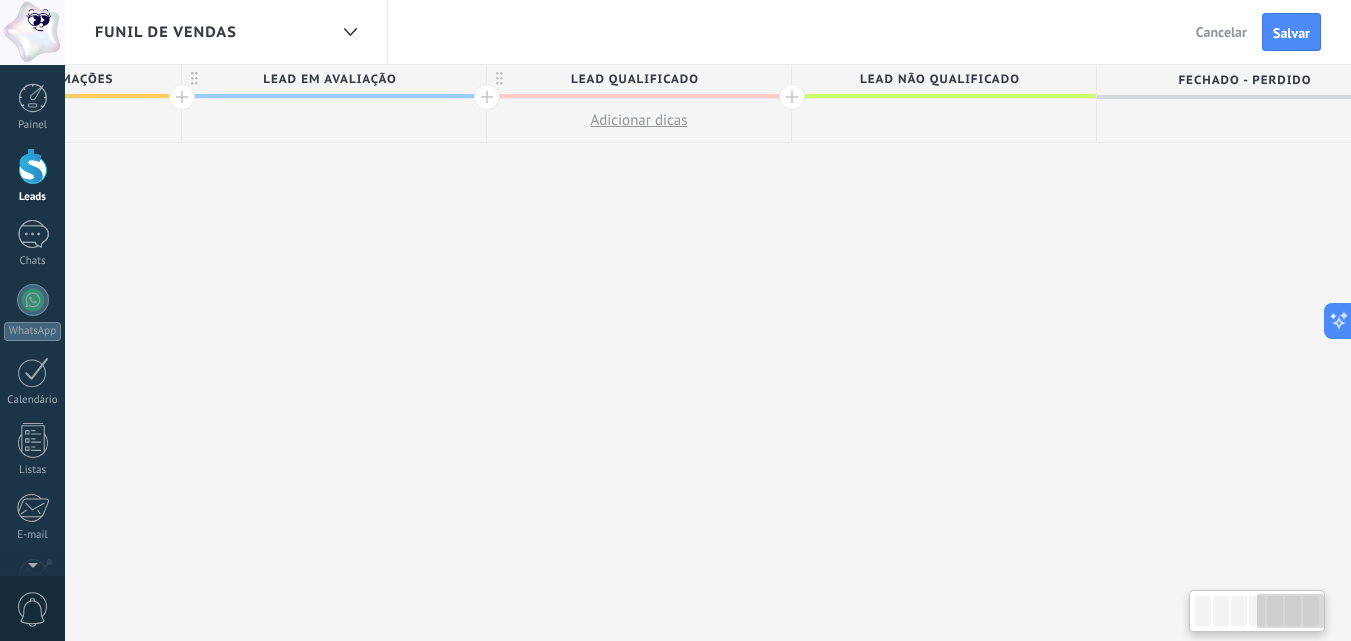 drag, startPoint x: 302, startPoint y: 333, endPoint x: 353, endPoint y: 379, distance: 68.68042 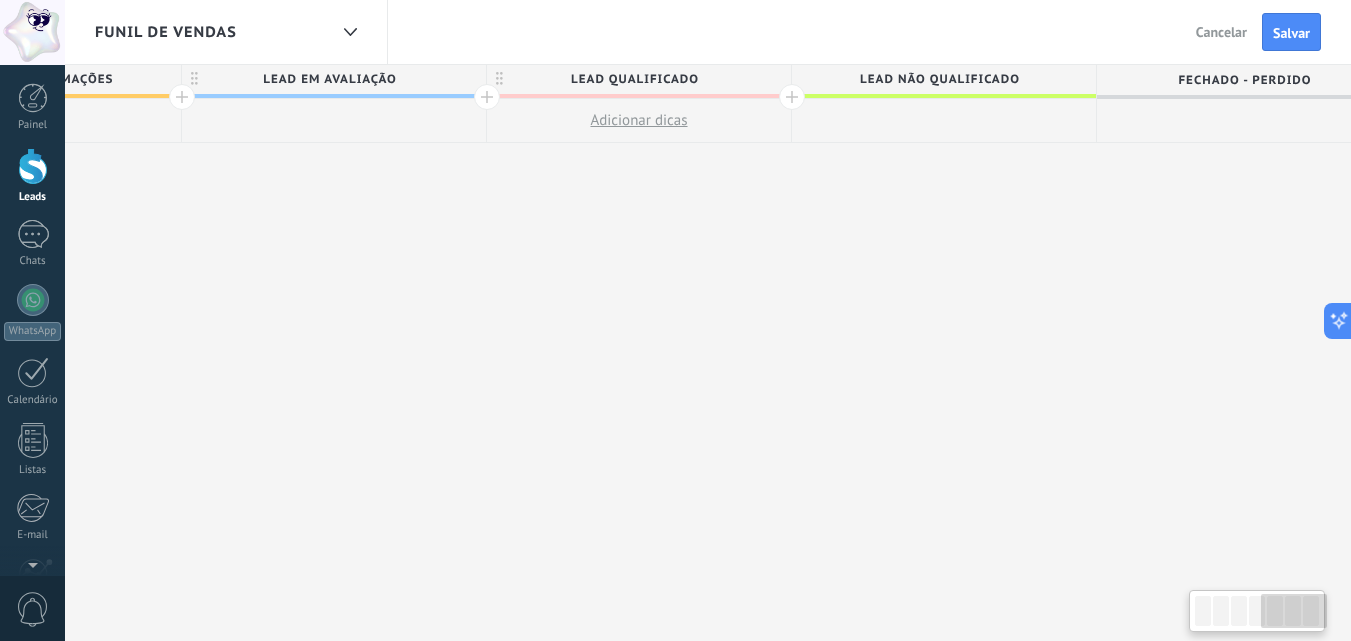 scroll, scrollTop: 0, scrollLeft: 1477, axis: horizontal 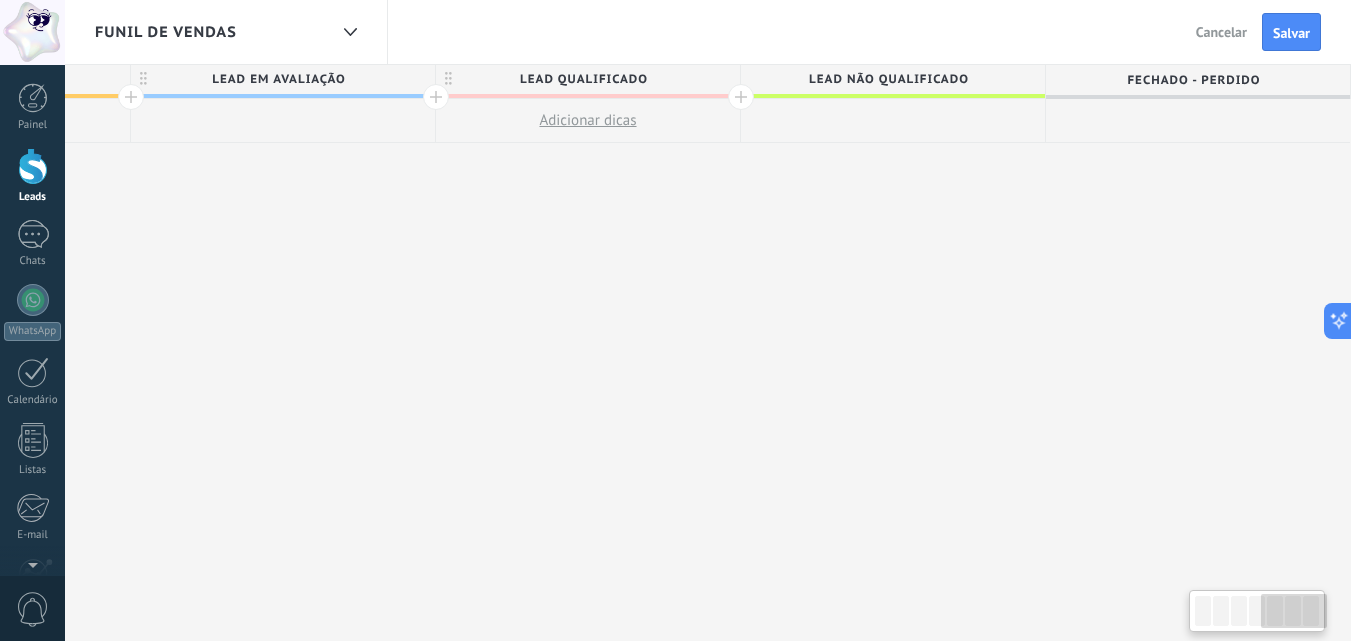 drag, startPoint x: 1137, startPoint y: 346, endPoint x: 891, endPoint y: 346, distance: 246 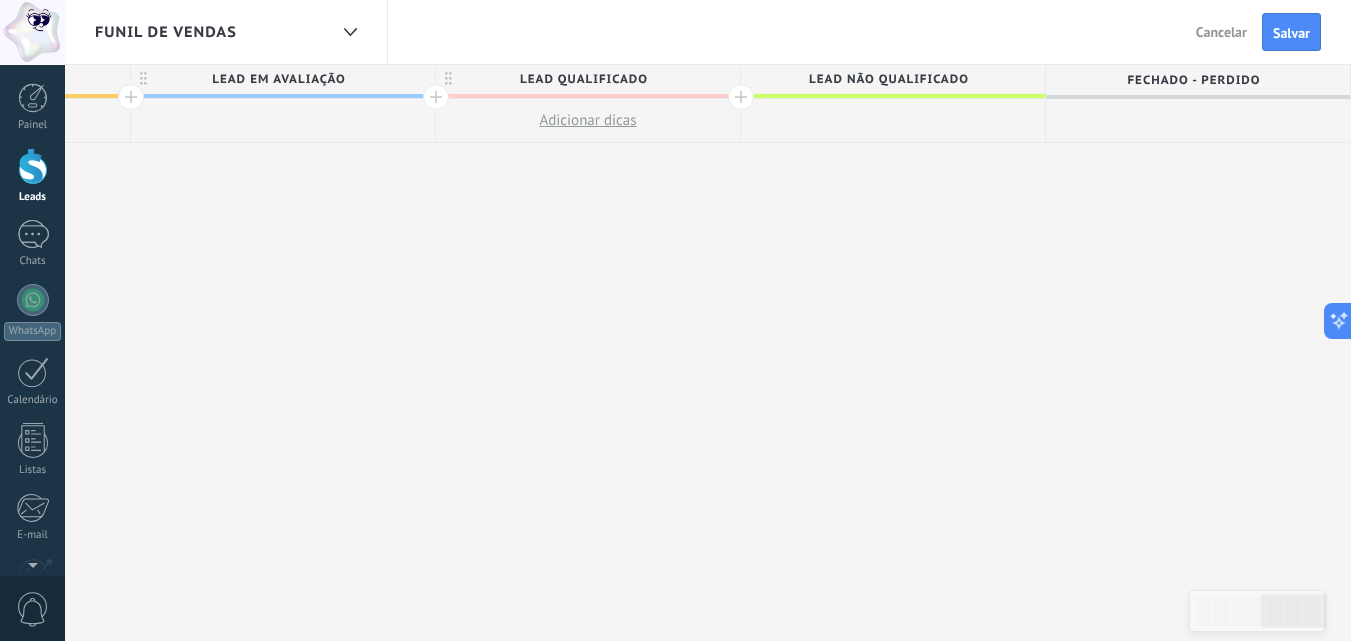 click on "Fechado - perdido" at bounding box center (1193, 80) 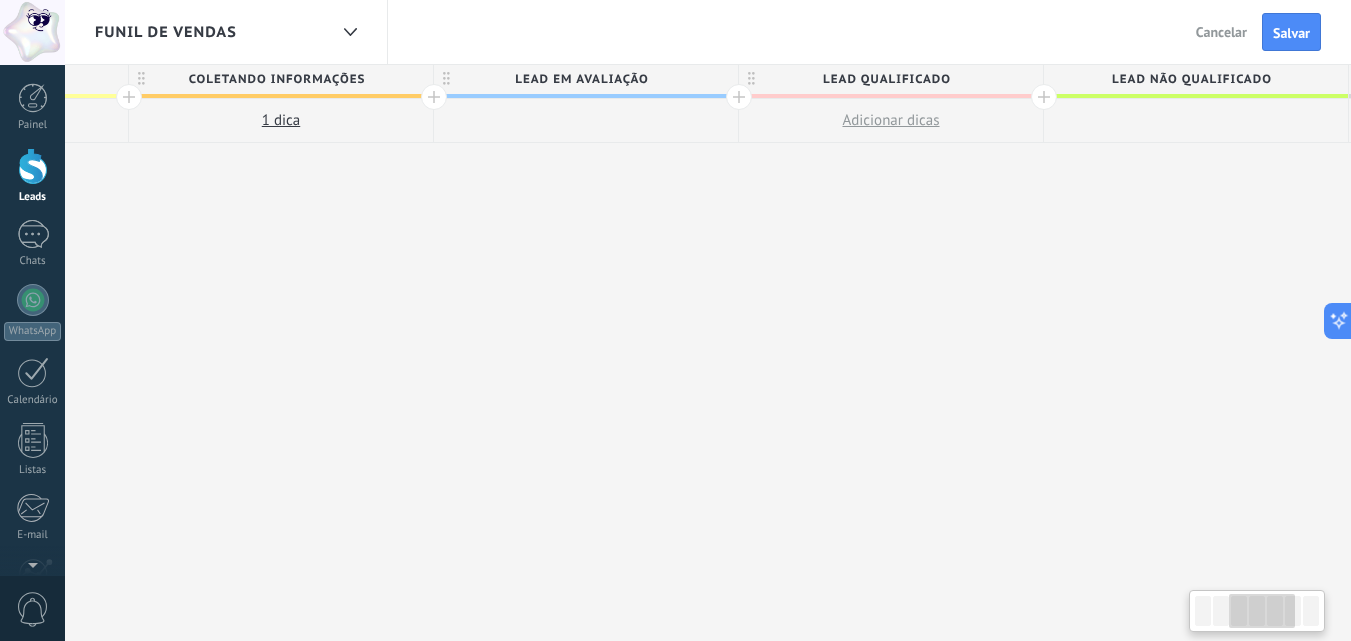 scroll, scrollTop: 0, scrollLeft: 769, axis: horizontal 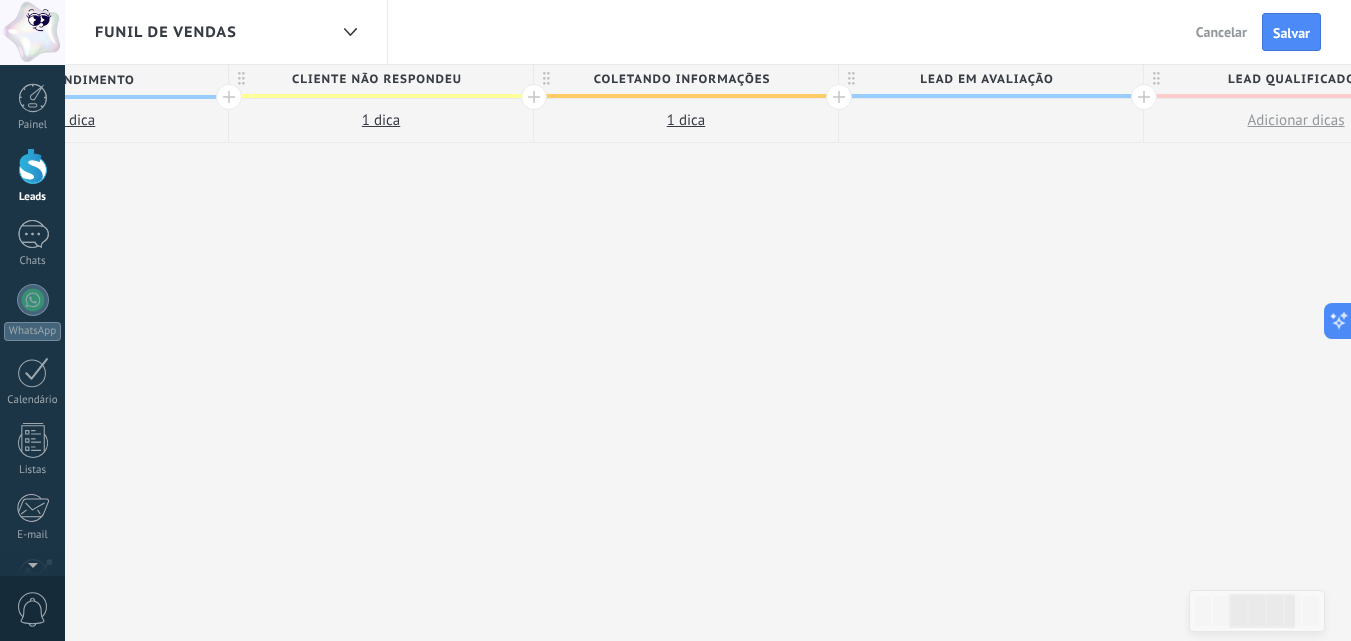 drag, startPoint x: 581, startPoint y: 438, endPoint x: 1365, endPoint y: 461, distance: 784.3373 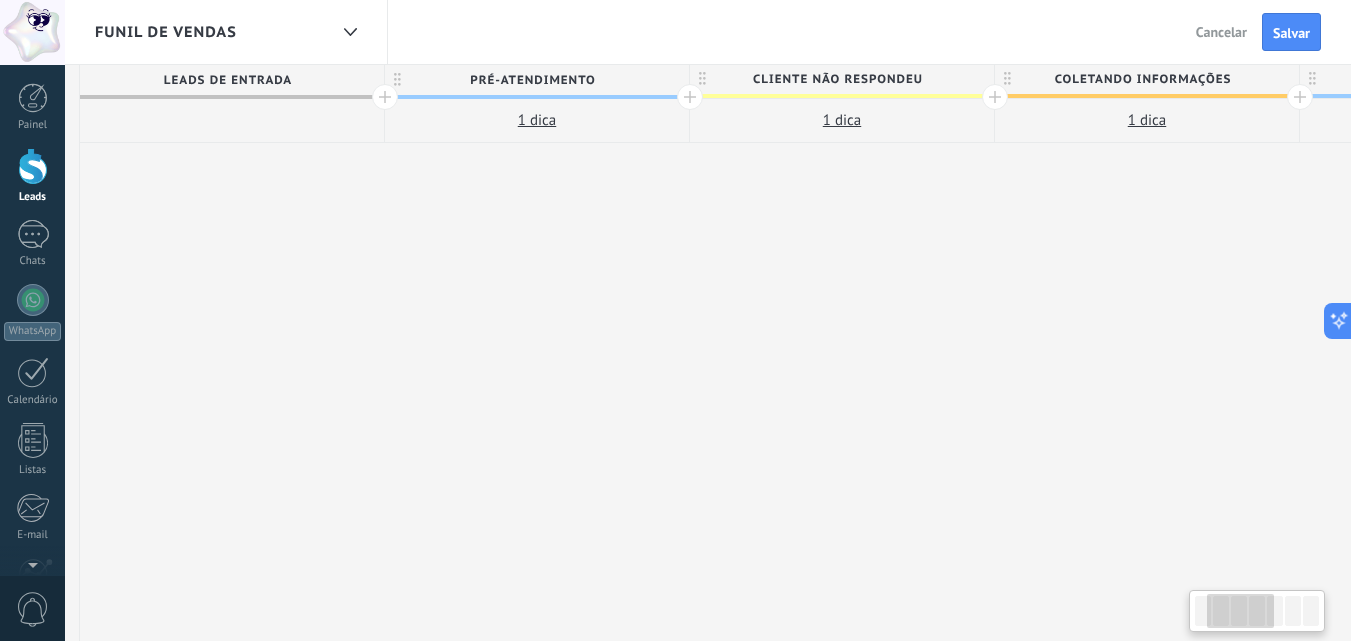 scroll, scrollTop: 0, scrollLeft: 231, axis: horizontal 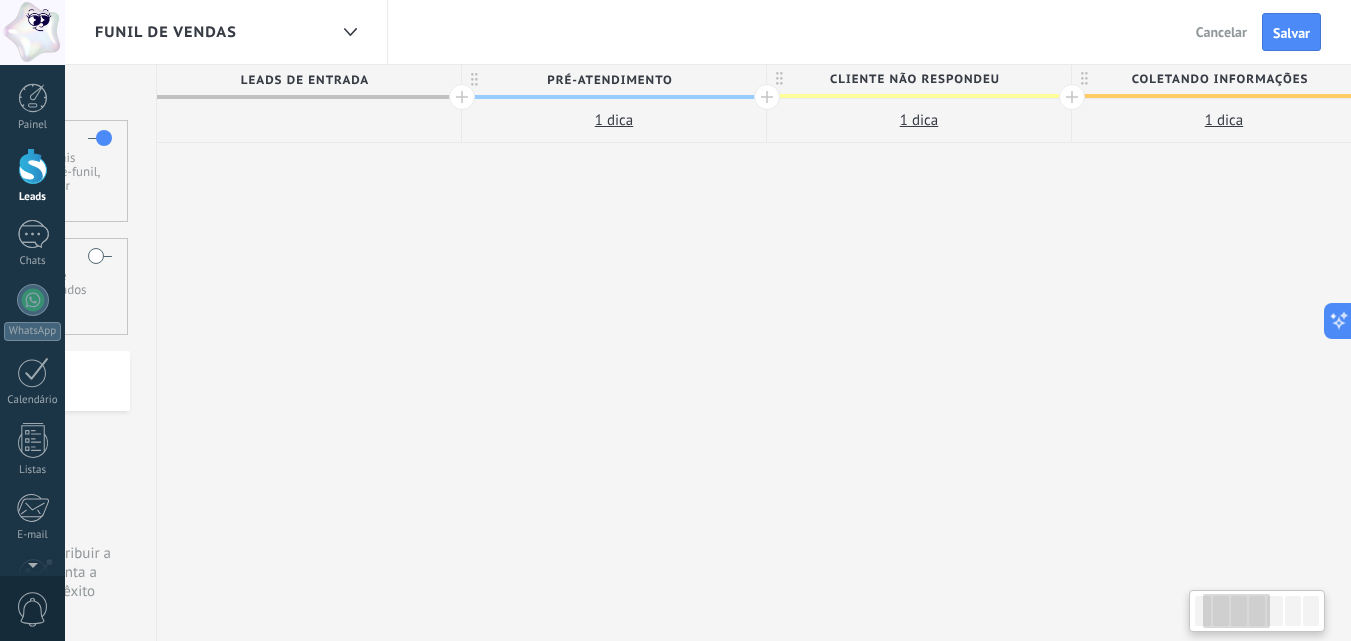 drag, startPoint x: 661, startPoint y: 411, endPoint x: 1199, endPoint y: 404, distance: 538.04553 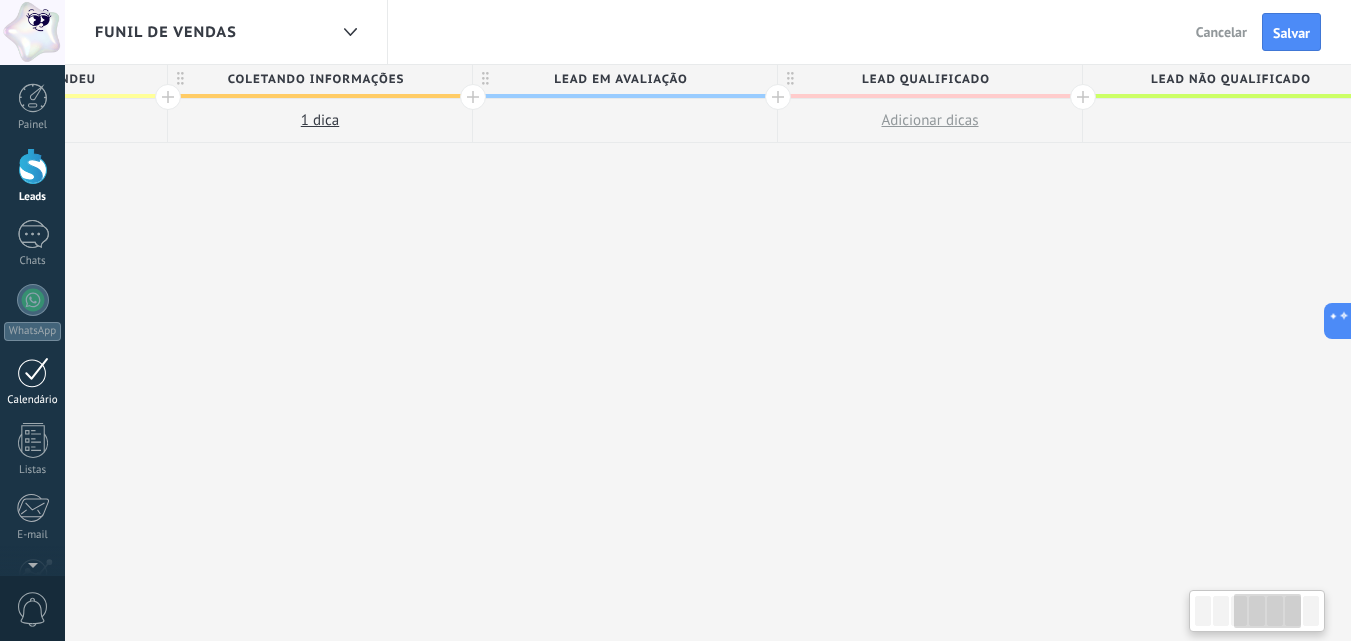 drag, startPoint x: 312, startPoint y: 416, endPoint x: 3, endPoint y: 397, distance: 309.5836 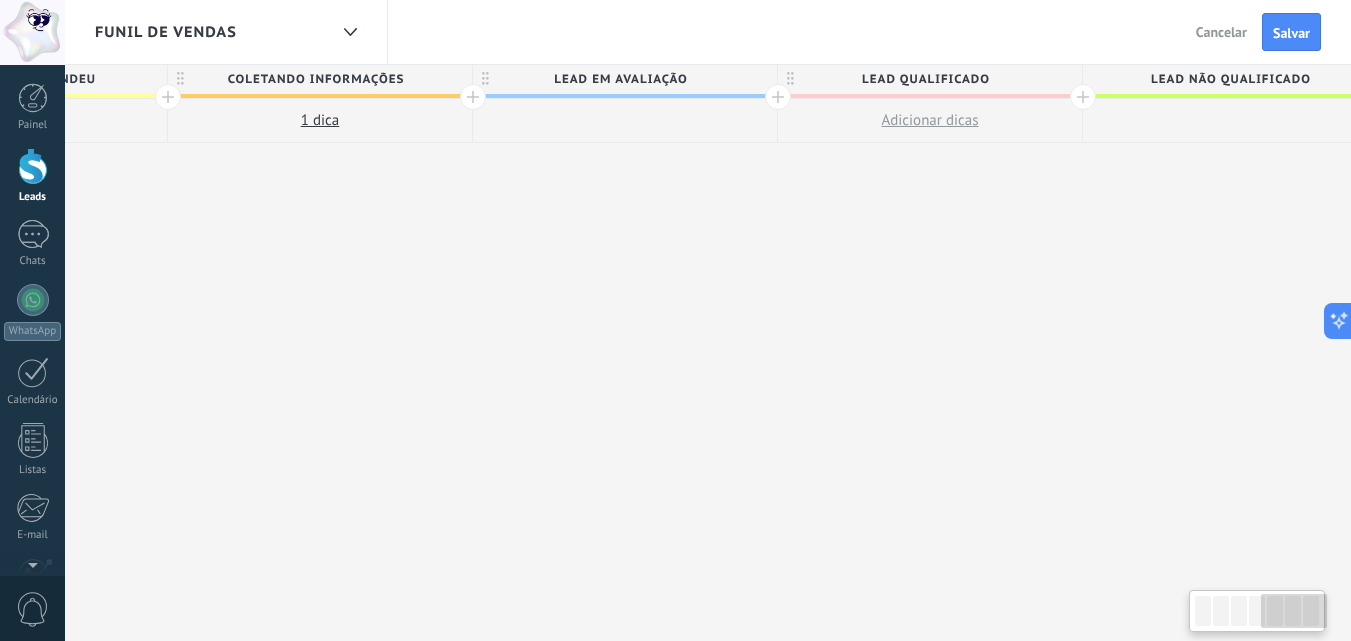 scroll, scrollTop: 0, scrollLeft: 1477, axis: horizontal 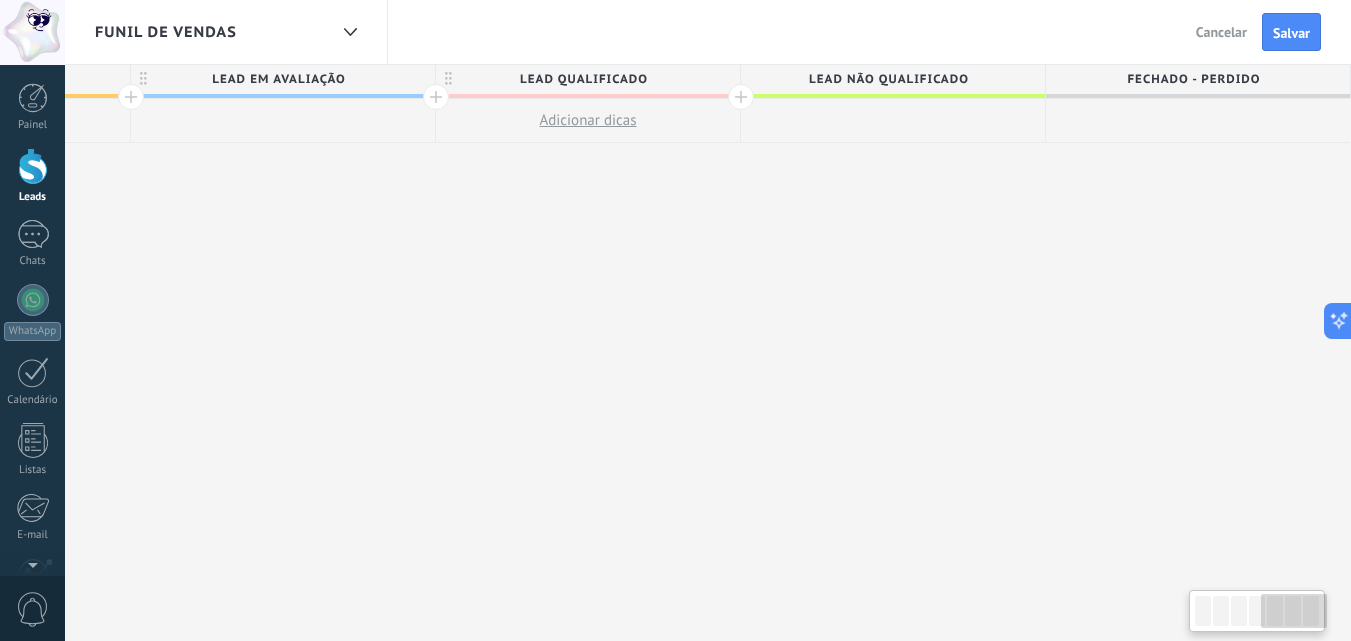 drag, startPoint x: 1198, startPoint y: 375, endPoint x: 132, endPoint y: 390, distance: 1066.1055 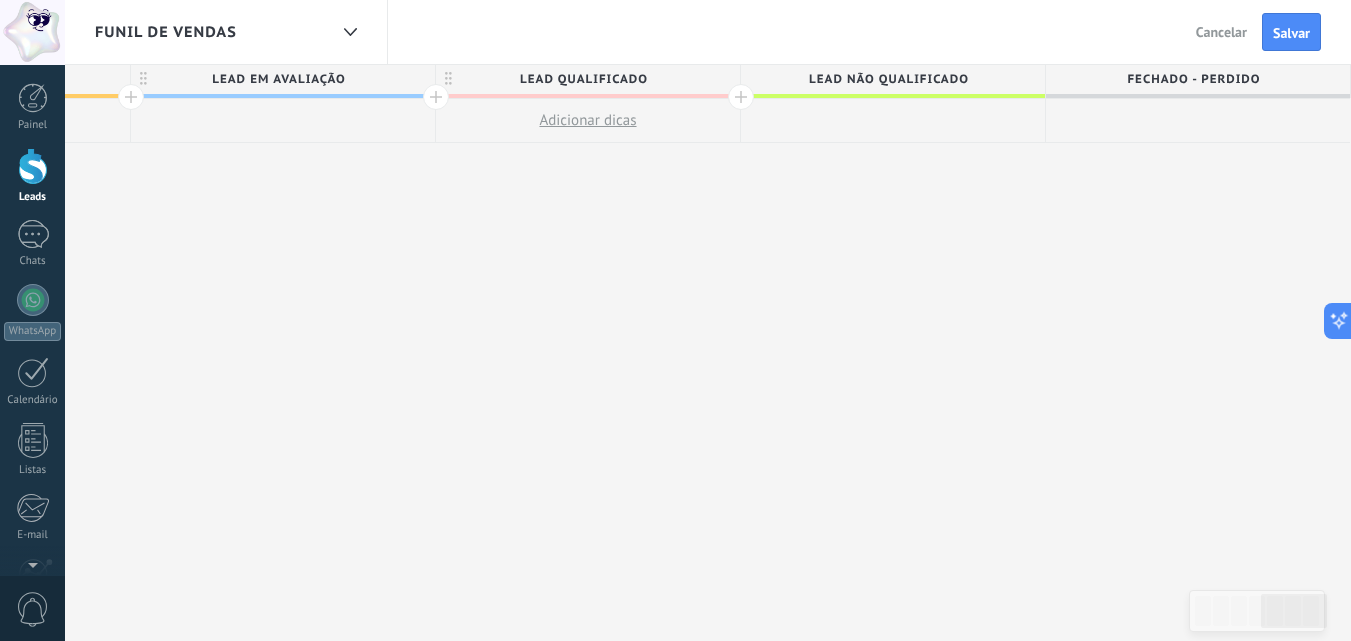 click on "lead qualificado" at bounding box center [583, 79] 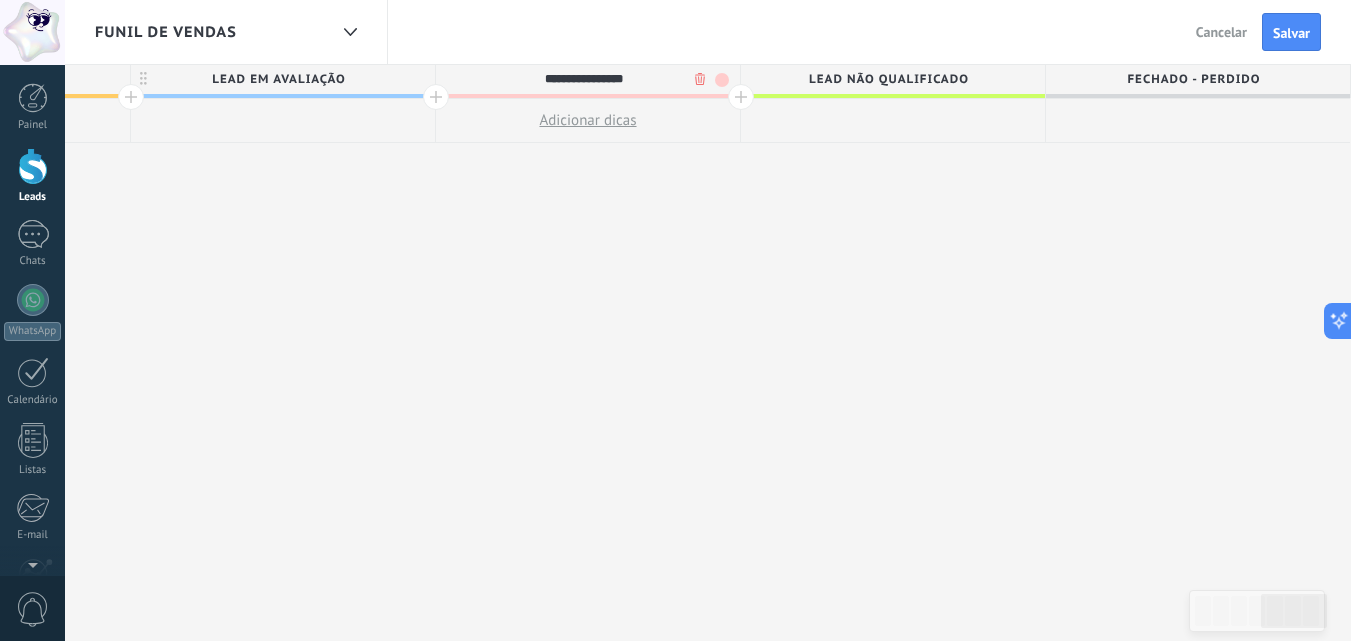 click at bounding box center (722, 80) 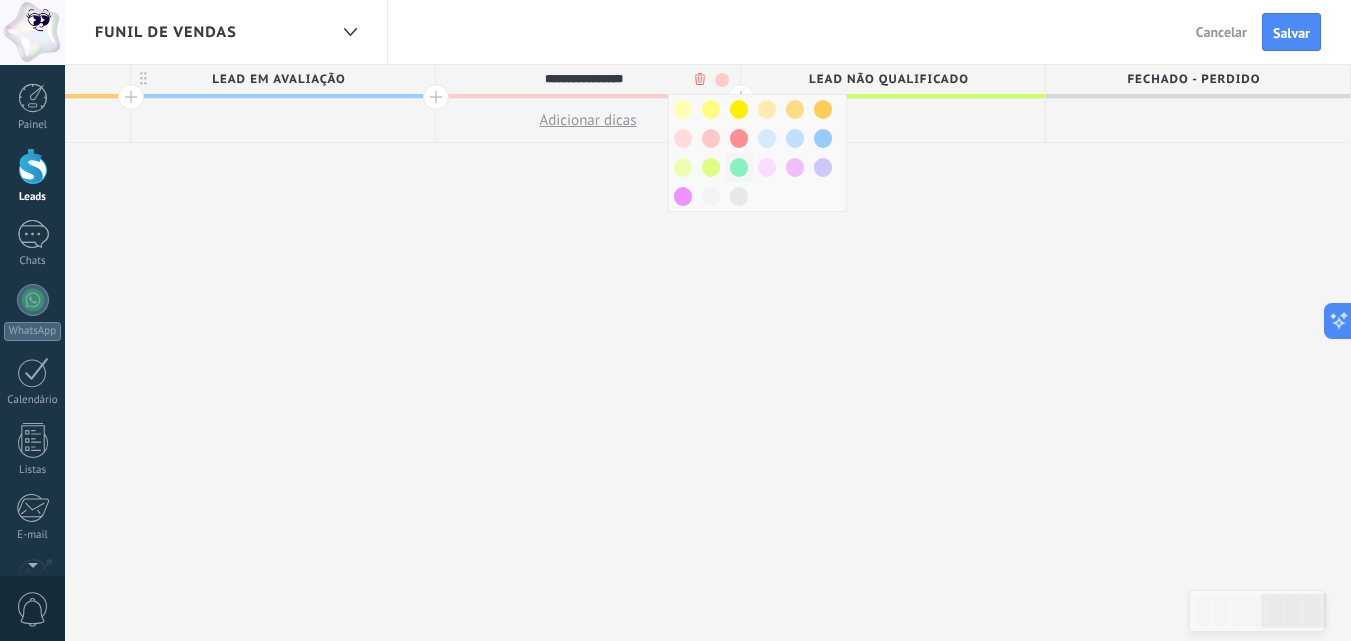click at bounding box center [739, 167] 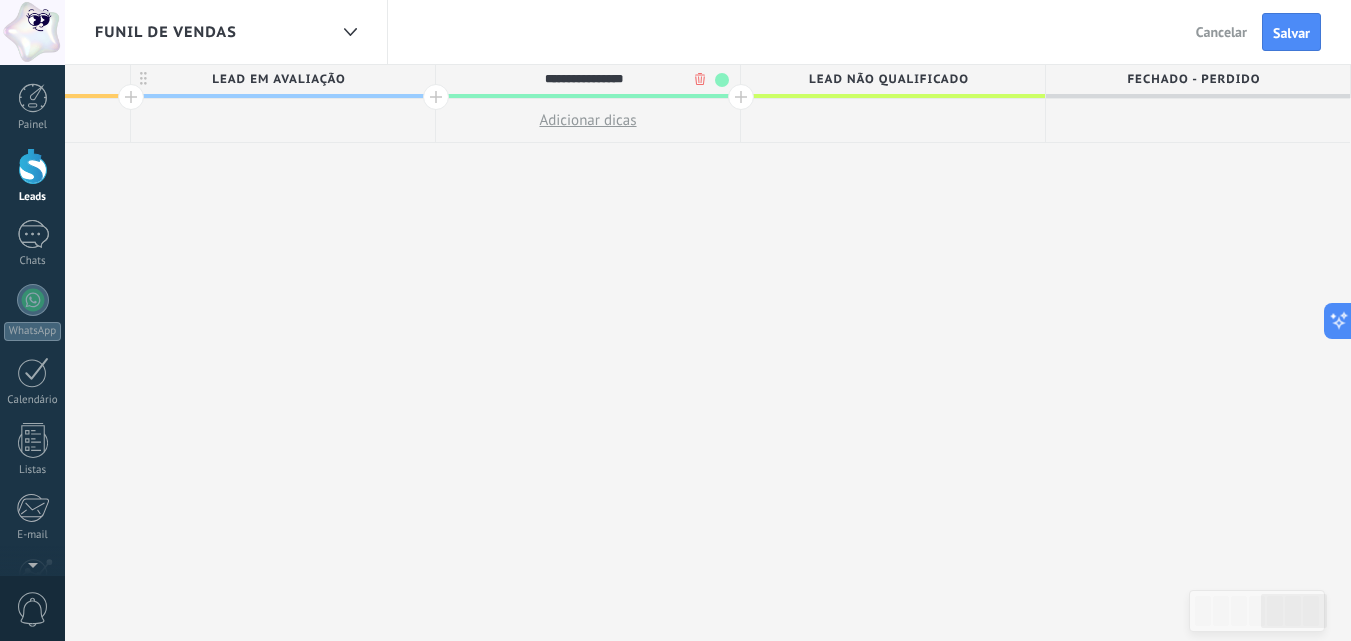 click on "lead não qualificado" at bounding box center (888, 79) 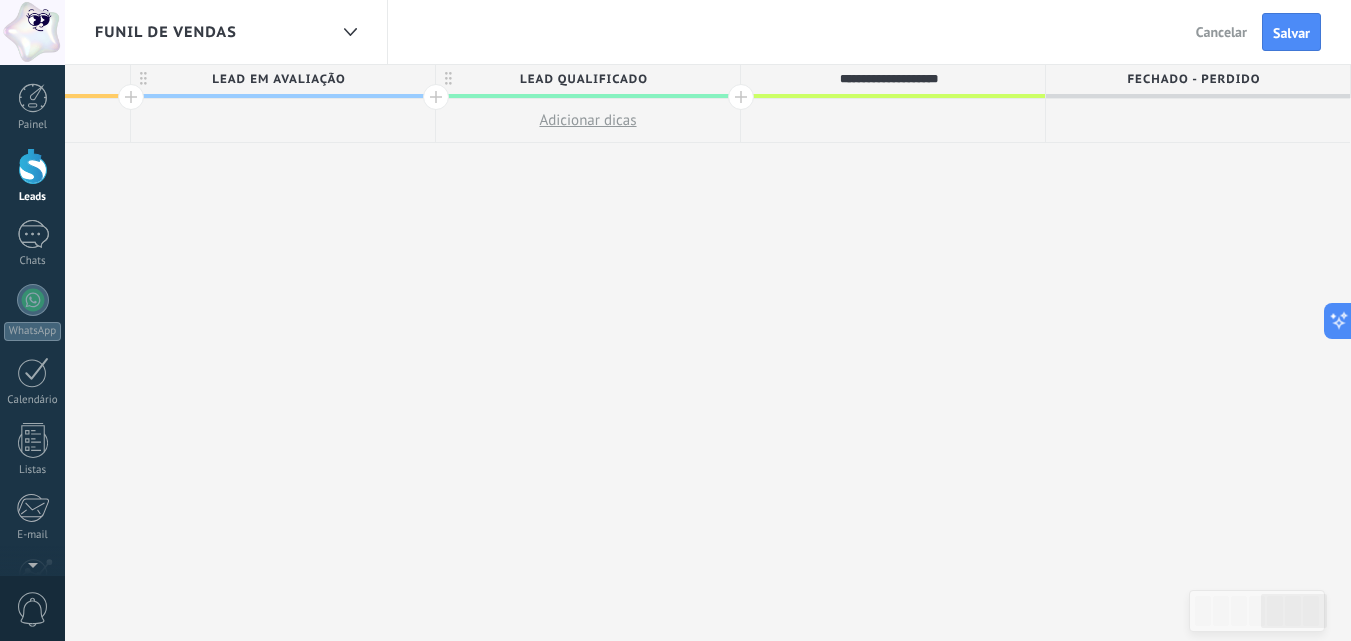 click on "**********" at bounding box center (888, 79) 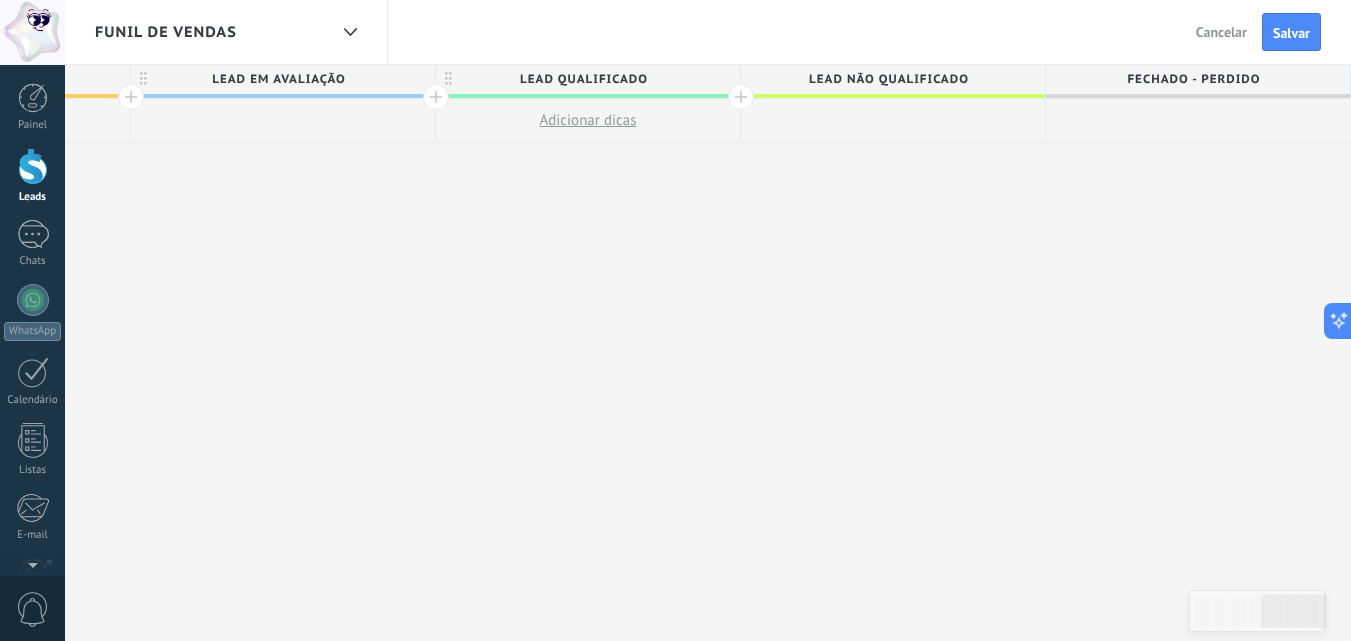 click on "lead não qualificado" at bounding box center (888, 79) 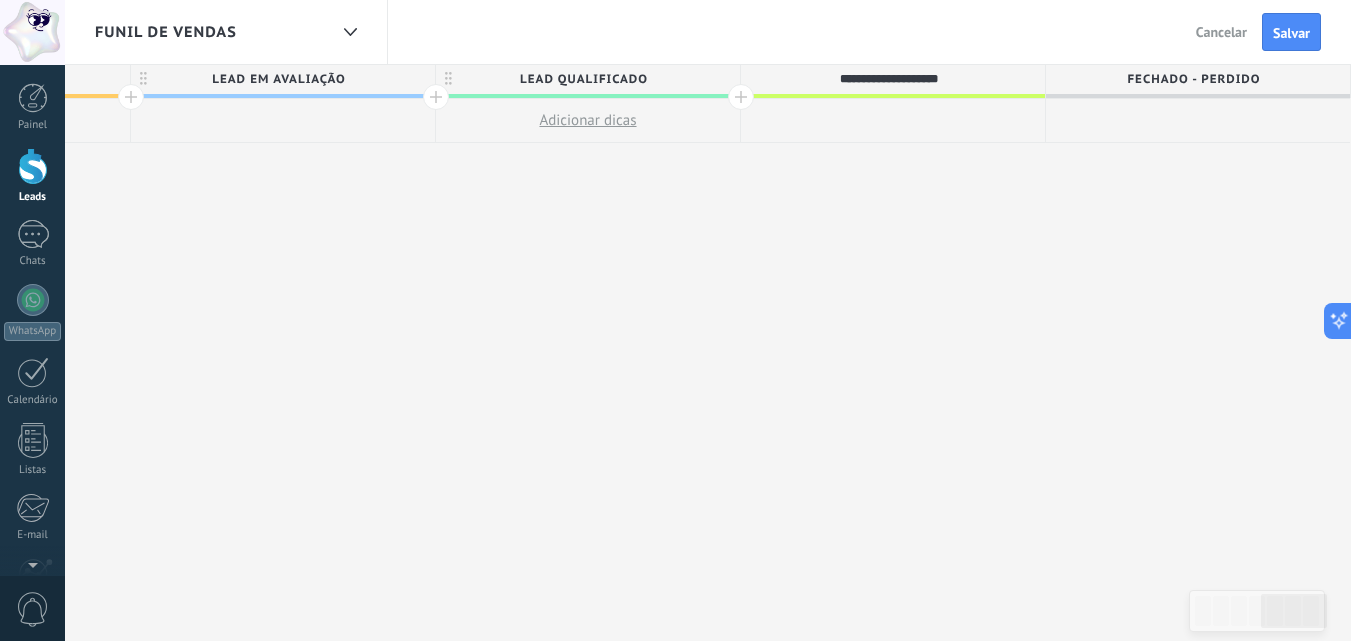 click on "**********" at bounding box center (131, 352) 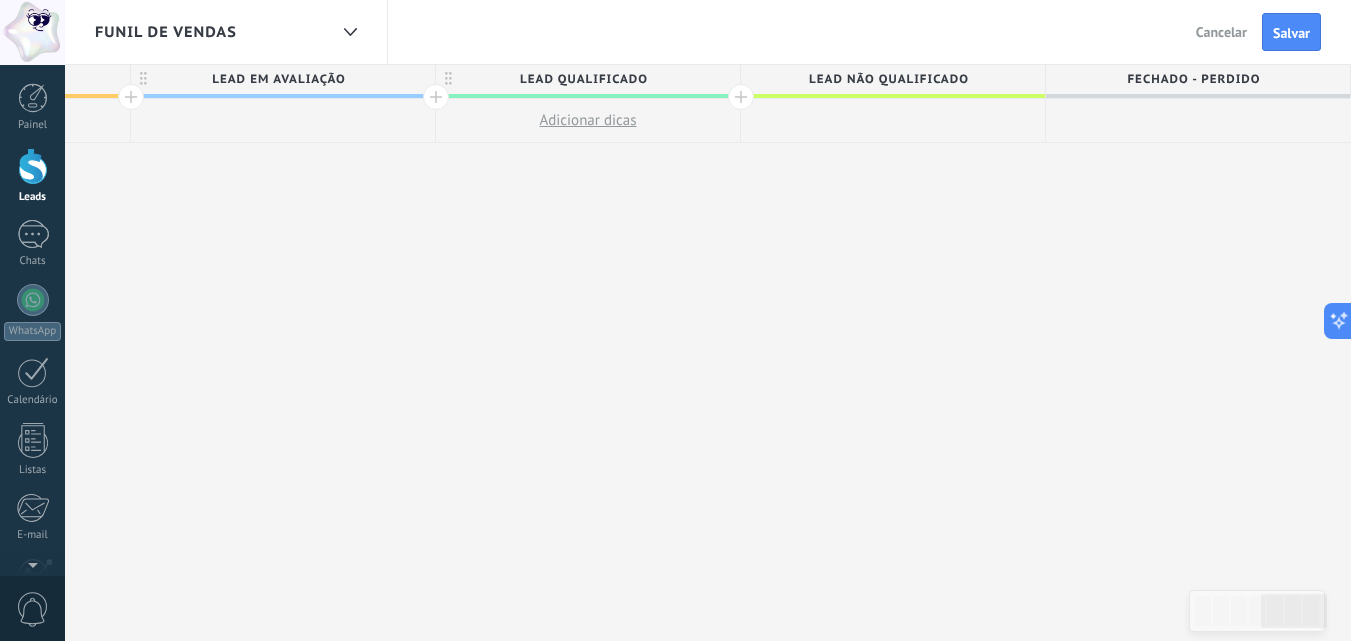 click on "lead não qualificado" at bounding box center [888, 79] 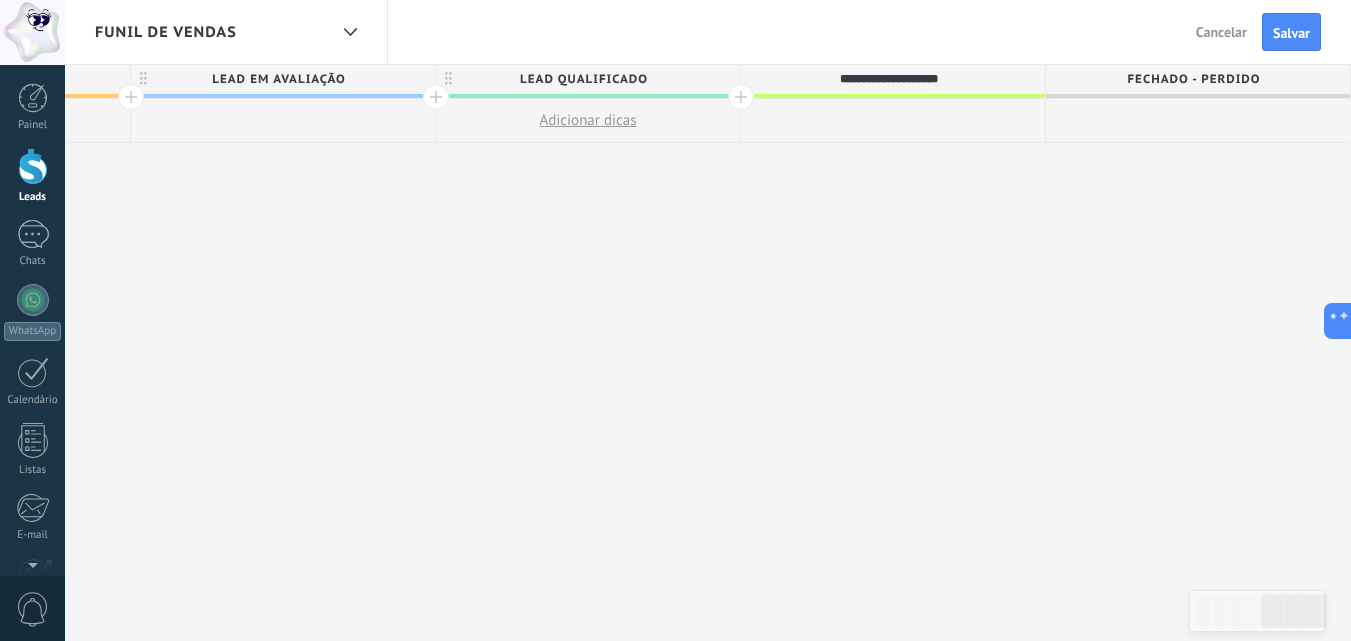 click on "**********" at bounding box center [893, 81] 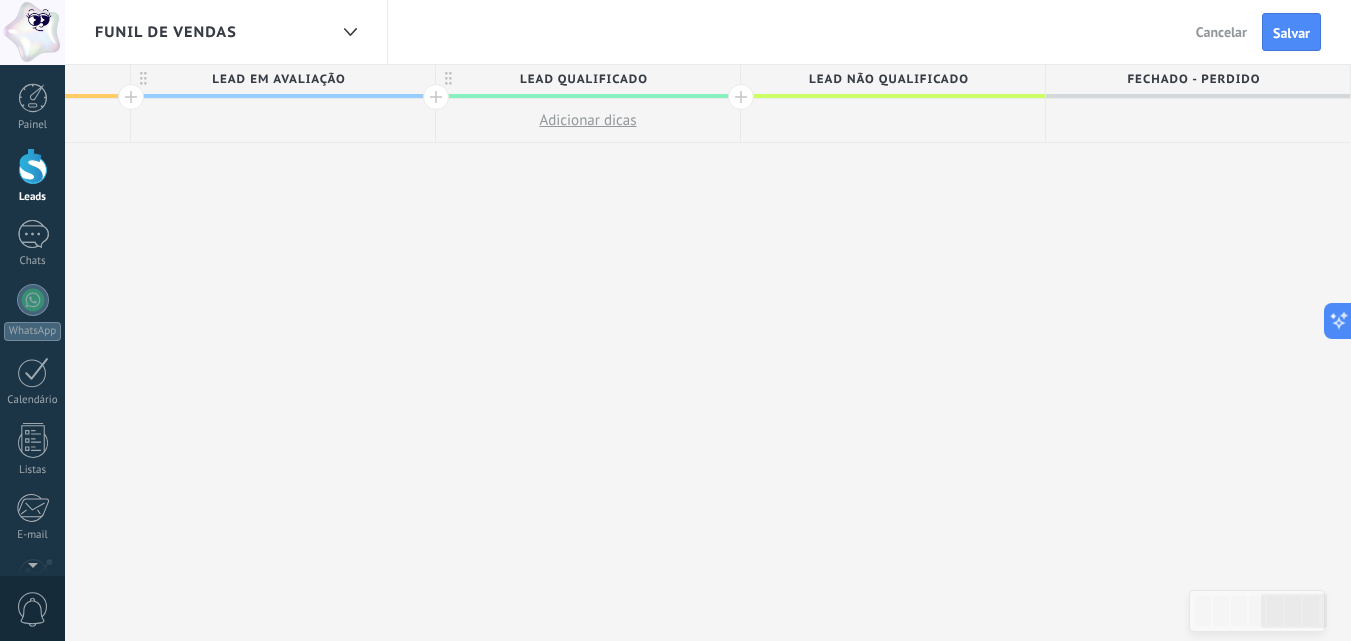 click on "lead não qualificado" at bounding box center [888, 79] 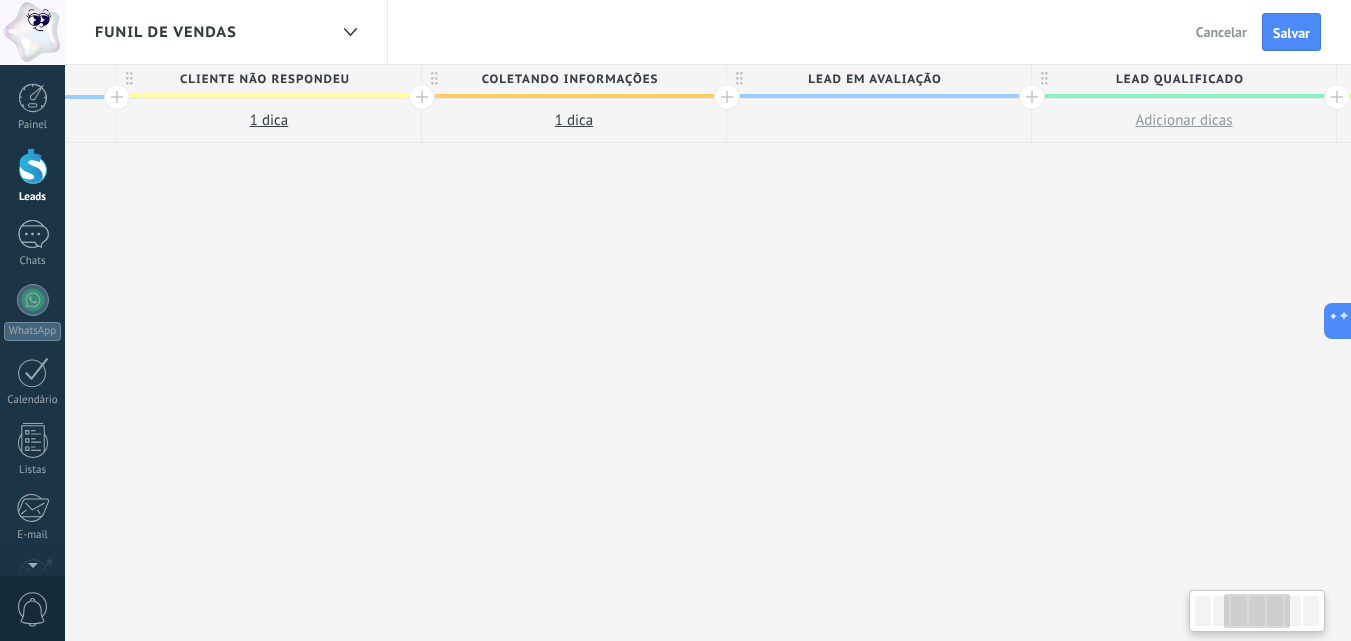 scroll, scrollTop: 0, scrollLeft: 651, axis: horizontal 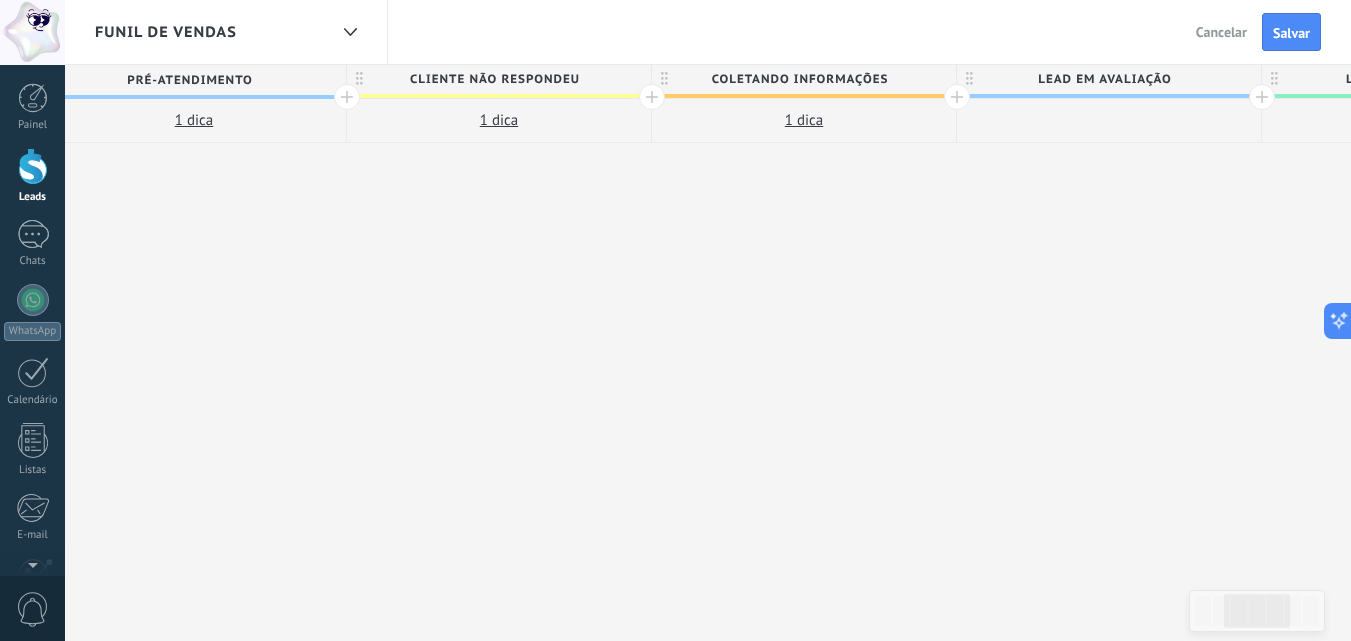 drag, startPoint x: 454, startPoint y: 284, endPoint x: 1247, endPoint y: 357, distance: 796.35297 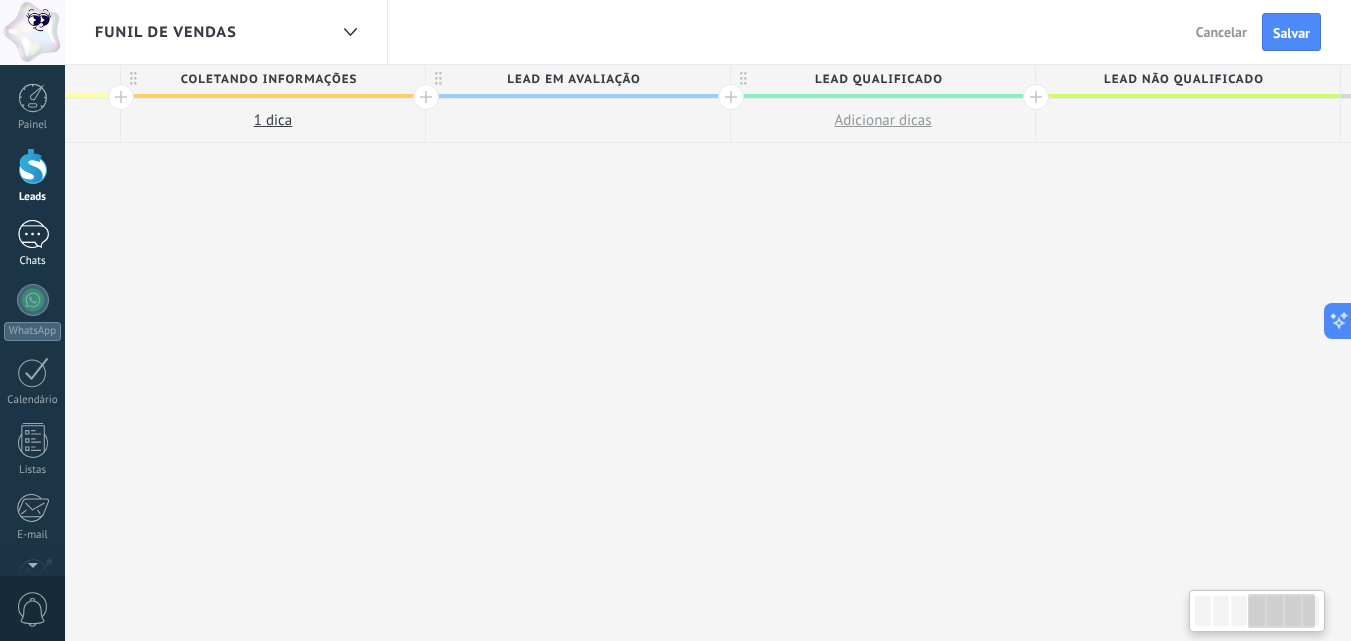 scroll, scrollTop: 0, scrollLeft: 1453, axis: horizontal 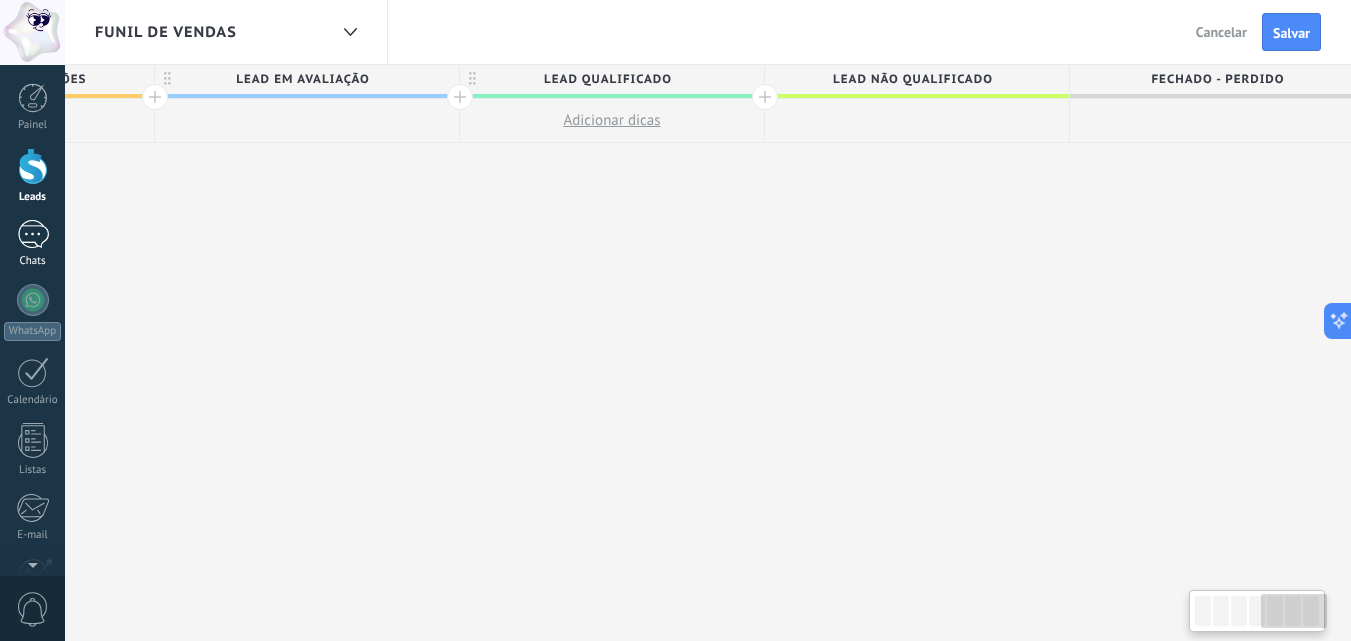drag, startPoint x: 847, startPoint y: 343, endPoint x: 0, endPoint y: 226, distance: 855.04266 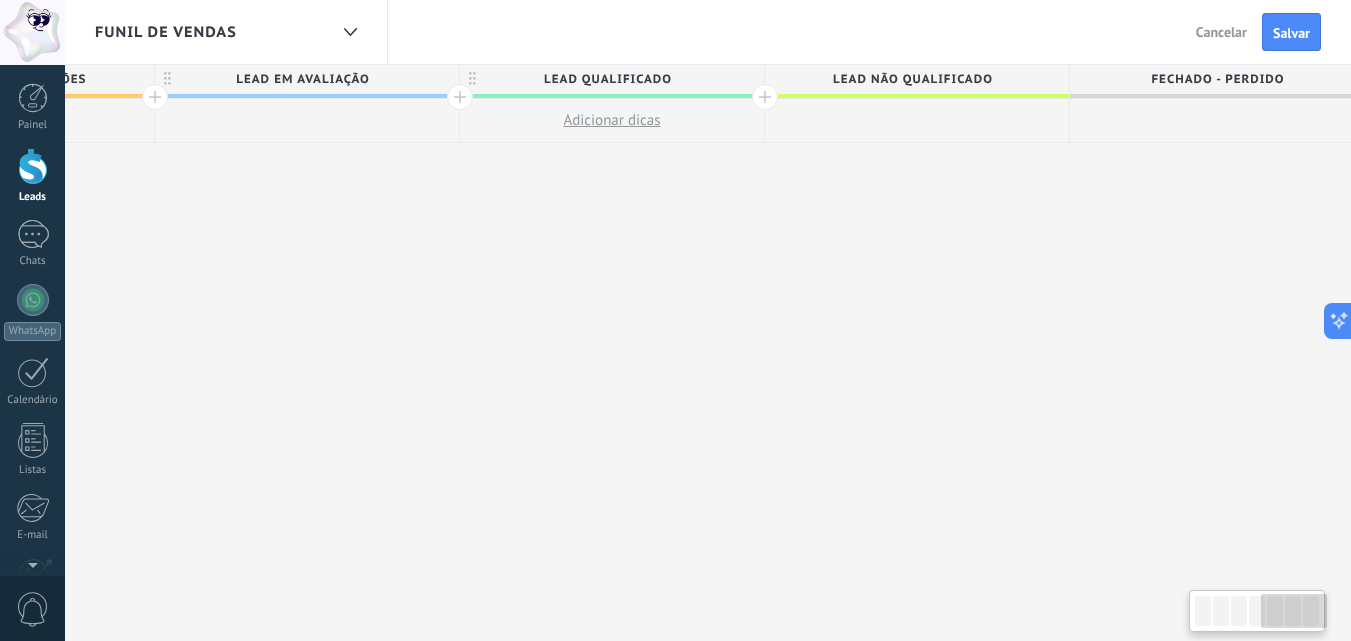 scroll, scrollTop: 0, scrollLeft: 1477, axis: horizontal 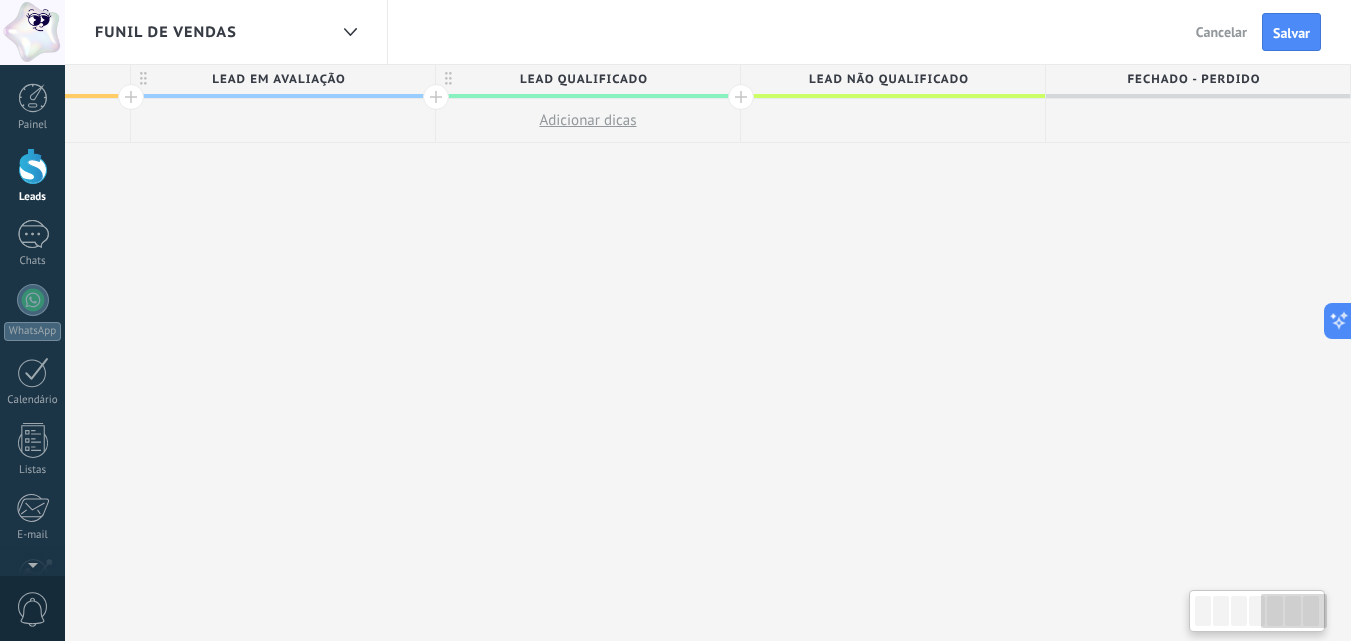 drag, startPoint x: 1096, startPoint y: 307, endPoint x: 718, endPoint y: 258, distance: 381.1627 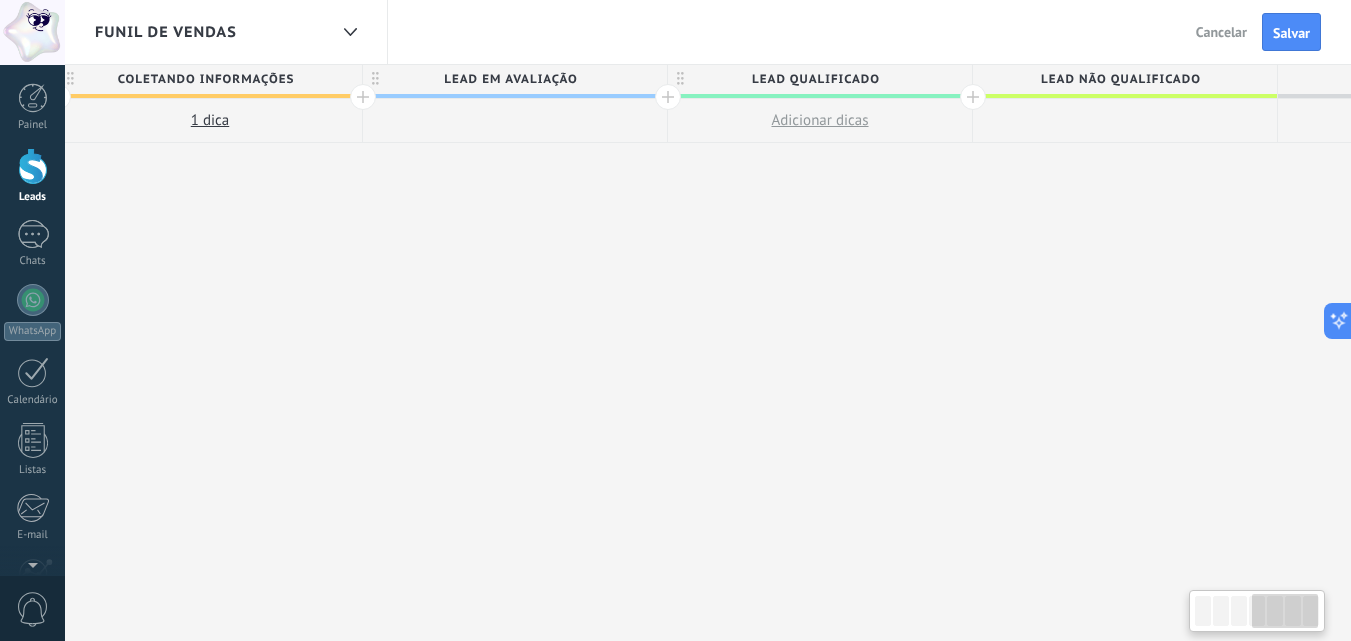 scroll, scrollTop: 0, scrollLeft: 1244, axis: horizontal 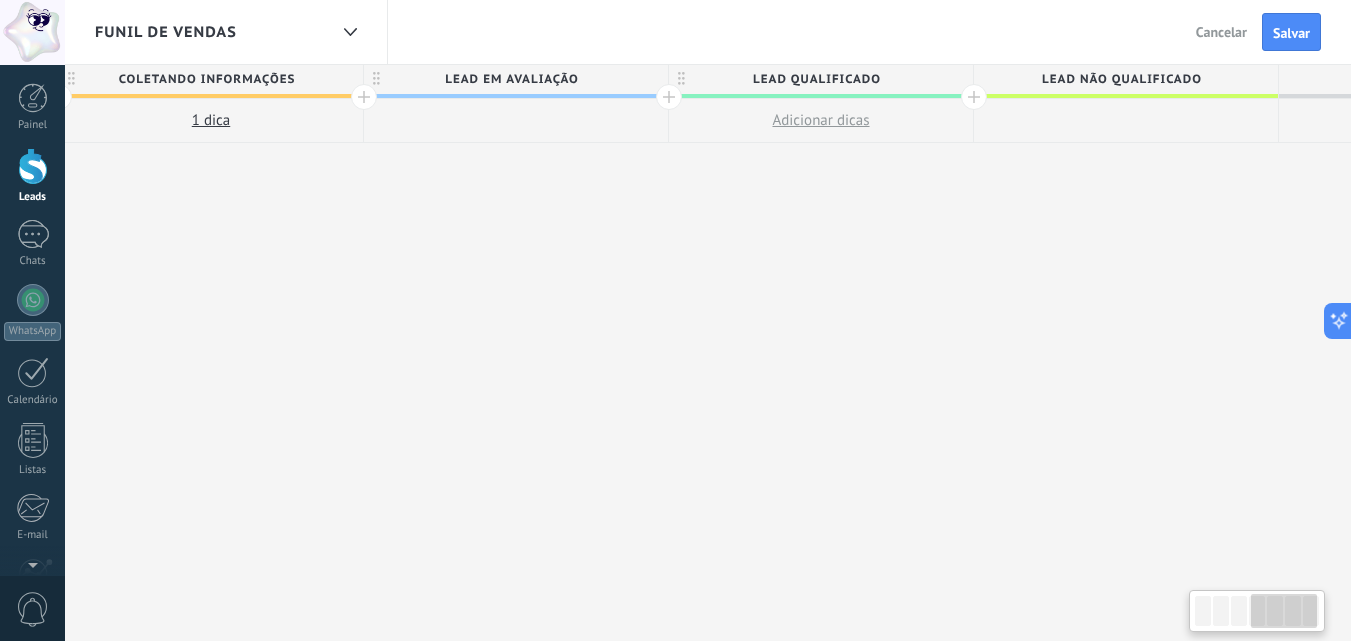drag, startPoint x: 167, startPoint y: 239, endPoint x: 400, endPoint y: 273, distance: 235.46762 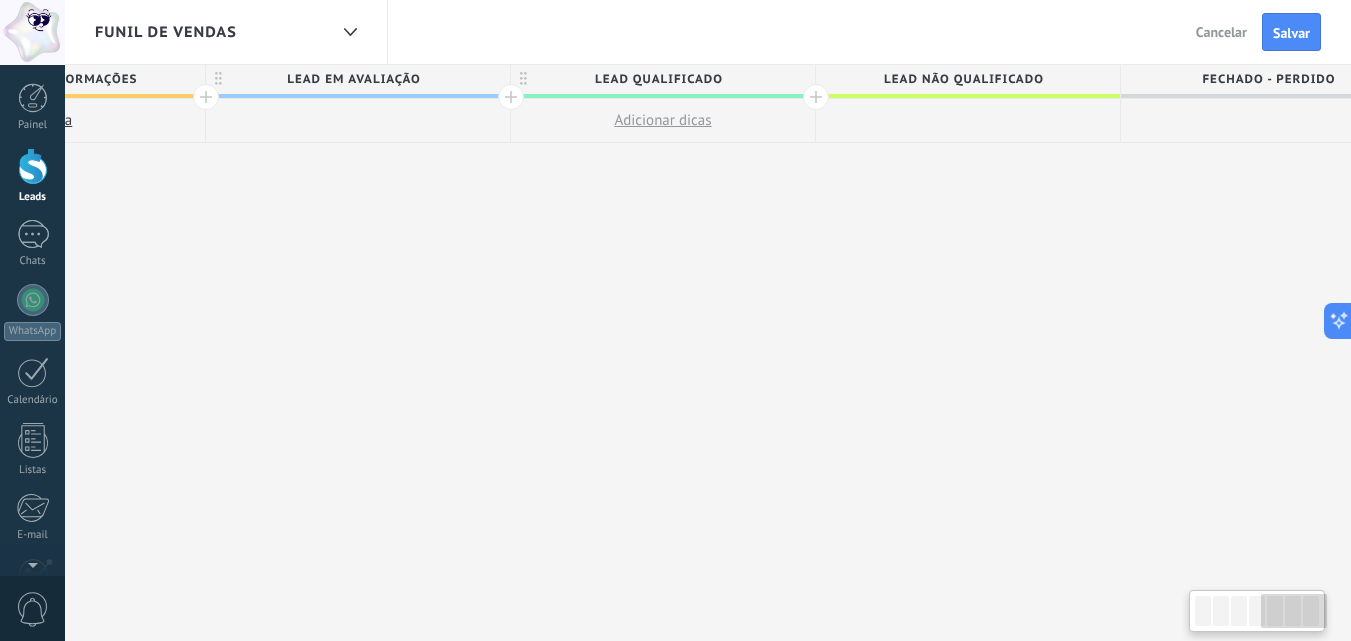scroll, scrollTop: 0, scrollLeft: 1477, axis: horizontal 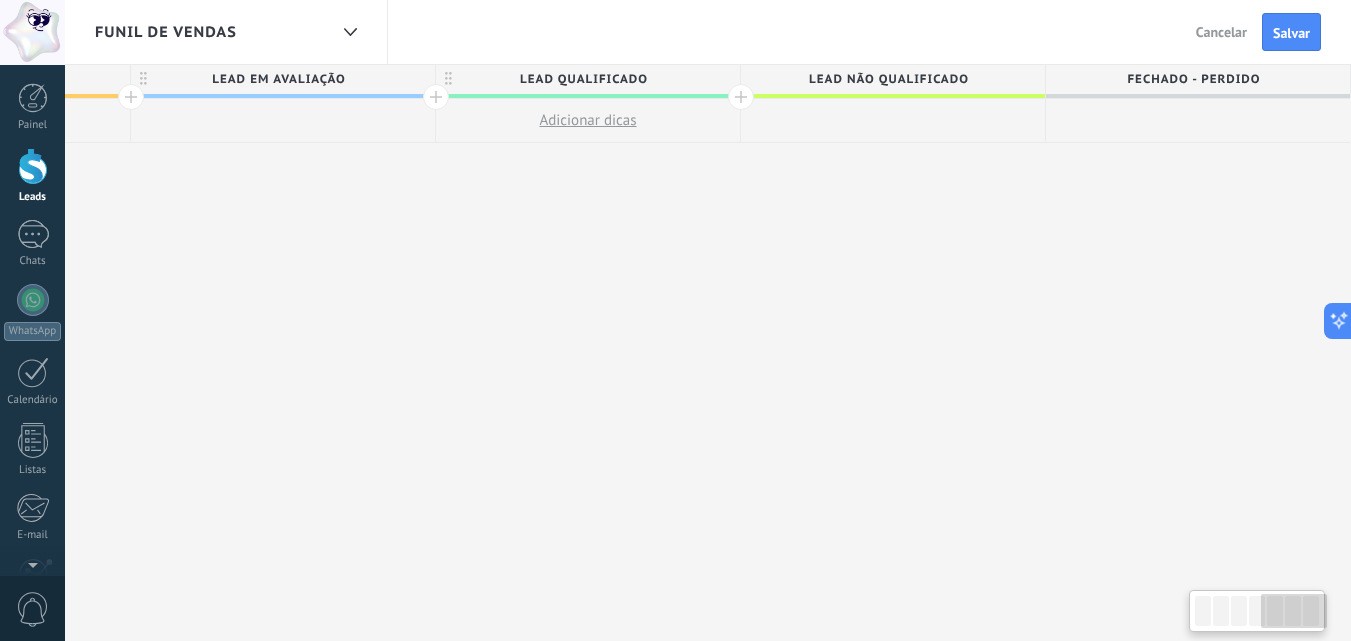 drag, startPoint x: 1053, startPoint y: 453, endPoint x: 668, endPoint y: 472, distance: 385.46854 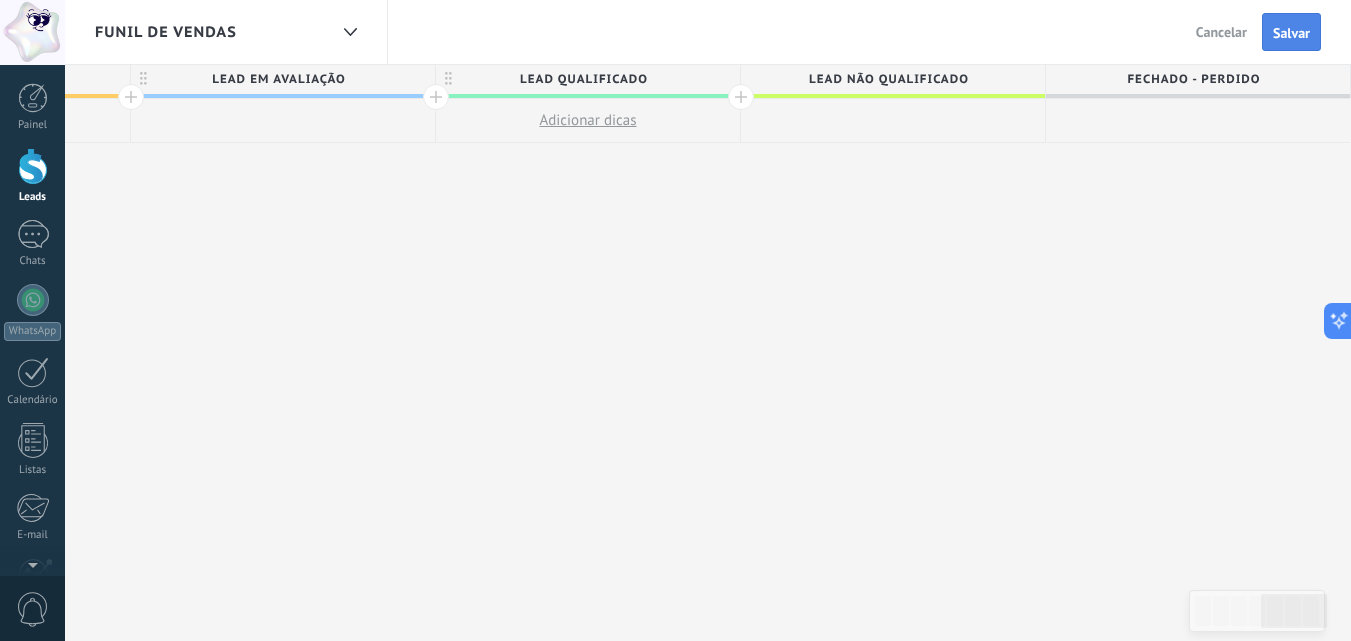 click on "Salvar" at bounding box center [1291, 33] 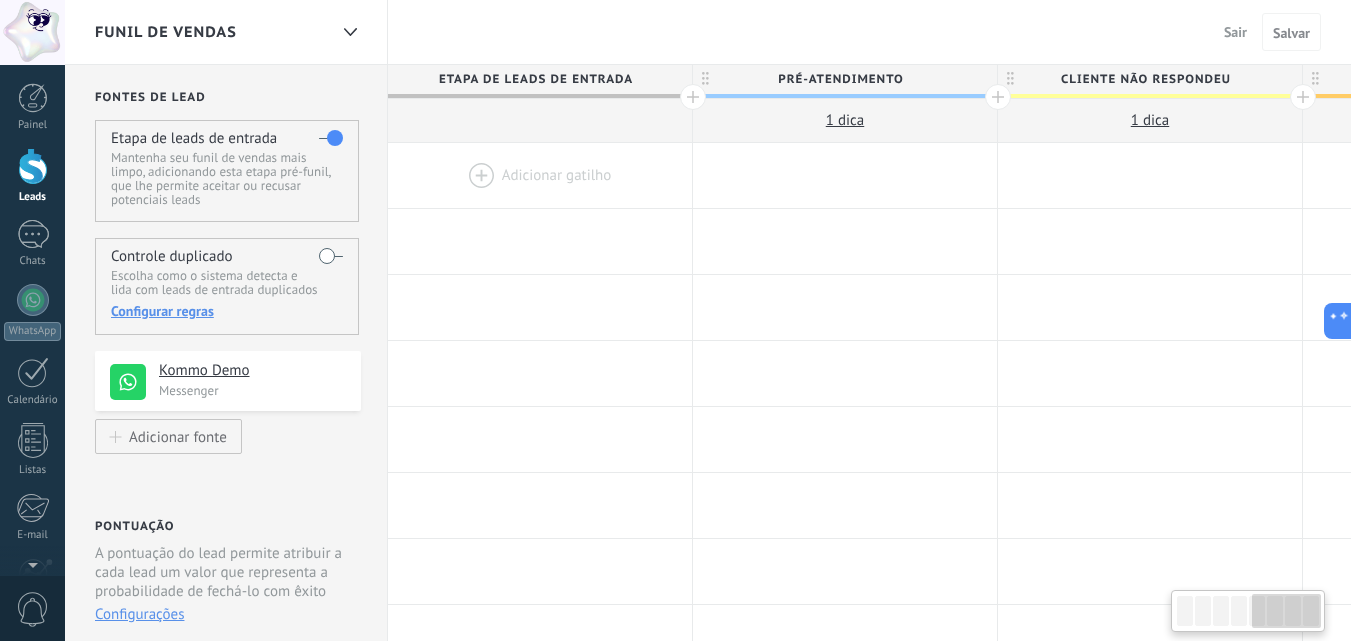 scroll, scrollTop: 0, scrollLeft: 0, axis: both 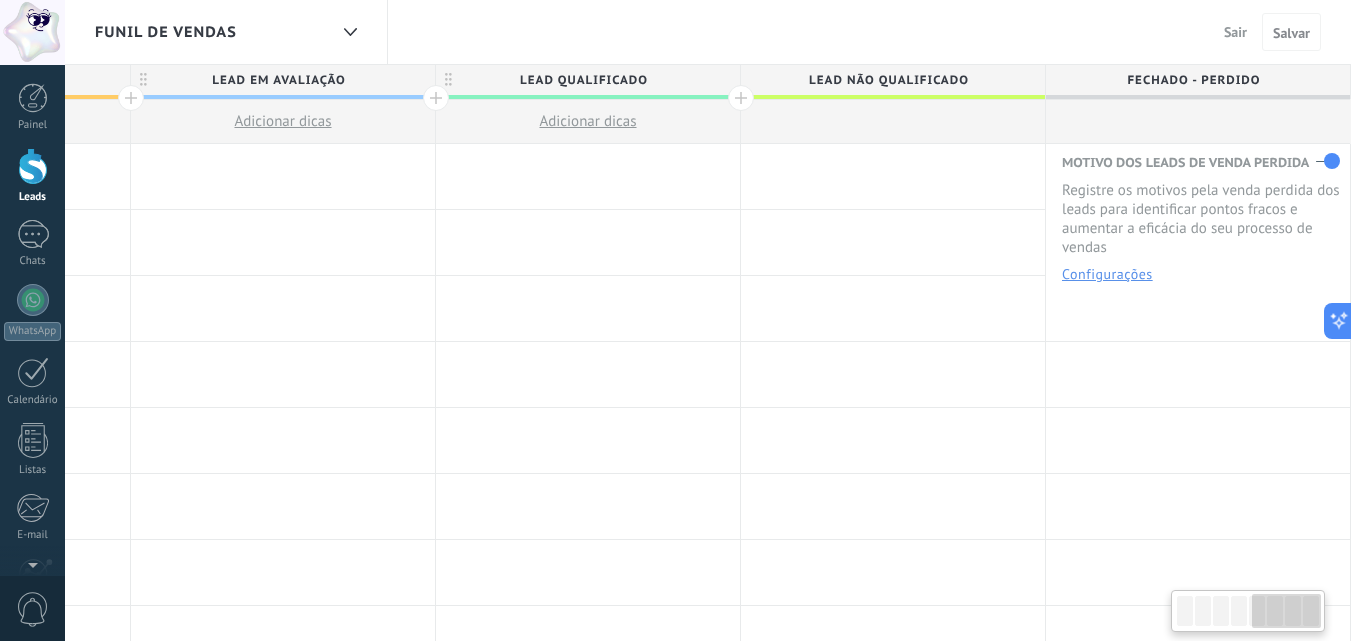 click on "Configurações" at bounding box center [1107, 274] 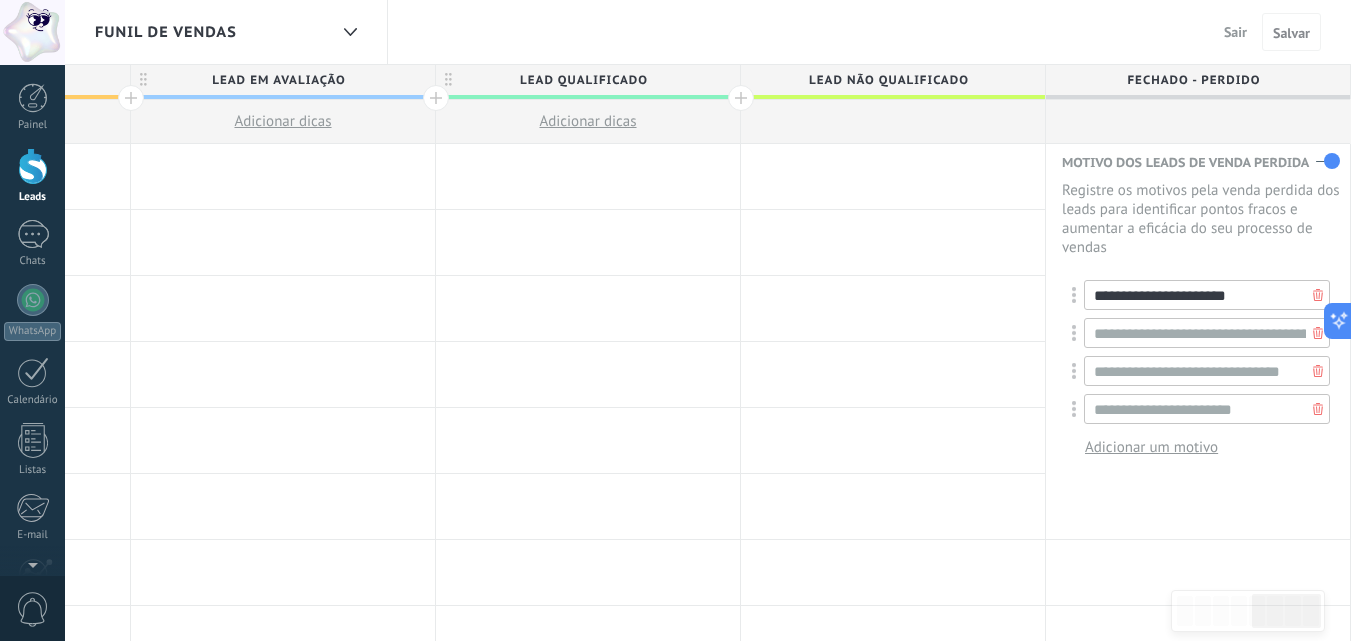 click on "**********" at bounding box center [1207, 295] 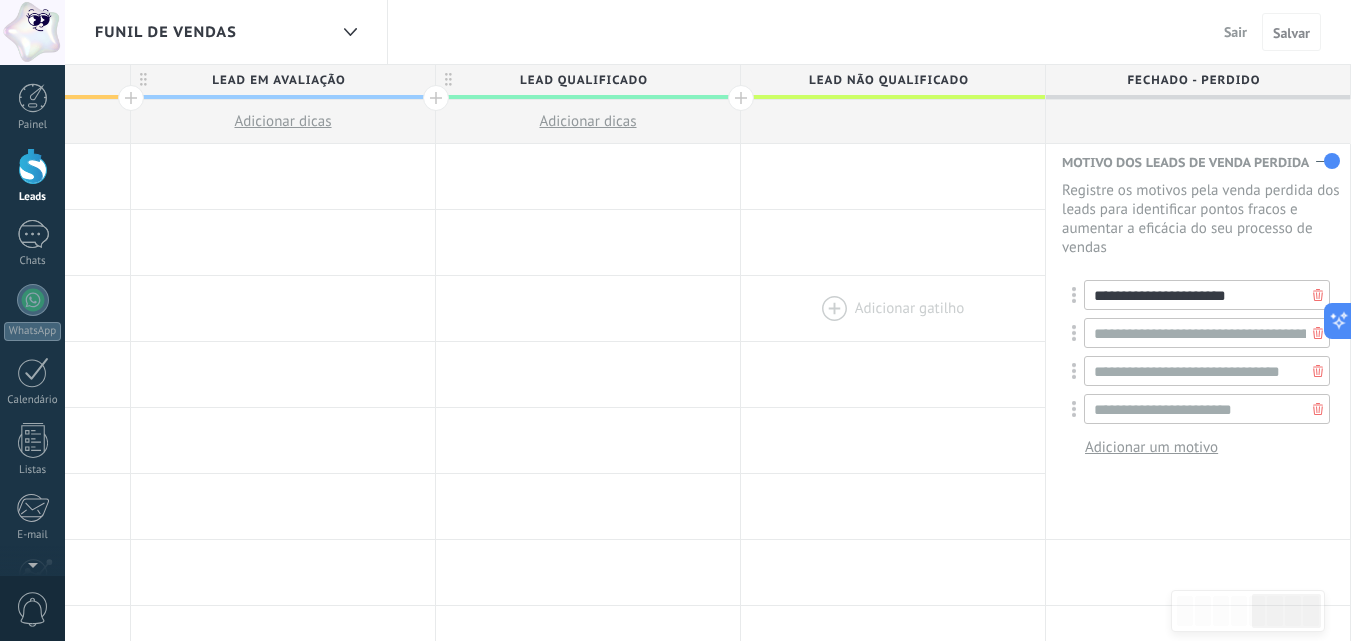 drag, startPoint x: 1246, startPoint y: 293, endPoint x: 1011, endPoint y: 315, distance: 236.02754 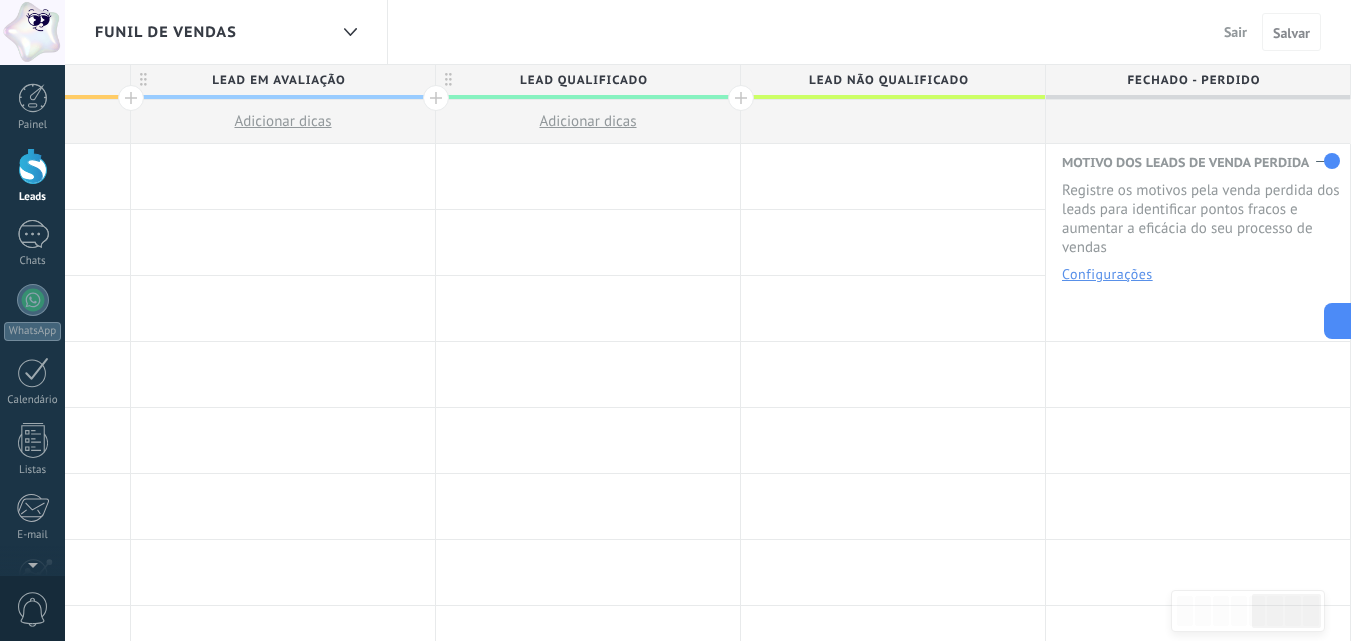 click on "Configurações" at bounding box center (1107, 274) 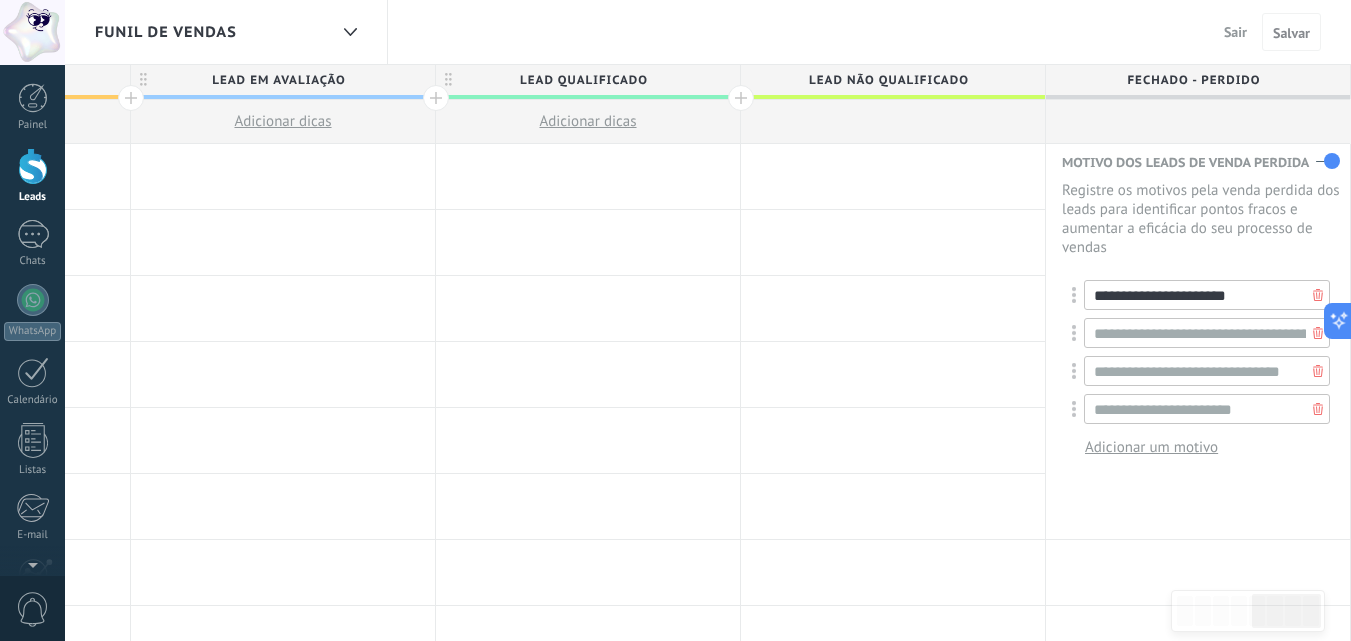 click on "**********" at bounding box center [1207, 295] 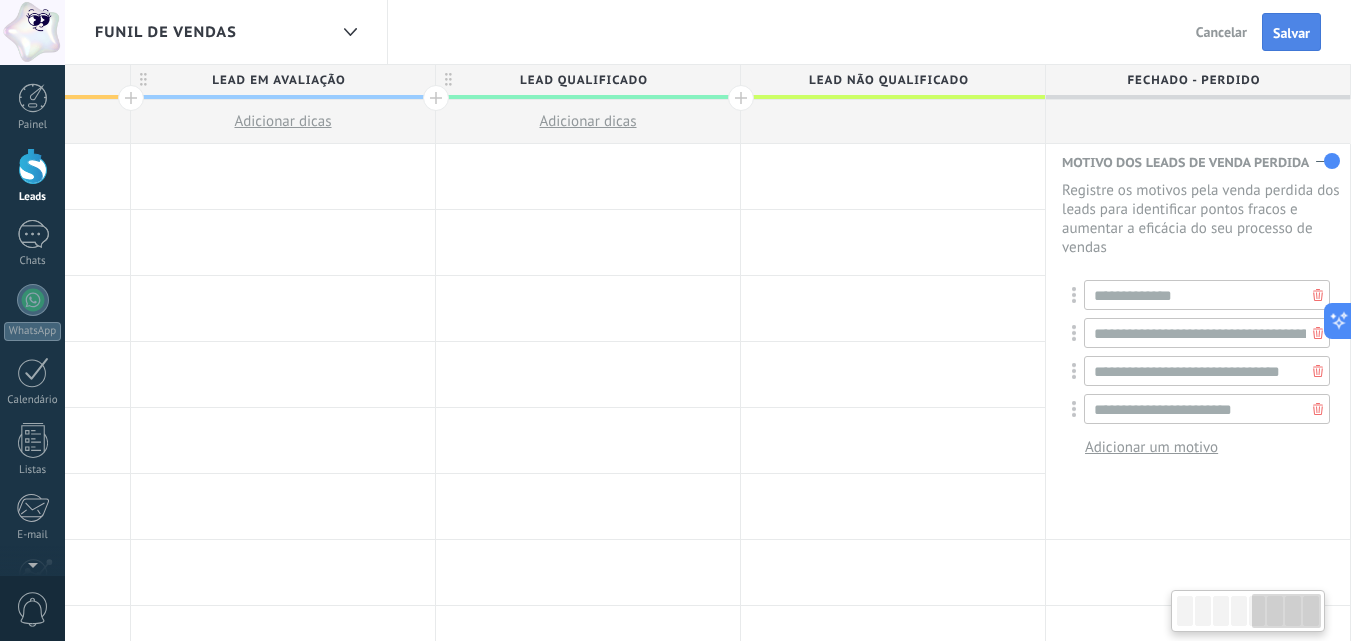click on "Salvar" at bounding box center (1291, 33) 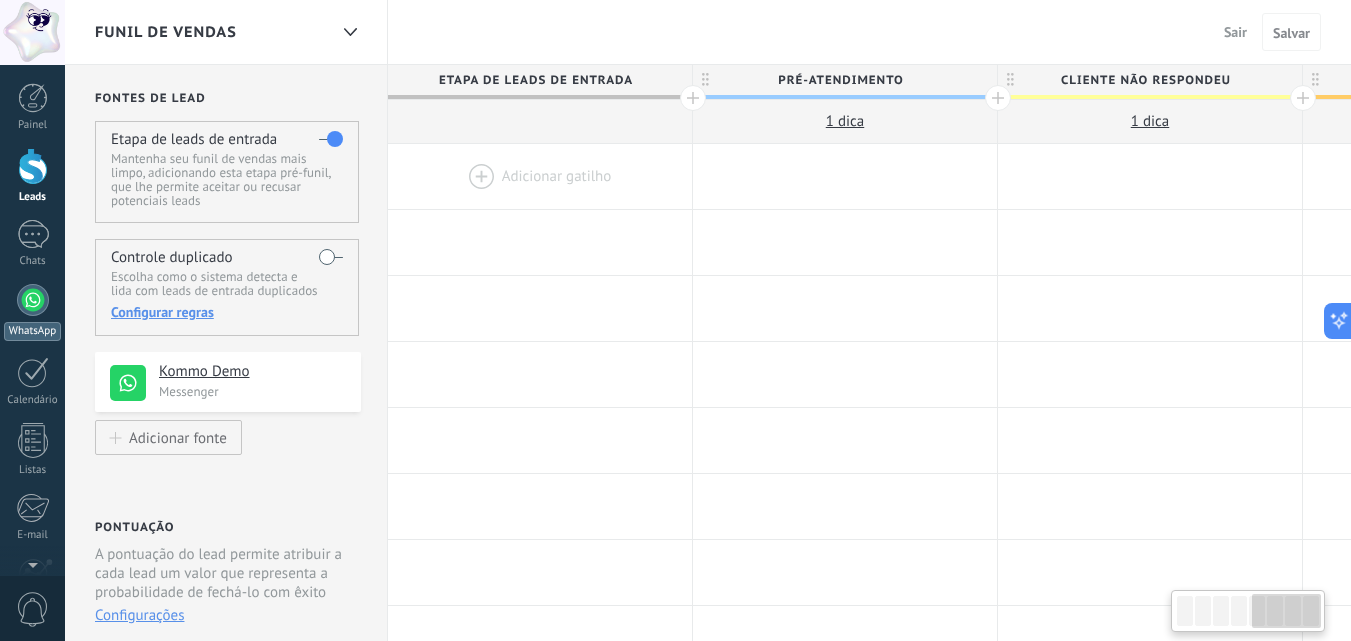 scroll, scrollTop: 0, scrollLeft: 1477, axis: horizontal 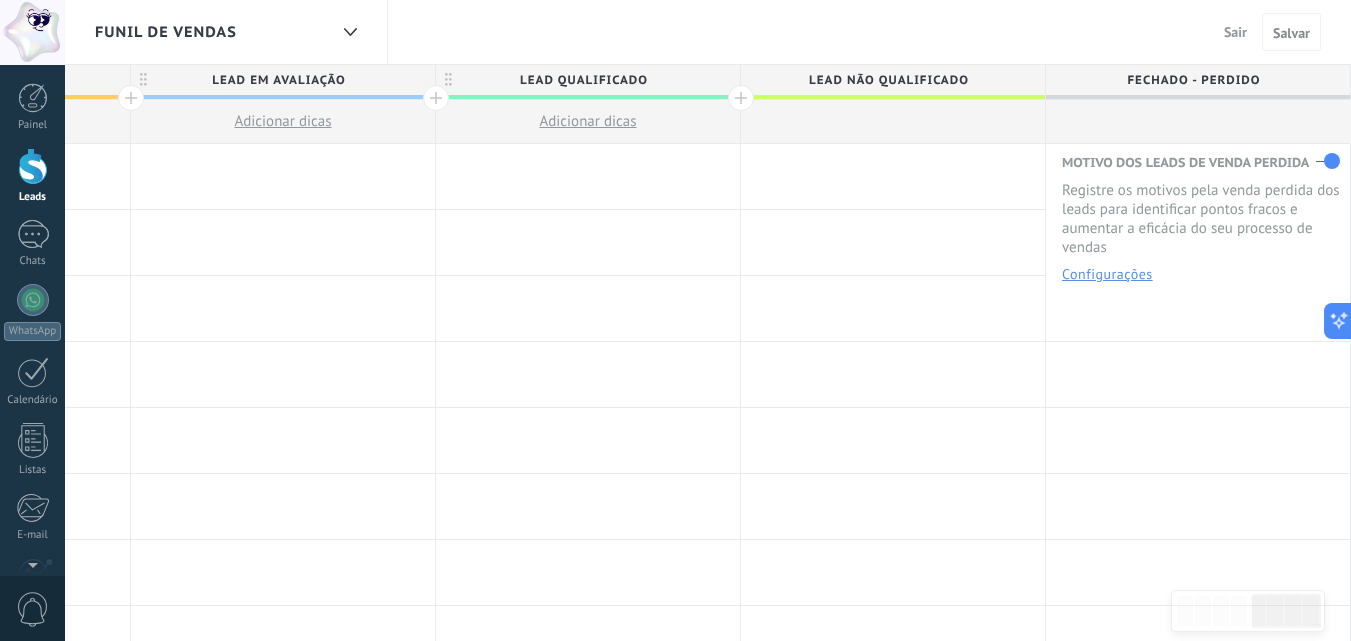 click at bounding box center (33, 166) 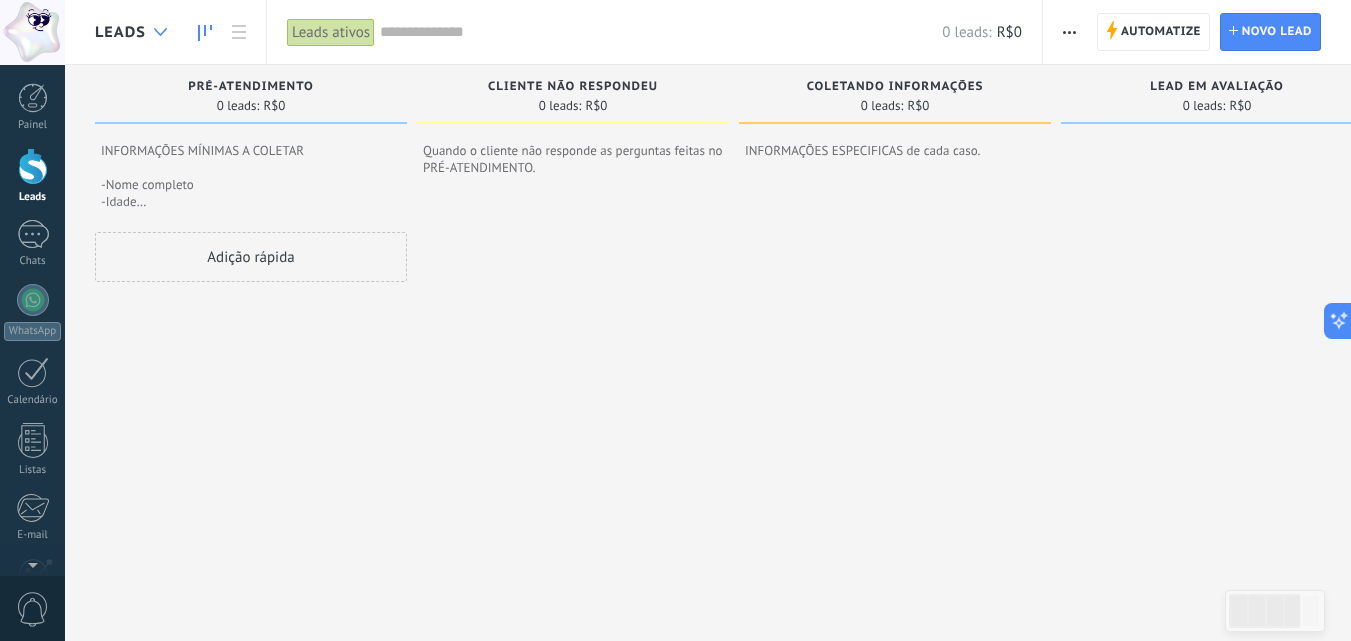 click at bounding box center (160, 32) 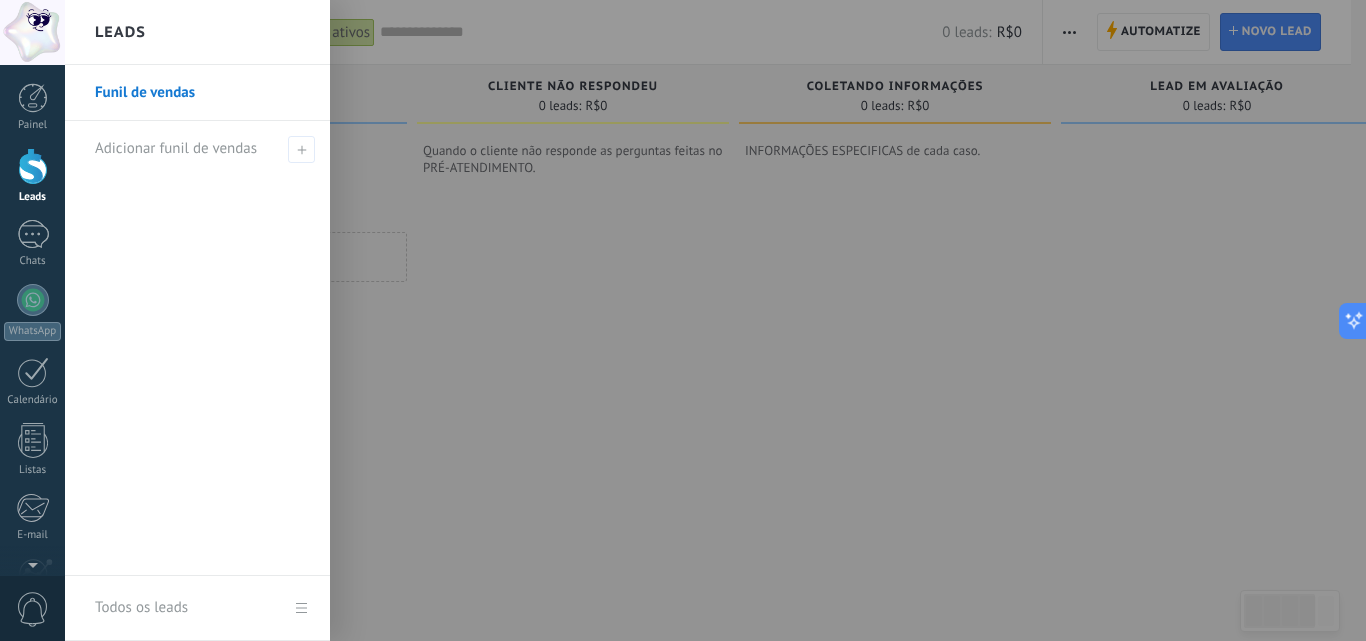 click on "Funil de vendas" at bounding box center [202, 93] 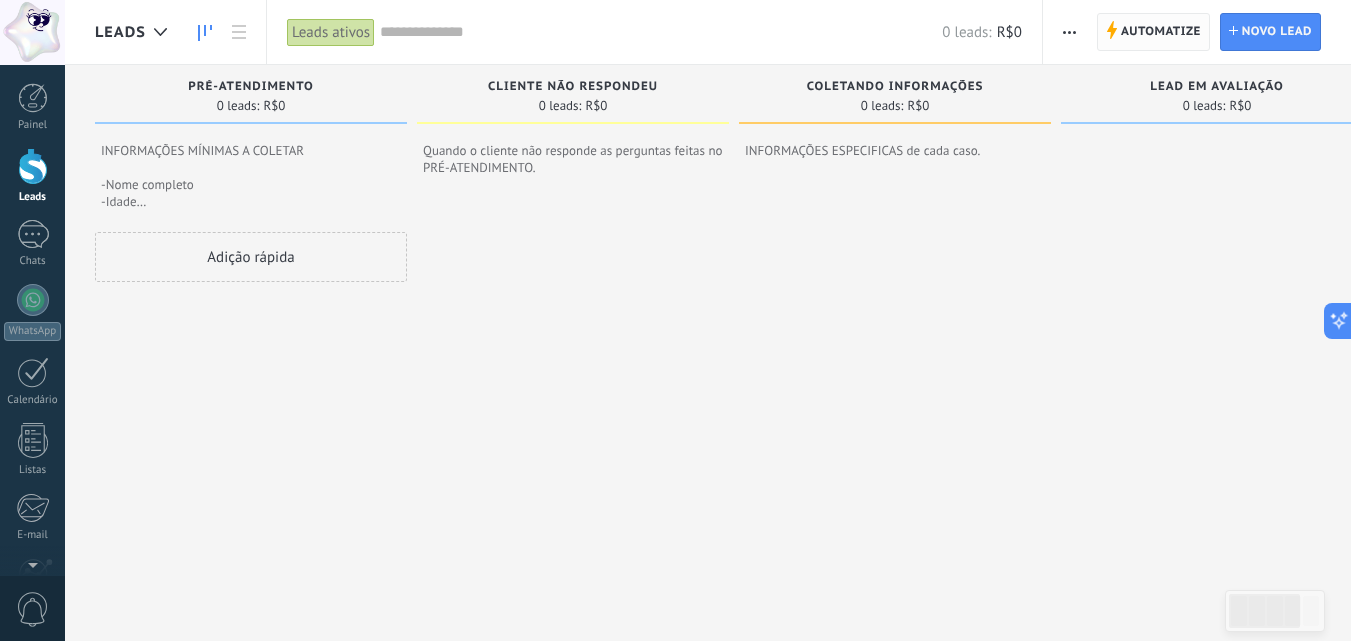 click on "Automatize" at bounding box center (1161, 32) 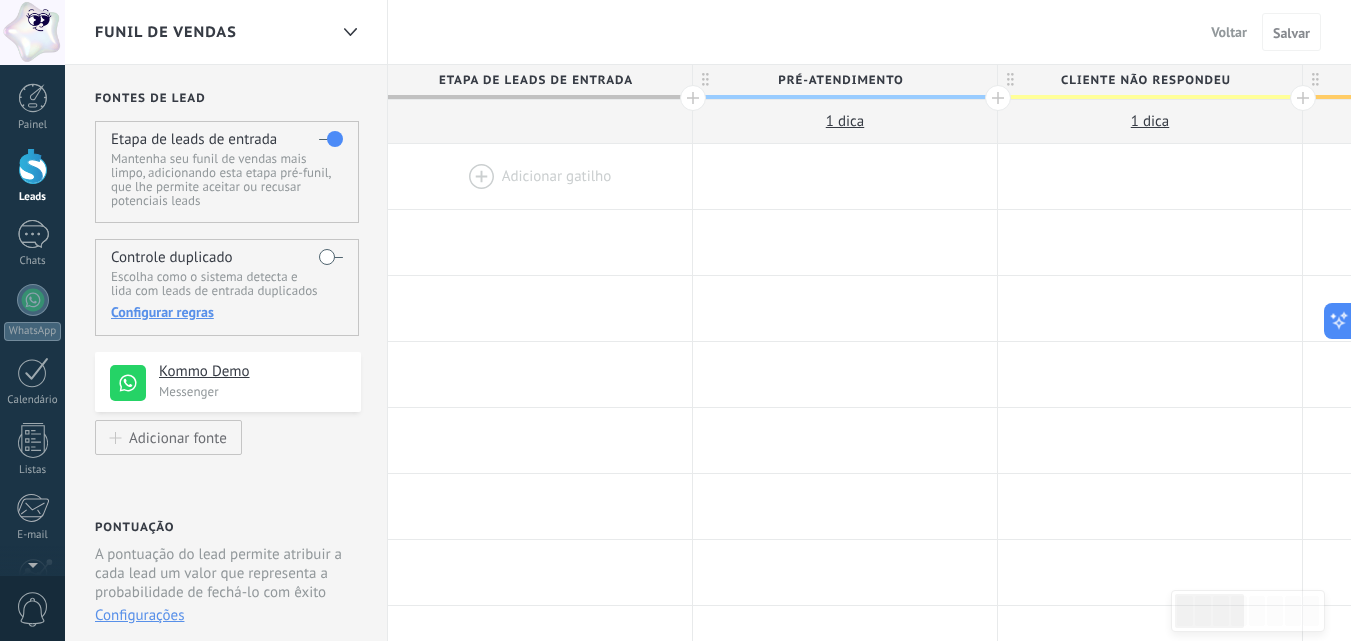 click on "Funil de vendas" at bounding box center (166, 32) 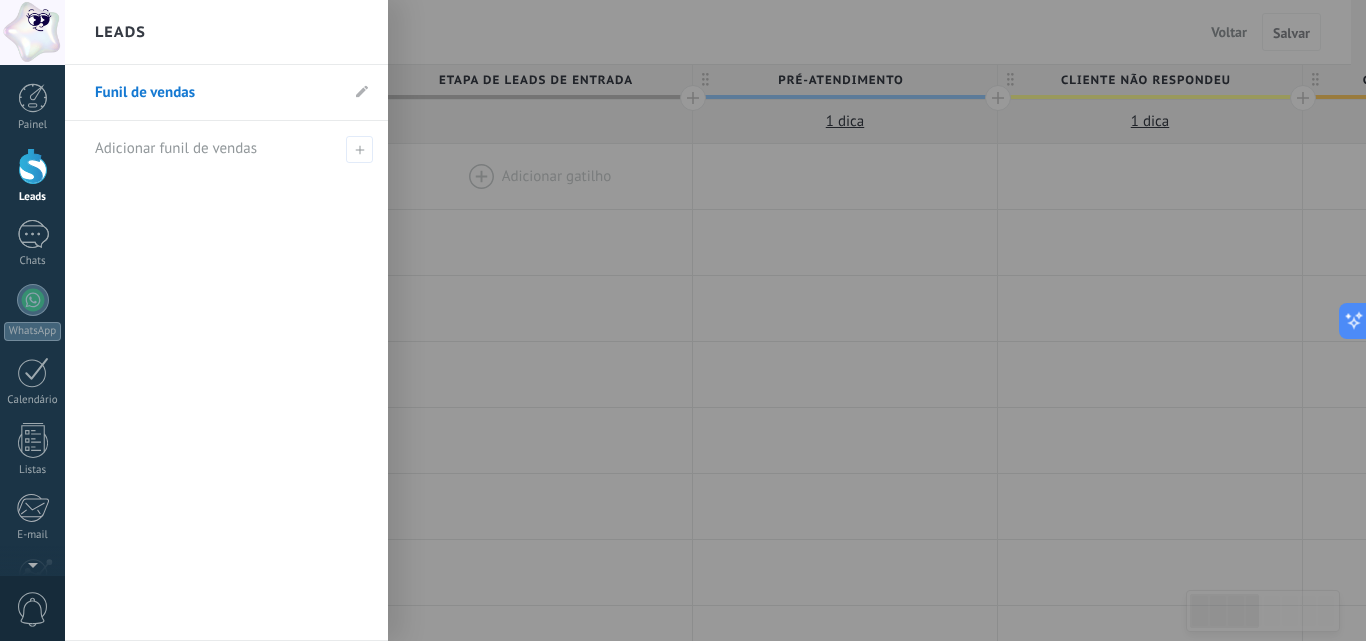 click at bounding box center [748, 320] 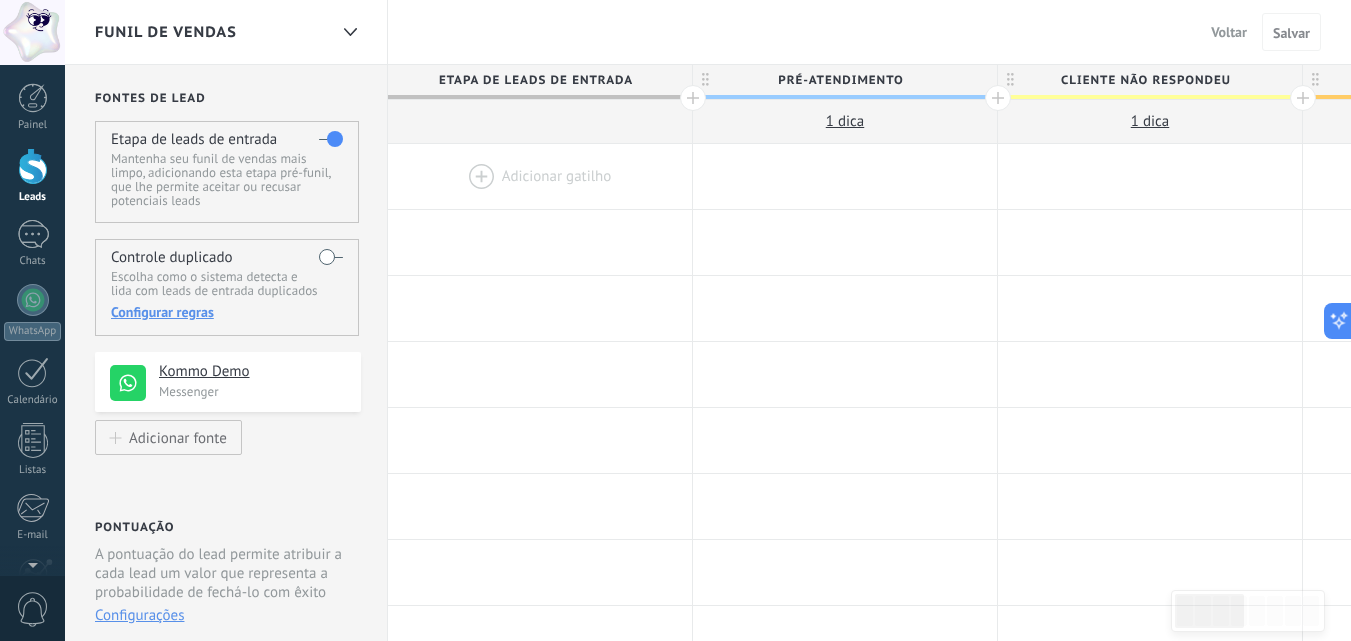 click at bounding box center [33, 166] 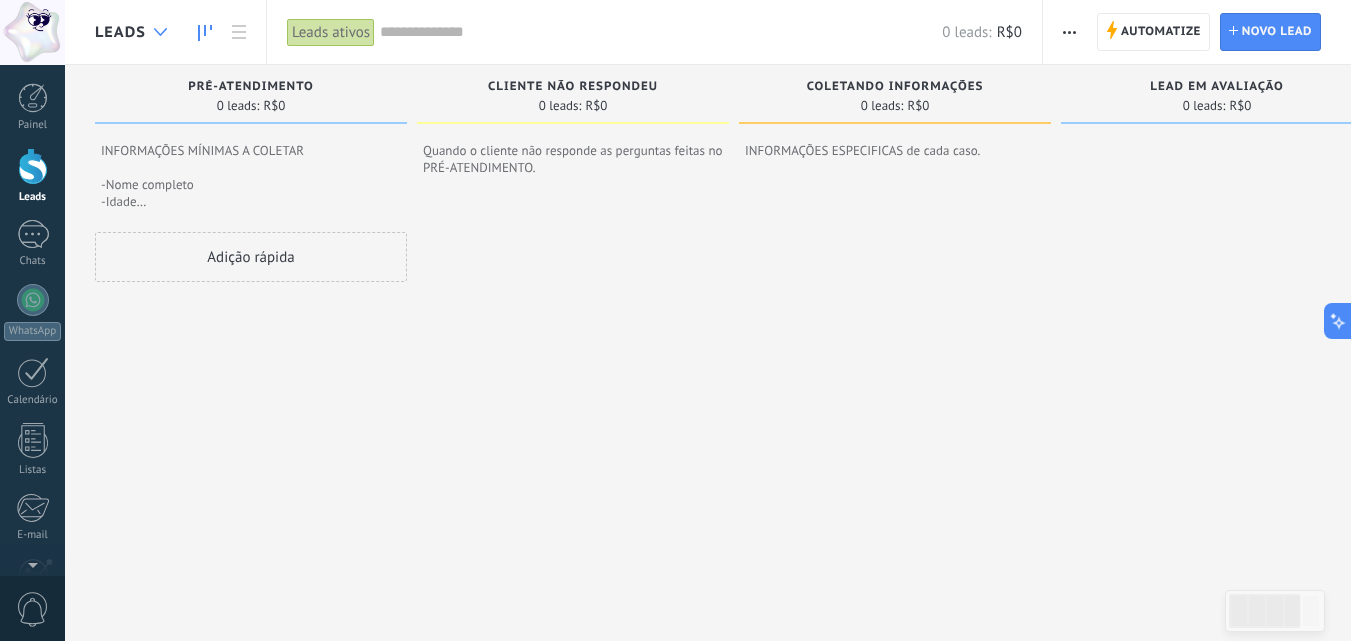 click 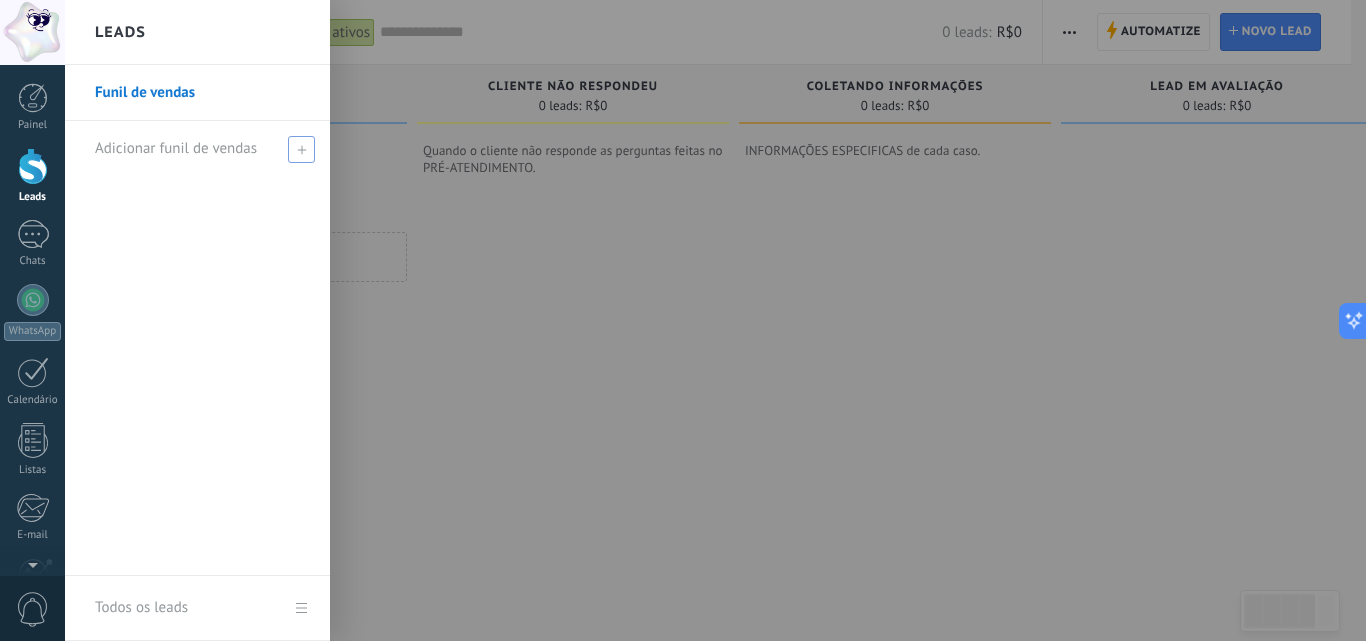 click on "Adicionar funil de vendas" at bounding box center (176, 148) 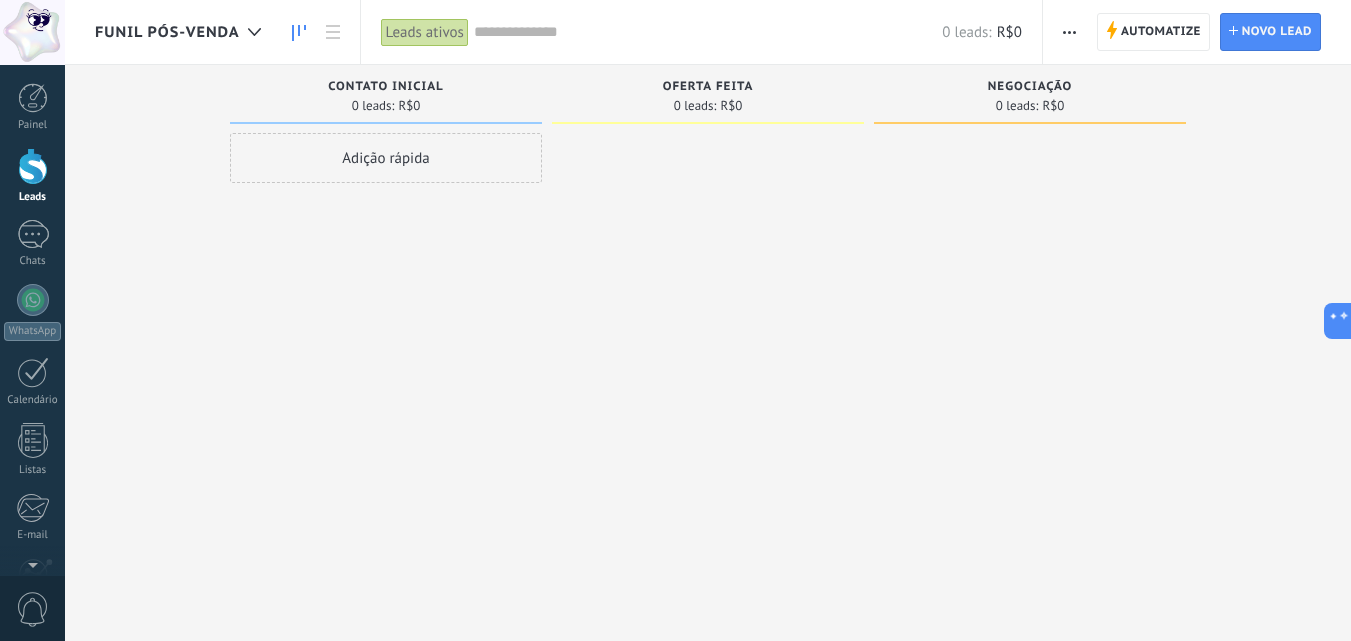 click on "Contato inicial" at bounding box center [386, 88] 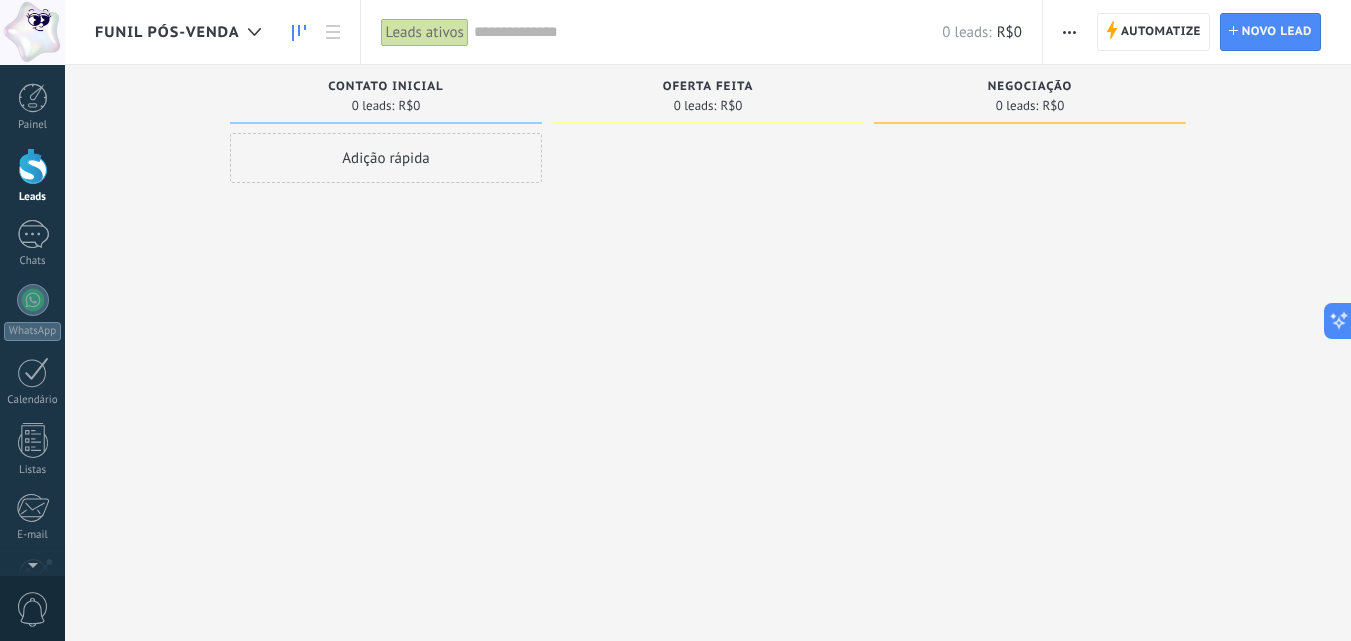 click on "Contato inicial" at bounding box center [386, 88] 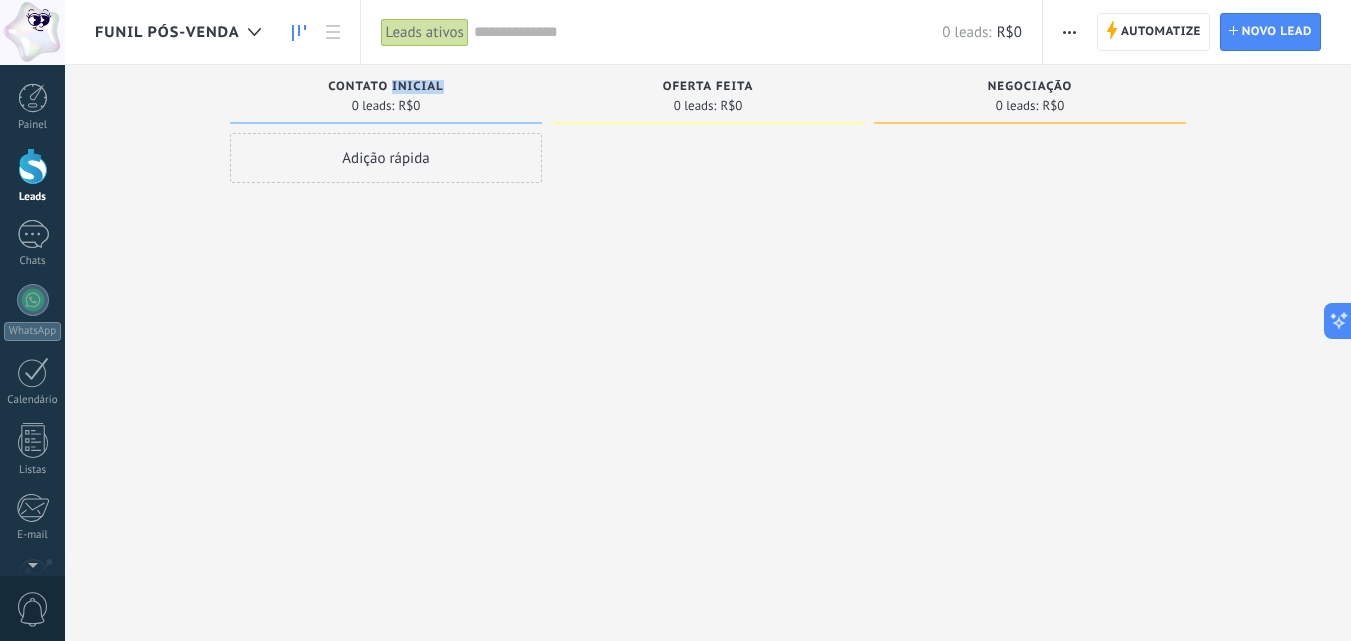 drag, startPoint x: 395, startPoint y: 87, endPoint x: 547, endPoint y: 86, distance: 152.0033 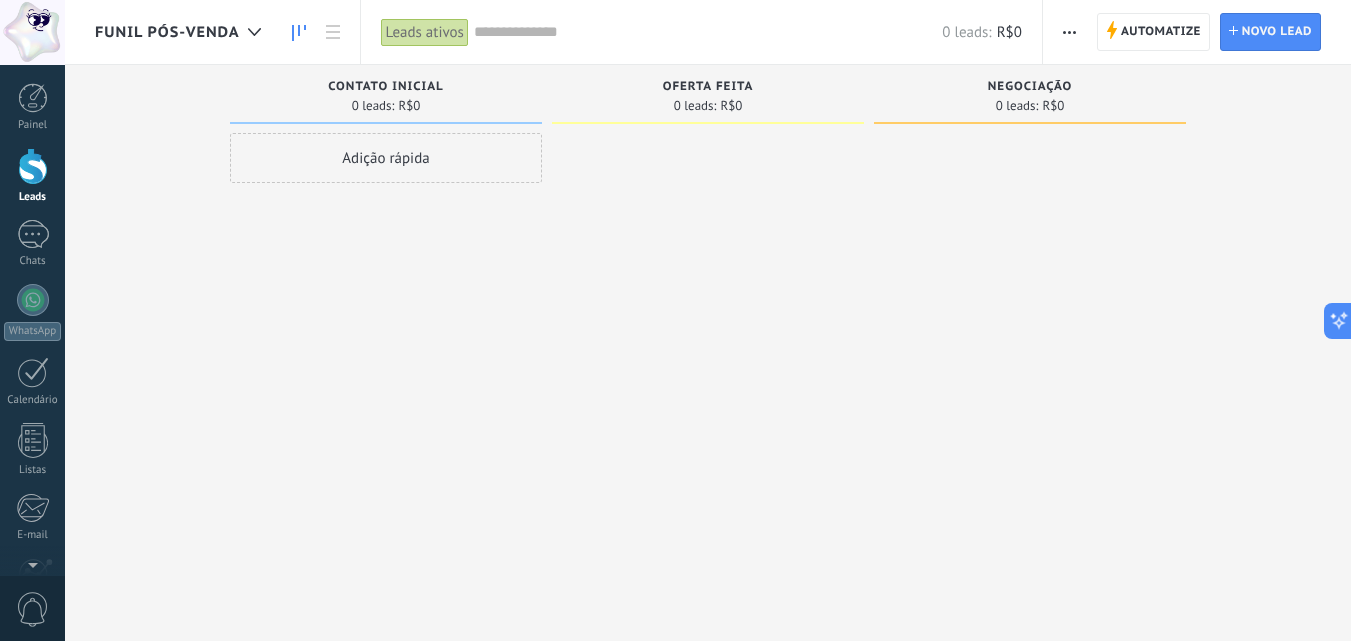 click at bounding box center (708, 323) 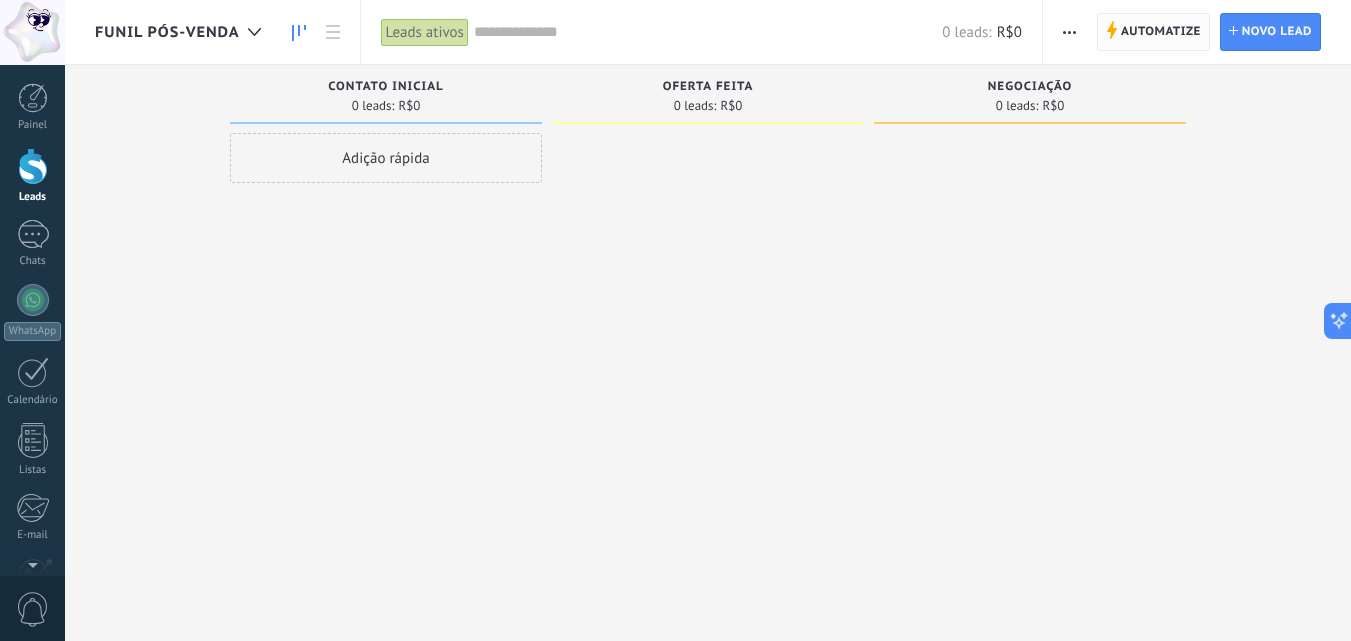 click on "Automatize" at bounding box center (1161, 32) 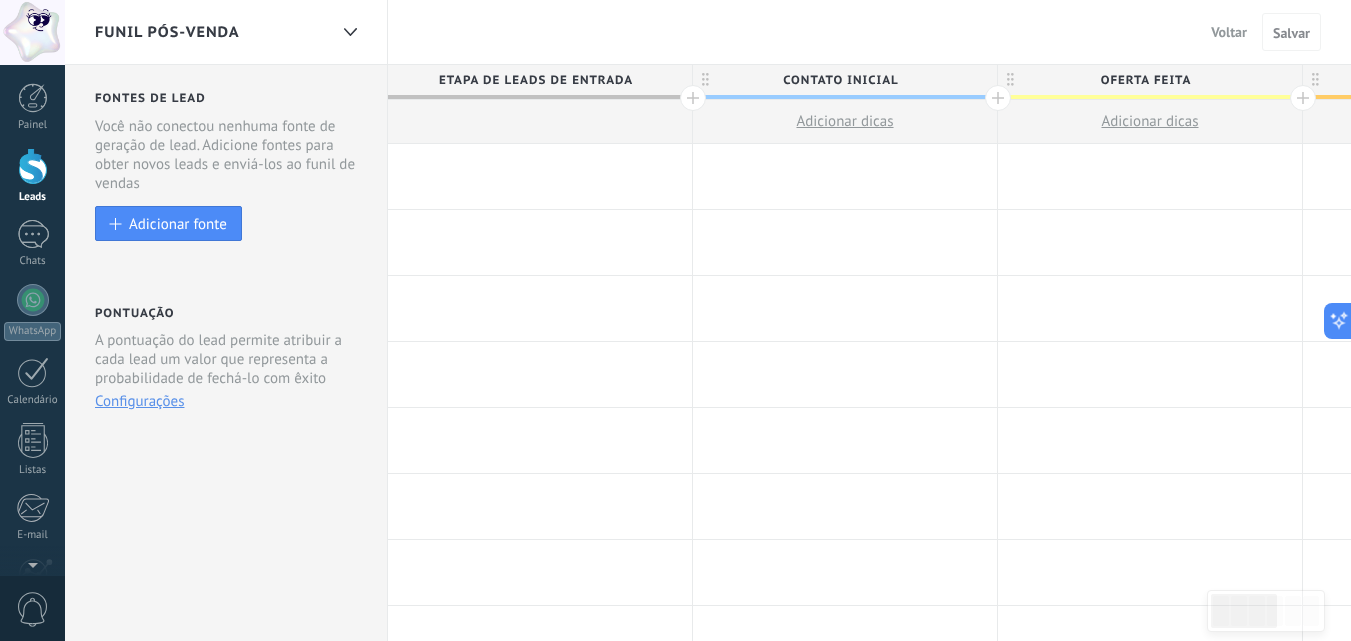 drag, startPoint x: 484, startPoint y: 206, endPoint x: 684, endPoint y: 209, distance: 200.02249 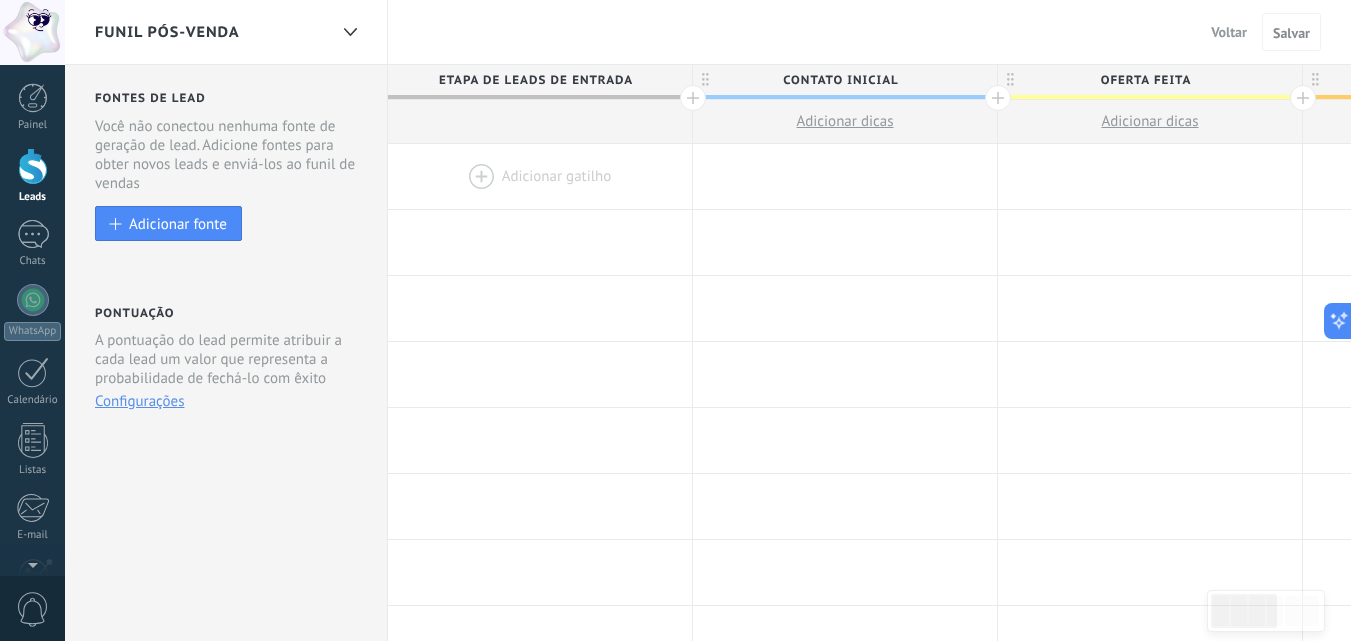 click on "Etapa de leads de entrada" at bounding box center (535, 80) 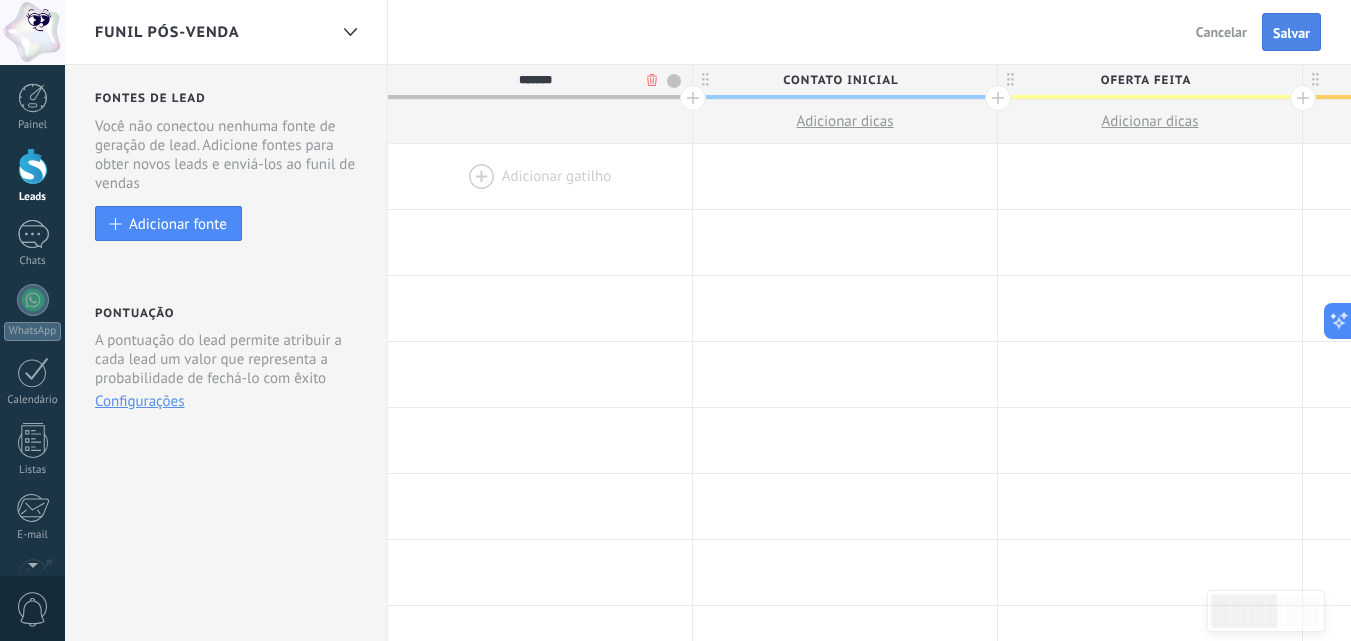 click on "Salvar" at bounding box center (1291, 33) 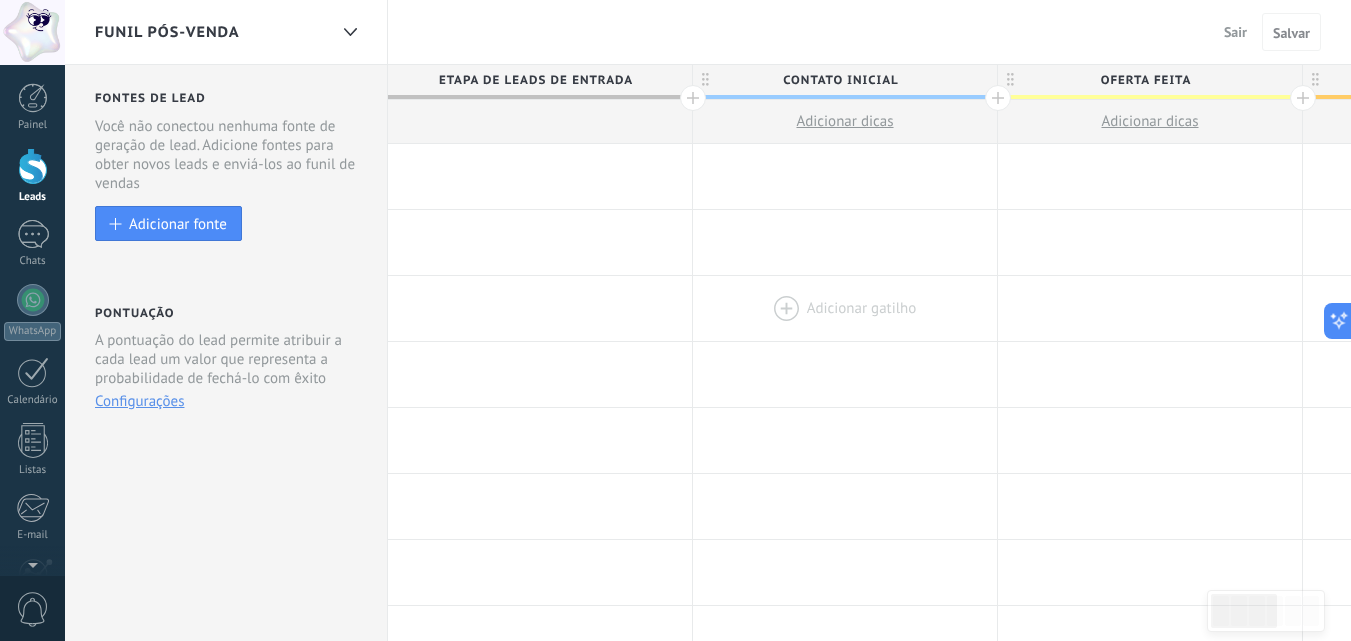 drag, startPoint x: 549, startPoint y: 274, endPoint x: 978, endPoint y: 290, distance: 429.29828 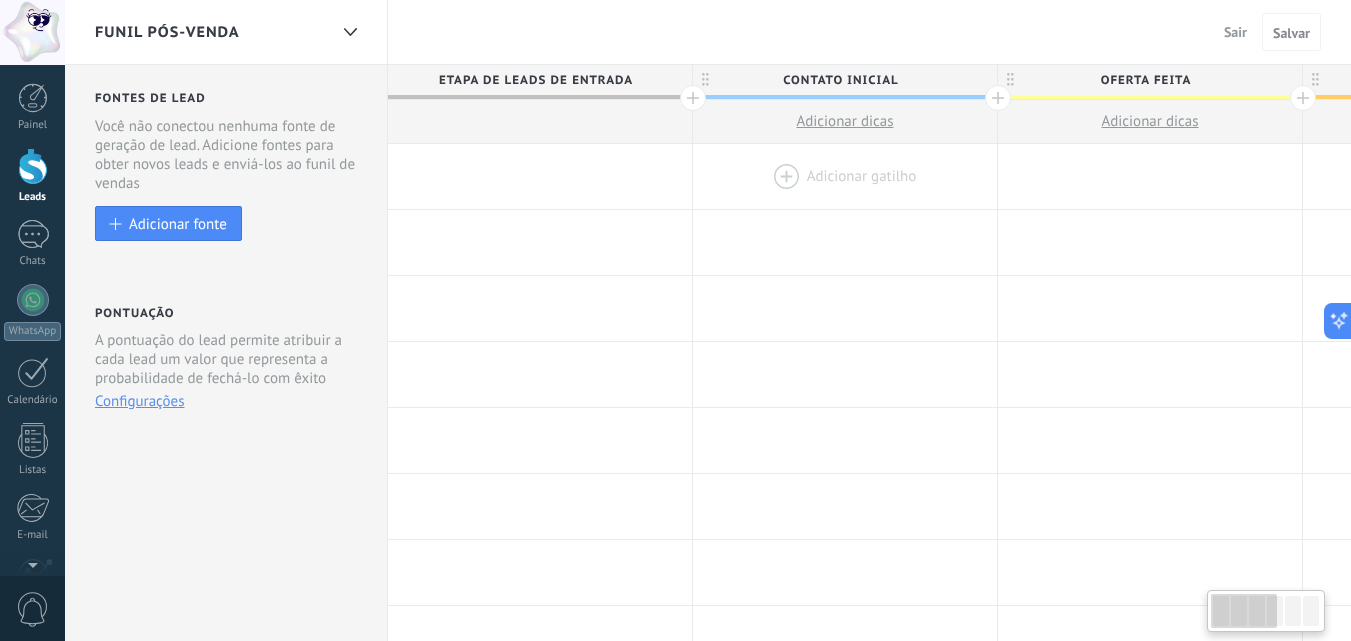 drag, startPoint x: 550, startPoint y: 201, endPoint x: 760, endPoint y: 201, distance: 210 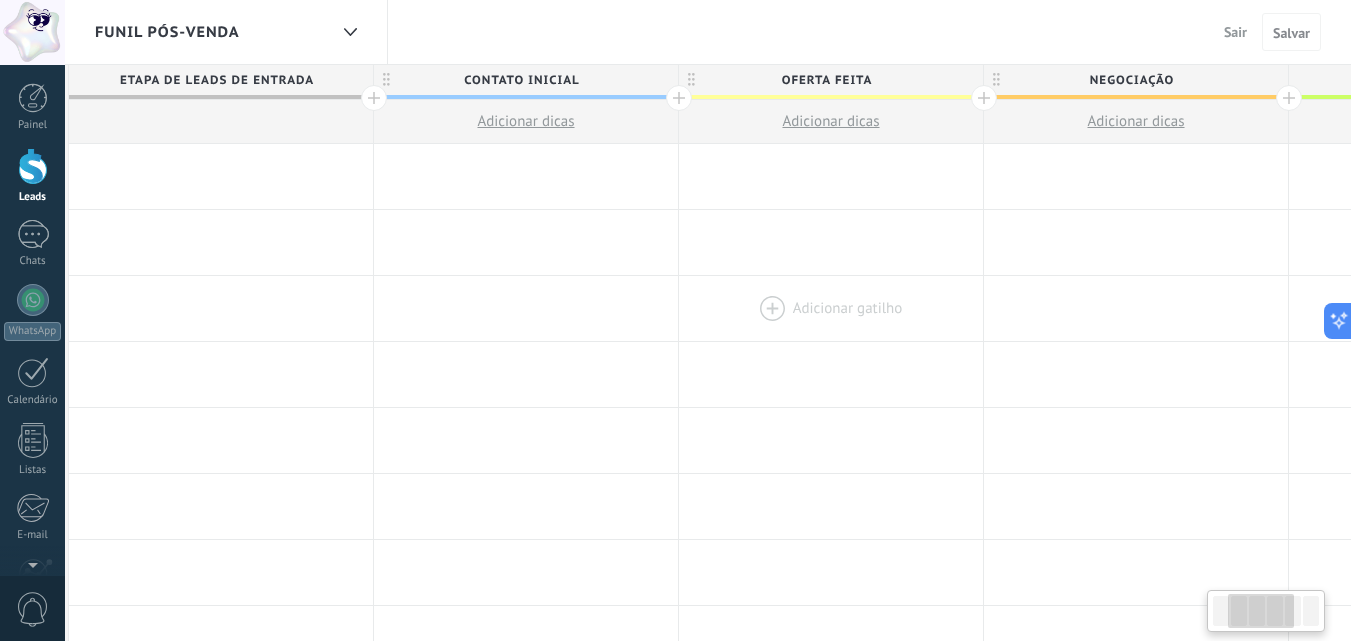 scroll, scrollTop: 0, scrollLeft: 0, axis: both 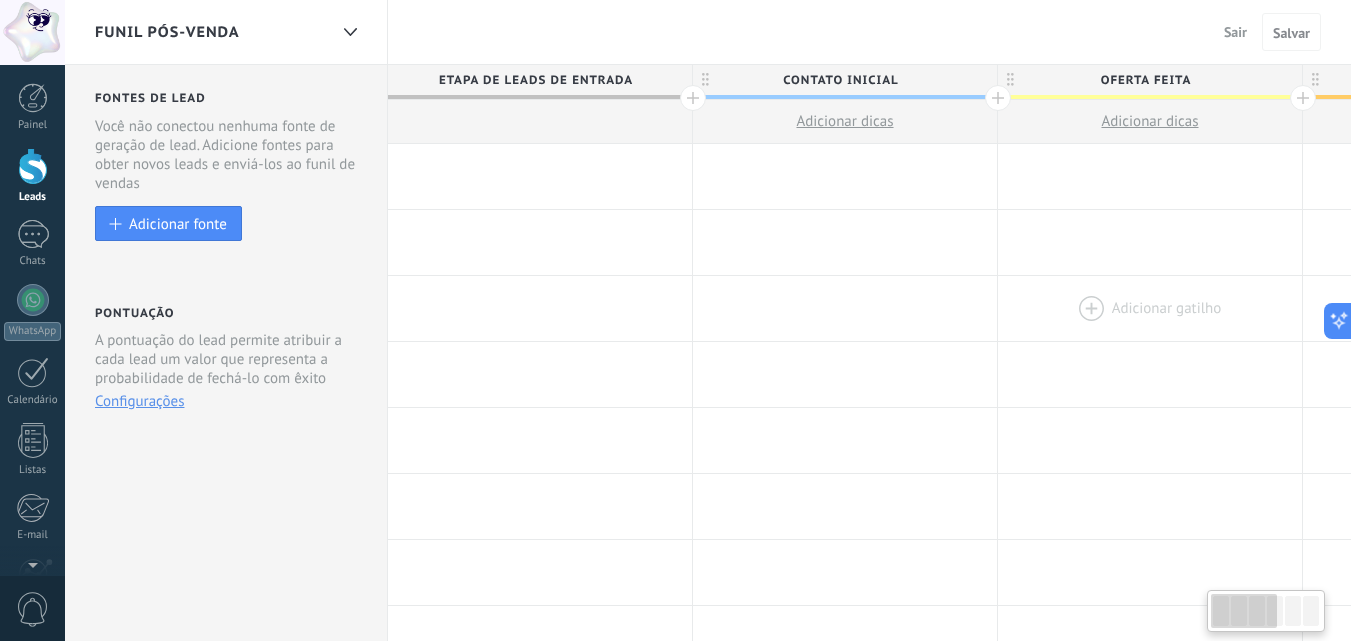 drag, startPoint x: 1130, startPoint y: 262, endPoint x: 1195, endPoint y: 284, distance: 68.622154 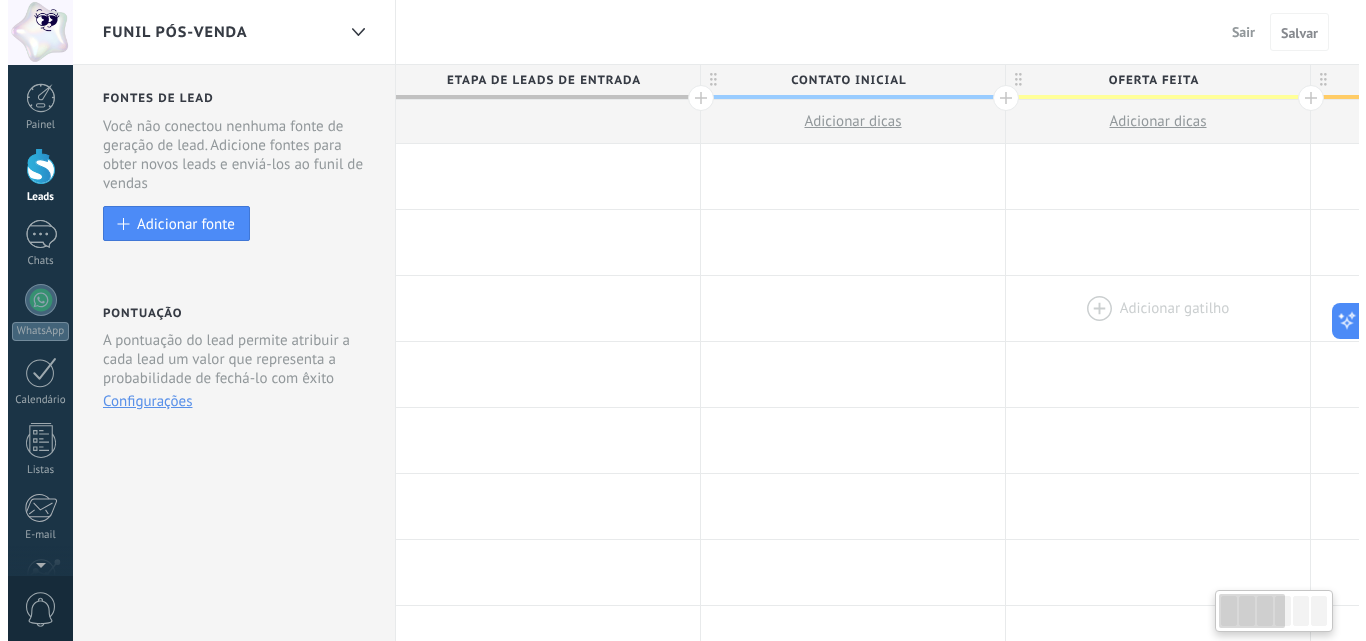 scroll, scrollTop: 0, scrollLeft: 1, axis: horizontal 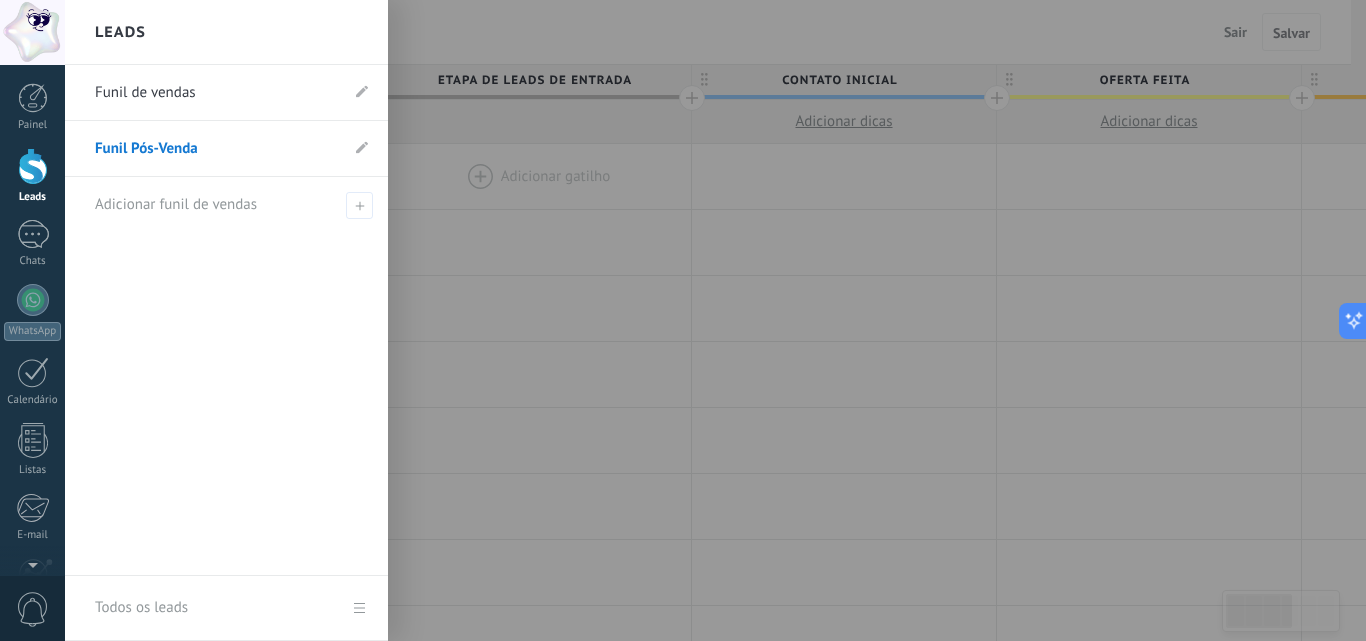 click at bounding box center [33, 166] 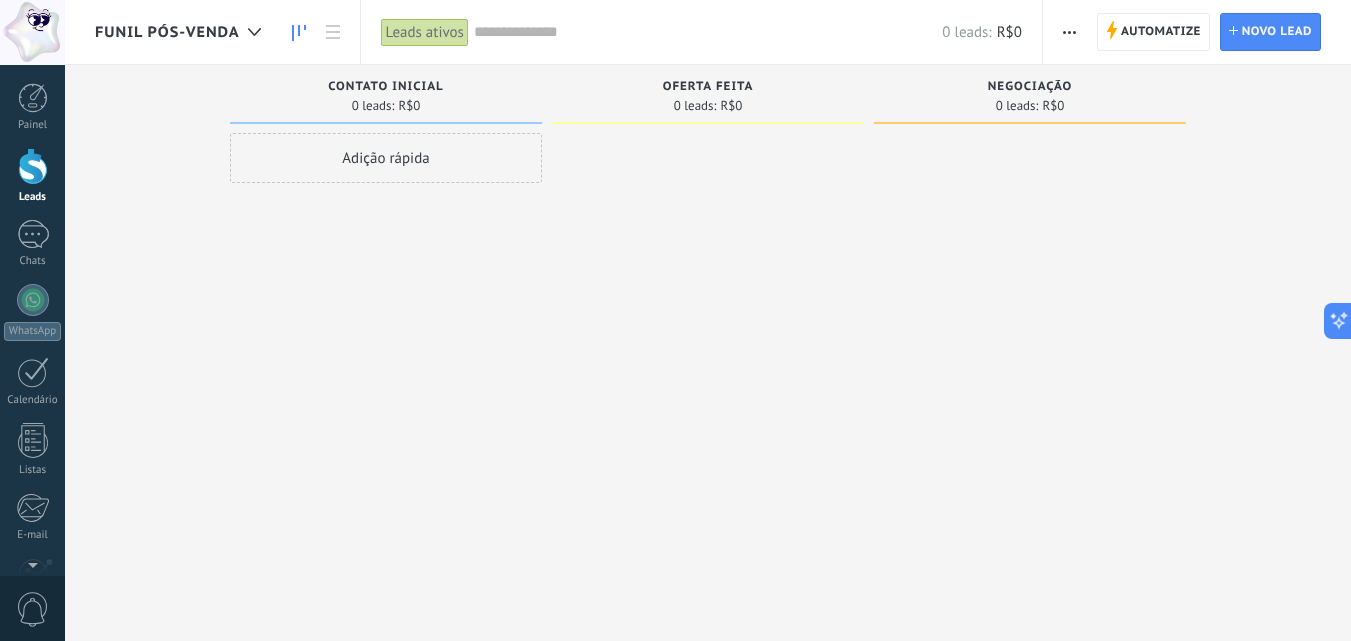 click on "Adição rápida" at bounding box center [386, 158] 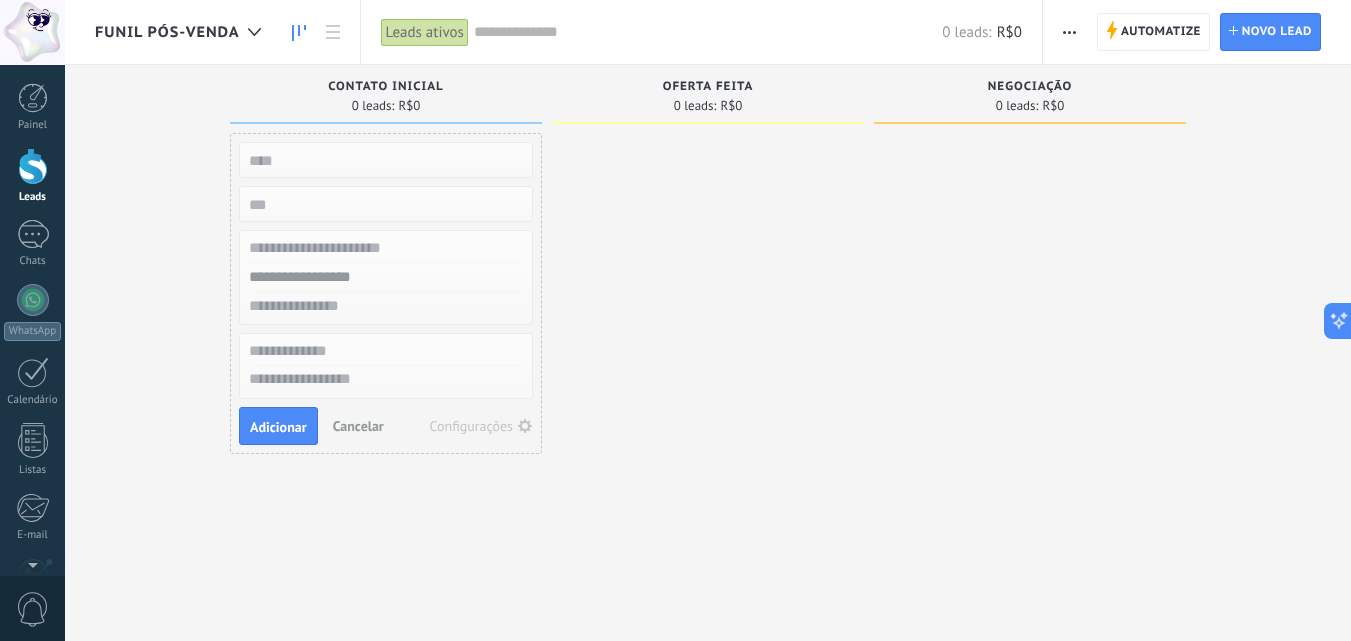 click at bounding box center [708, 323] 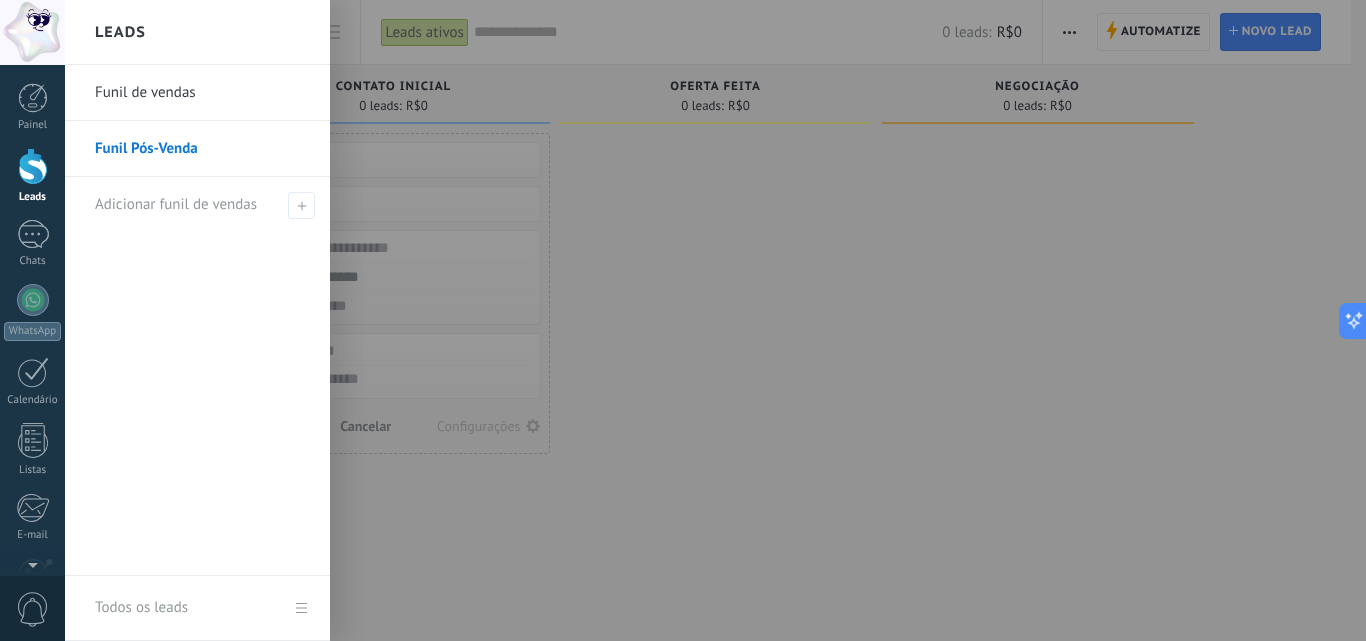 click at bounding box center [33, 166] 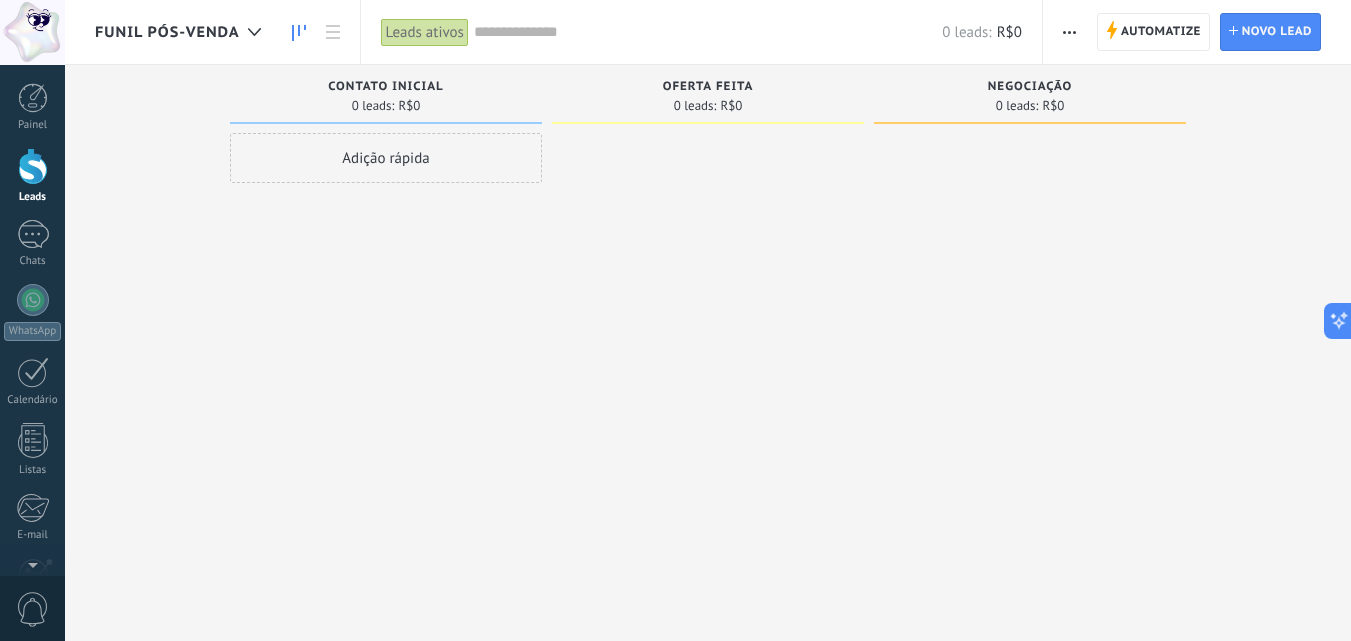 click on "Adição rápida" at bounding box center [386, 158] 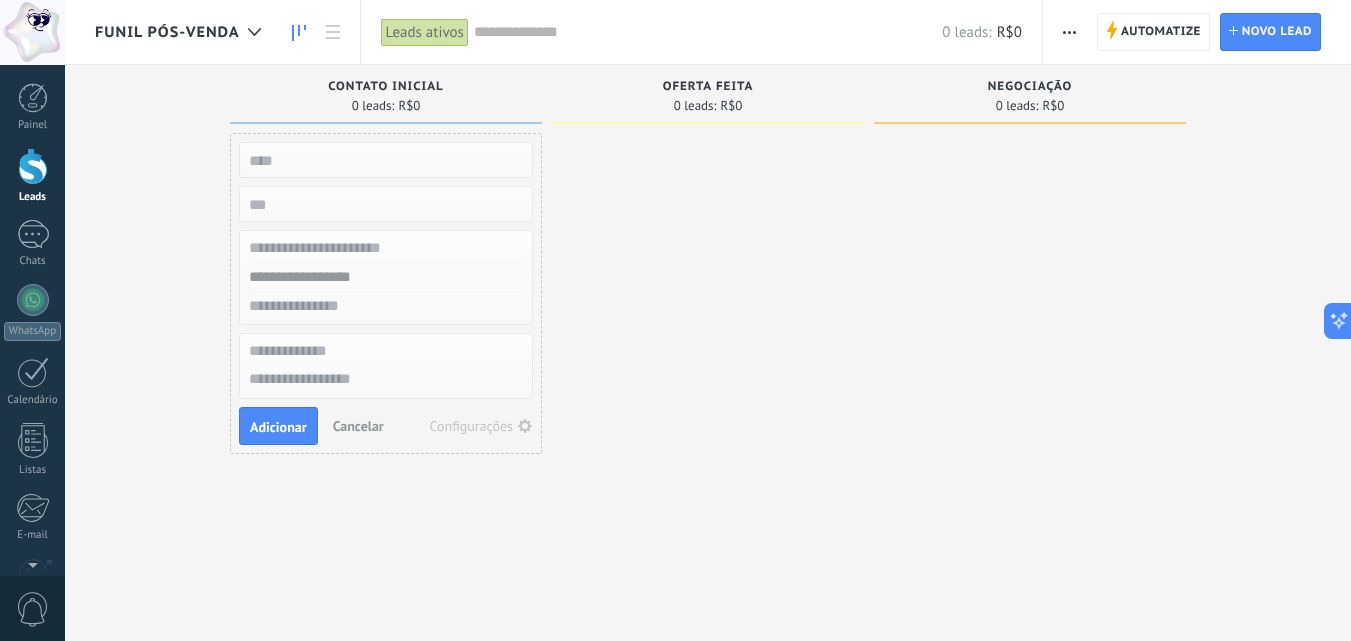 click at bounding box center [1030, 323] 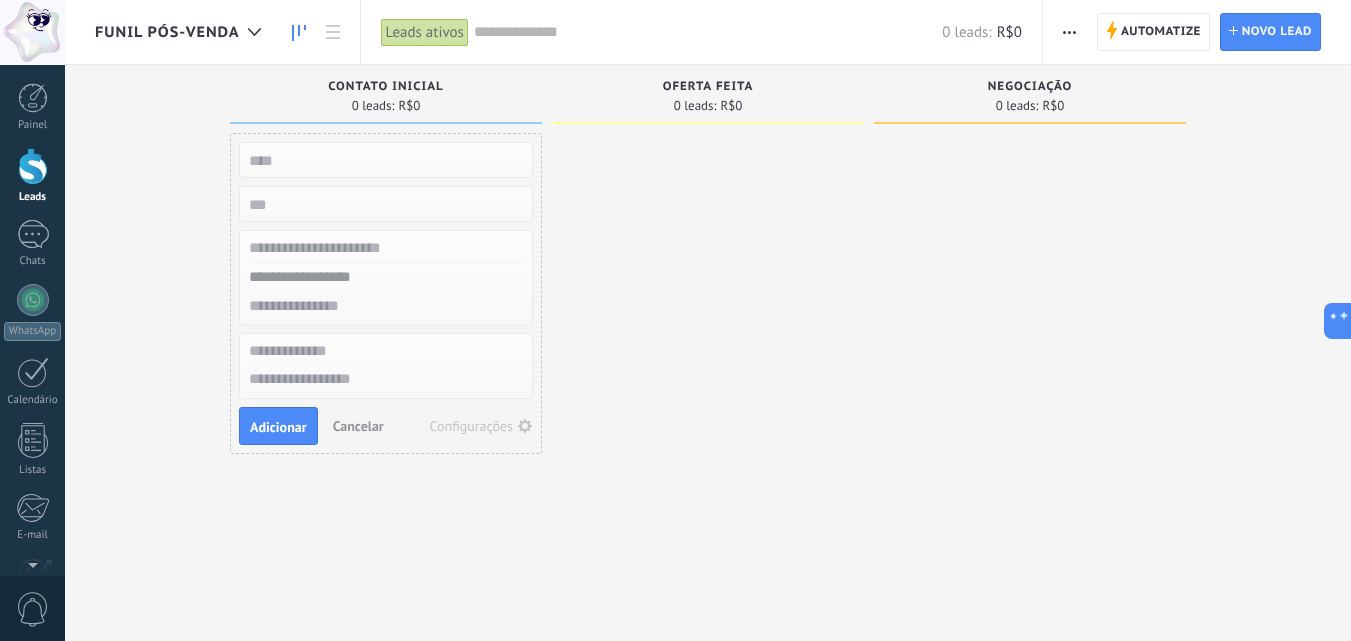 click on "Funil Pós-Venda" at bounding box center (167, 32) 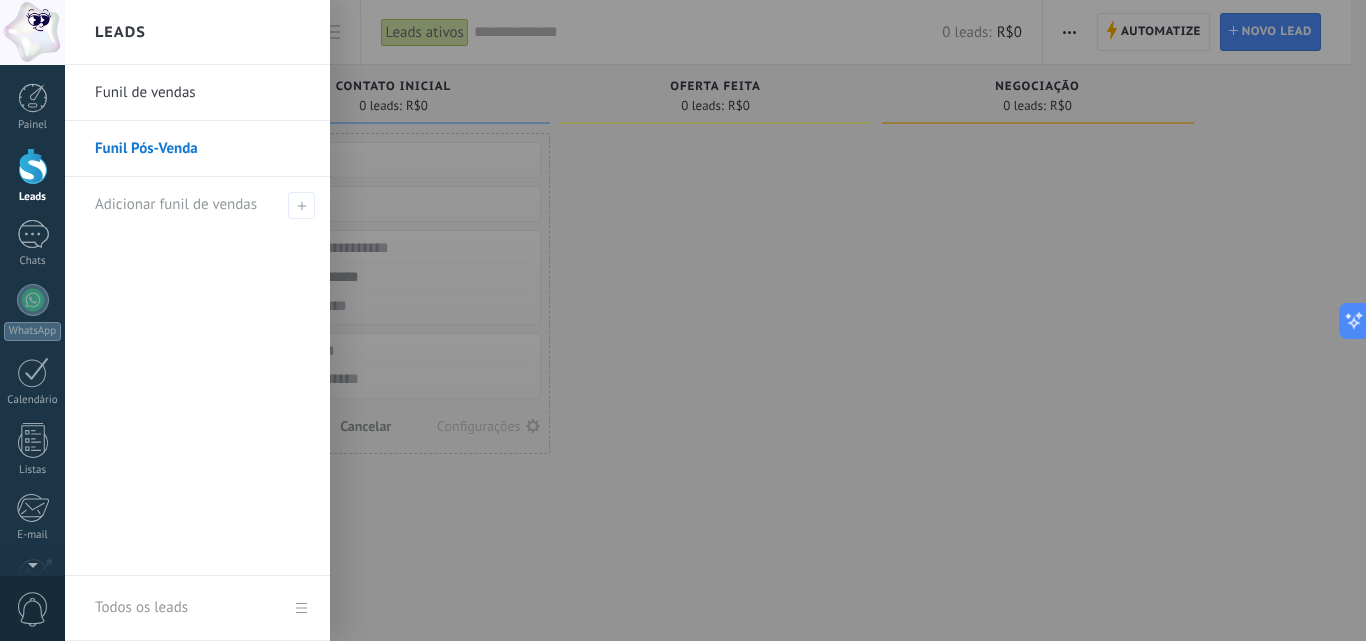click on "Funil de vendas" at bounding box center (202, 93) 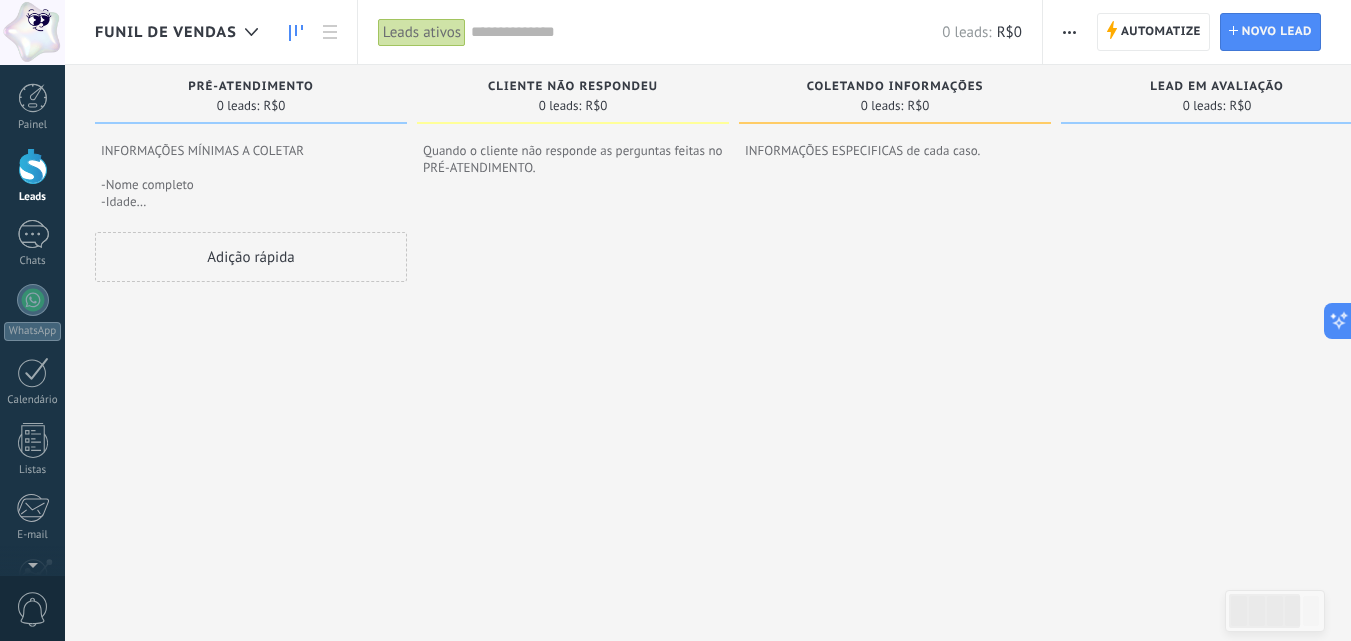 click on "Leads ativos" at bounding box center [422, 32] 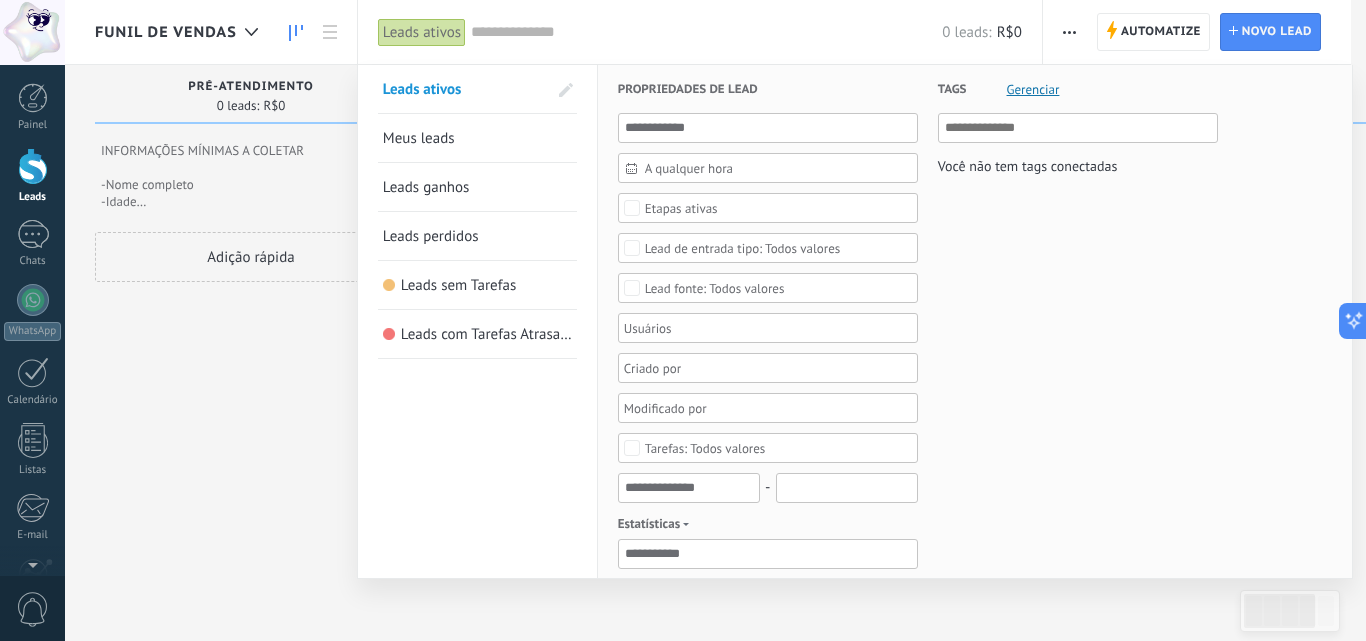 click at bounding box center [683, 320] 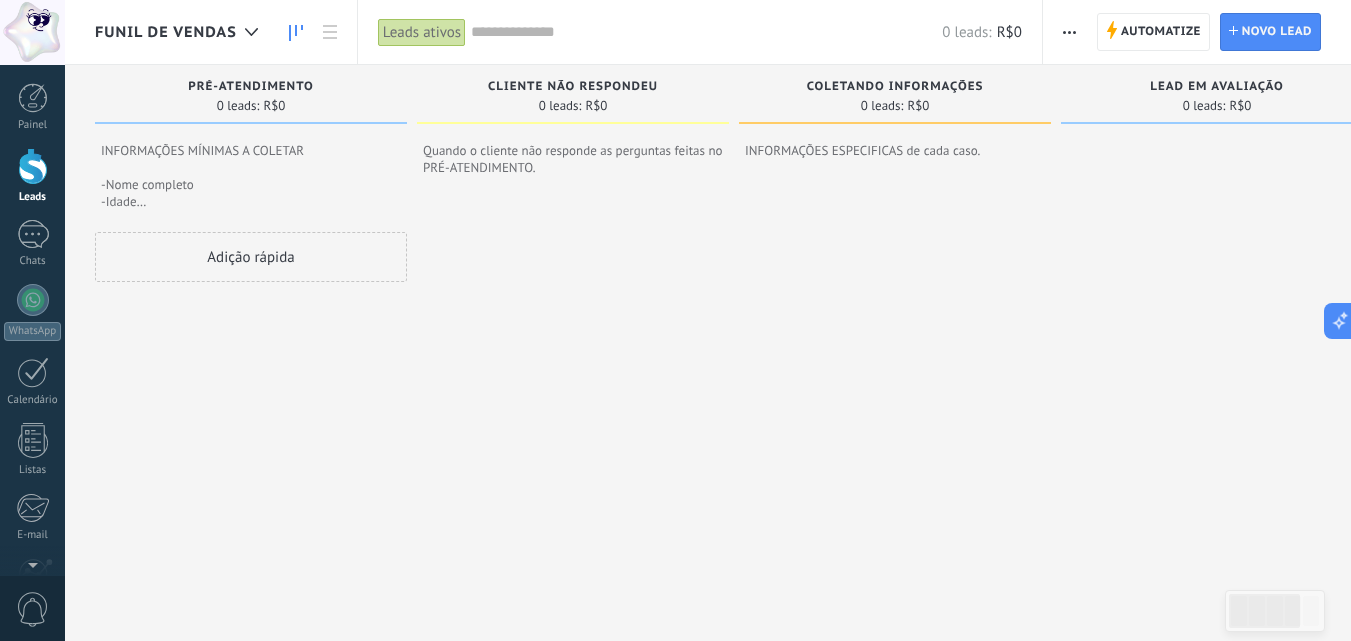click 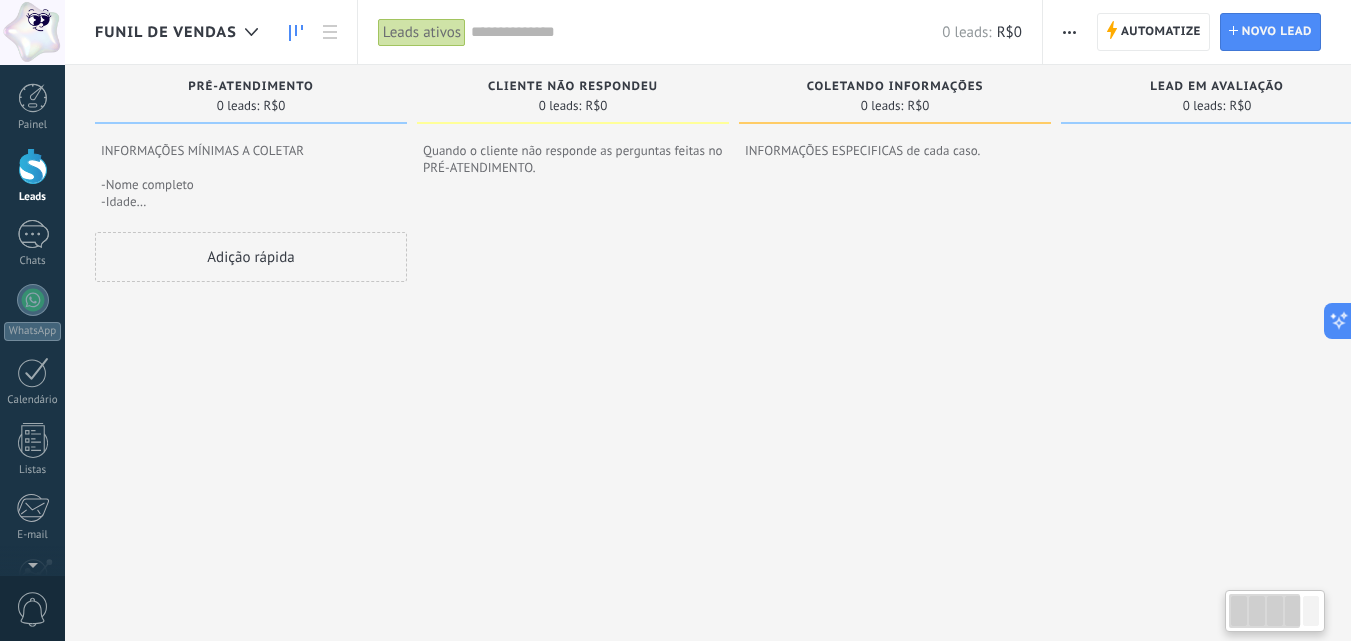click on "Adição rápida" at bounding box center (251, 422) 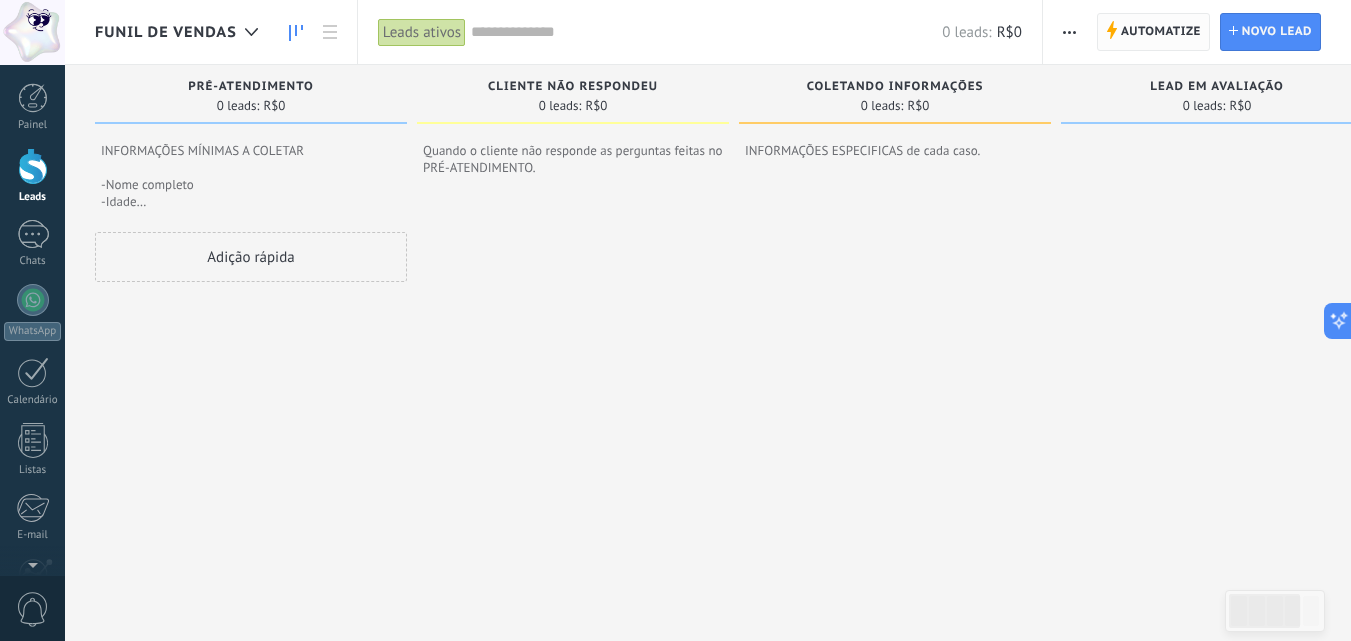 click on "Automatize" at bounding box center (1161, 32) 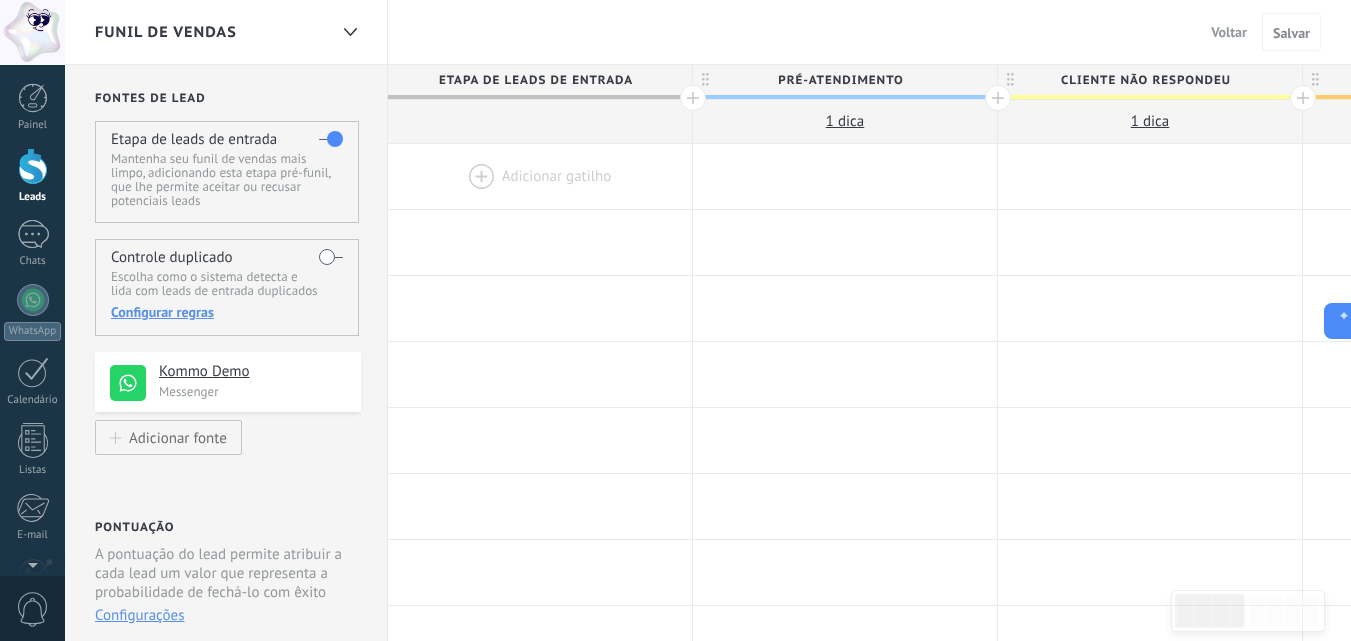 click at bounding box center [540, 176] 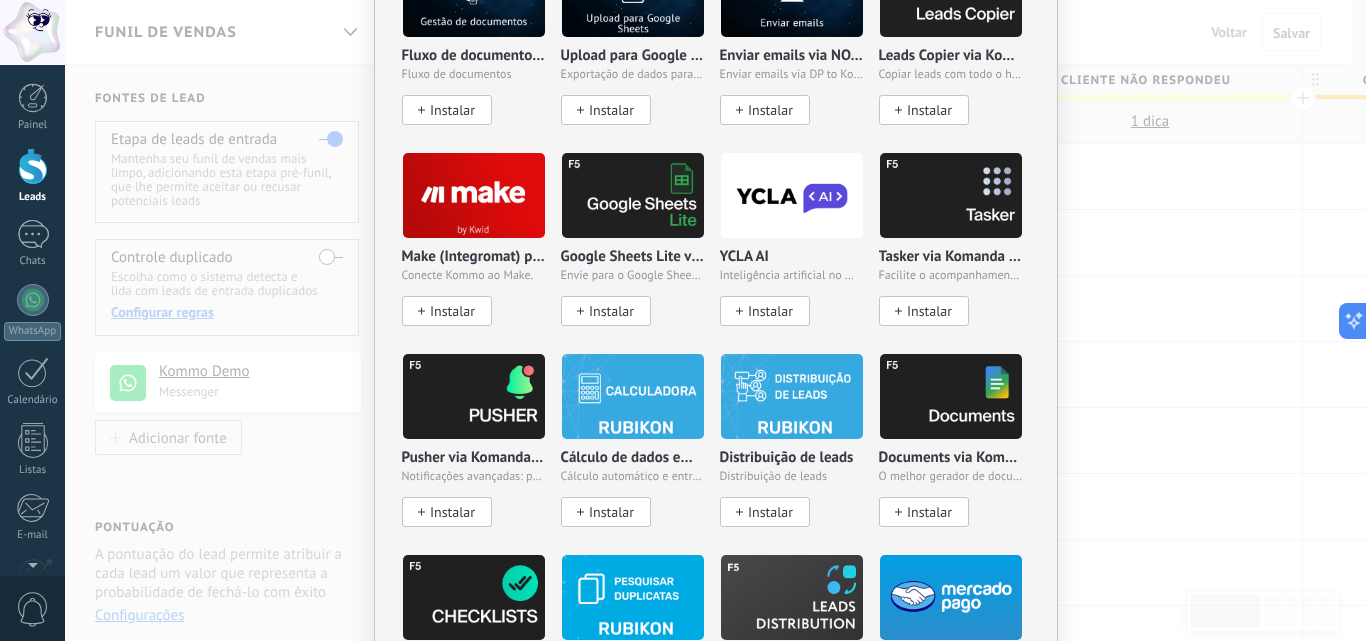 scroll, scrollTop: 2260, scrollLeft: 0, axis: vertical 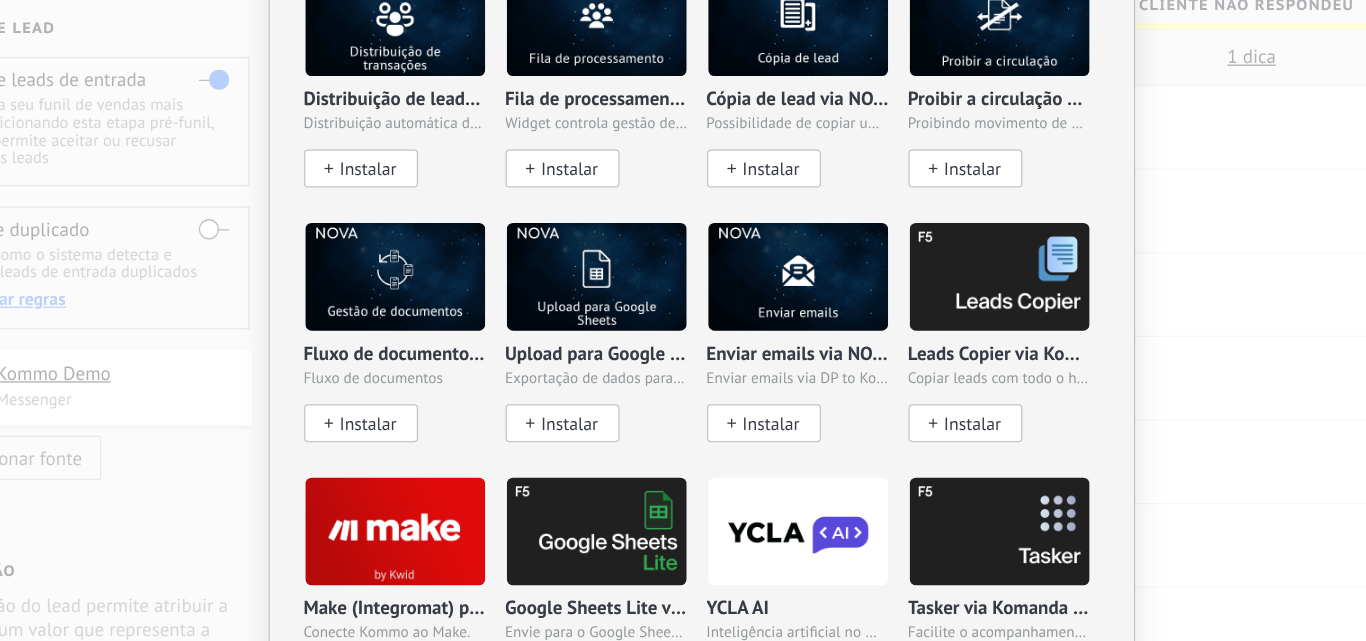 click on "Upload para Google Sheets via NOVA Exportação de dados para o Google Sheets via DP Instalar" at bounding box center (633, 386) 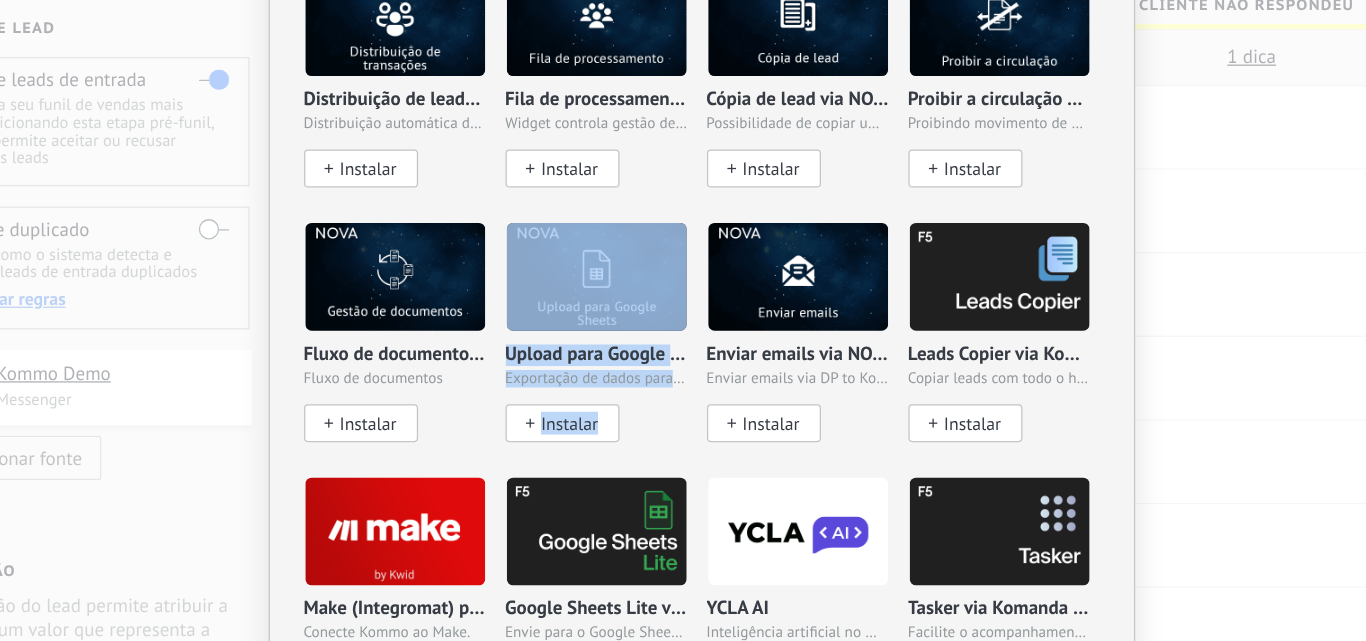 drag, startPoint x: 691, startPoint y: 408, endPoint x: 683, endPoint y: 255, distance: 153.20901 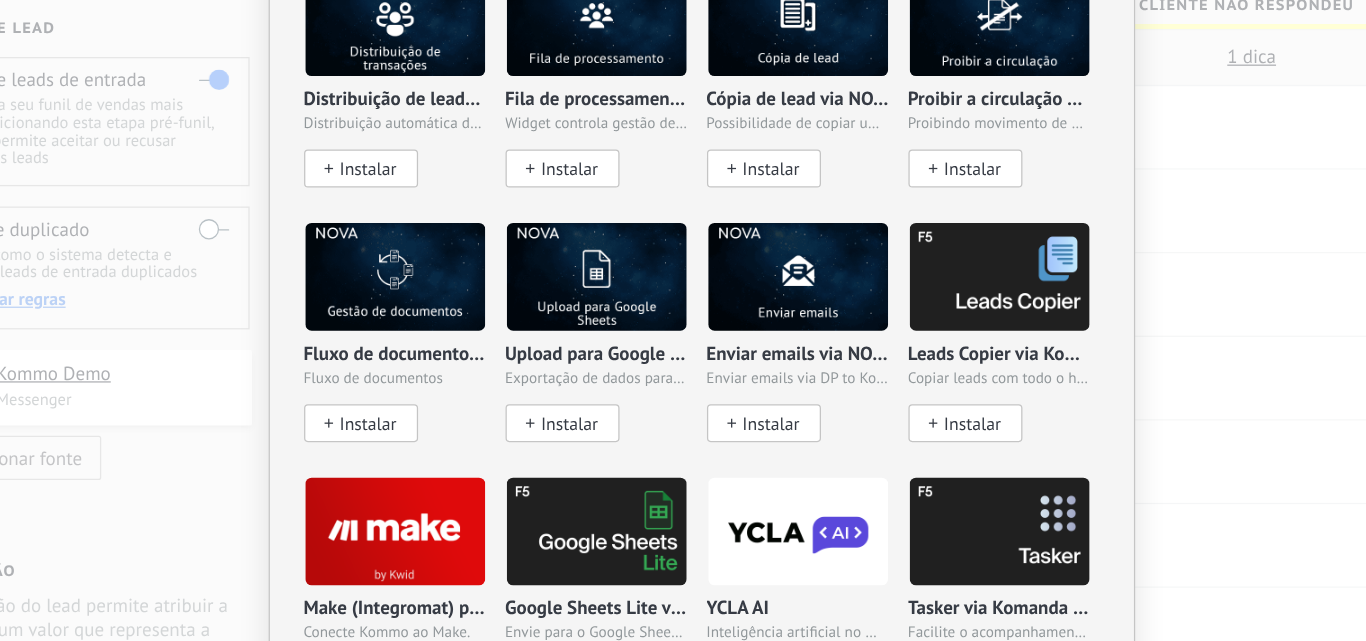 click on "Sem resultados. Robô de vendas Agente de IA Adicionar uma tarefa Enviar um webhook Mudar a etapa do lead Alterar usuário de lead Widgets Google Analytics Conecte sua conta do Google Analytics e crie o Google Analytics personalizado Adicionar AdWords Adicionar leads anuncios do Google automaticamente às campanhas publicitárias segmentadas Autorizar Meta Conversions API Sincronize sua conta Meta para otimizar seus anúncios Conectar Facebook Adicionar leads às campanhas de redirecionamento do Facebook Conectar Chatter - WA+ChatGPT via Komanda F5 Integração do WhatsApp, Telegram, Avito & VK Instalar  Documentos do Google por AMOGURU  Documentos do Google por AMOGURU Instalar Distribuição inteligente por AMOGURU Distribuição inteligente de leads do AMOGURU Instalar Bloco de mudança de status por AMOGURU Mova leads apenas para estágios configurados. Instalar  Whatsapp por YouMessages Integração Whatsapp e construtor de bot Instalar Calculadora de campo. Fórmulas Calculadora de campo. Fórmulas" at bounding box center (715, 320) 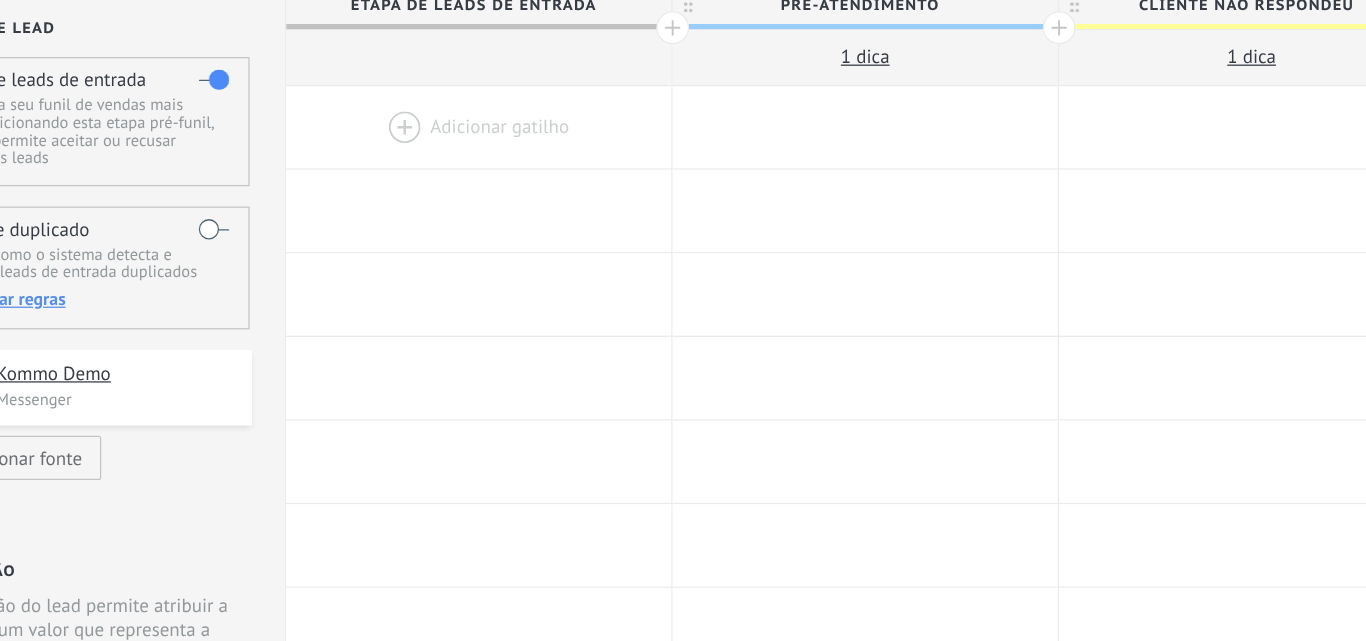 scroll, scrollTop: 0, scrollLeft: 0, axis: both 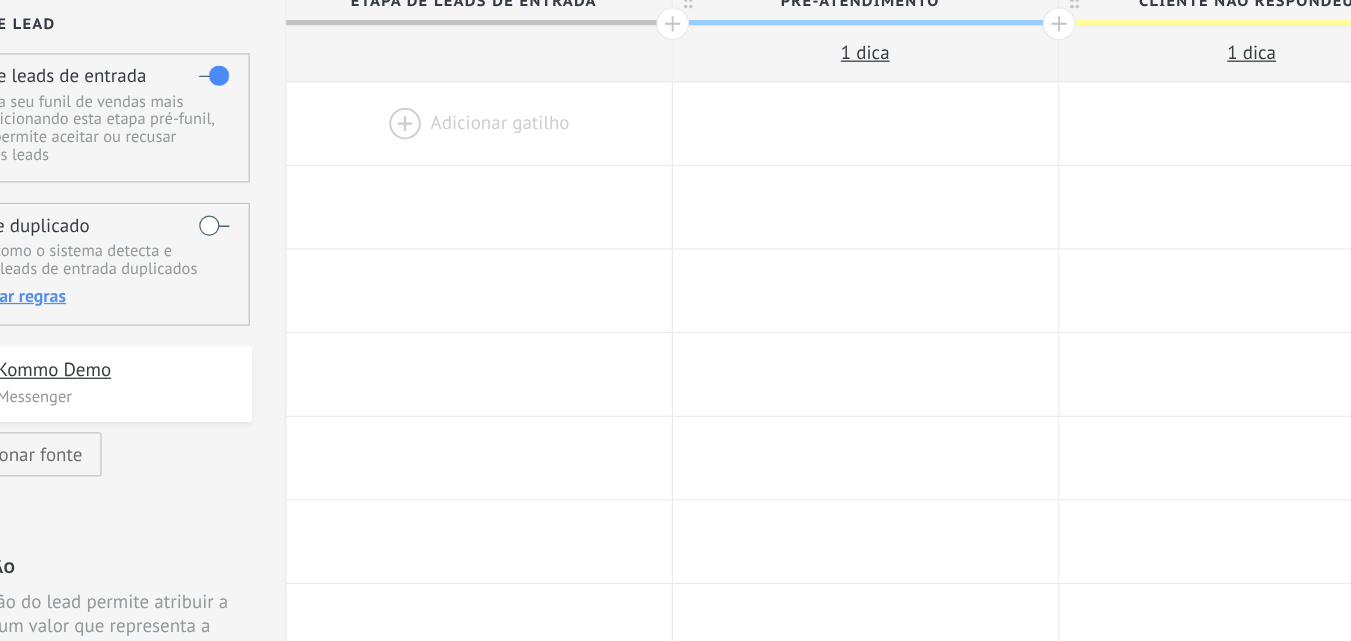 click at bounding box center [540, 176] 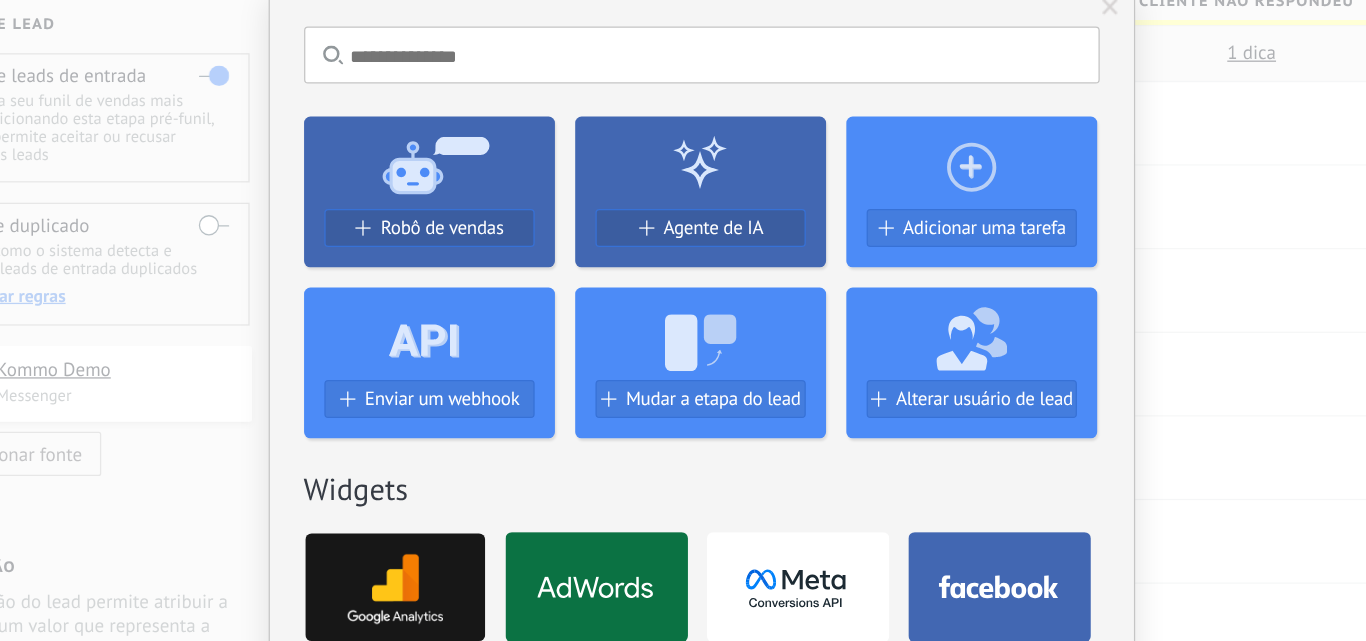 drag, startPoint x: 553, startPoint y: 184, endPoint x: 736, endPoint y: 152, distance: 185.77675 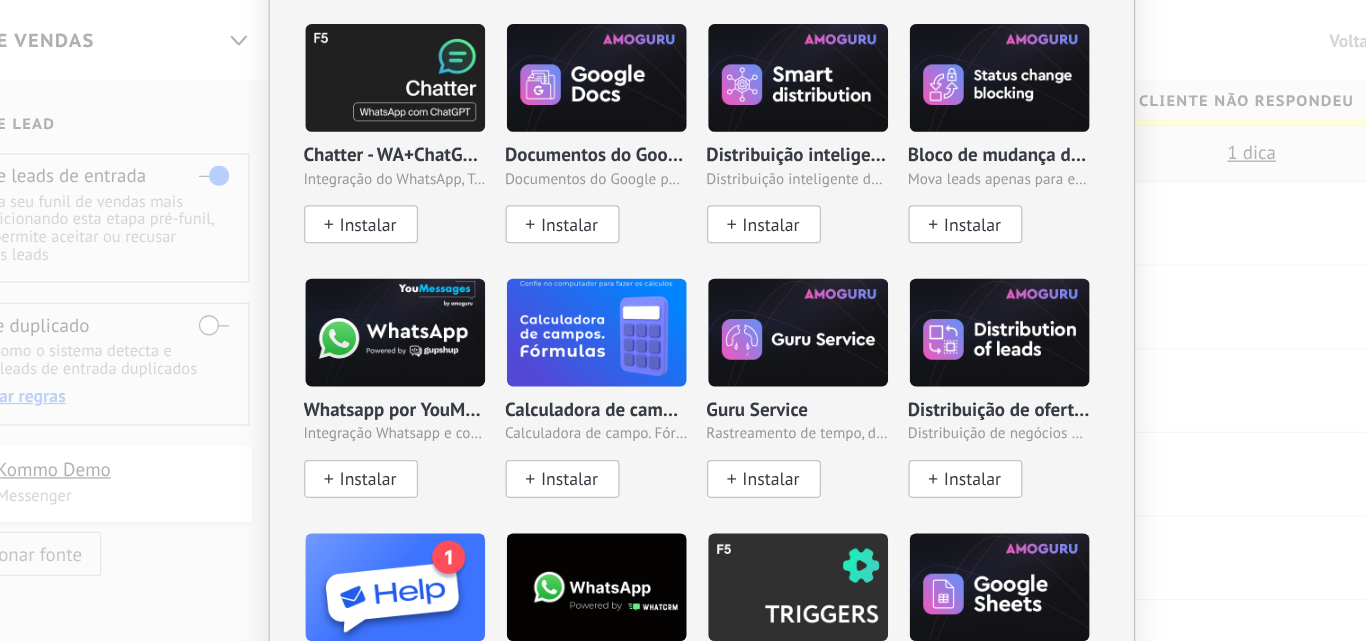 scroll, scrollTop: 710, scrollLeft: 0, axis: vertical 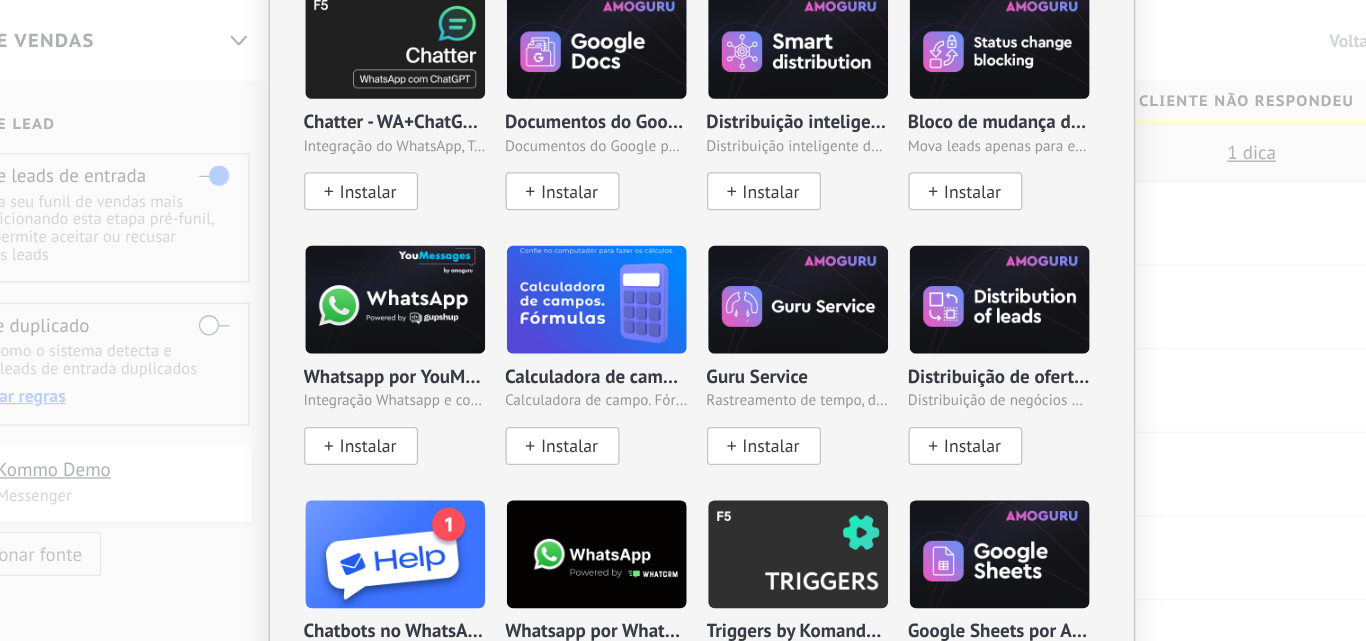click at bounding box center (474, 236) 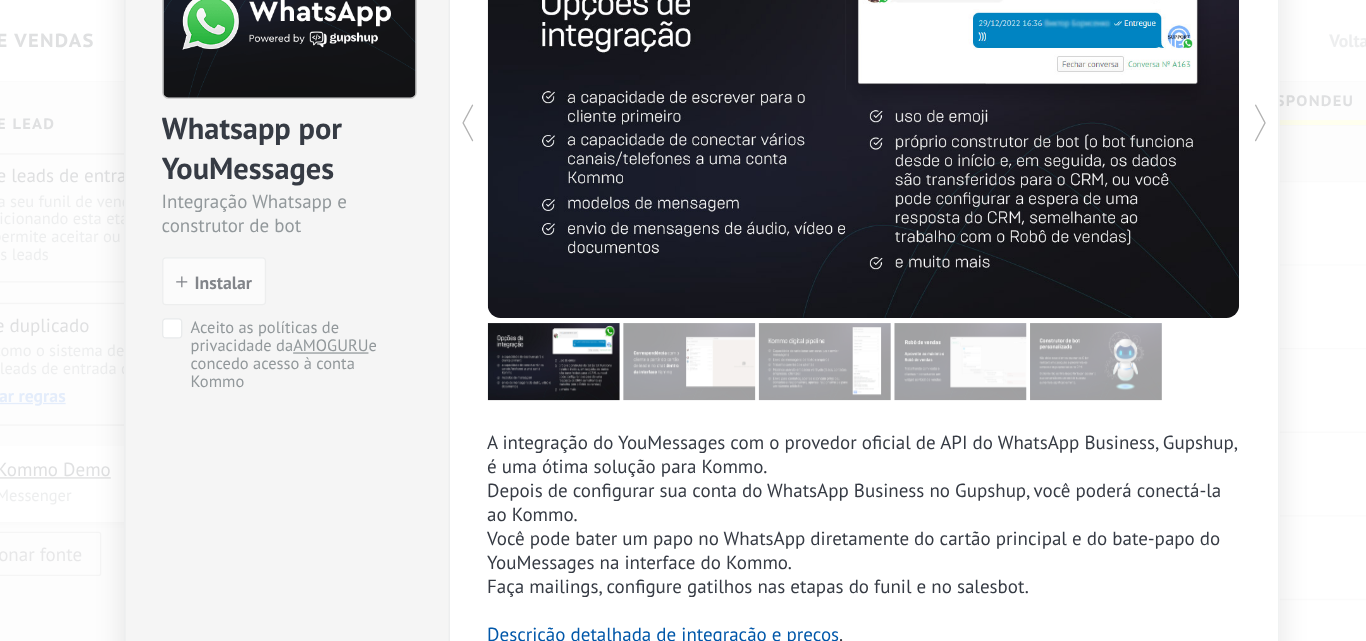 scroll, scrollTop: 161, scrollLeft: 0, axis: vertical 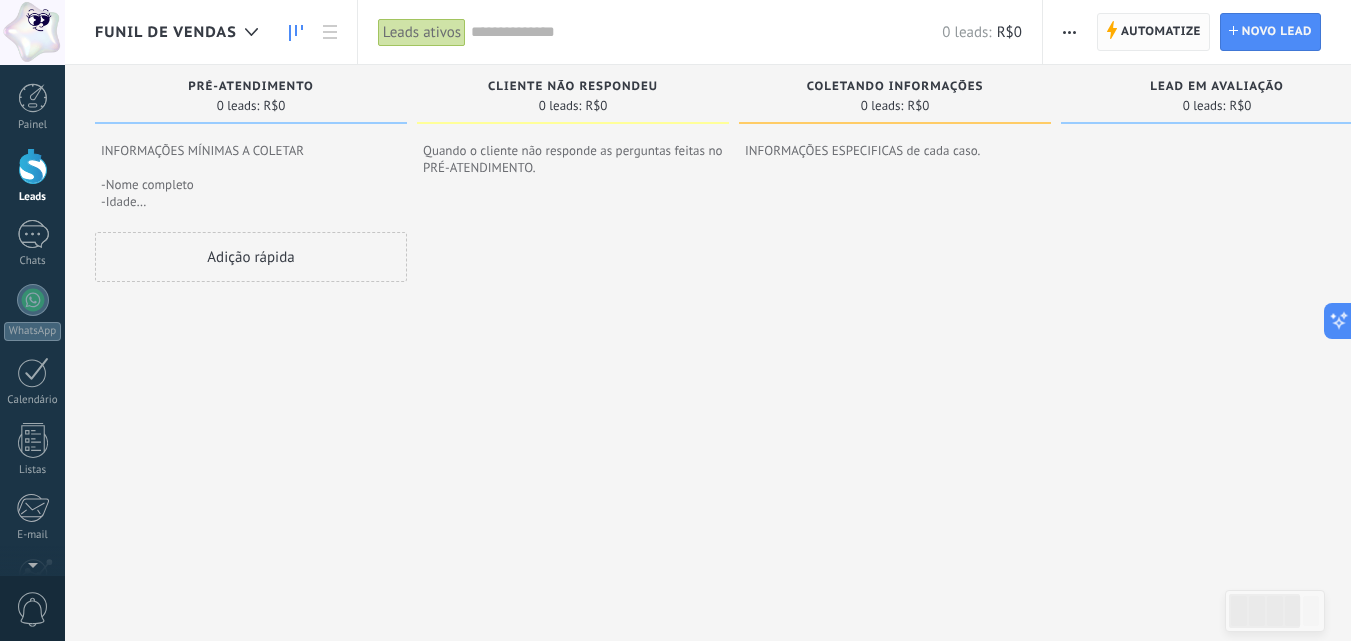 click on "Automatize" at bounding box center [1161, 32] 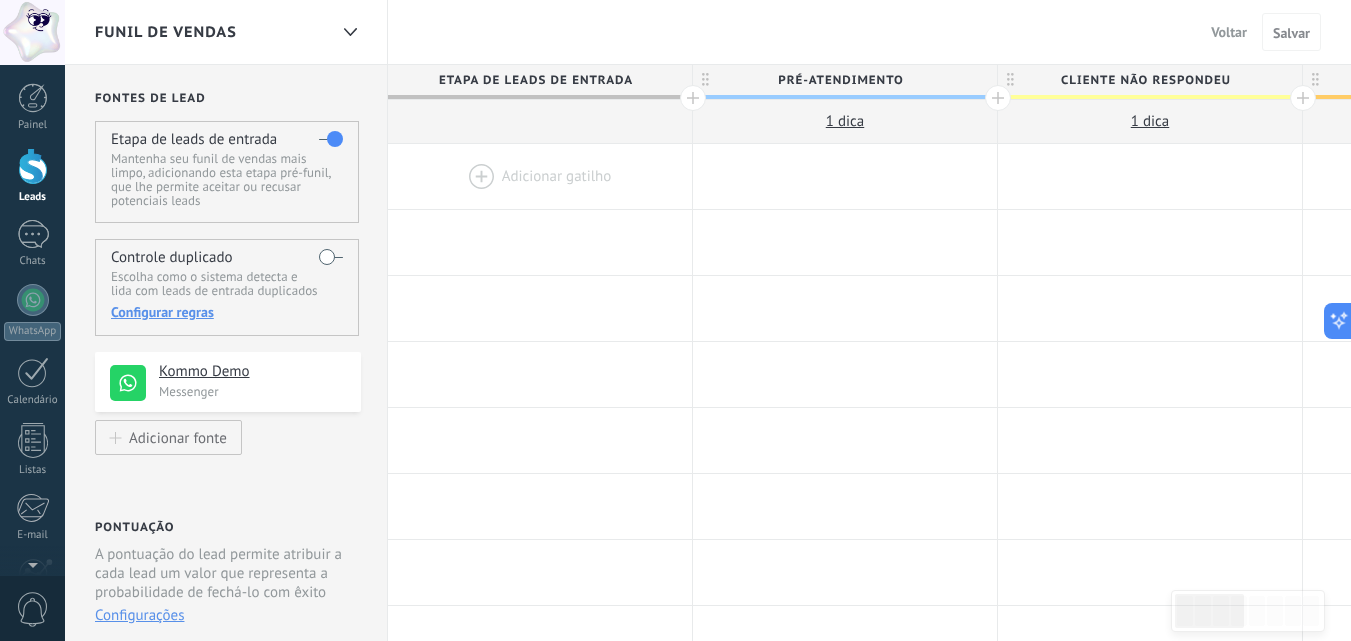 click at bounding box center (540, 176) 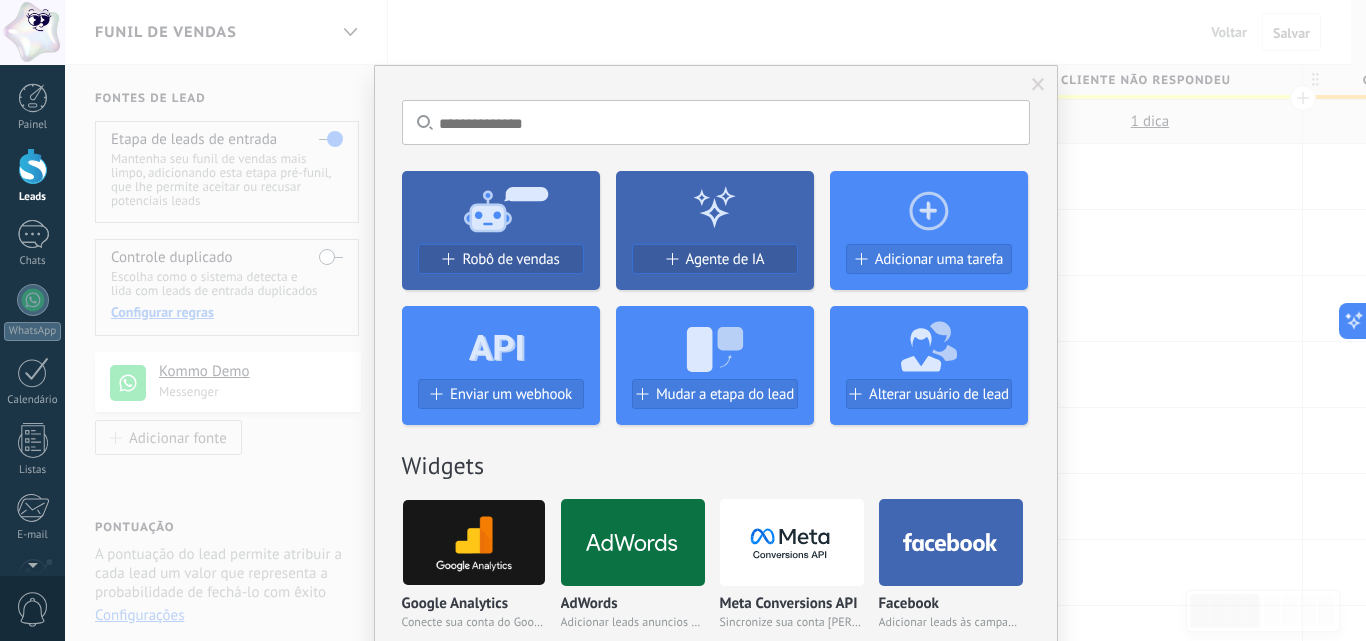 click 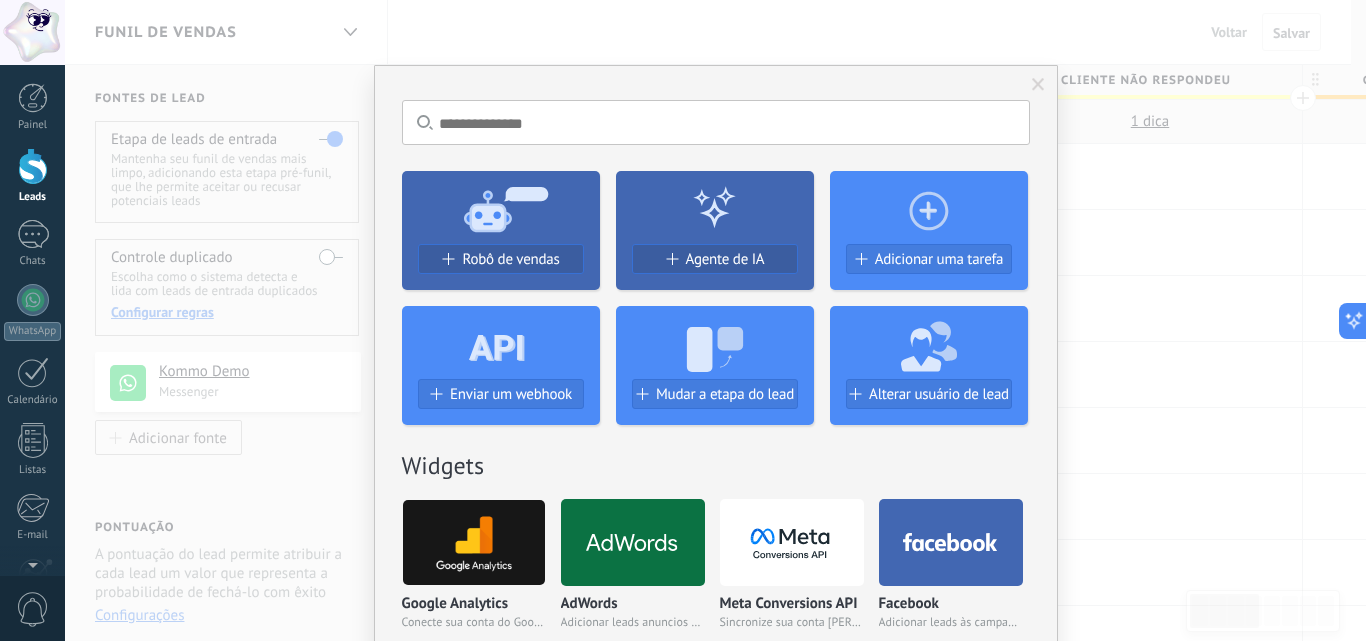 click 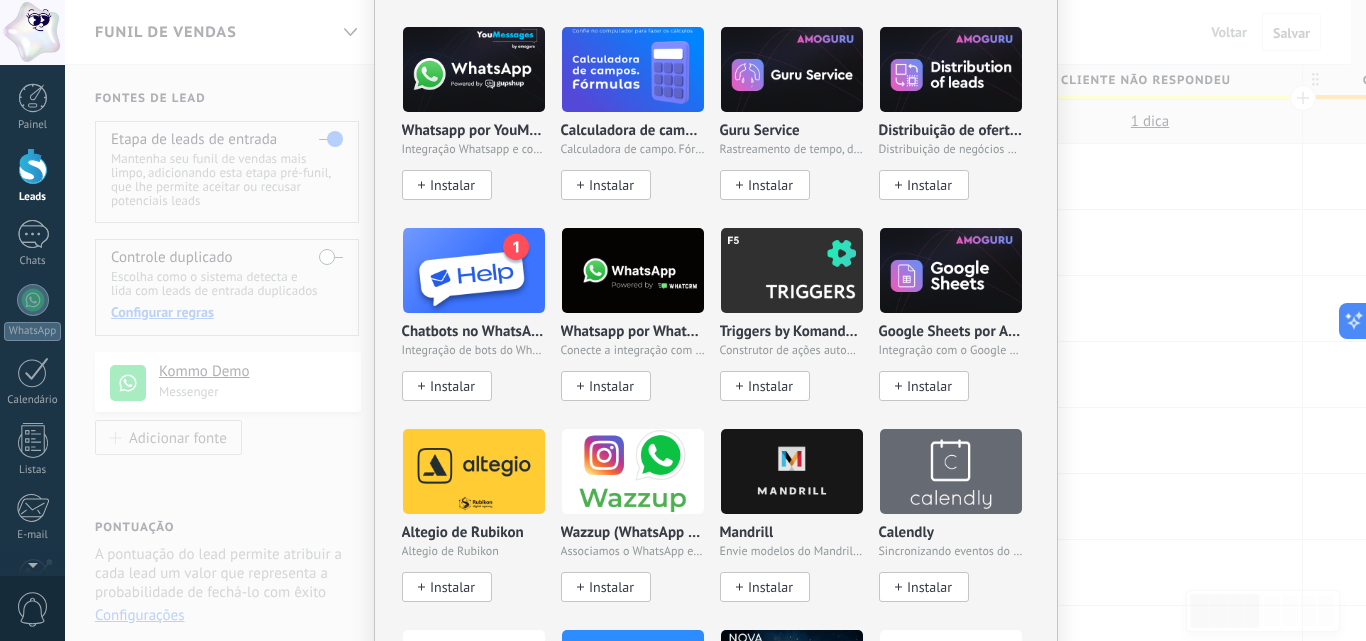 scroll, scrollTop: 900, scrollLeft: 0, axis: vertical 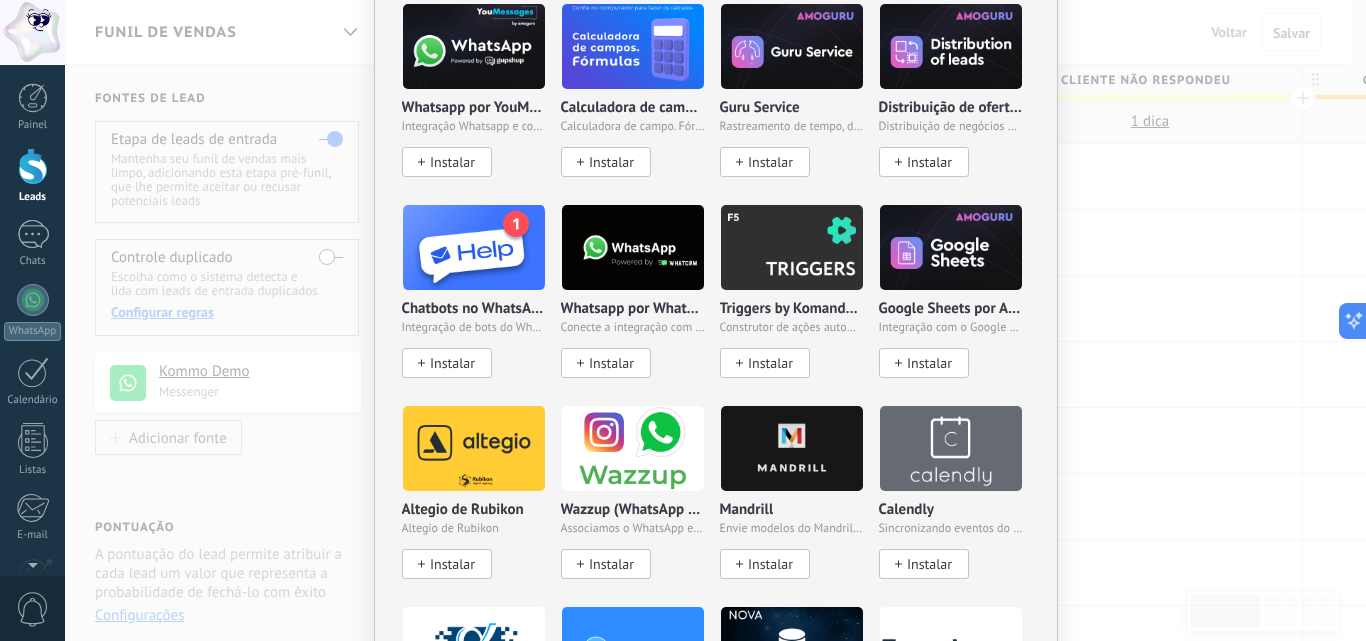 click on "Instalar" at bounding box center [611, 564] 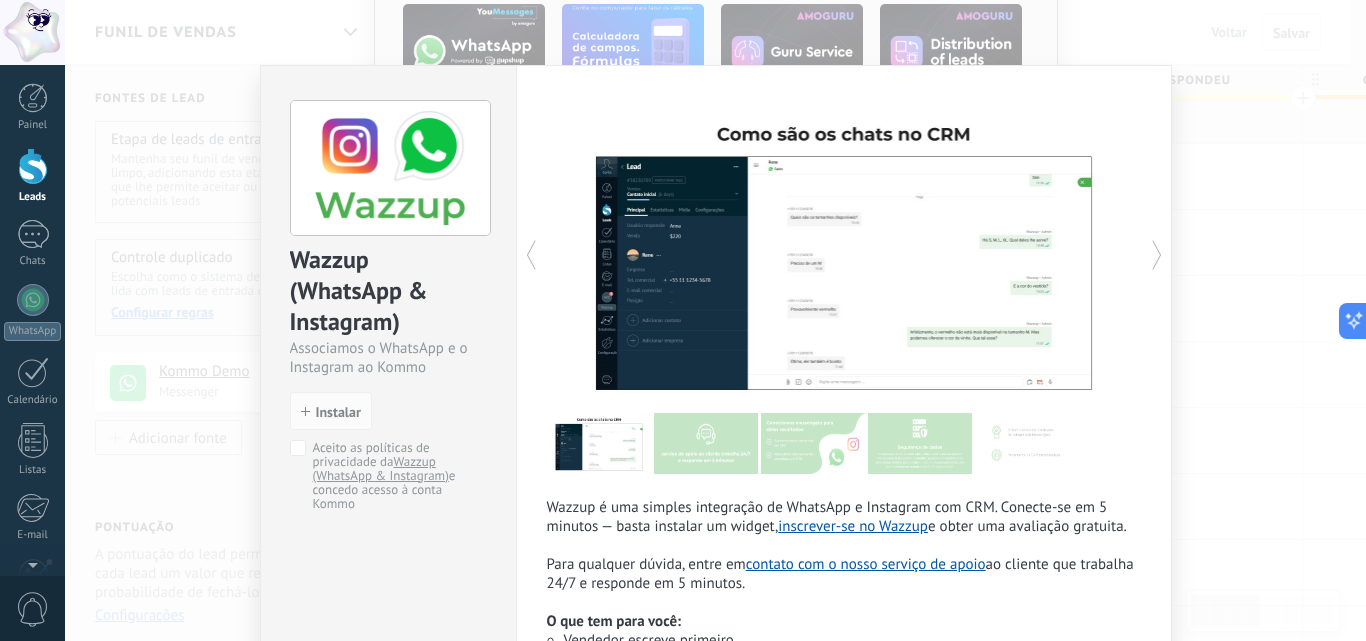 scroll, scrollTop: 199, scrollLeft: 0, axis: vertical 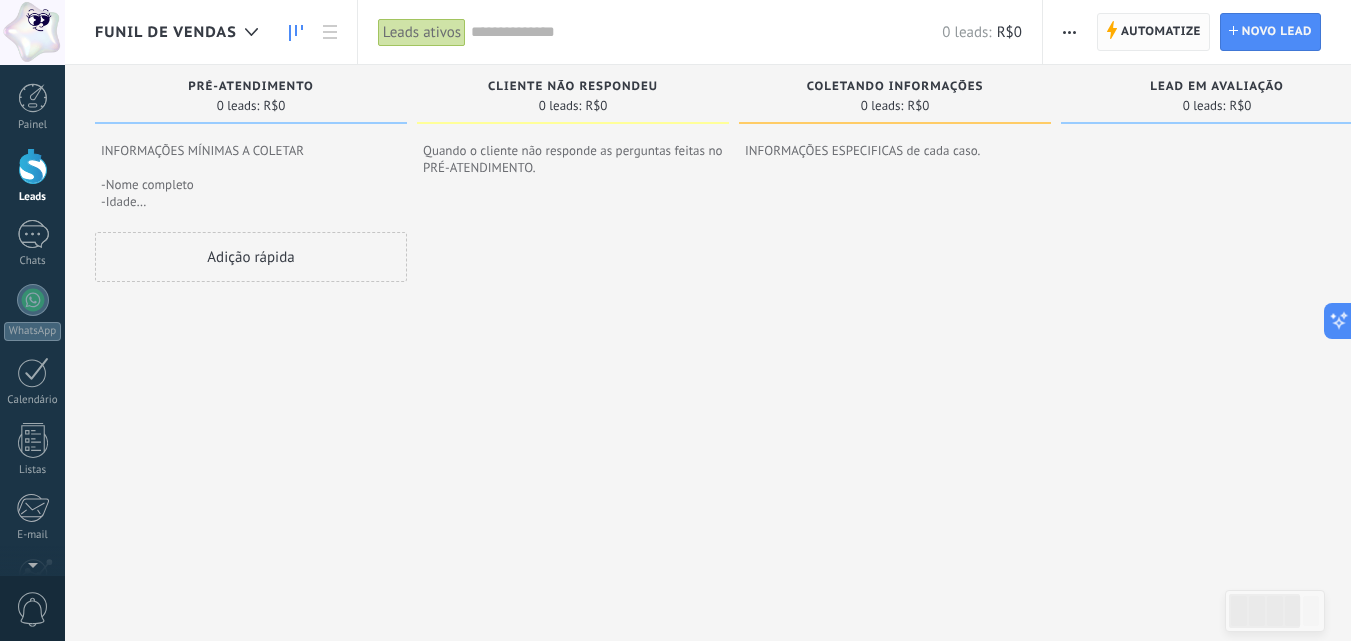 click on "Automatize" at bounding box center [1161, 32] 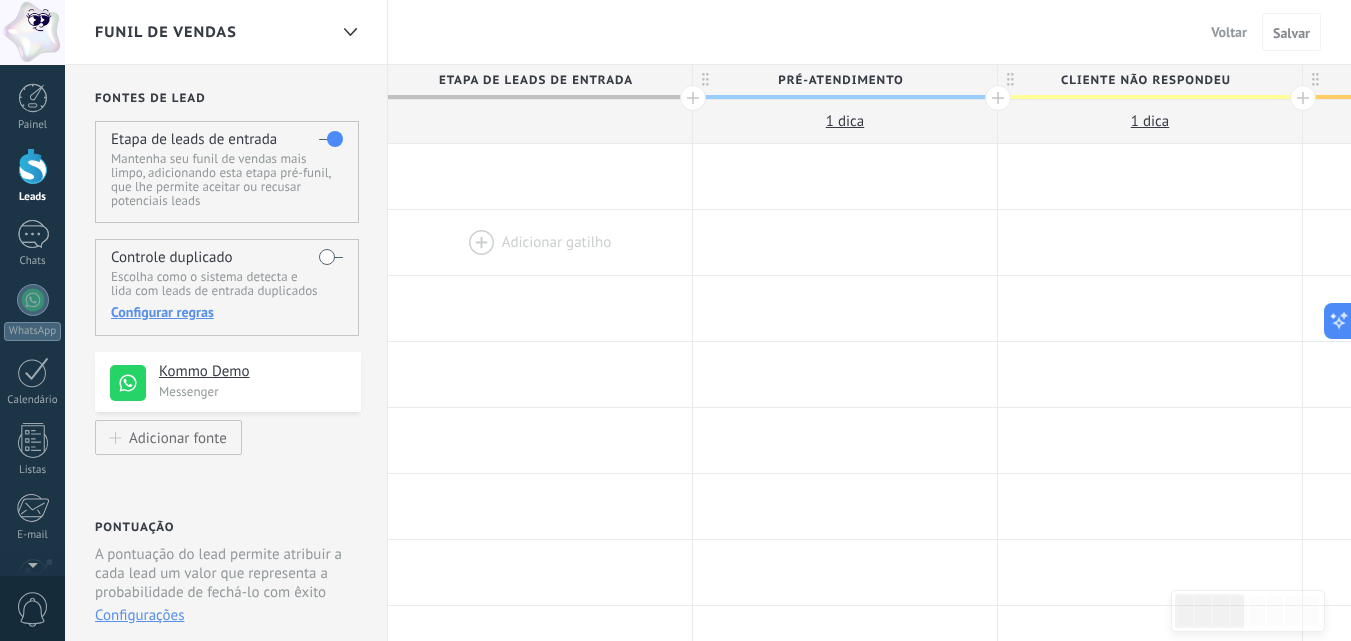 click at bounding box center [540, 242] 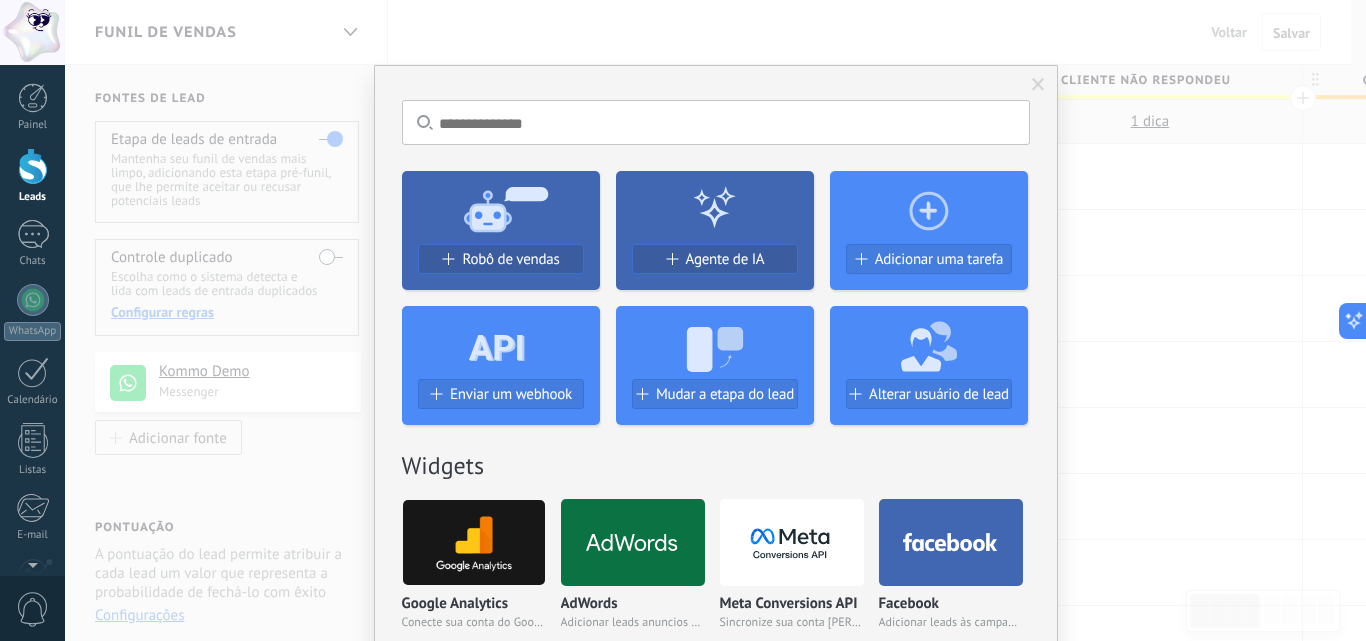 scroll, scrollTop: 300, scrollLeft: 0, axis: vertical 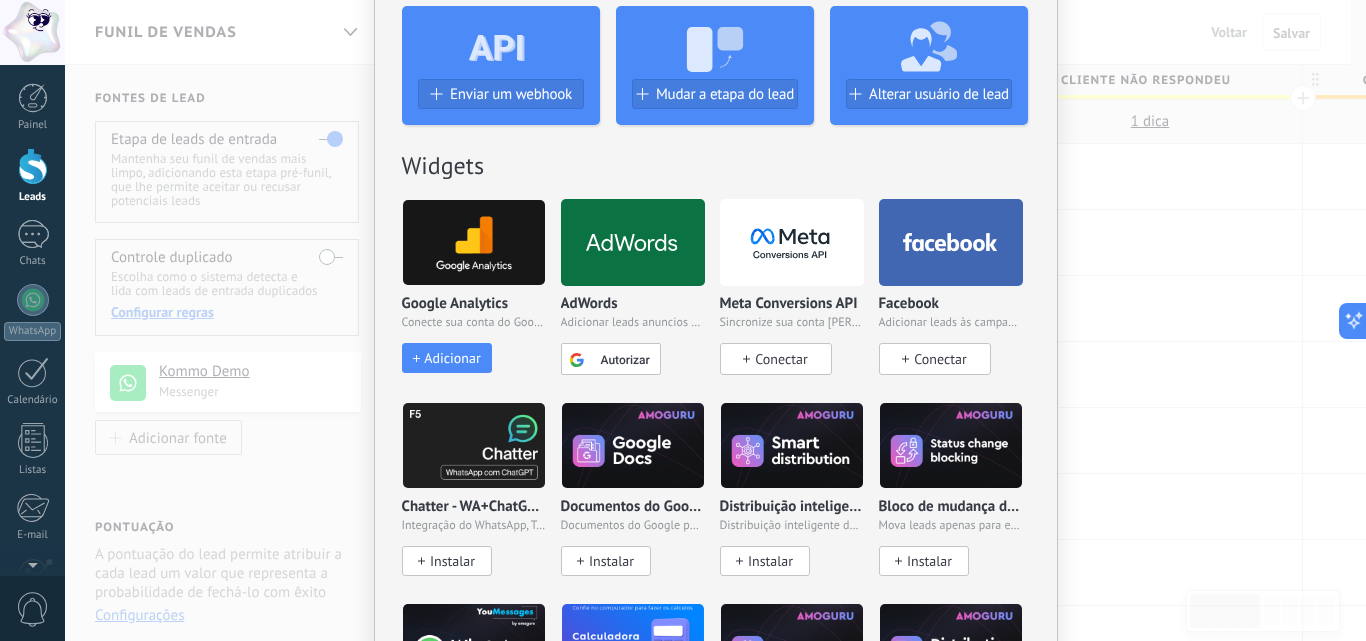 click at bounding box center [32, 32] 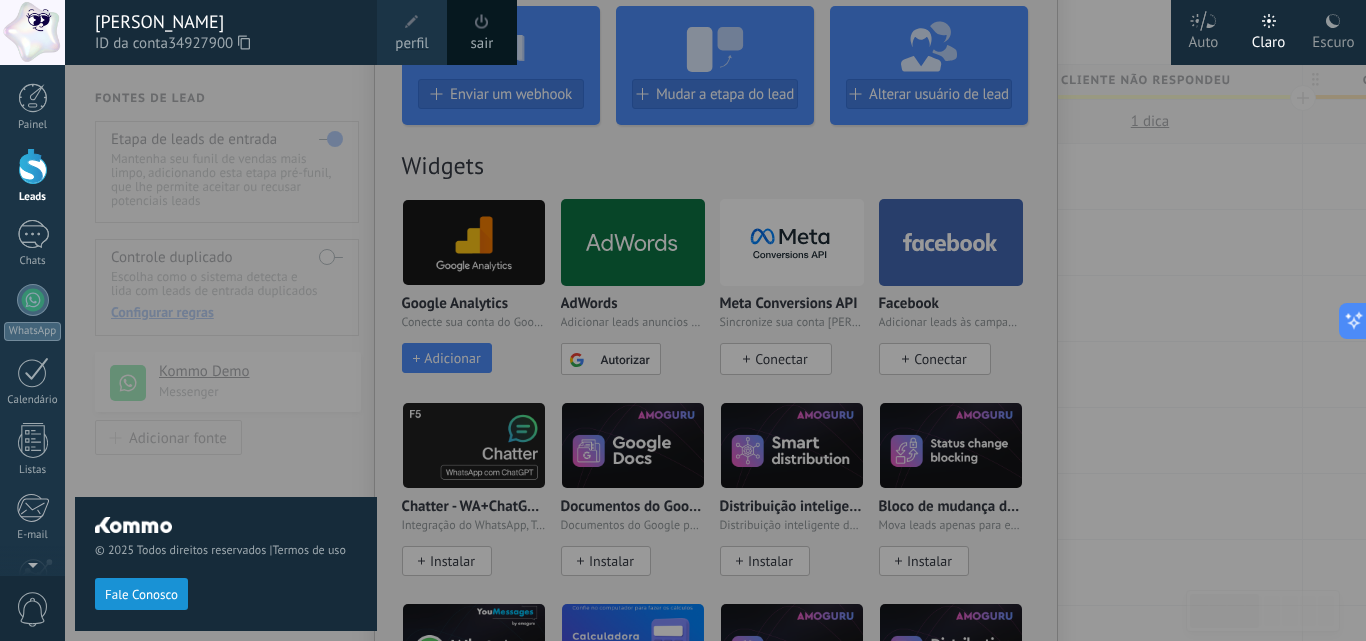 click at bounding box center (32, 32) 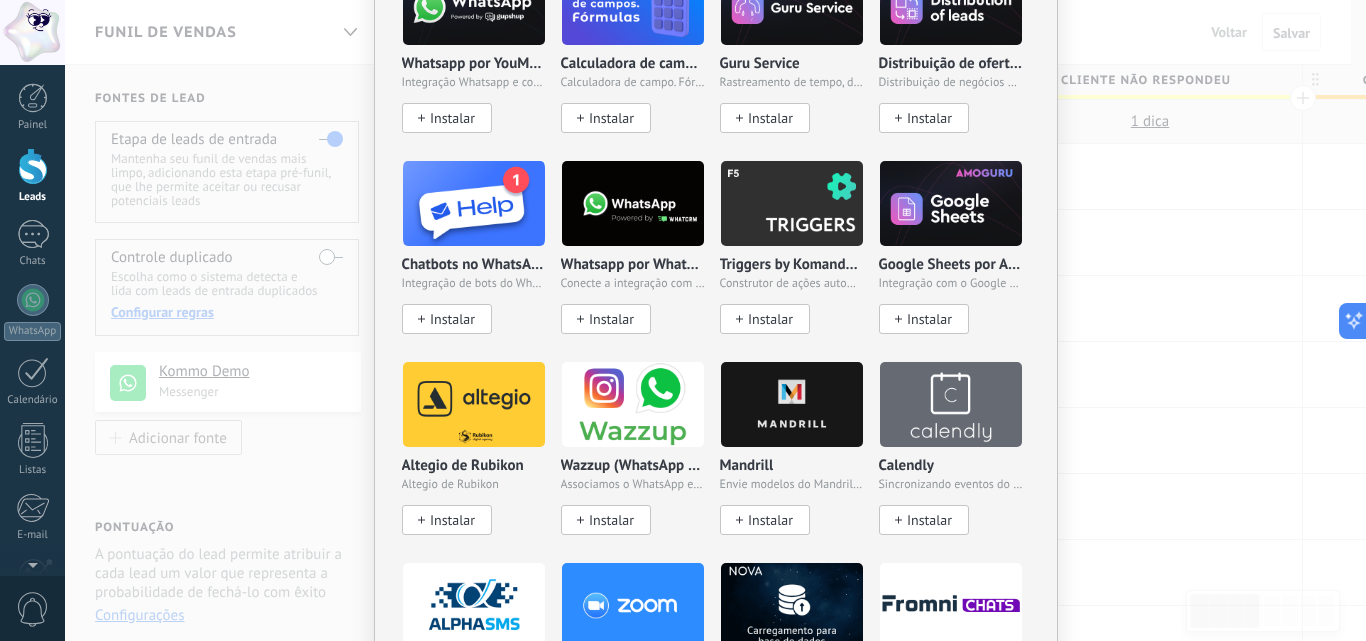 scroll, scrollTop: 1000, scrollLeft: 0, axis: vertical 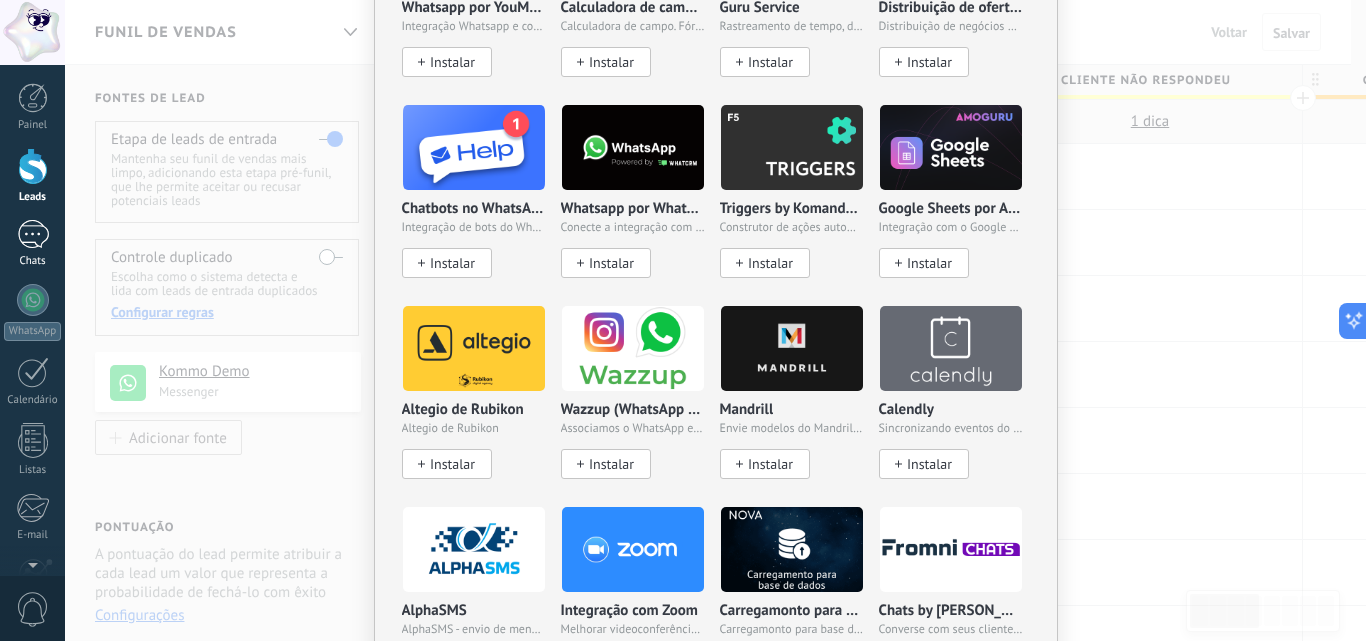 click at bounding box center (33, 234) 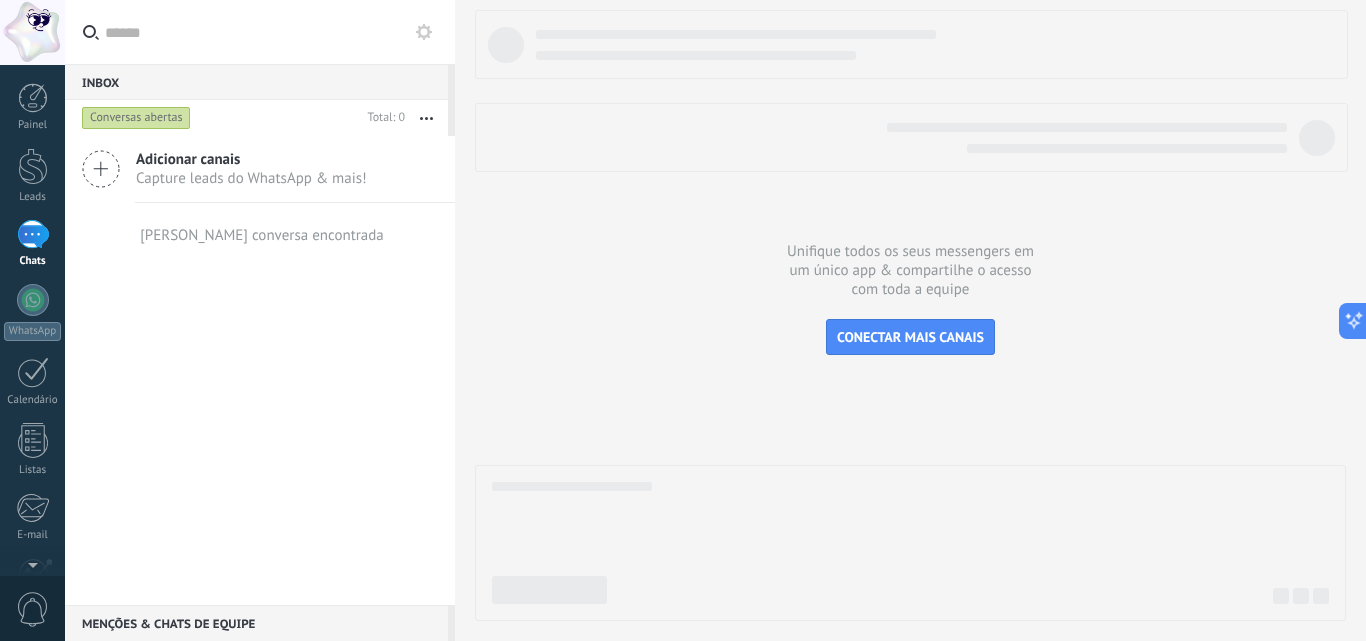 click 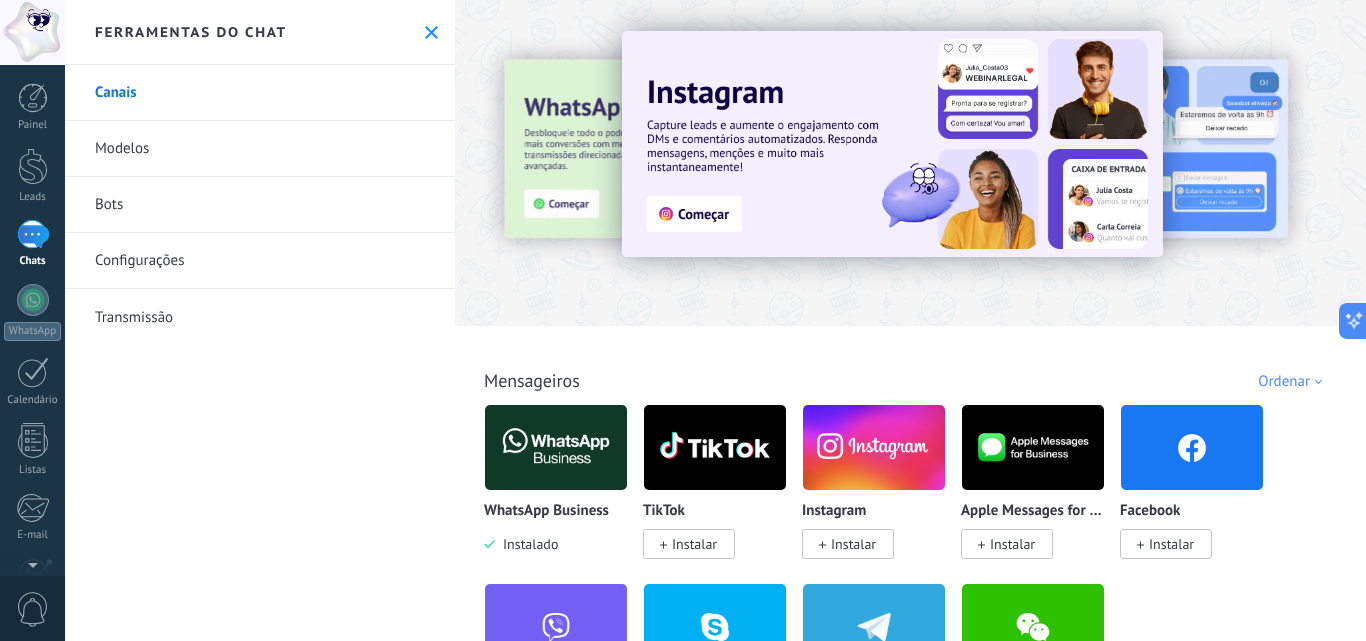 click at bounding box center (556, 447) 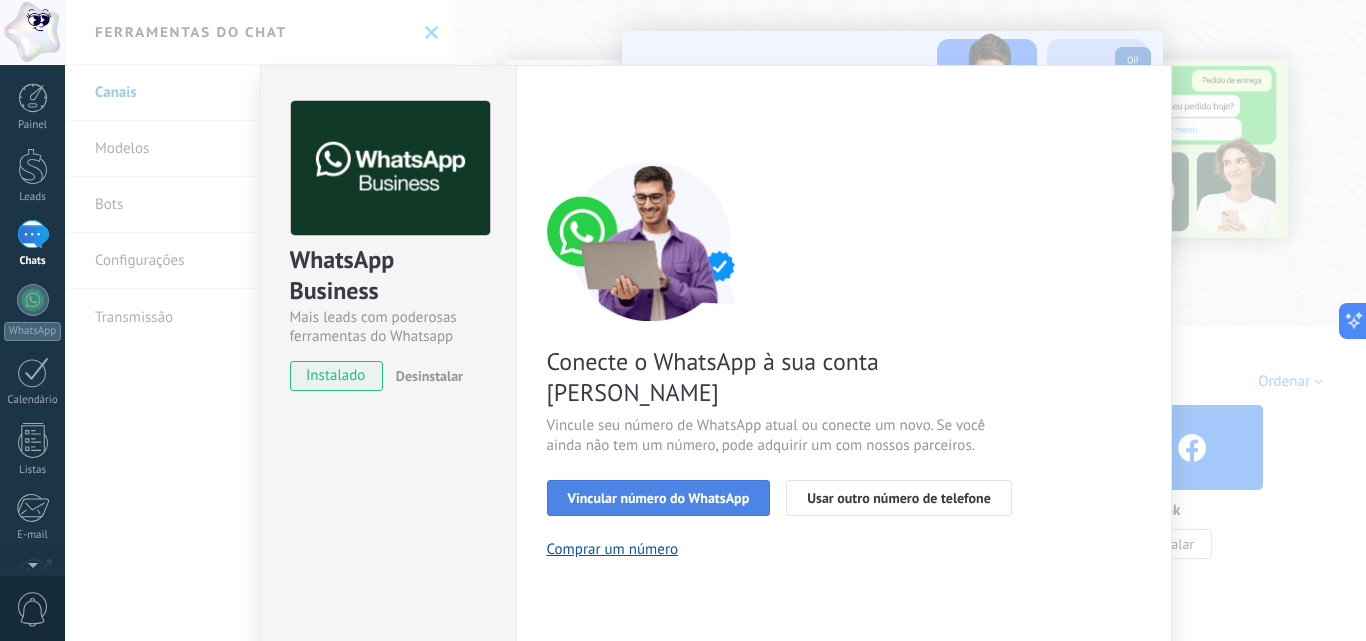 click on "Vincular número do WhatsApp" at bounding box center [659, 498] 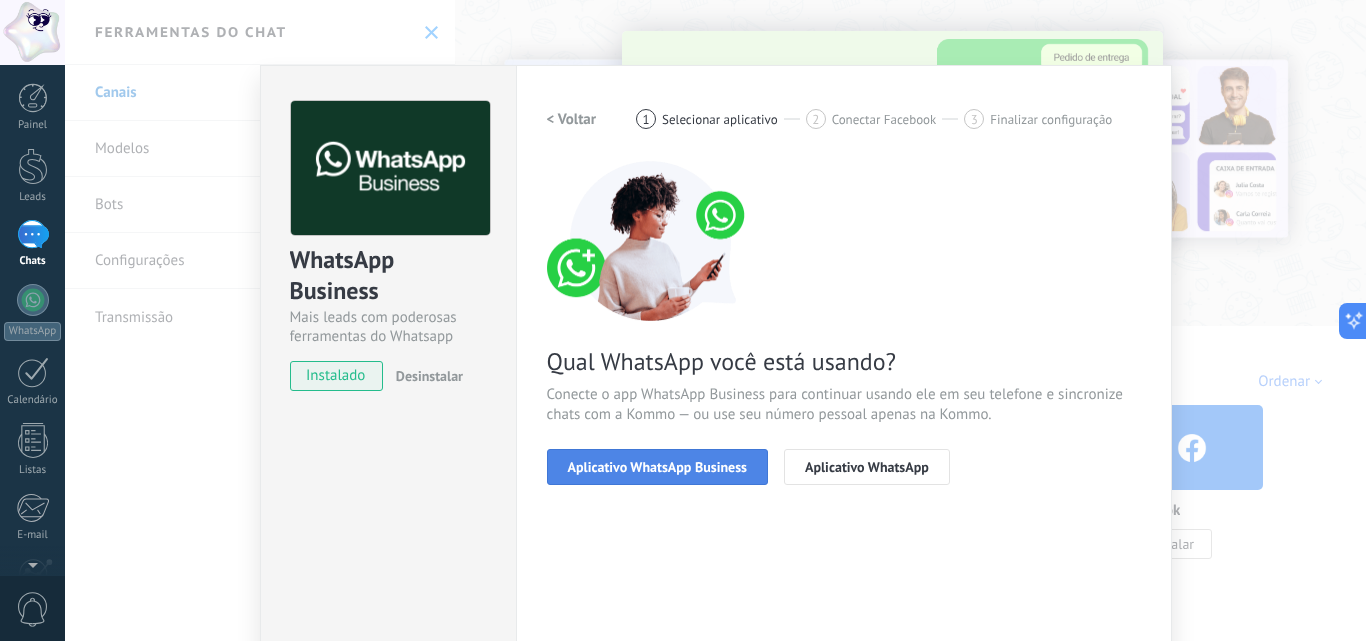 click on "Aplicativo WhatsApp Business" at bounding box center [657, 467] 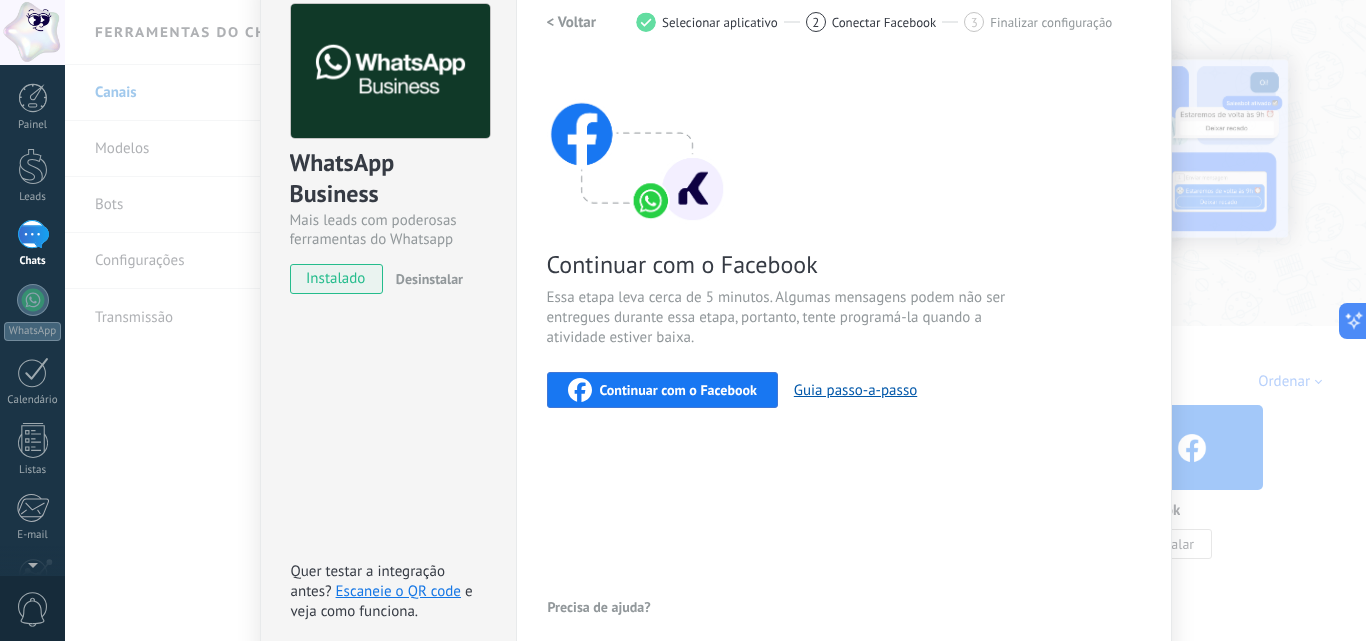 scroll, scrollTop: 0, scrollLeft: 0, axis: both 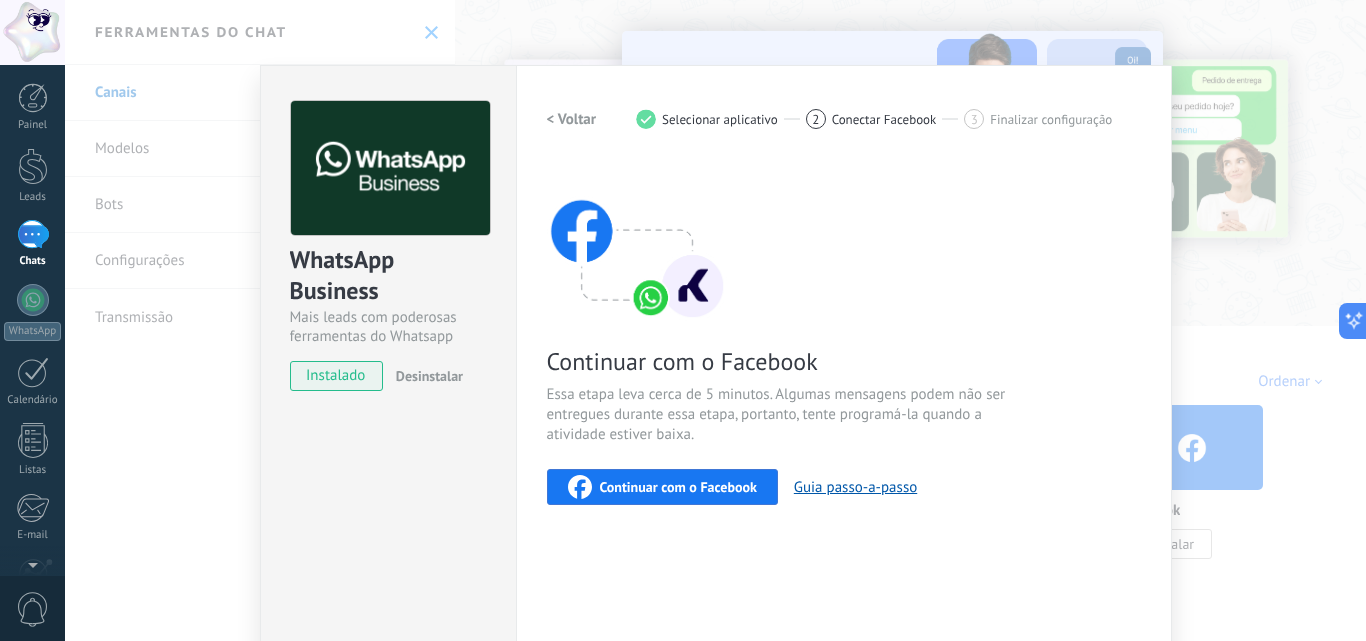 click on "Continuar com o Facebook" at bounding box center [678, 487] 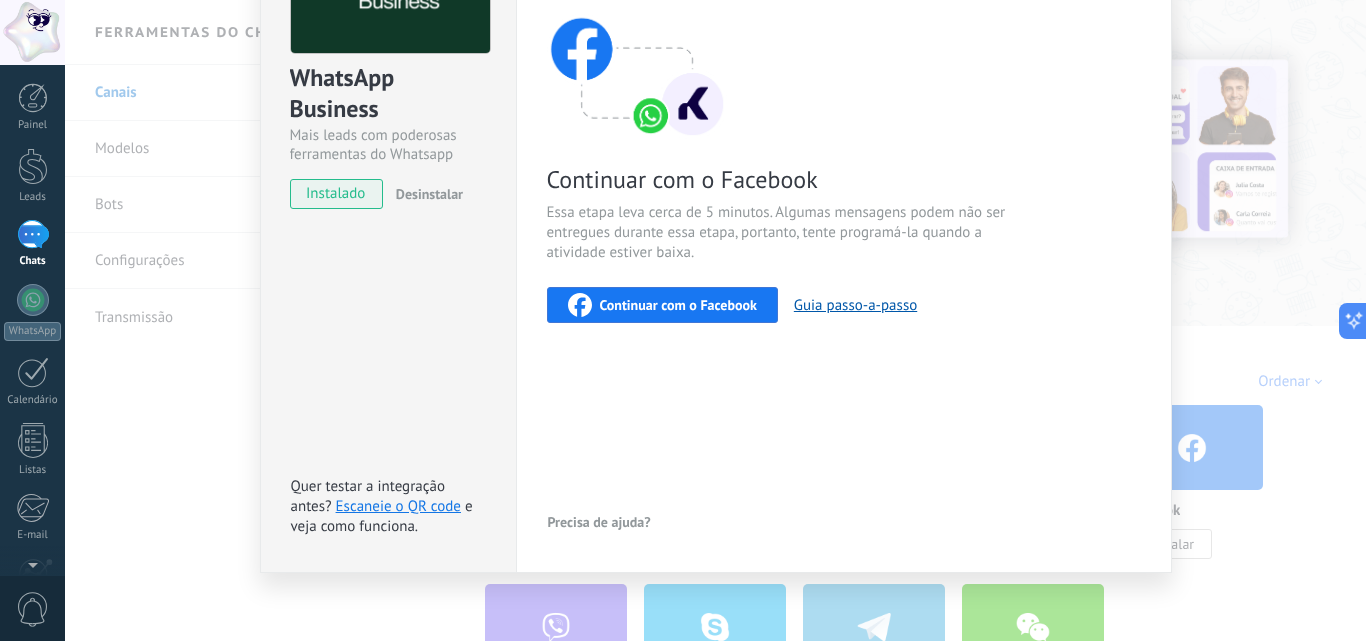 scroll, scrollTop: 189, scrollLeft: 0, axis: vertical 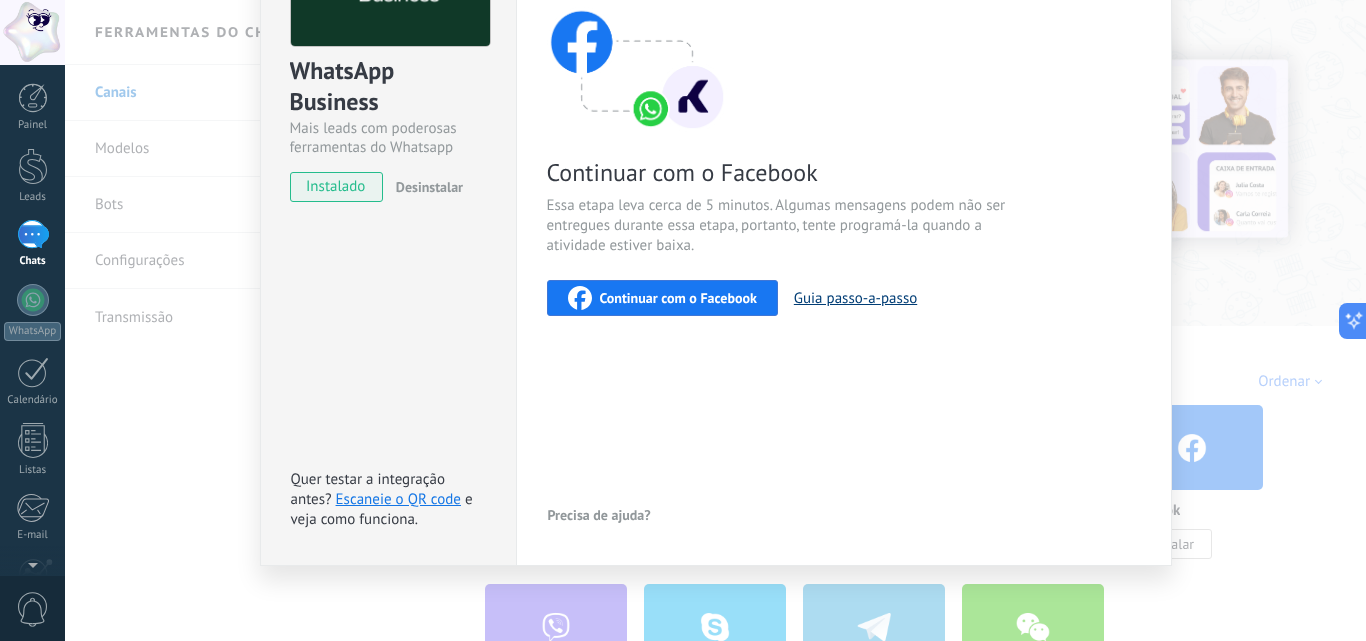 click on "Guia passo-a-passo" at bounding box center (855, 298) 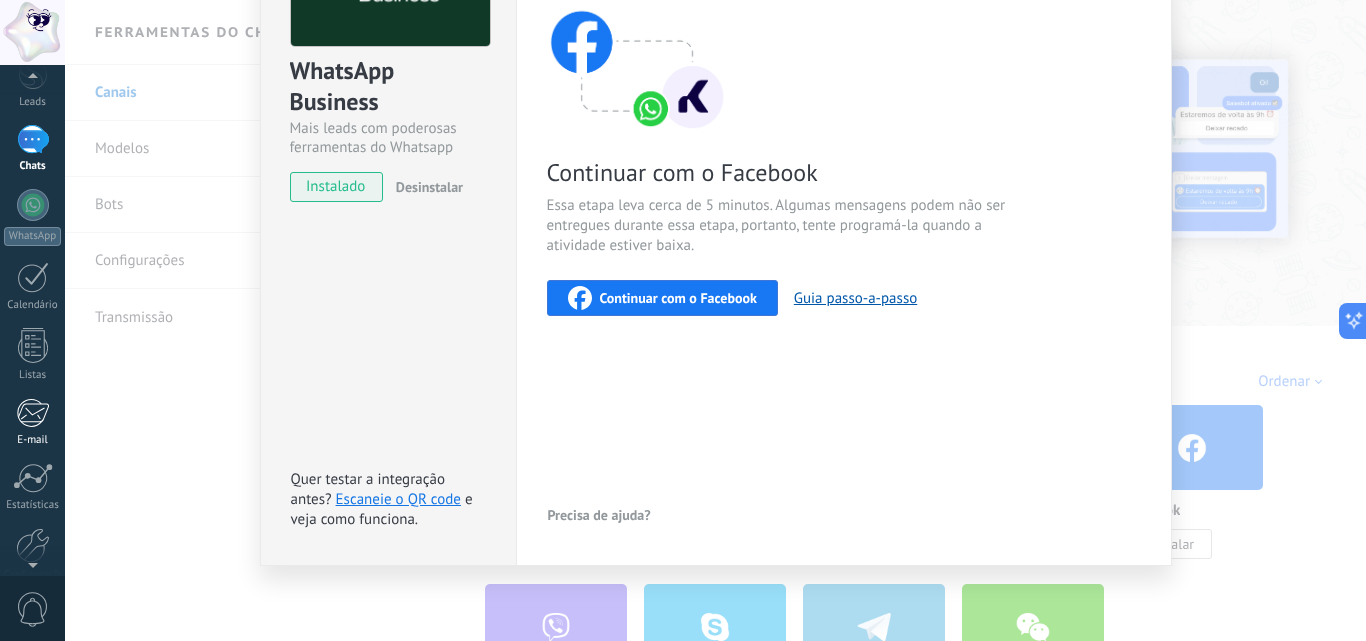 scroll, scrollTop: 191, scrollLeft: 0, axis: vertical 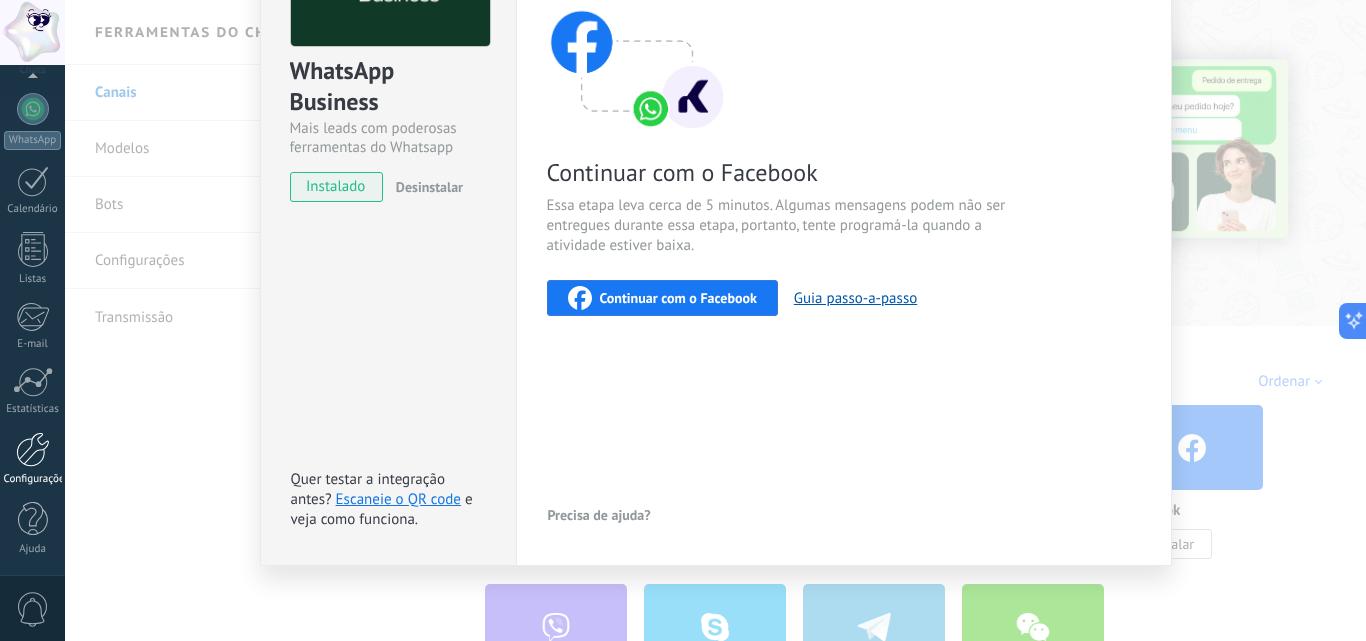 click at bounding box center (33, 449) 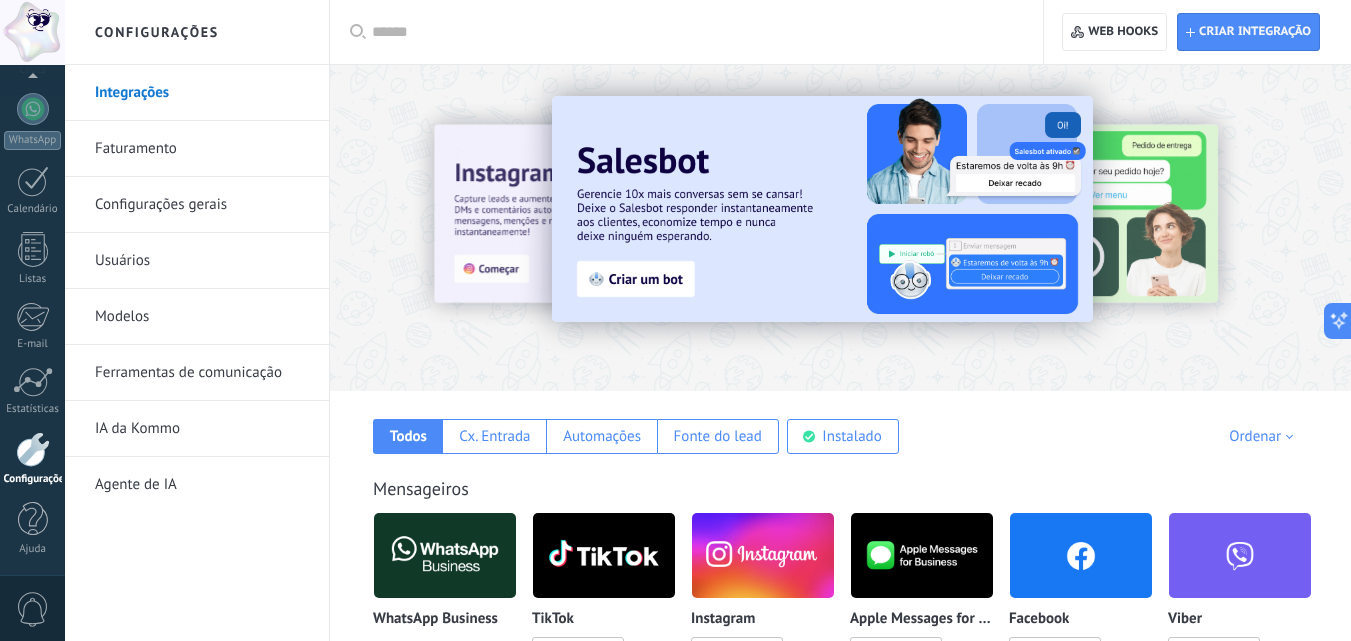 click at bounding box center [693, 32] 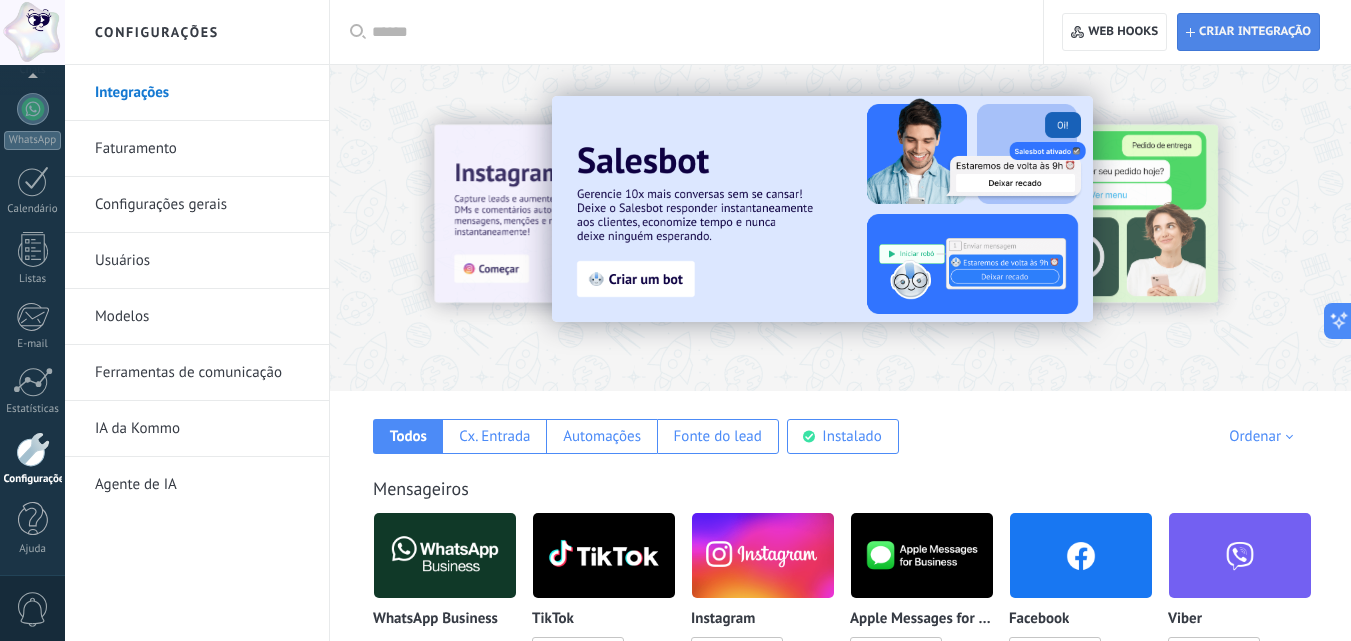 click on "Criar integração" at bounding box center (1255, 32) 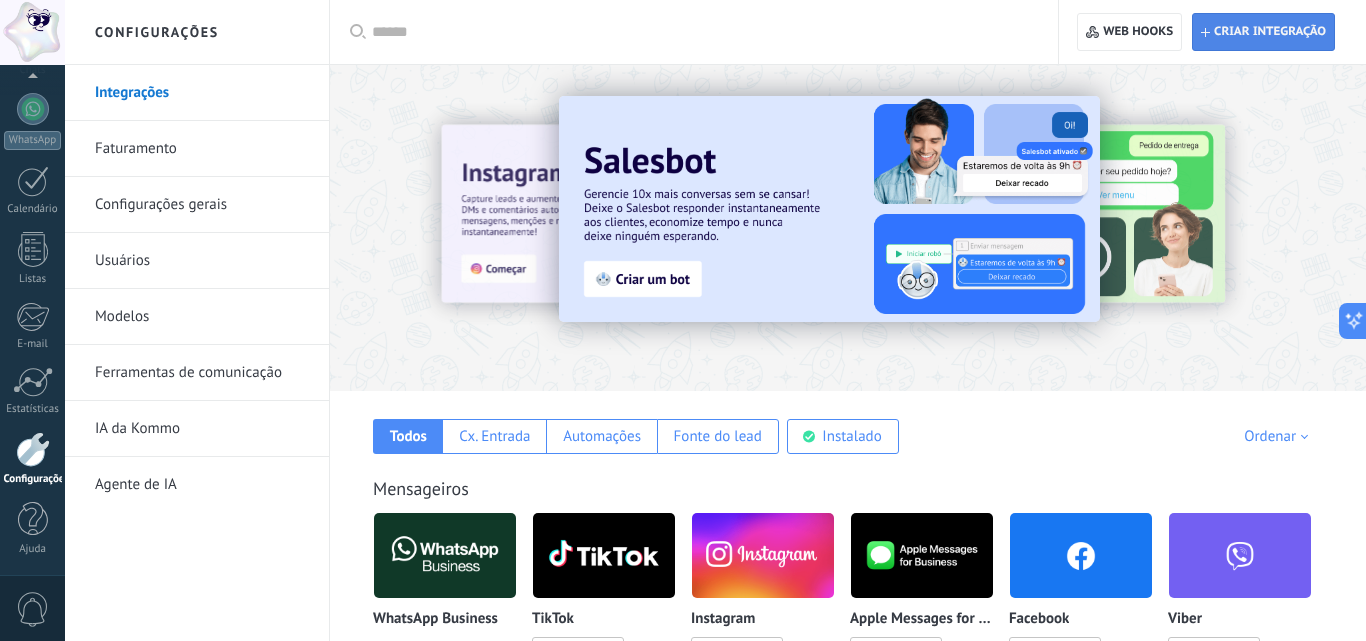 scroll, scrollTop: 19, scrollLeft: 0, axis: vertical 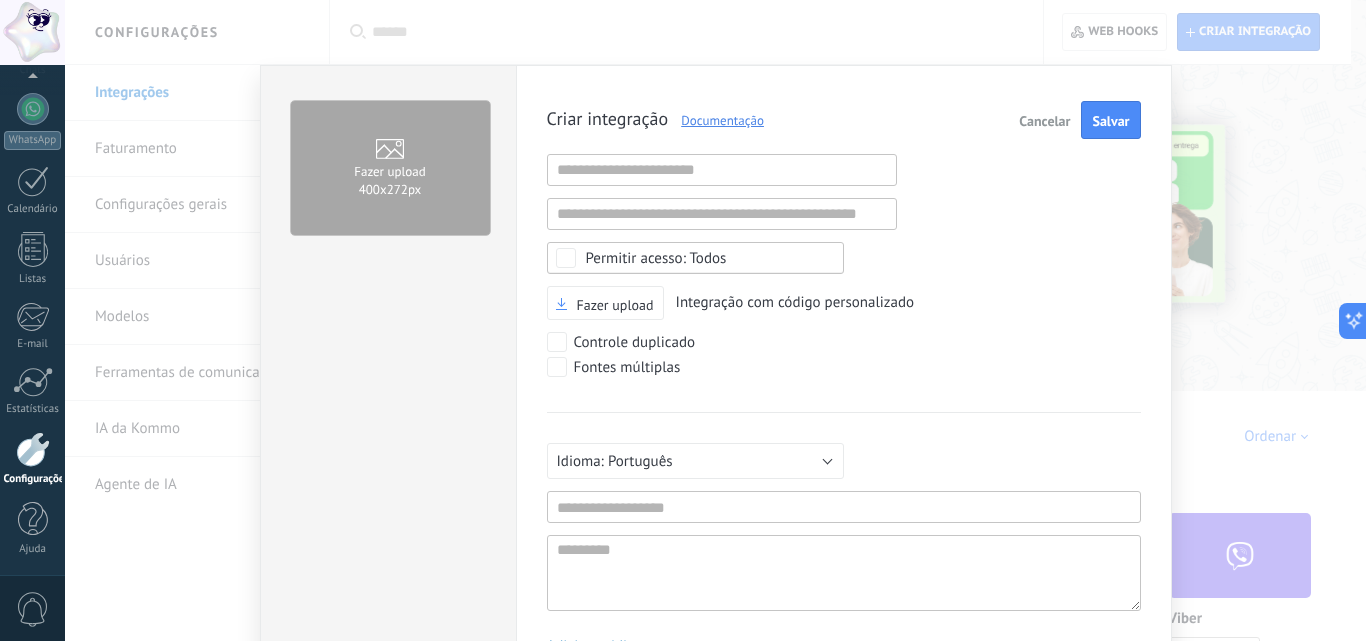 click on "Documentação" at bounding box center [716, 120] 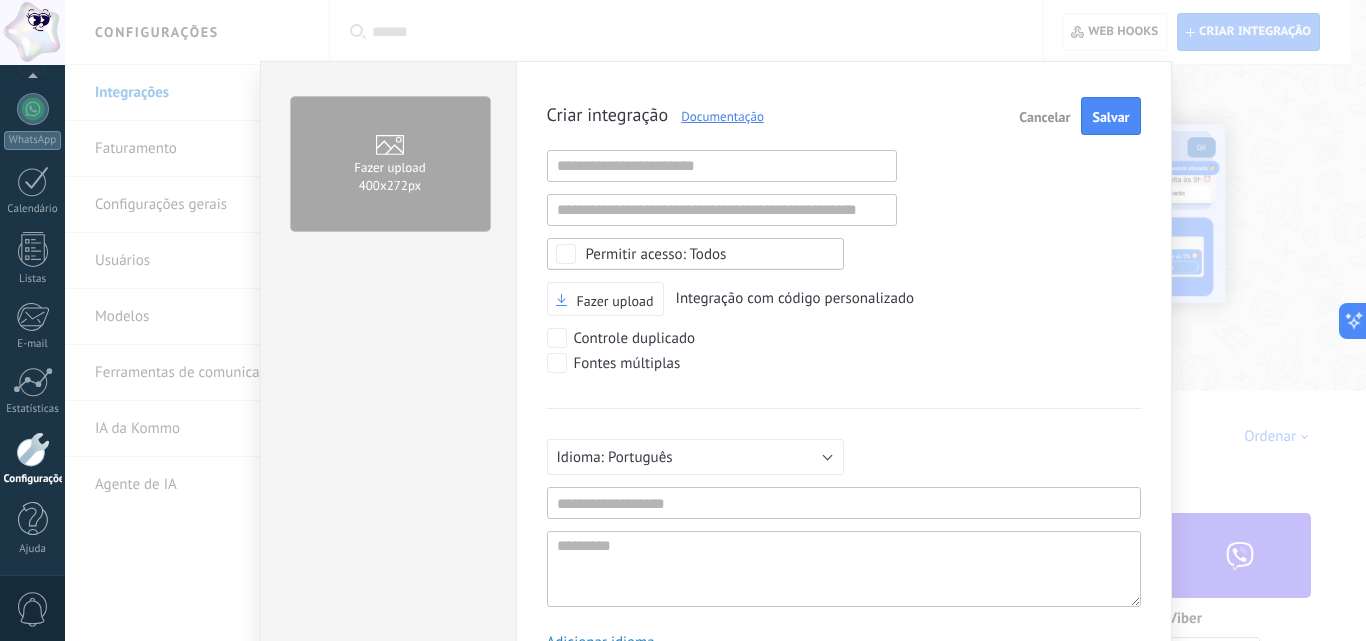 scroll, scrollTop: 0, scrollLeft: 0, axis: both 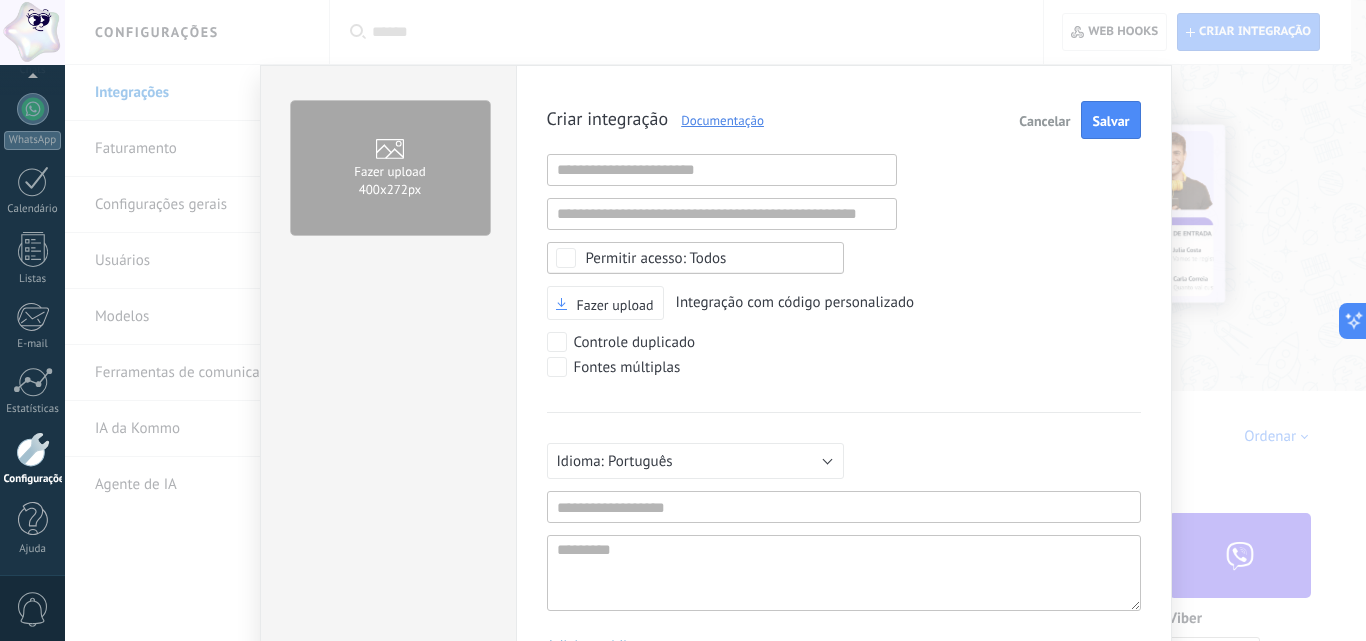 click on "Fazer upload 400х272px Criar integração Documentação Cancelar Salvar URL inválida URL inválida Selecionar tudo Acesso aos dados da conta Centro de Notificação Acesso aos arquivos Excluindo arquivos Todos Fazer upload Integração com código personalizado Controle duplicado Fontes múltiplas Русский English Español Português Indonesia Türkçe Português Pelo menos 3 caracteres No mínimo 5 caractéres Adicionar idioma" at bounding box center [715, 320] 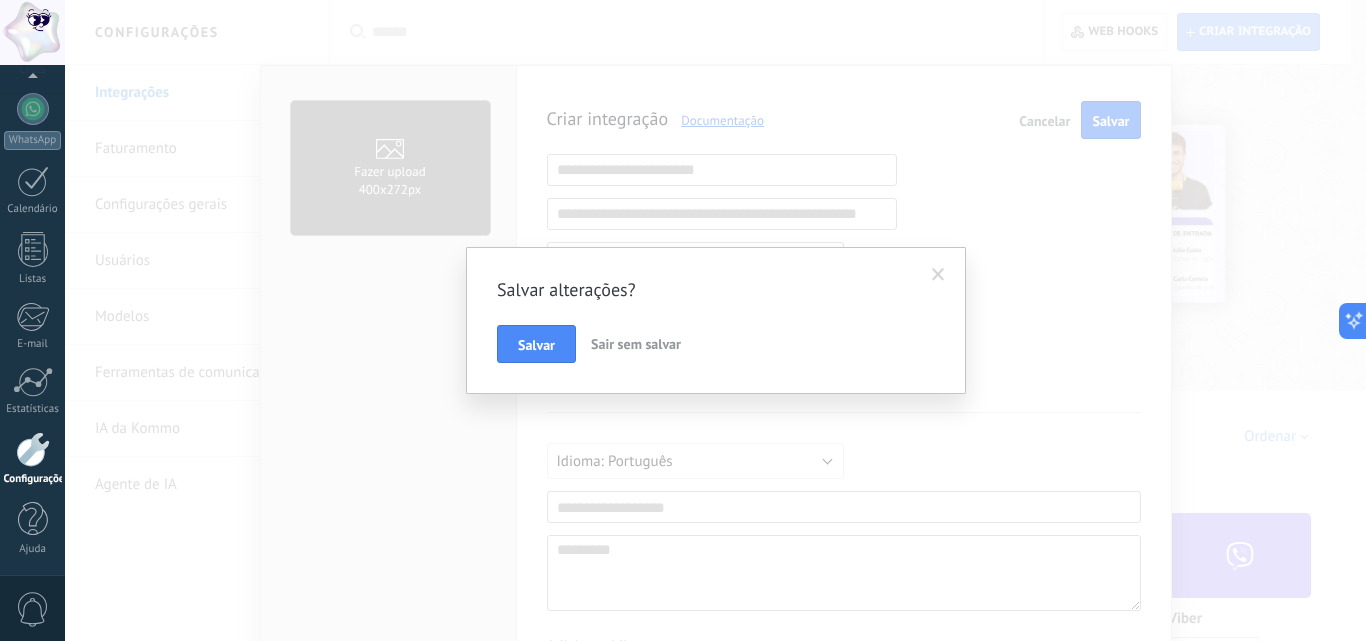 click on "Sair sem salvar" at bounding box center (636, 344) 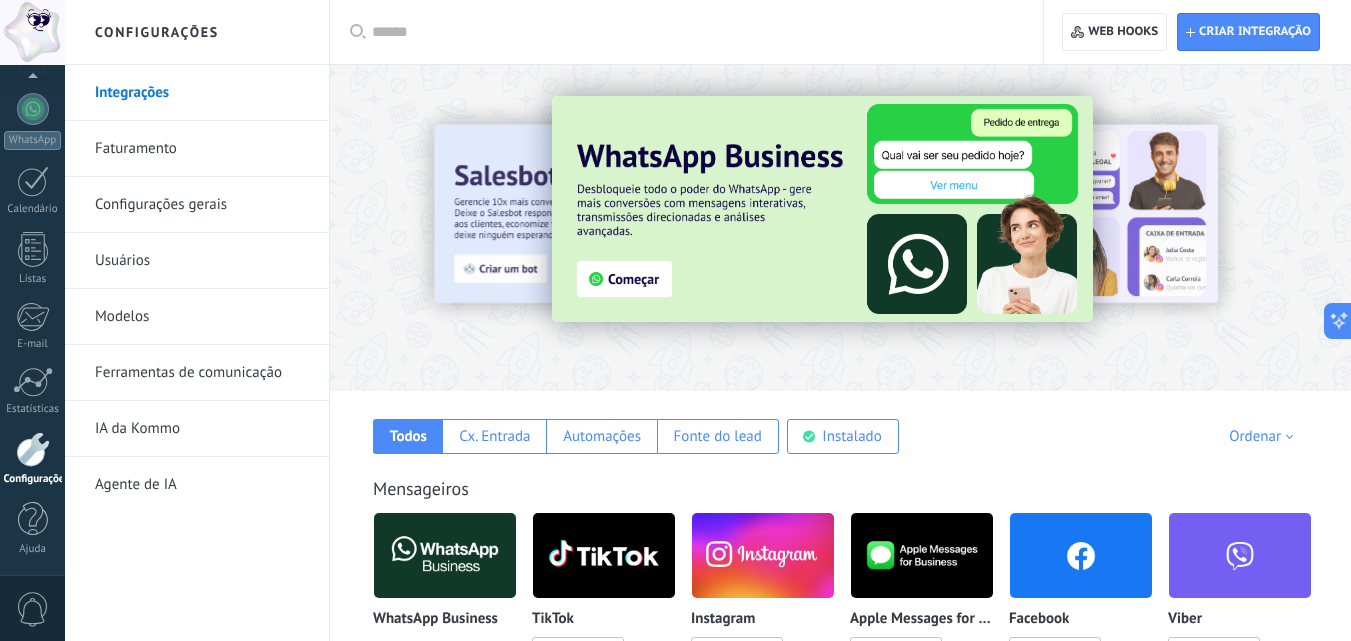 click on "Ferramentas de comunicação" at bounding box center [202, 373] 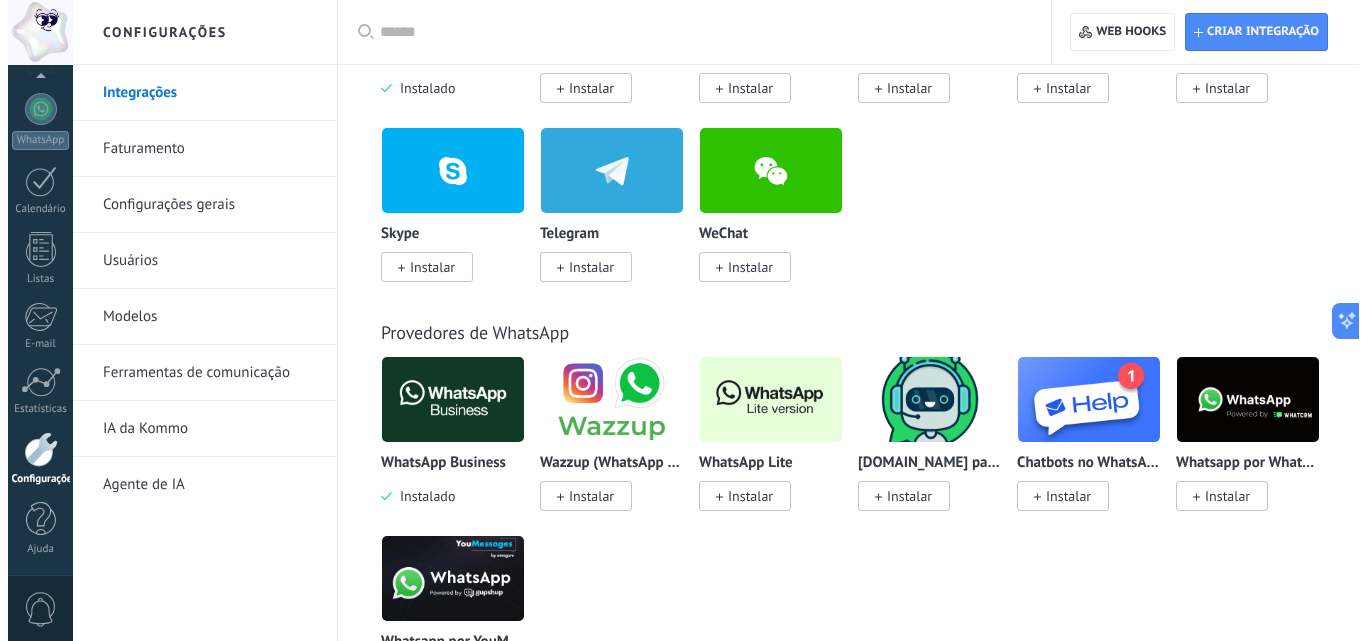 scroll, scrollTop: 600, scrollLeft: 0, axis: vertical 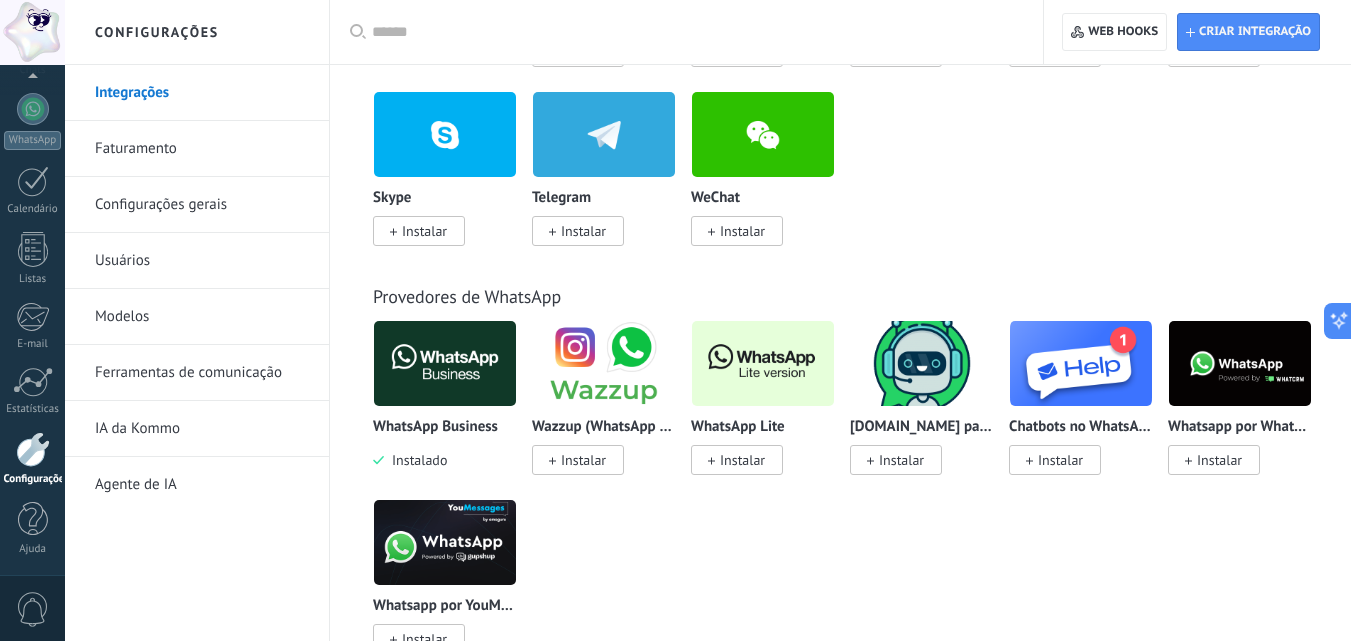 click on "Instalar" at bounding box center [742, 460] 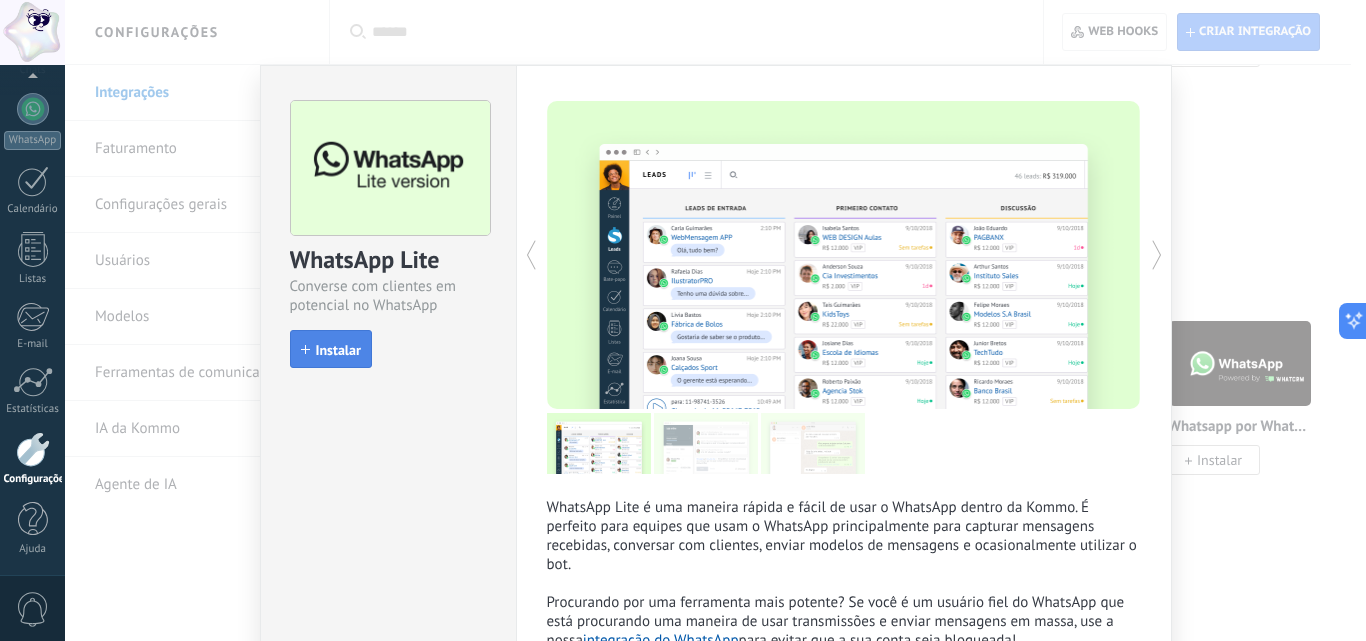 click on "Instalar" at bounding box center (338, 350) 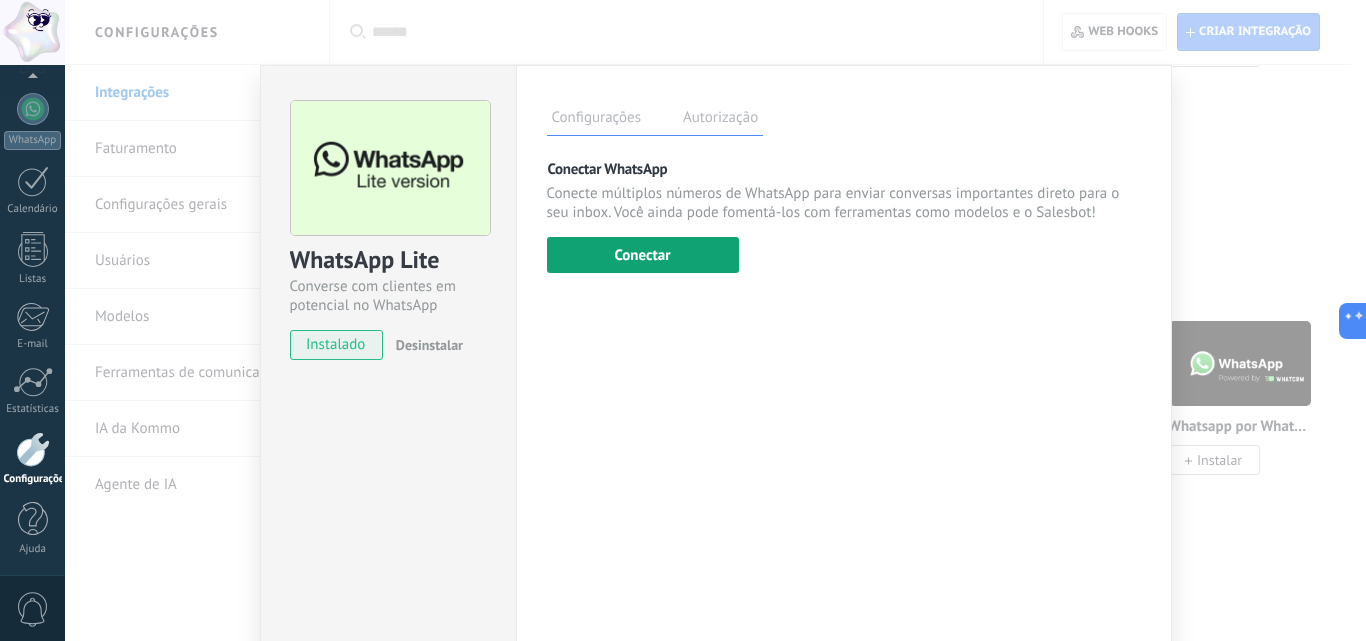 click on "Conectar" at bounding box center [643, 255] 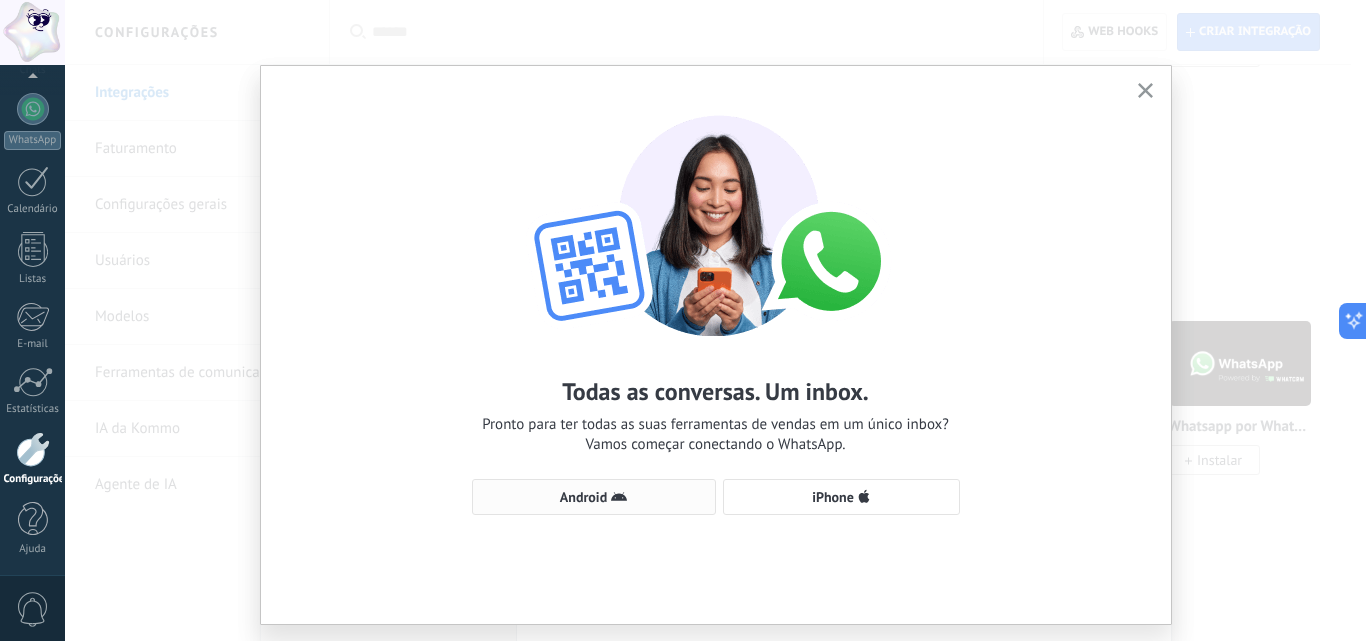 click on "Android" at bounding box center (594, 497) 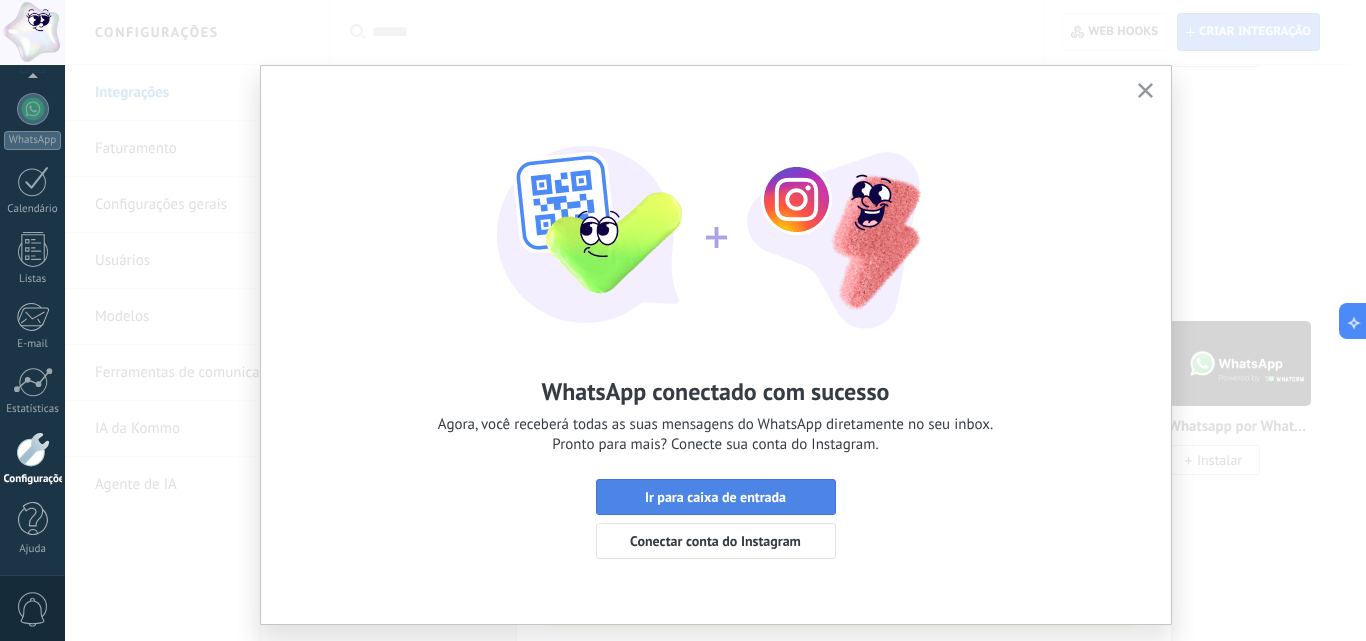 click on "Ir para caixa de entrada" at bounding box center [716, 497] 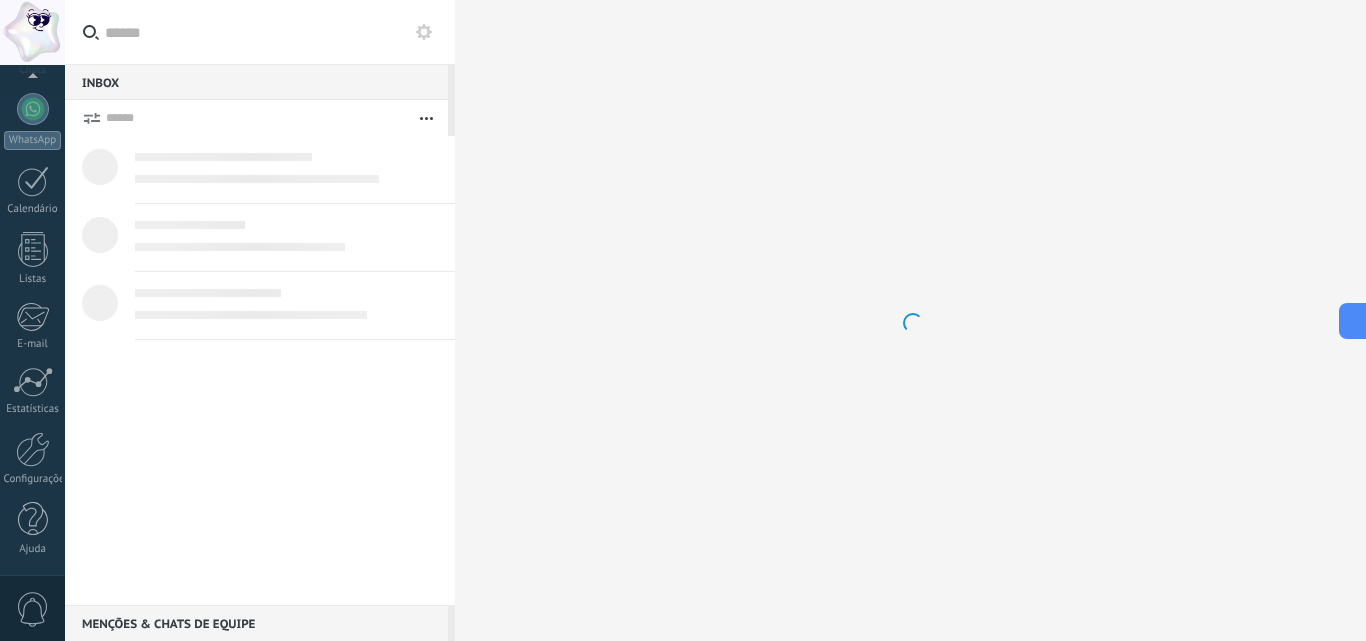 scroll, scrollTop: 0, scrollLeft: 0, axis: both 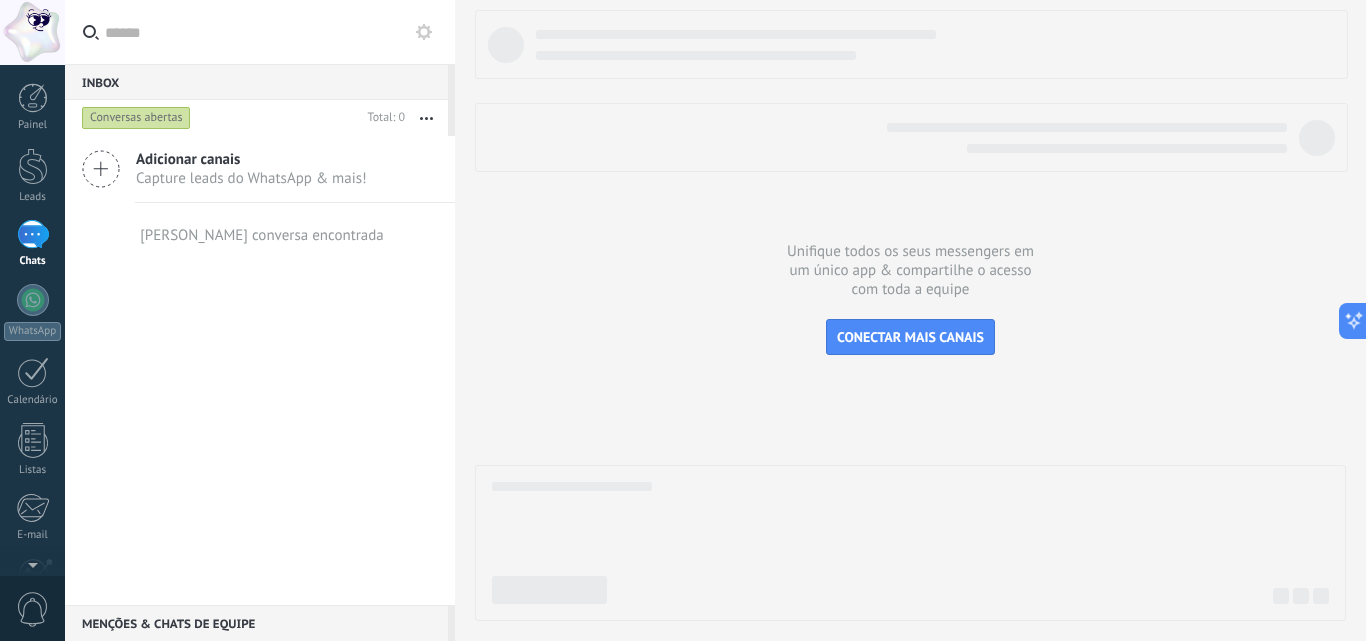 click 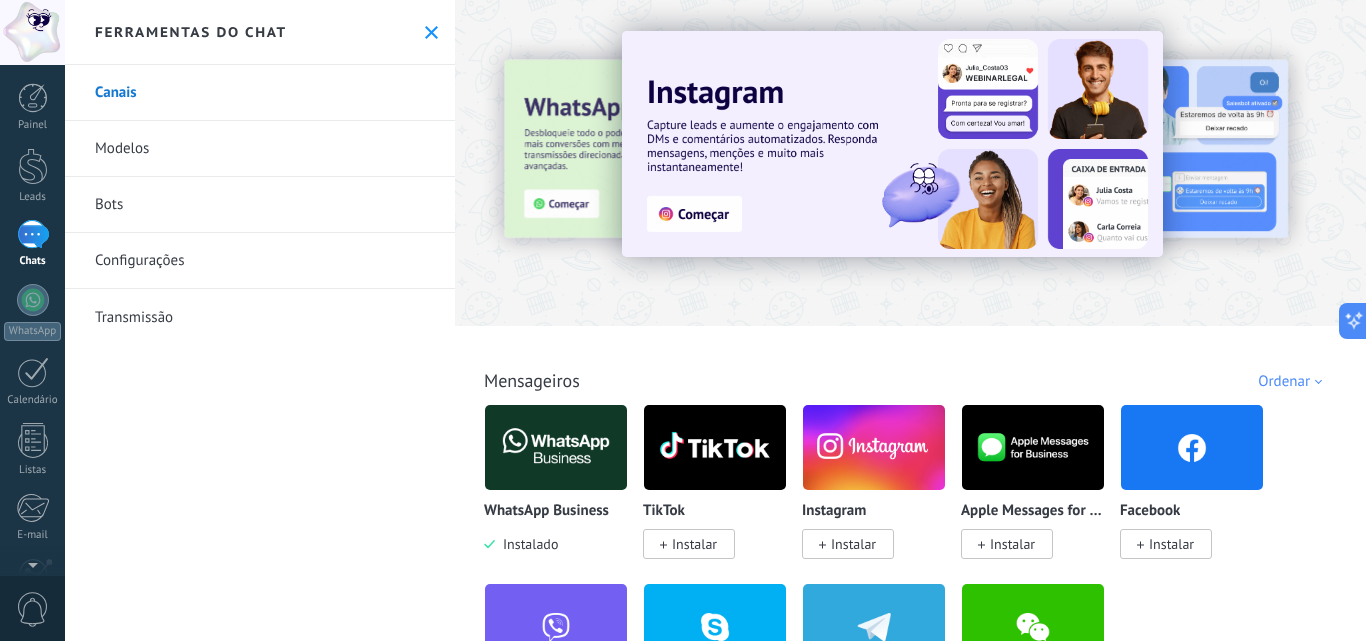click on "Canais" at bounding box center (260, 93) 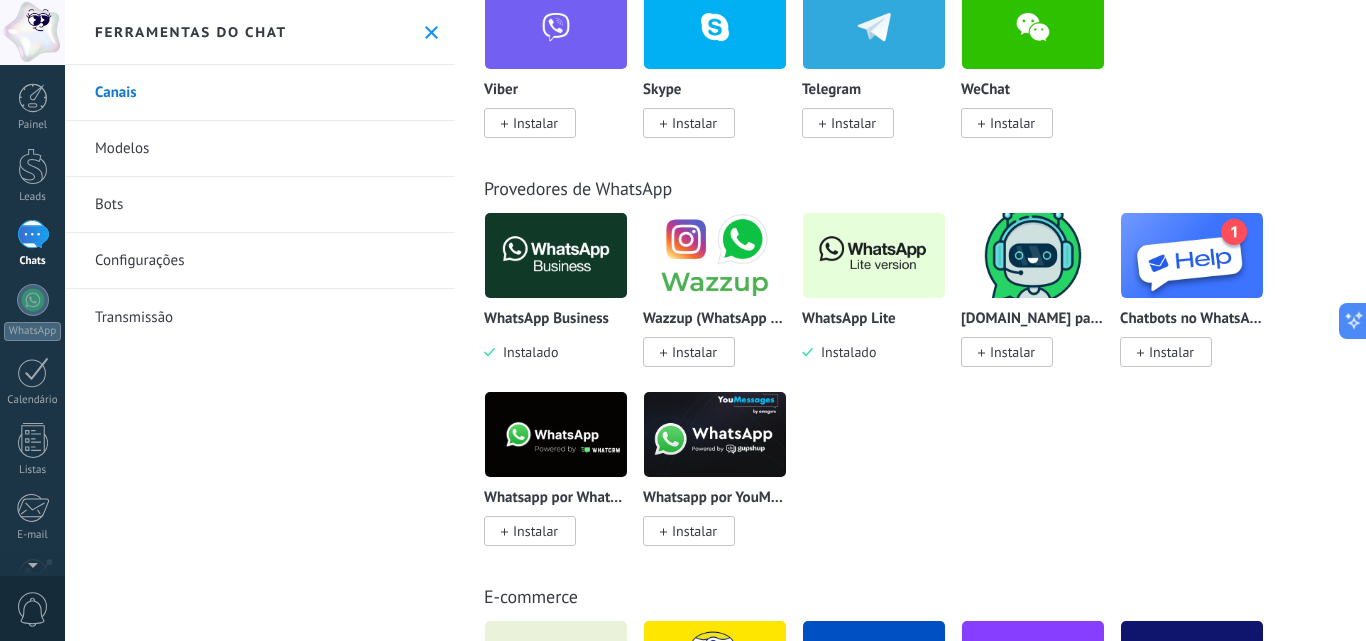 scroll, scrollTop: 700, scrollLeft: 0, axis: vertical 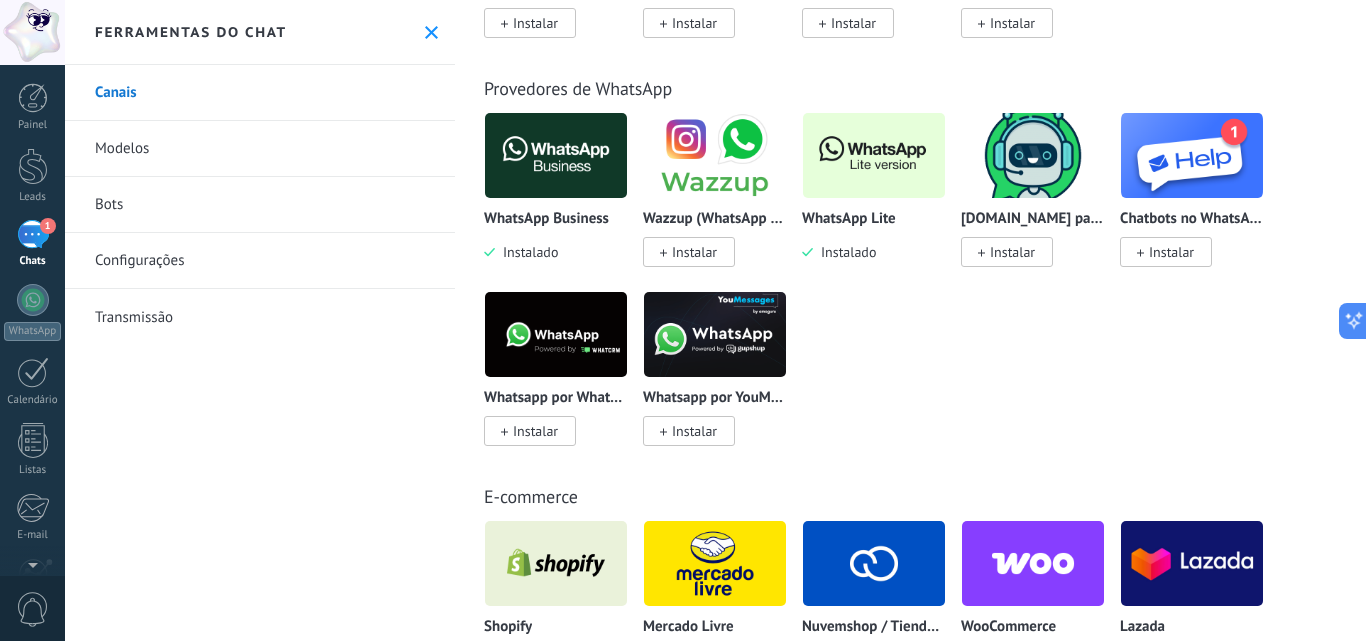 click at bounding box center (556, 563) 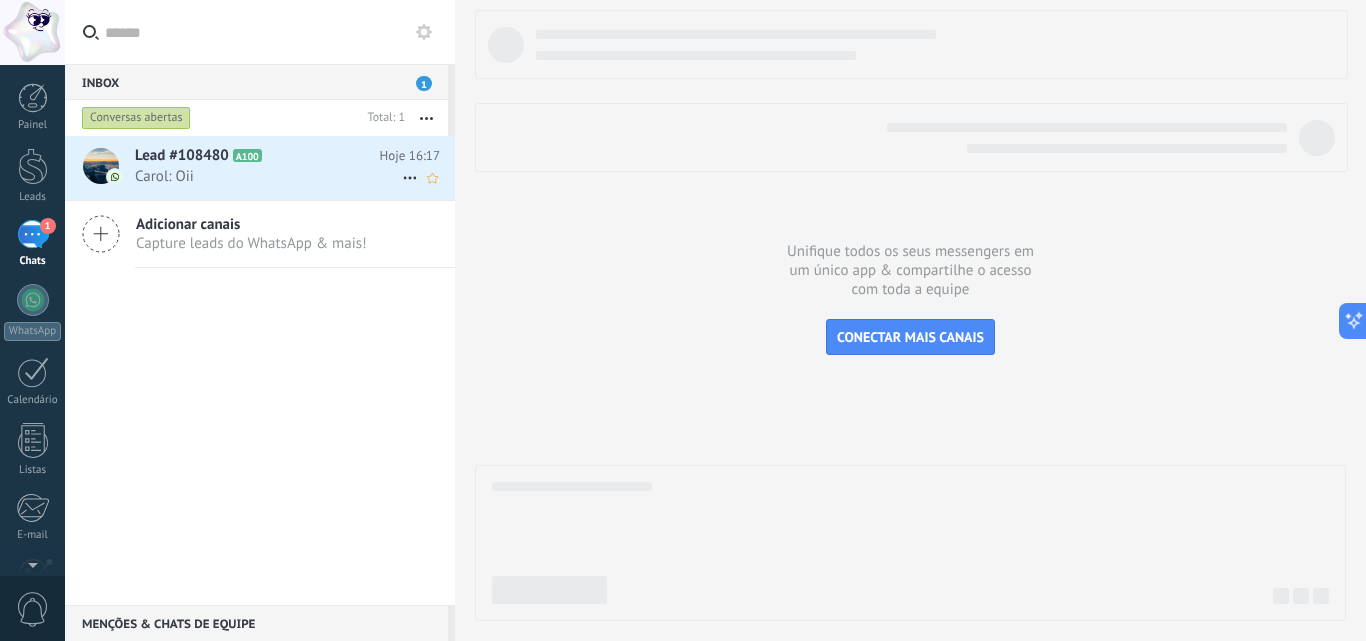 click on "Carol: Oii" at bounding box center (268, 176) 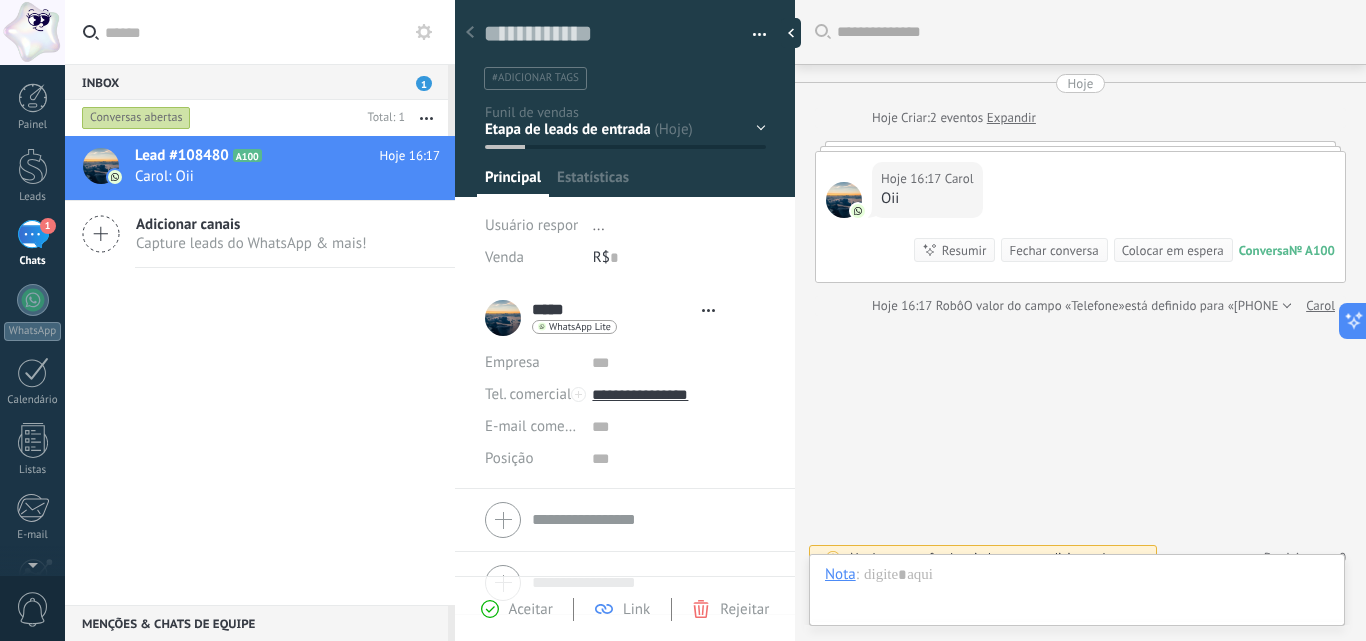type on "**********" 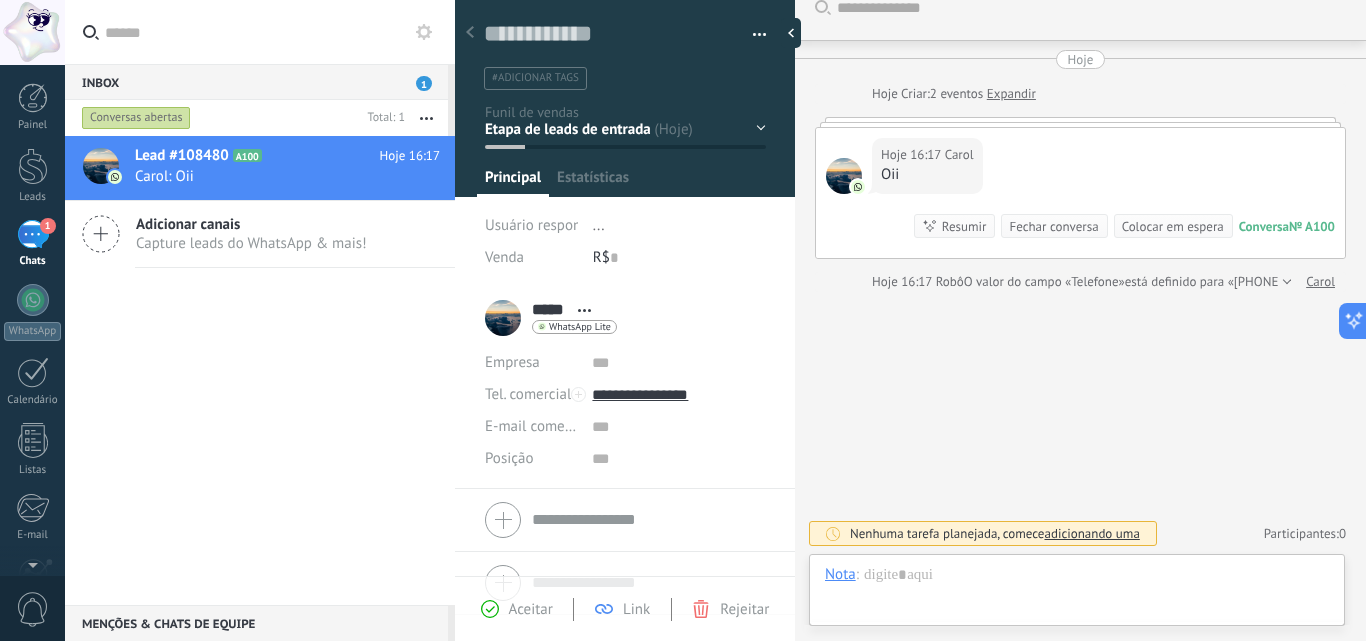 scroll, scrollTop: 30, scrollLeft: 0, axis: vertical 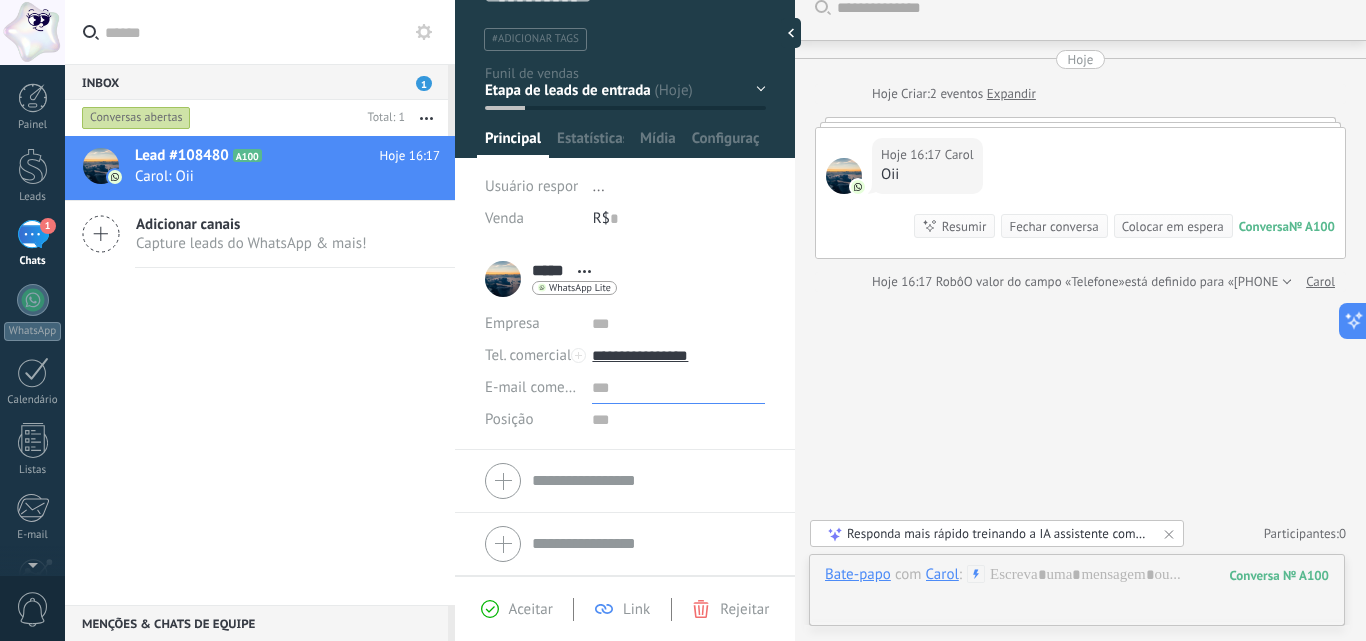 click at bounding box center (678, 388) 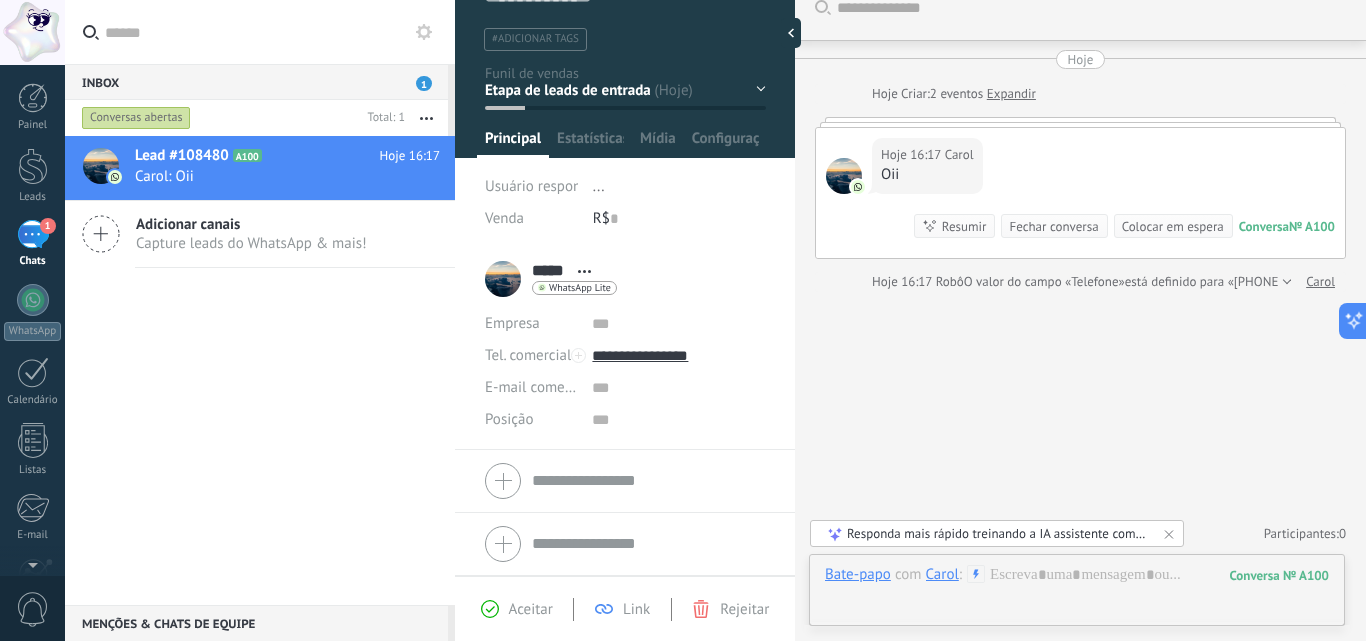 click on "Posição" at bounding box center (625, 420) 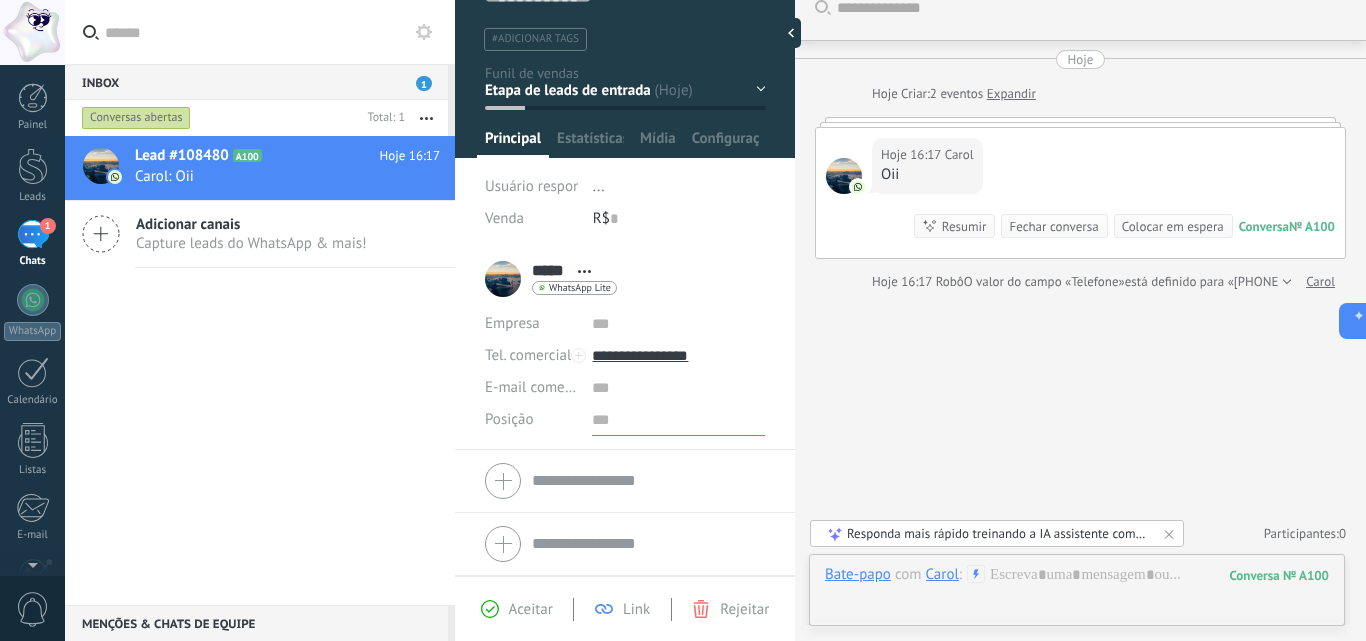 click at bounding box center [678, 420] 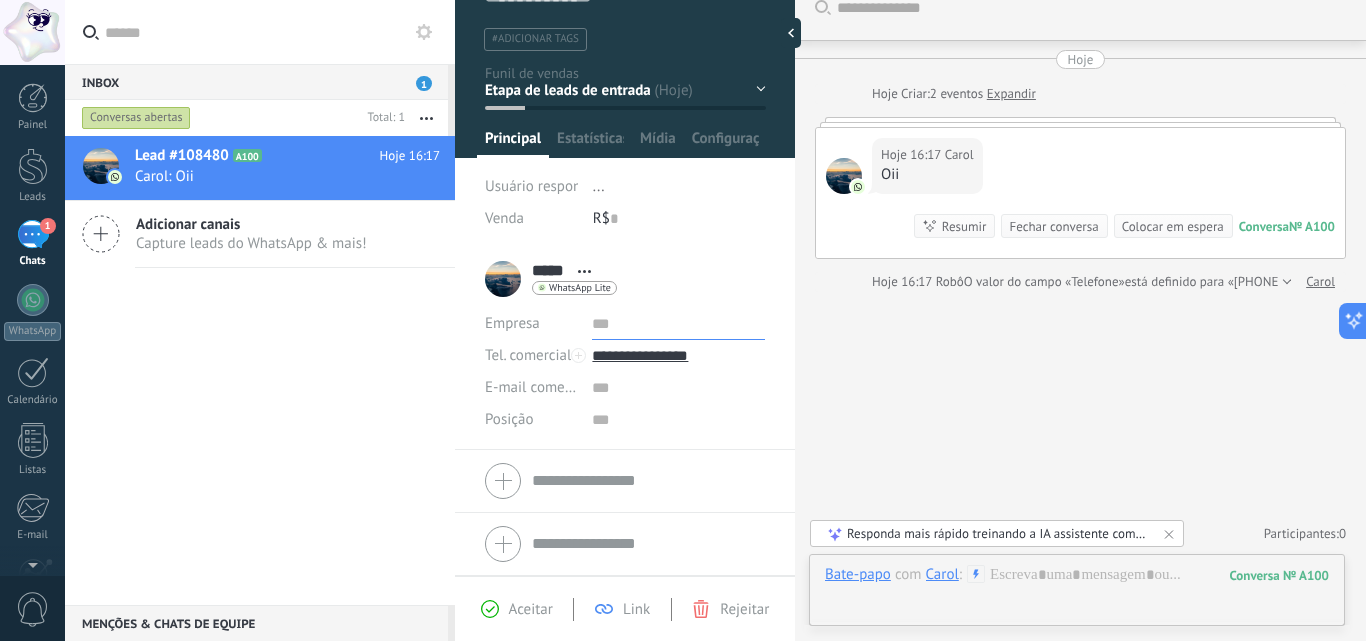 click at bounding box center (678, 324) 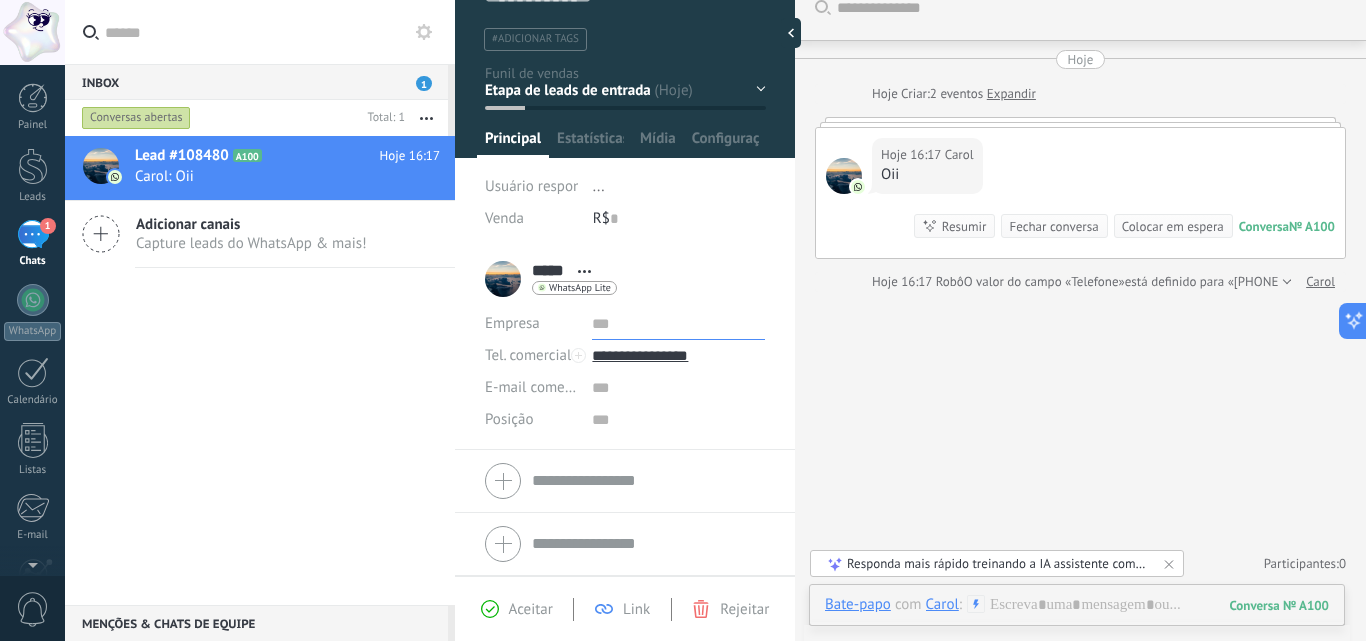 scroll, scrollTop: 0, scrollLeft: 0, axis: both 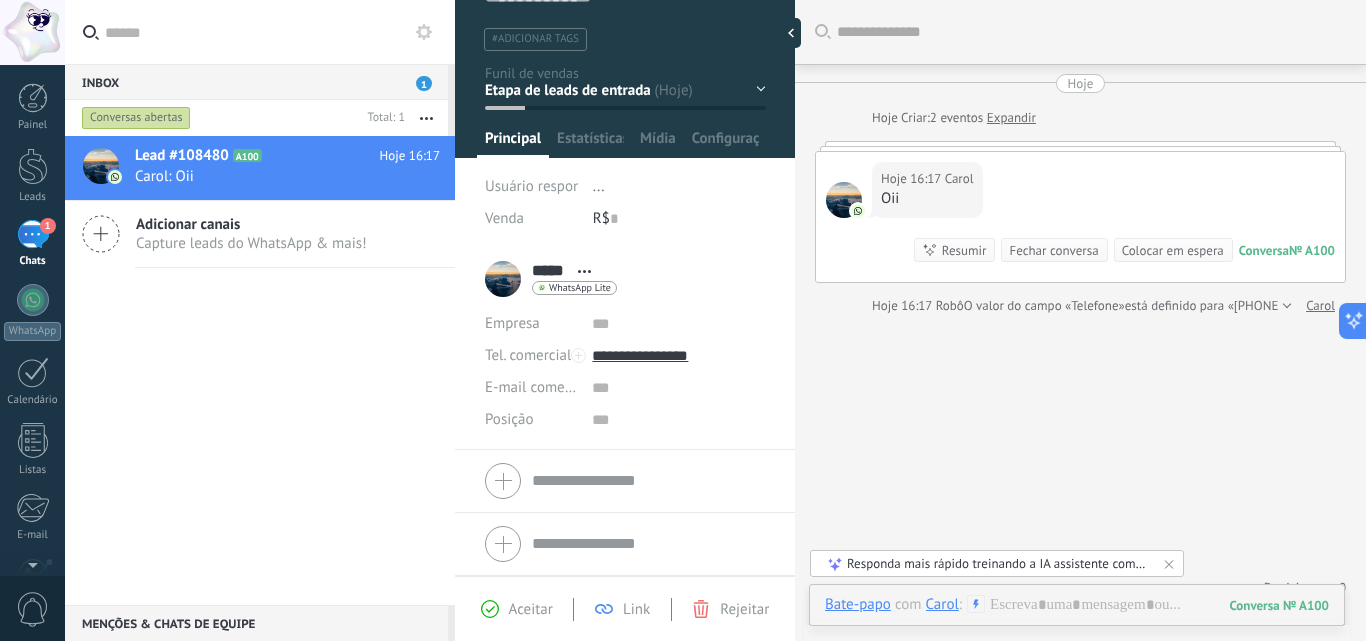 click on "Lead #108480
A100
Hoje 16:17
Carol: Oii
Adicionar canais
Capture leads do WhatsApp & mais!" at bounding box center (260, 370) 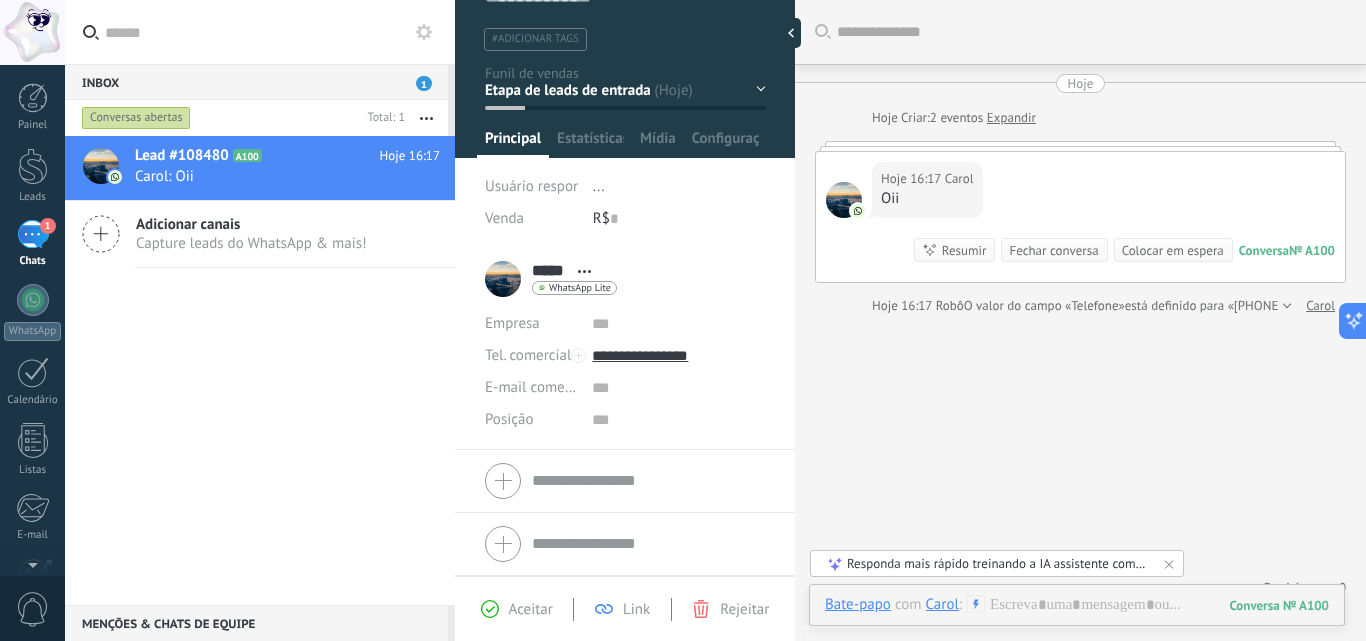 click on "Lead #108480
A100
Hoje 16:17
Carol: Oii
Adicionar canais
Capture leads do WhatsApp & mais!" at bounding box center (260, 370) 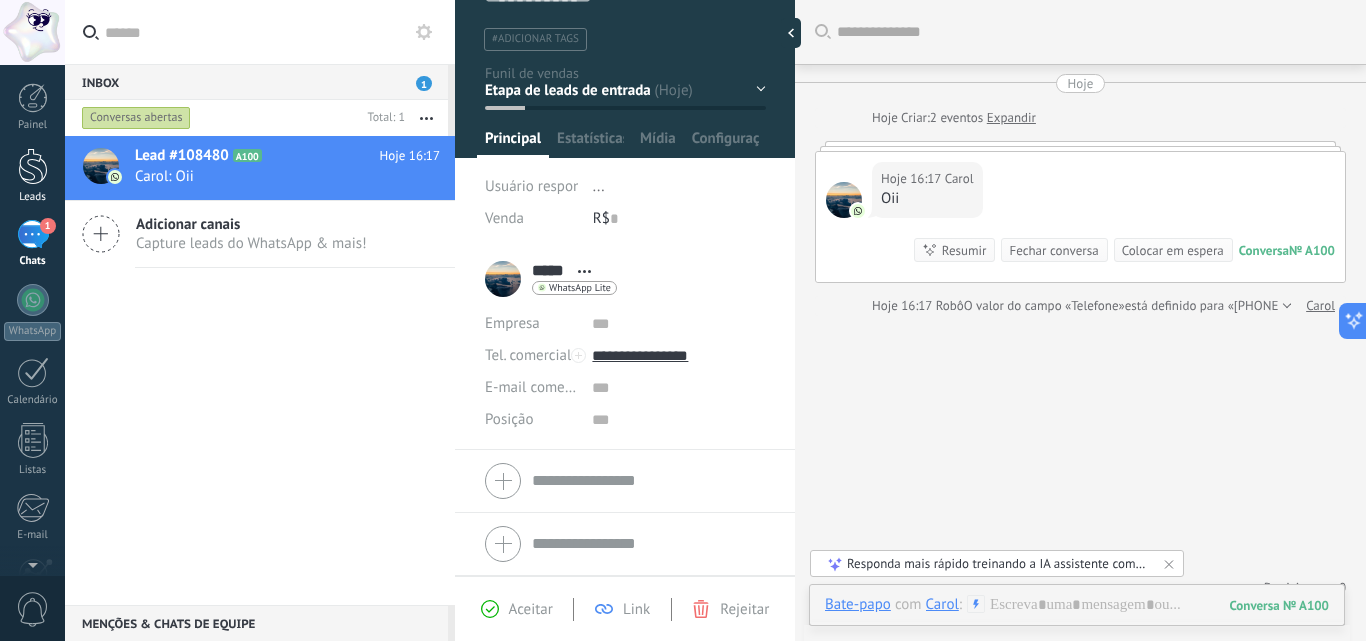 click at bounding box center (33, 166) 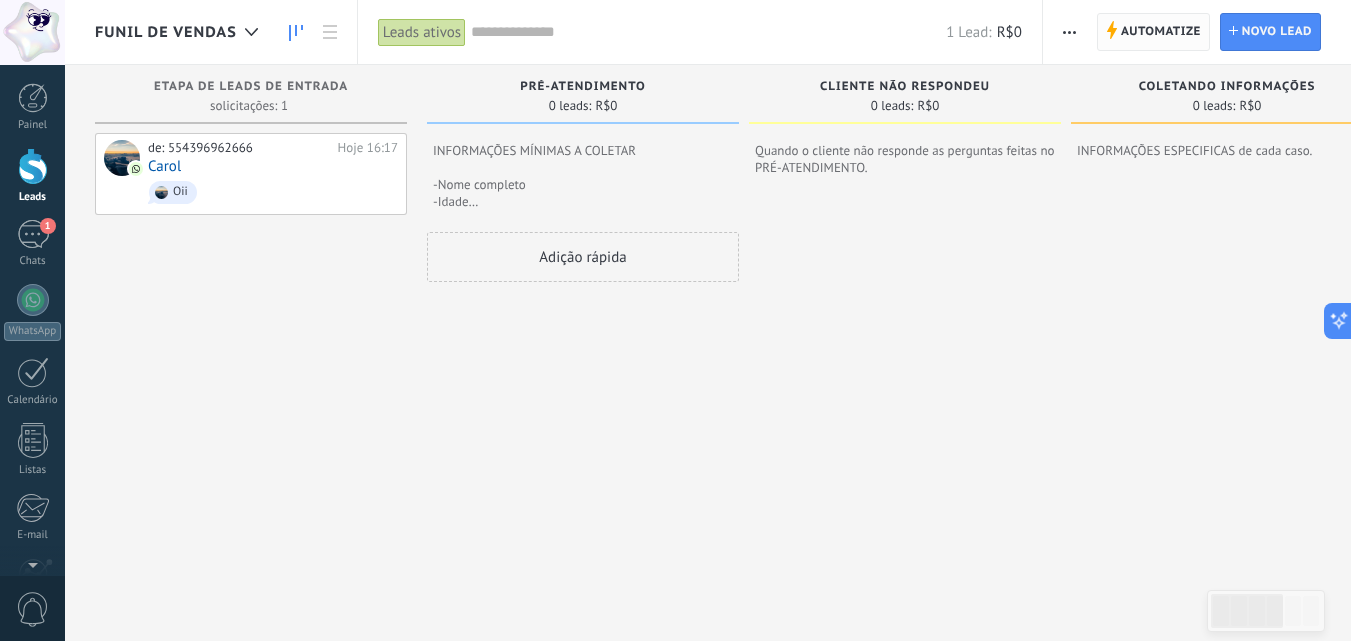 click on "Automatize" at bounding box center (1161, 32) 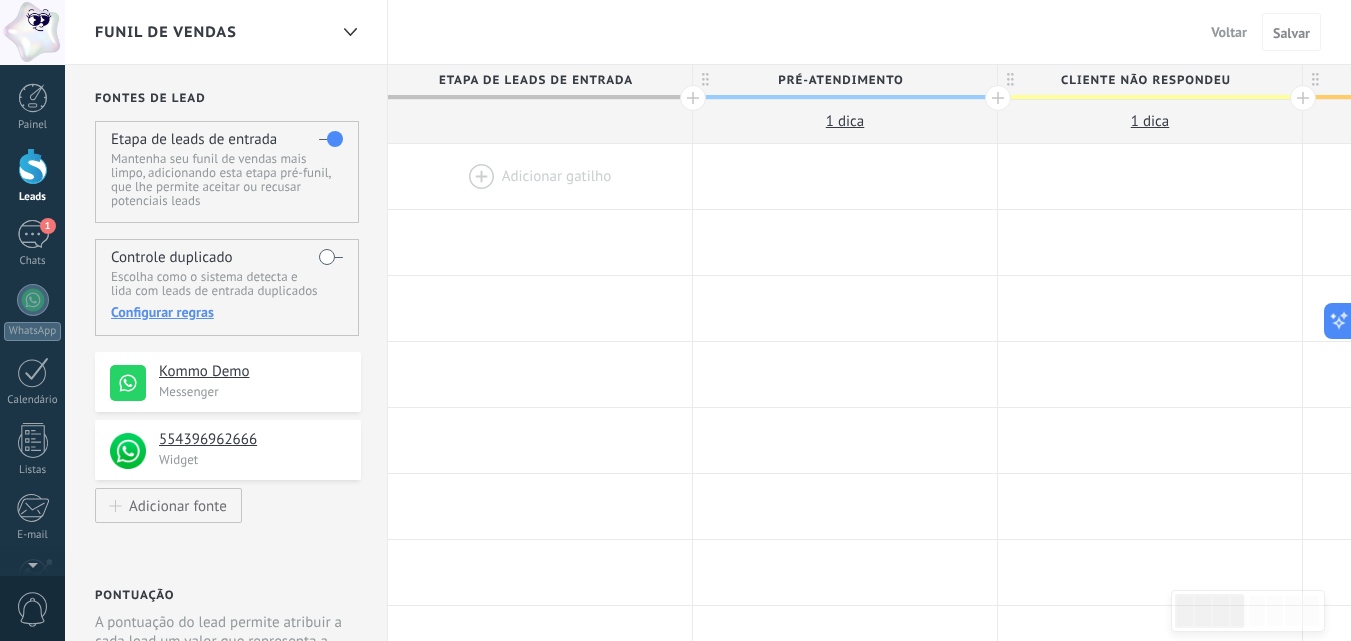 click at bounding box center (540, 176) 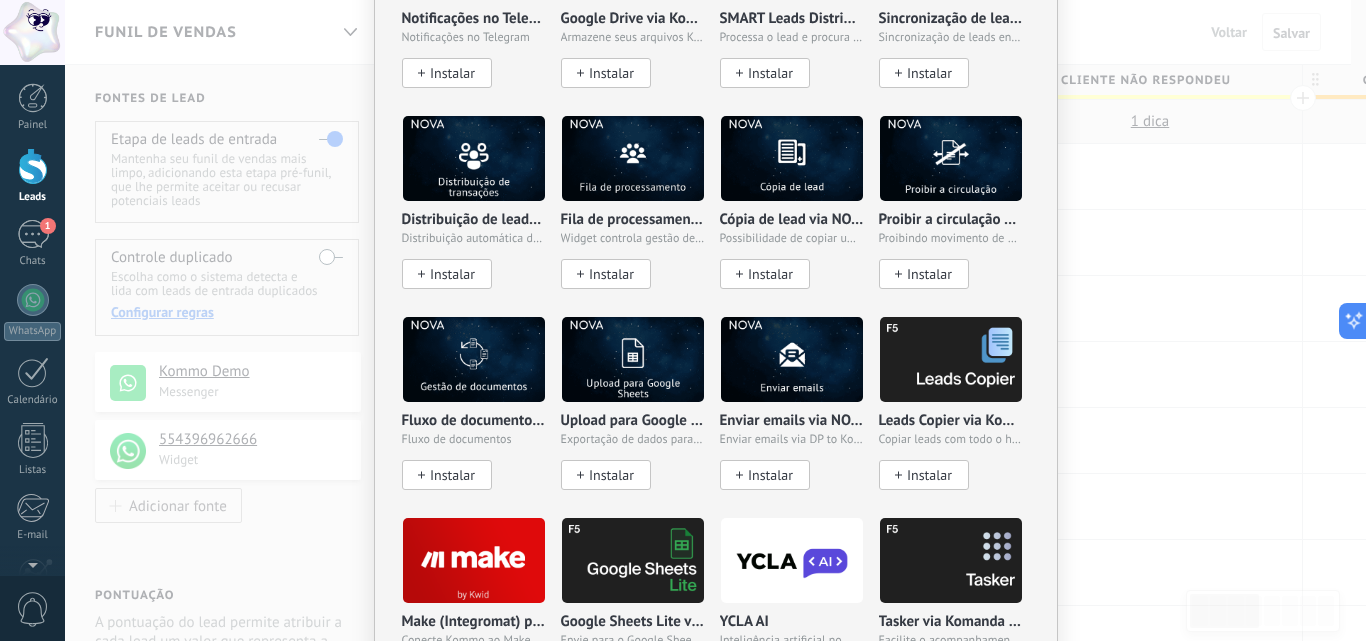 scroll, scrollTop: 2200, scrollLeft: 0, axis: vertical 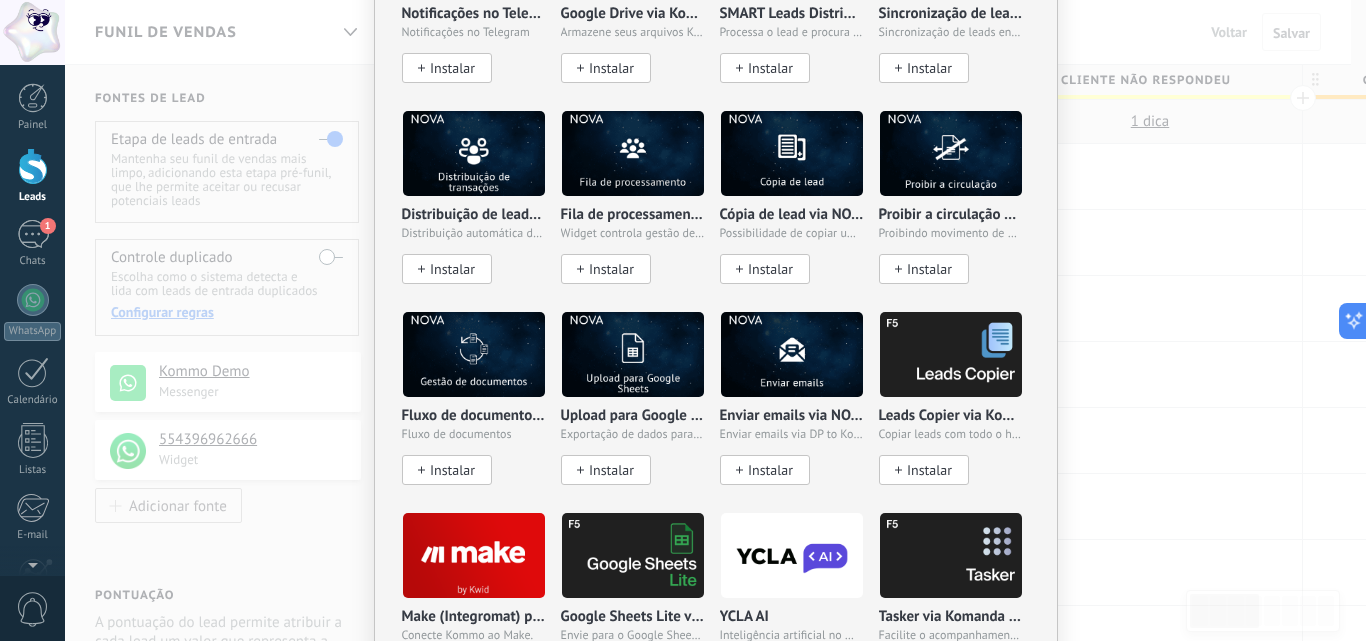 click on "Sem resultados. Robô de vendas Agente de IA Adicionar uma tarefa Enviar um webhook Mudar a etapa do lead Alterar usuário de lead Widgets Google Analytics Conecte sua conta do Google Analytics e crie o Google Analytics personalizado Adicionar AdWords Adicionar leads anuncios do Google automaticamente às campanhas publicitárias segmentadas Autorizar Meta Conversions API Sincronize sua conta Meta para otimizar seus anúncios Conectar Facebook Adicionar leads às campanhas de redirecionamento do Facebook Conectar Chatter - WA+ChatGPT via Komanda F5 Integração do WhatsApp, Telegram, Avito & VK Instalar  Documentos do Google por AMOGURU  Documentos do Google por AMOGURU Instalar Distribuição inteligente por AMOGURU Distribuição inteligente de leads do AMOGURU Instalar Bloco de mudança de status por AMOGURU Mova leads apenas para estágios configurados. Instalar  Whatsapp por YouMessages Integração Whatsapp e construtor de bot Instalar Calculadora de campo. Fórmulas Calculadora de campo. Fórmulas" at bounding box center (715, 320) 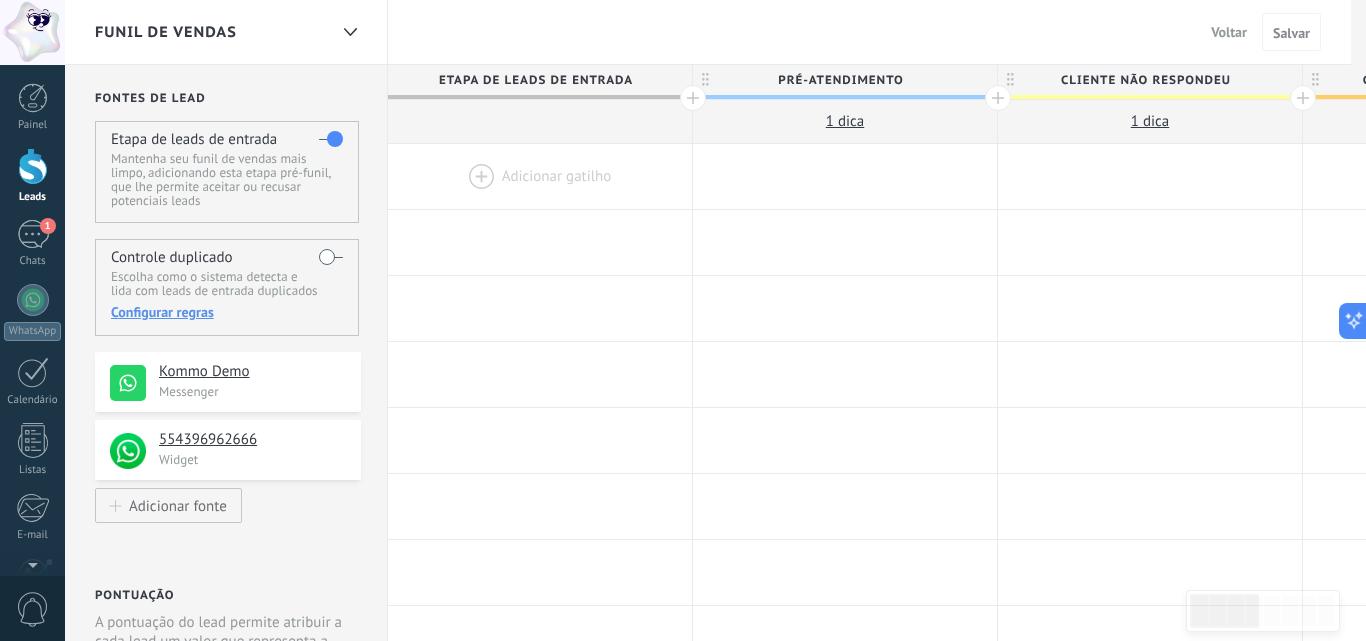 scroll, scrollTop: 0, scrollLeft: 0, axis: both 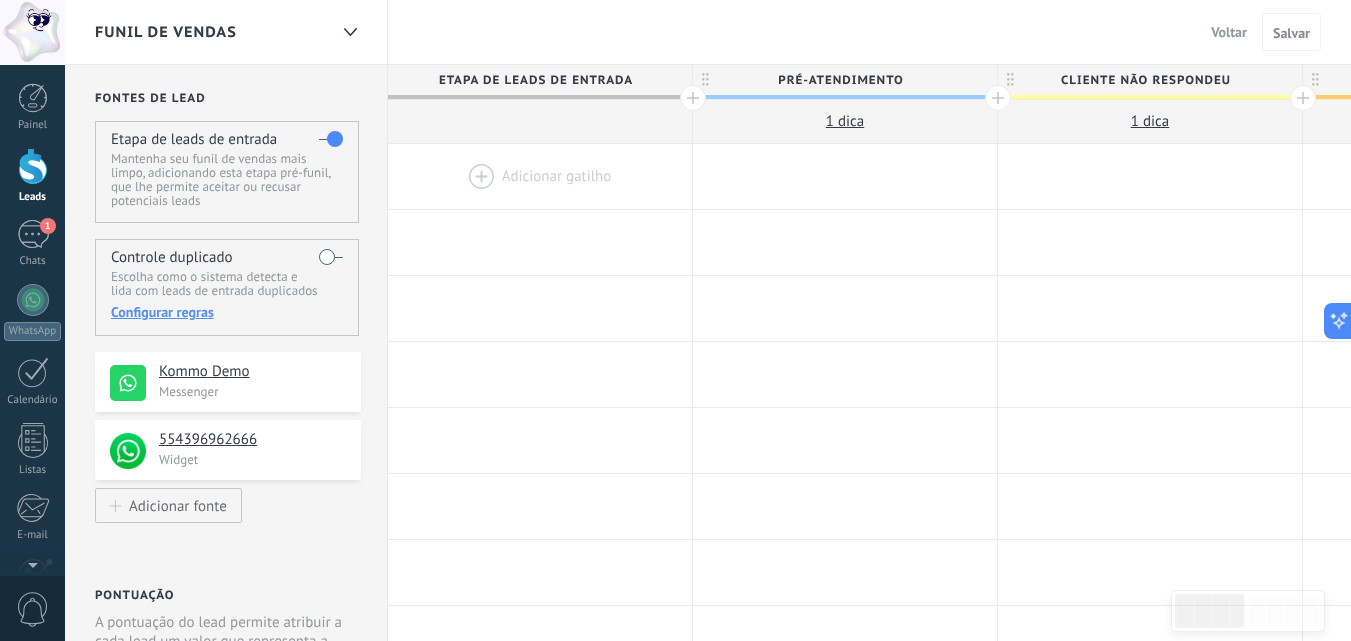 click at bounding box center (540, 176) 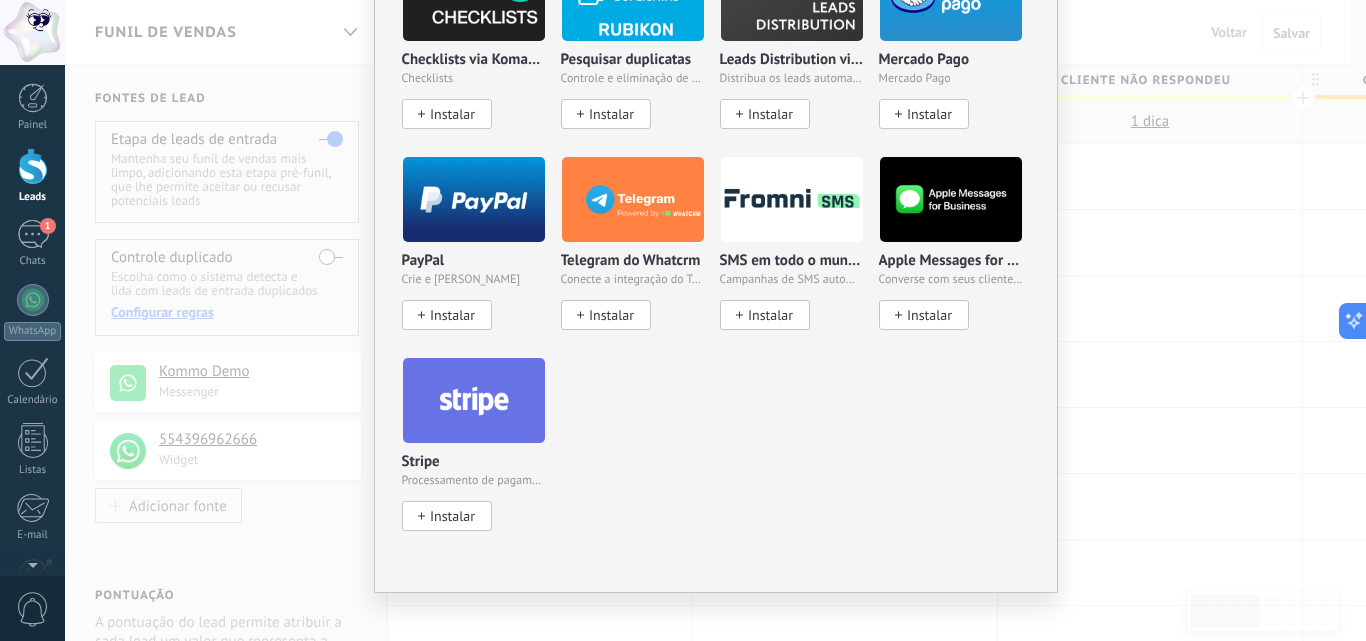 scroll, scrollTop: 3160, scrollLeft: 0, axis: vertical 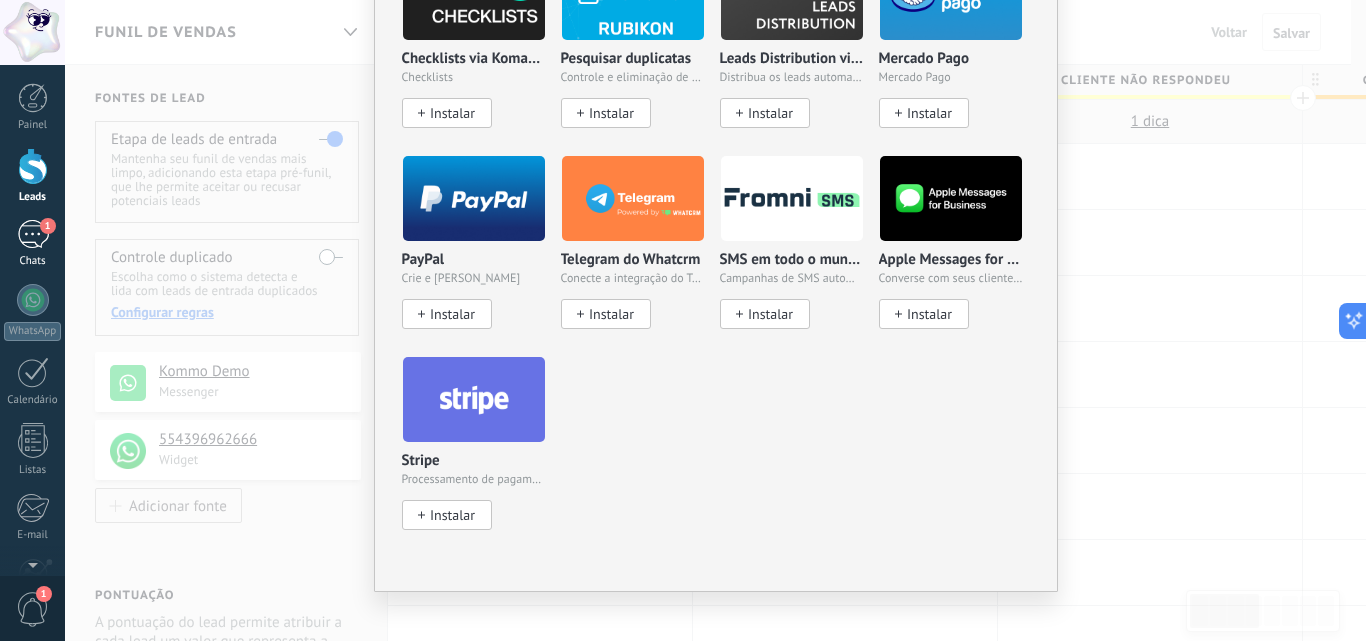 click on "1
Chats" at bounding box center (32, 244) 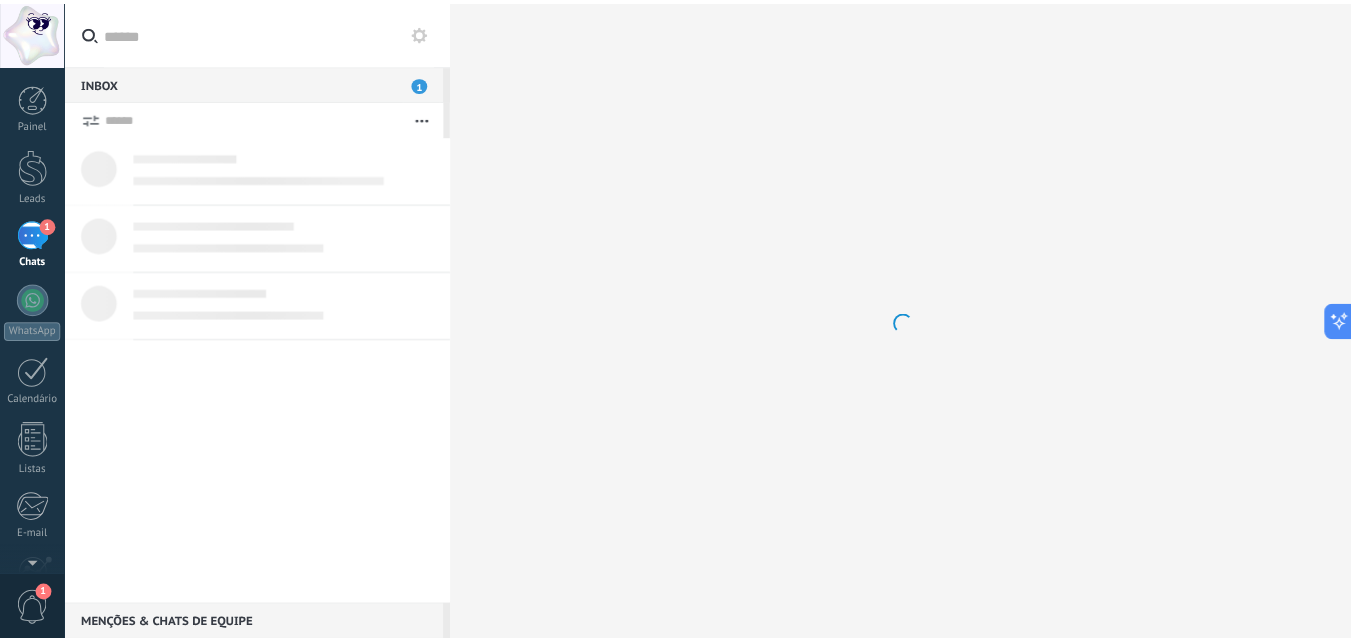 scroll, scrollTop: 0, scrollLeft: 0, axis: both 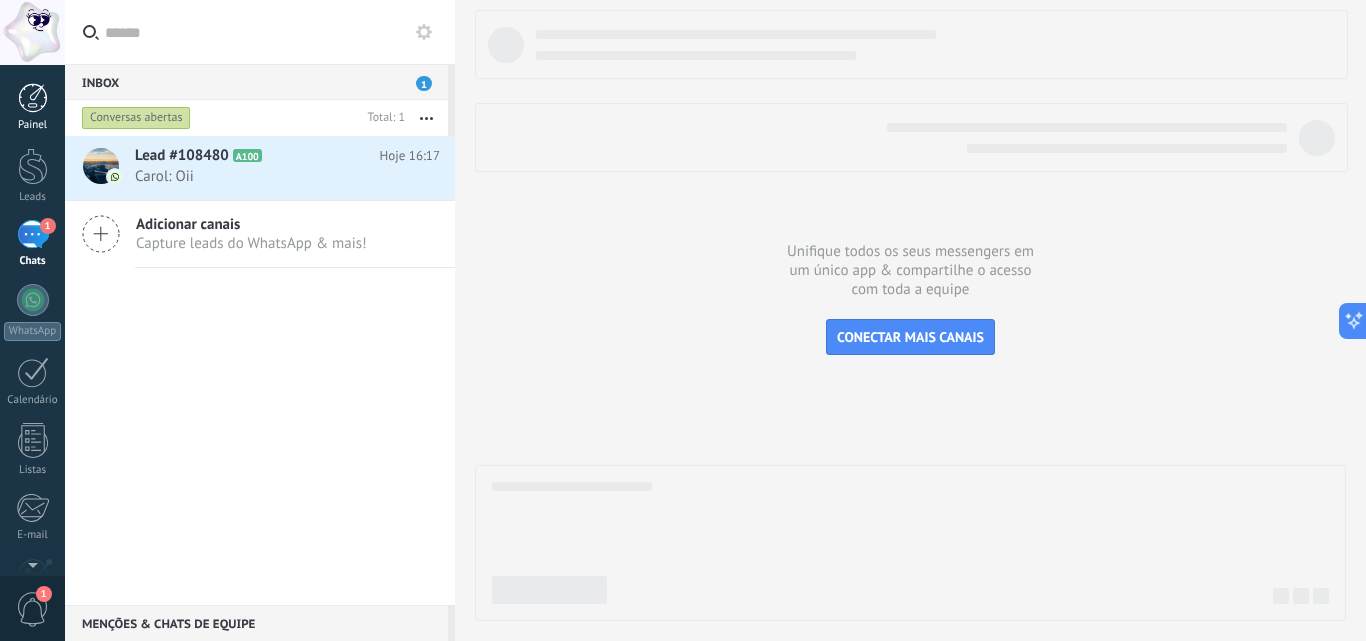 click at bounding box center (33, 98) 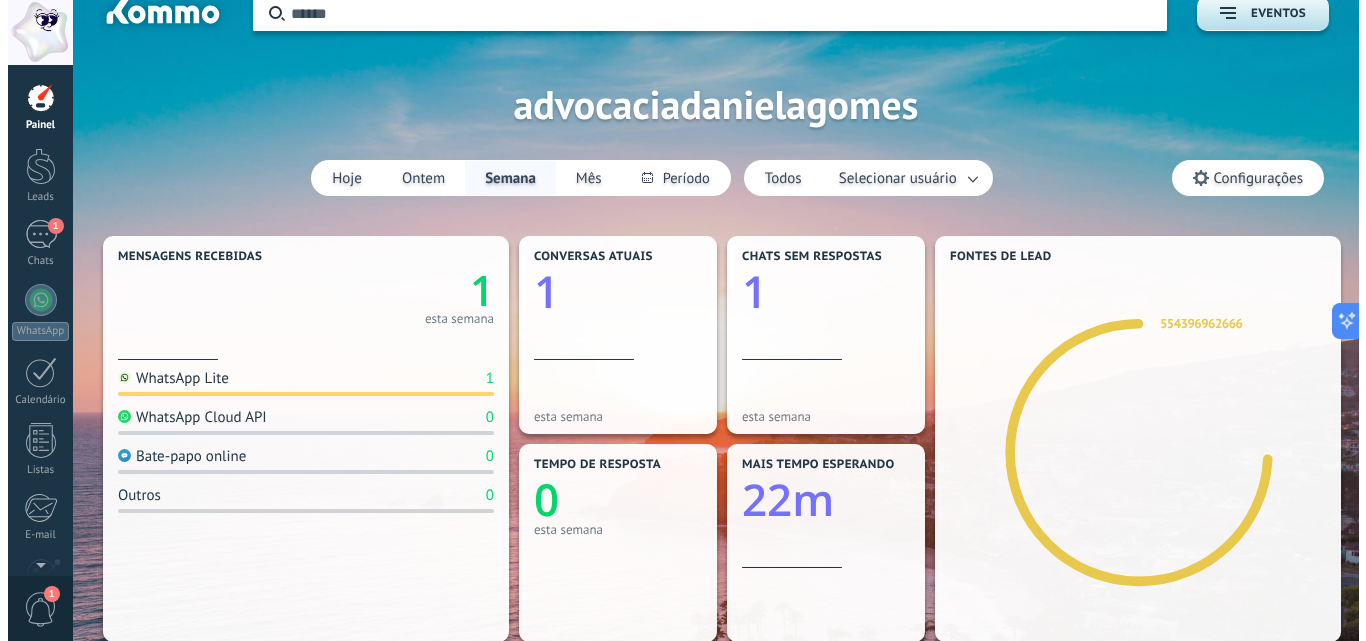 scroll, scrollTop: 0, scrollLeft: 0, axis: both 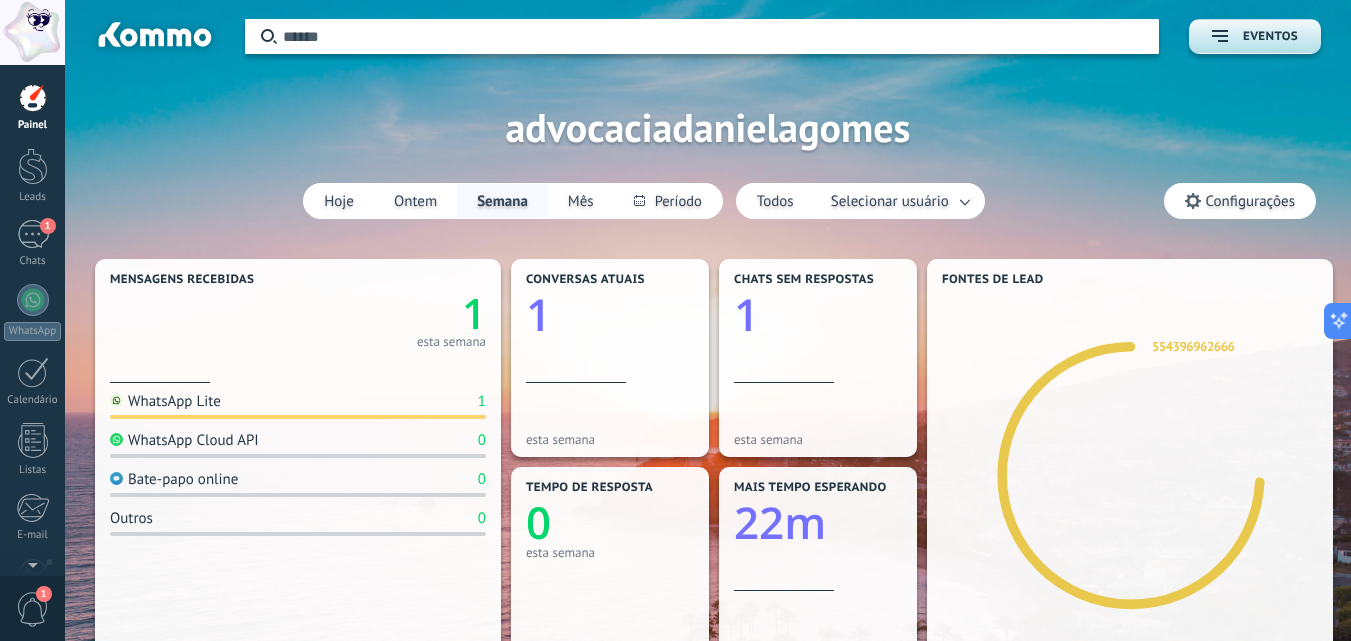 click at bounding box center [33, 98] 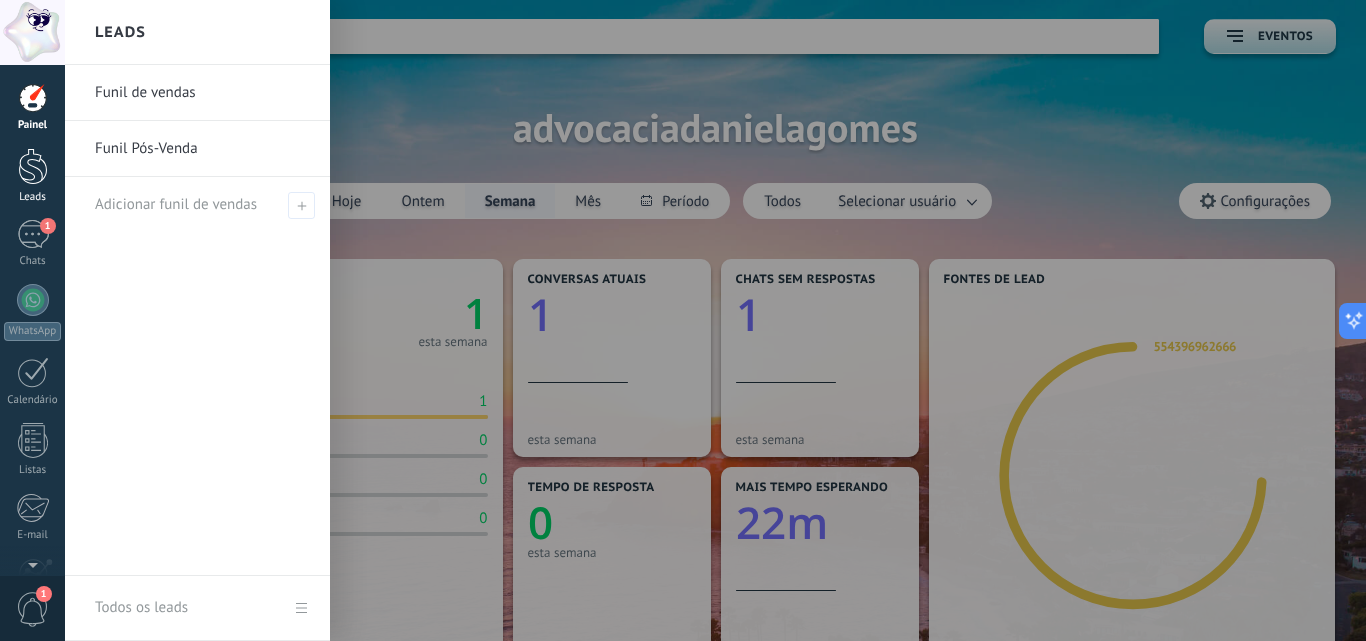 click at bounding box center [33, 166] 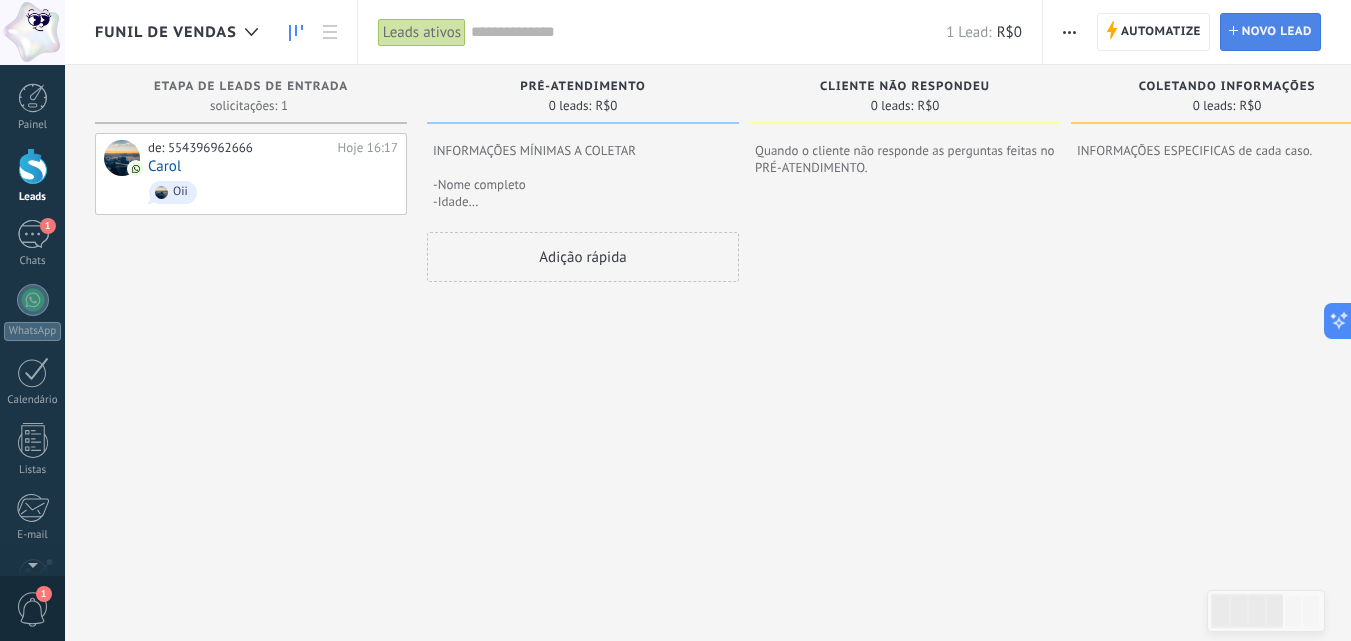 click on "Novo lead" at bounding box center (1277, 32) 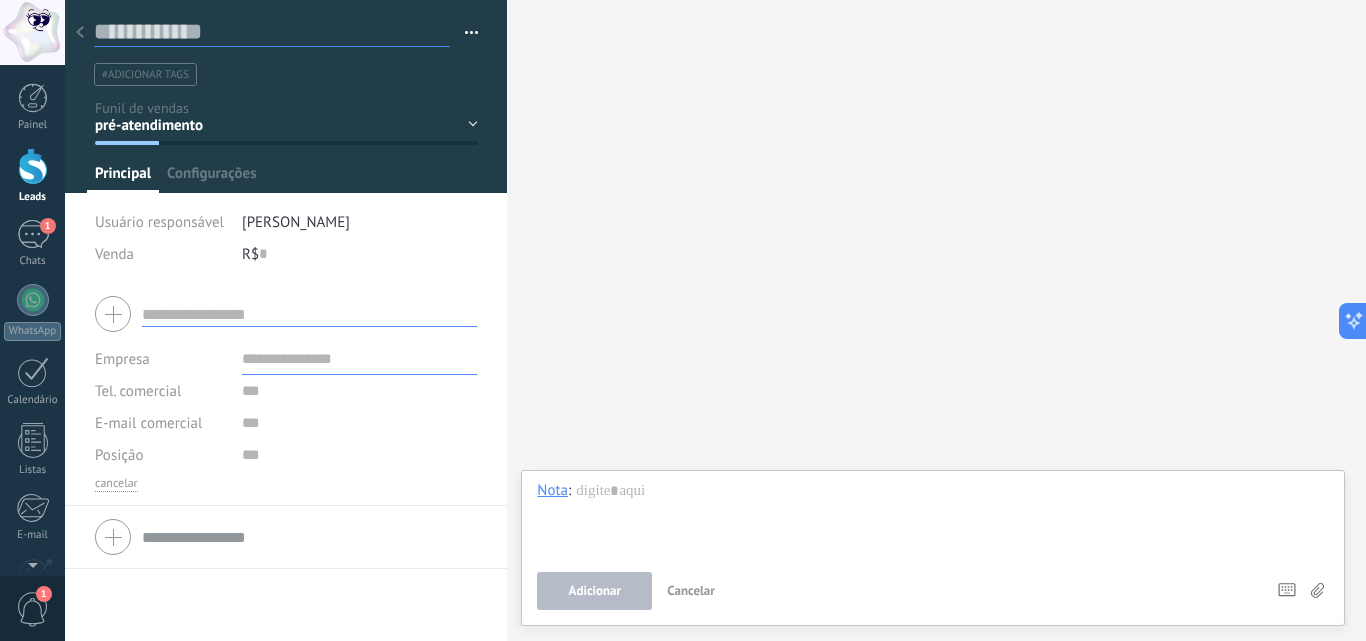 click at bounding box center (272, 32) 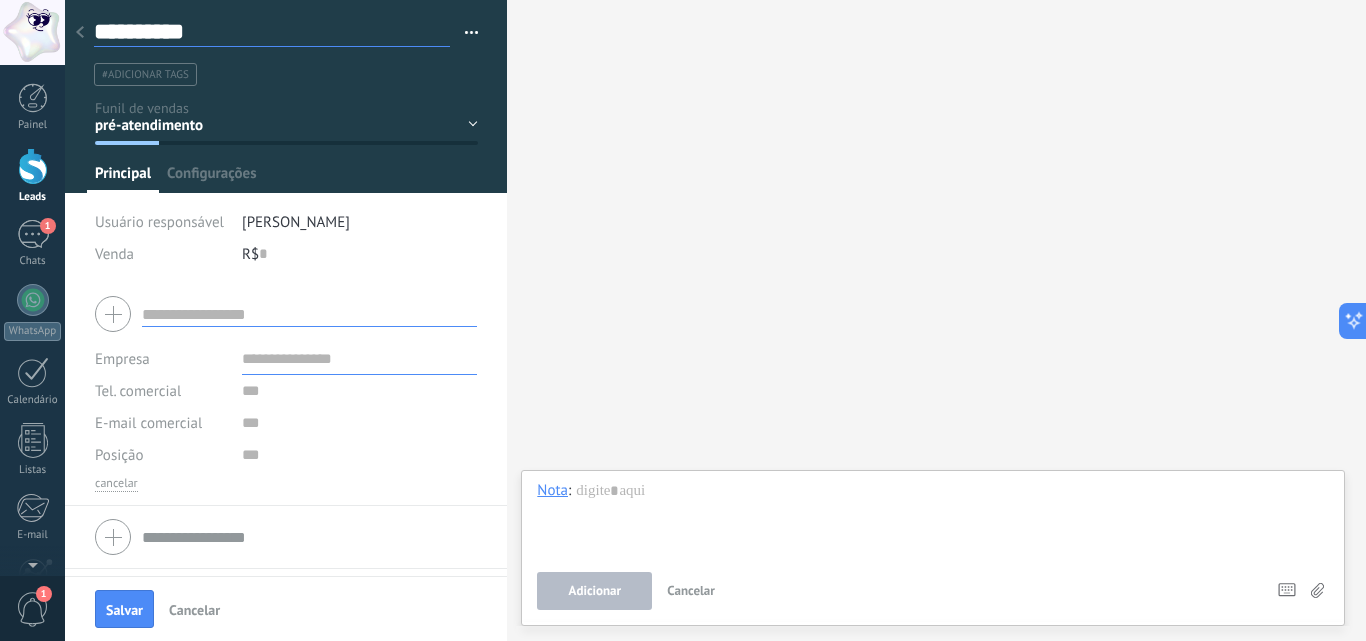 type on "**********" 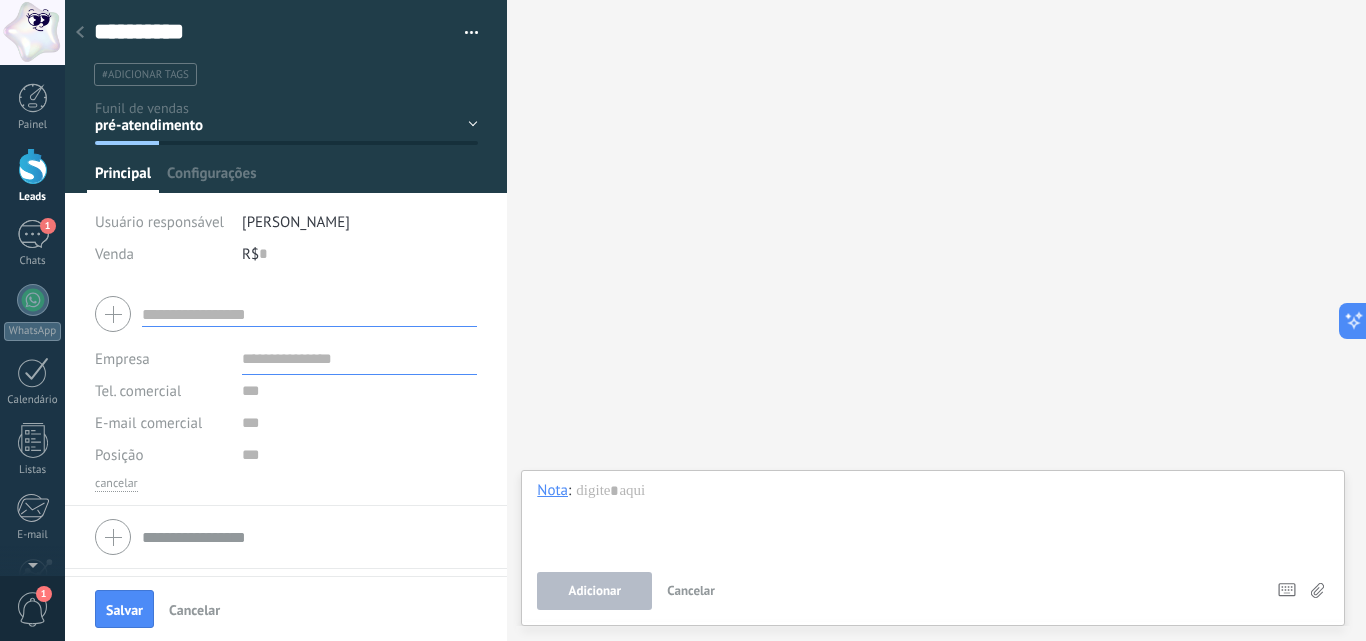 click at bounding box center (309, 314) 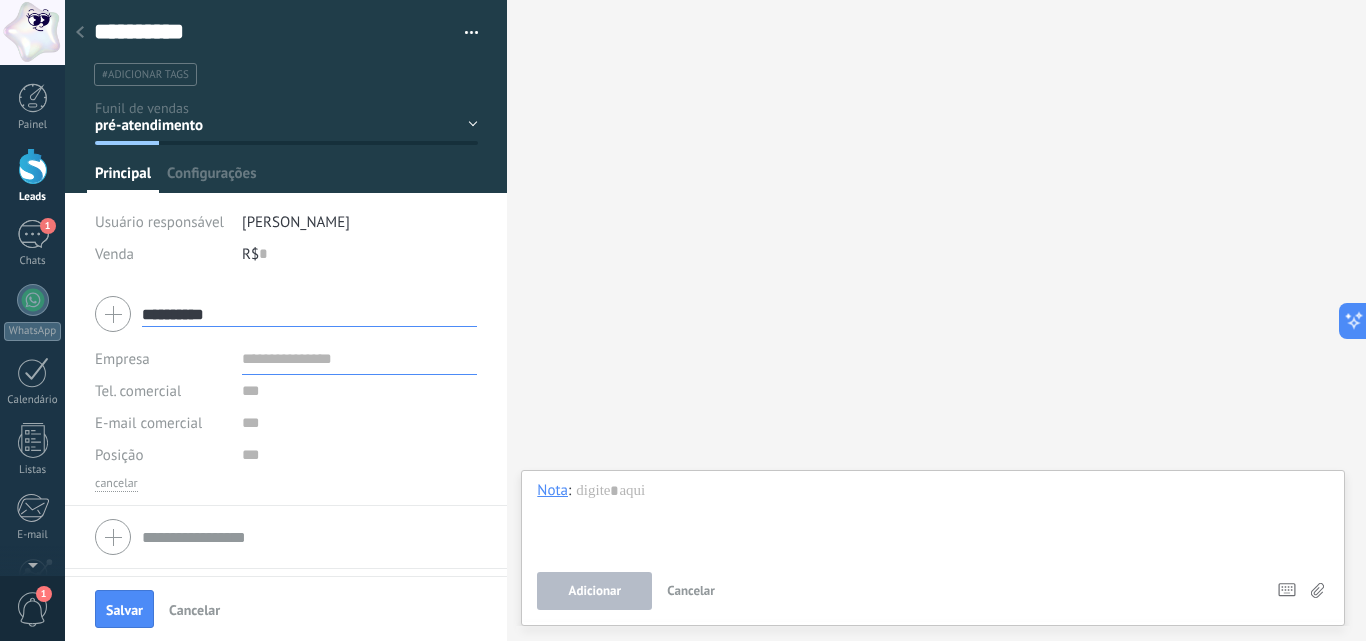 type on "**********" 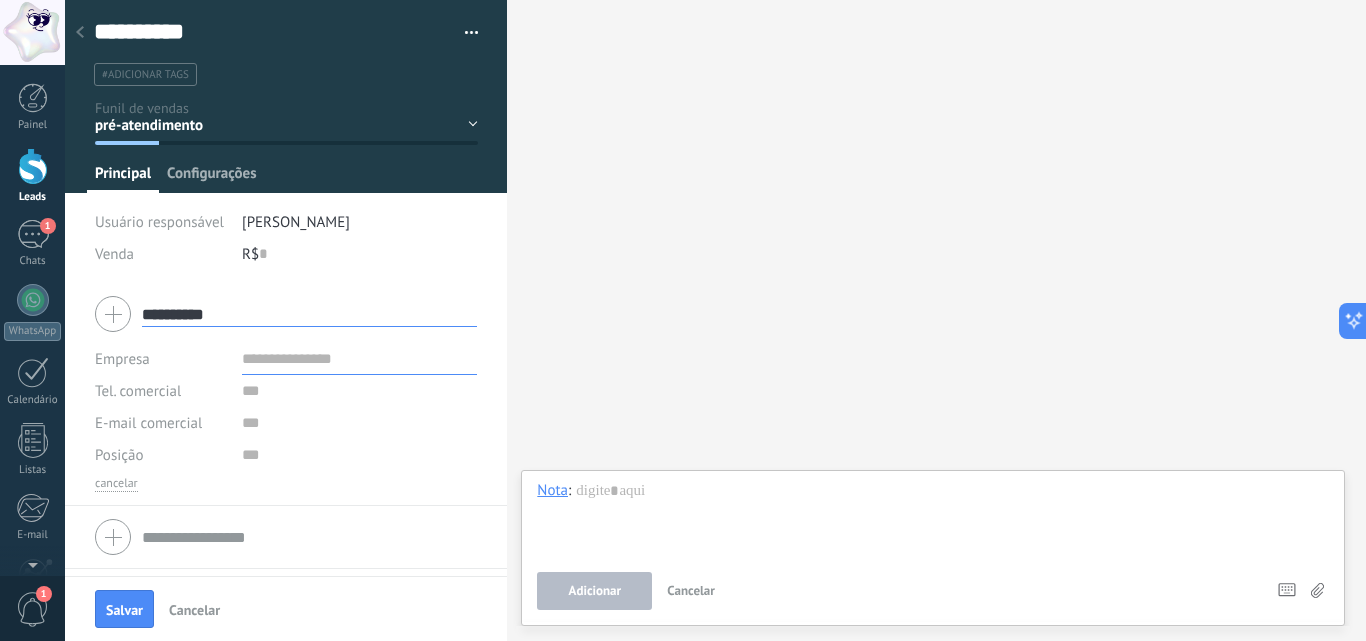 click on "Configurações" at bounding box center [211, 178] 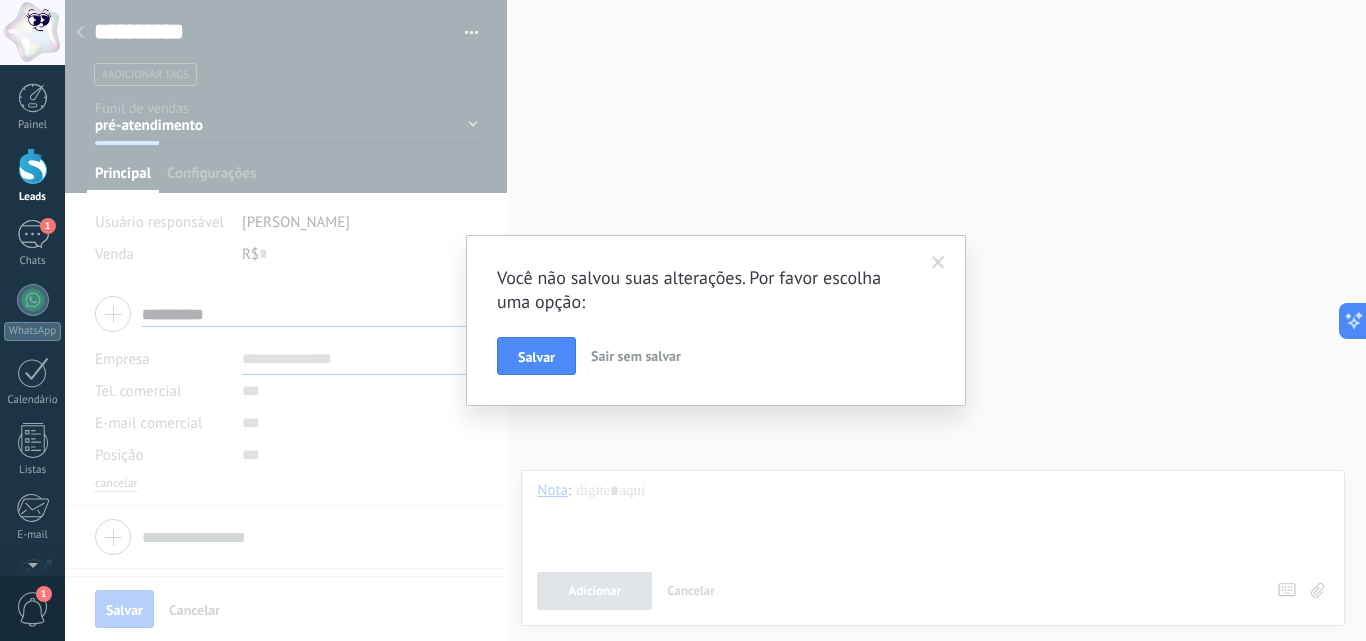 click at bounding box center [938, 263] 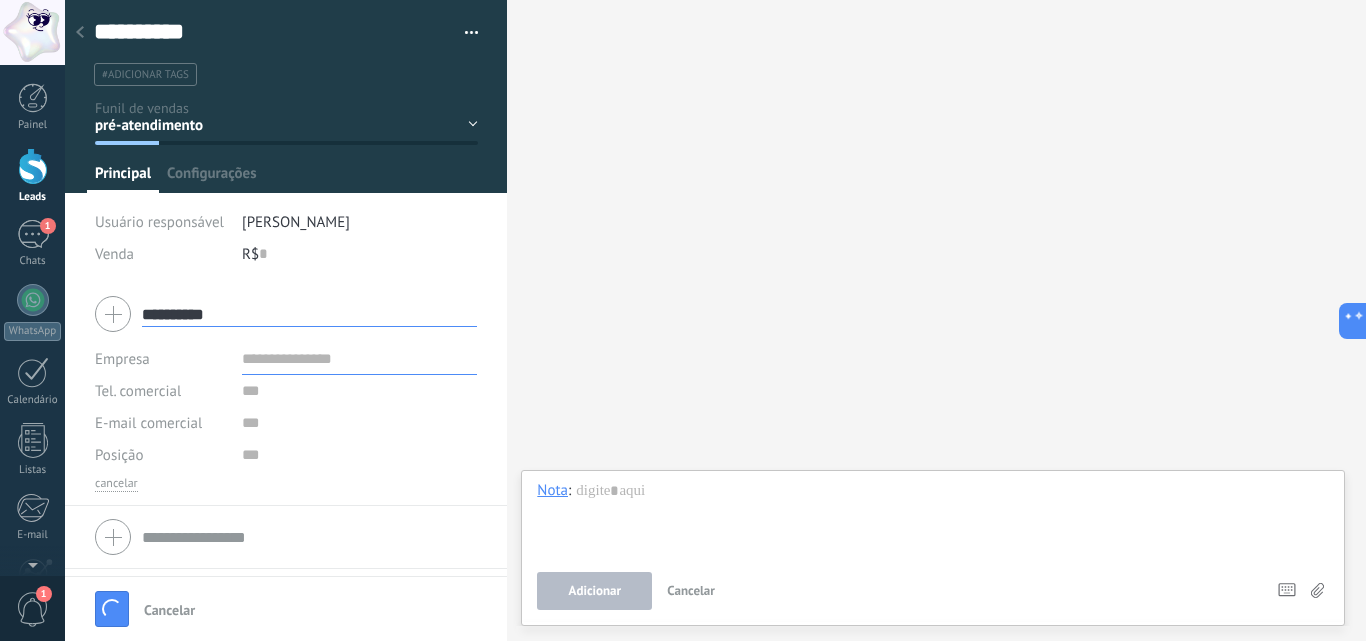 type 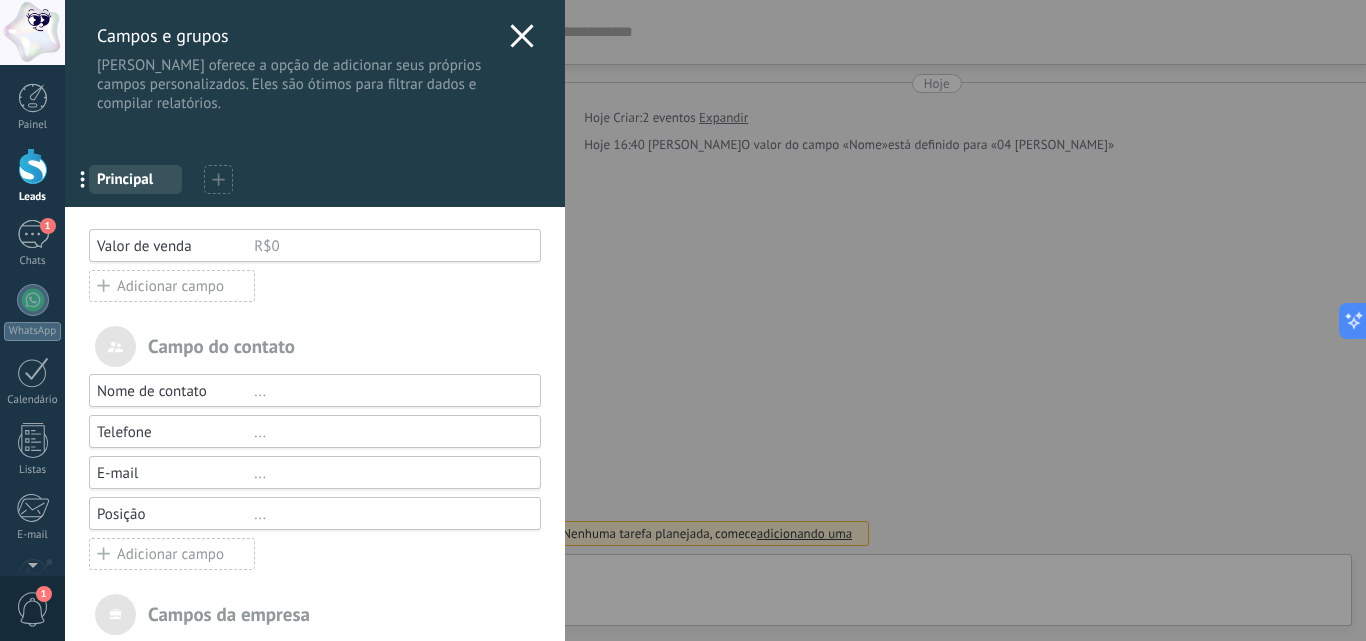 scroll, scrollTop: 30, scrollLeft: 0, axis: vertical 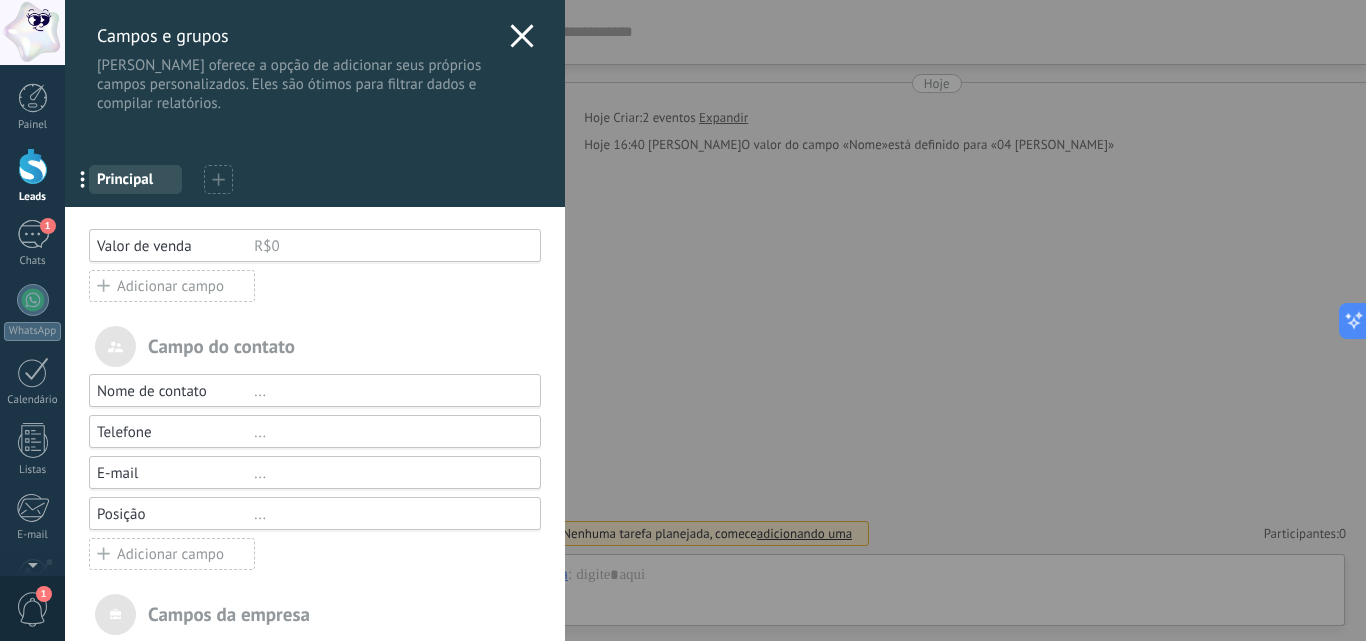 click 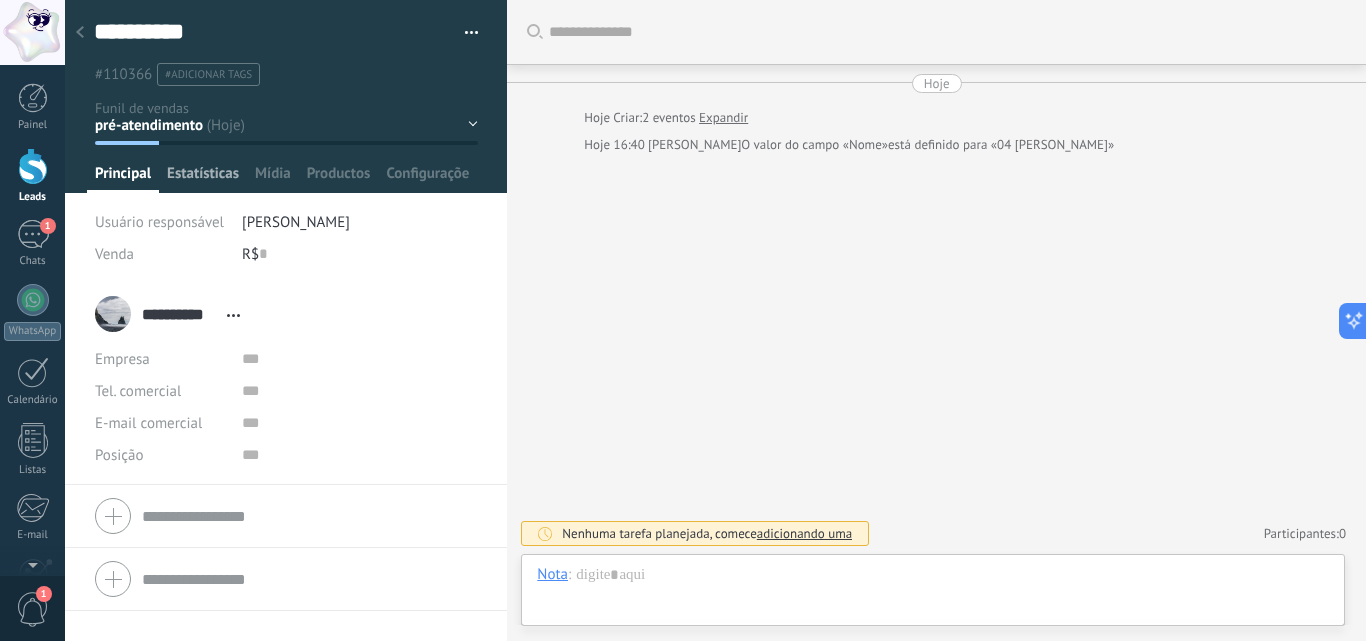 click on "Estatísticas" at bounding box center (203, 178) 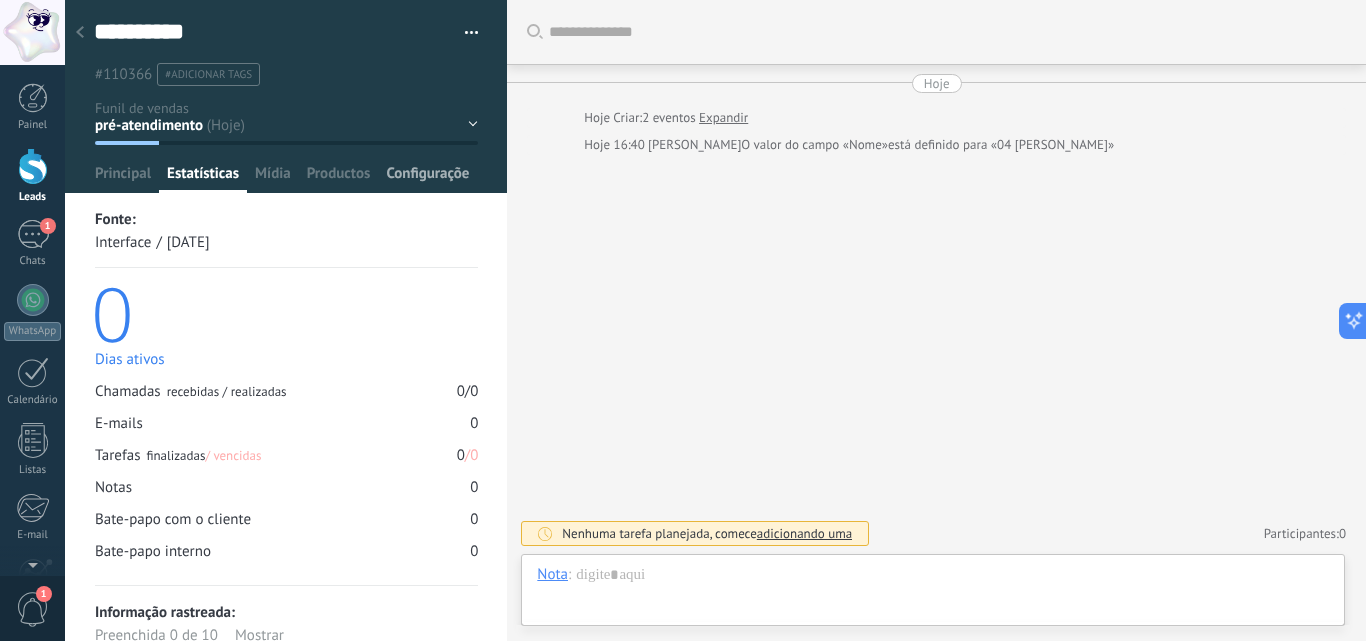 click on "Configurações" at bounding box center (428, 178) 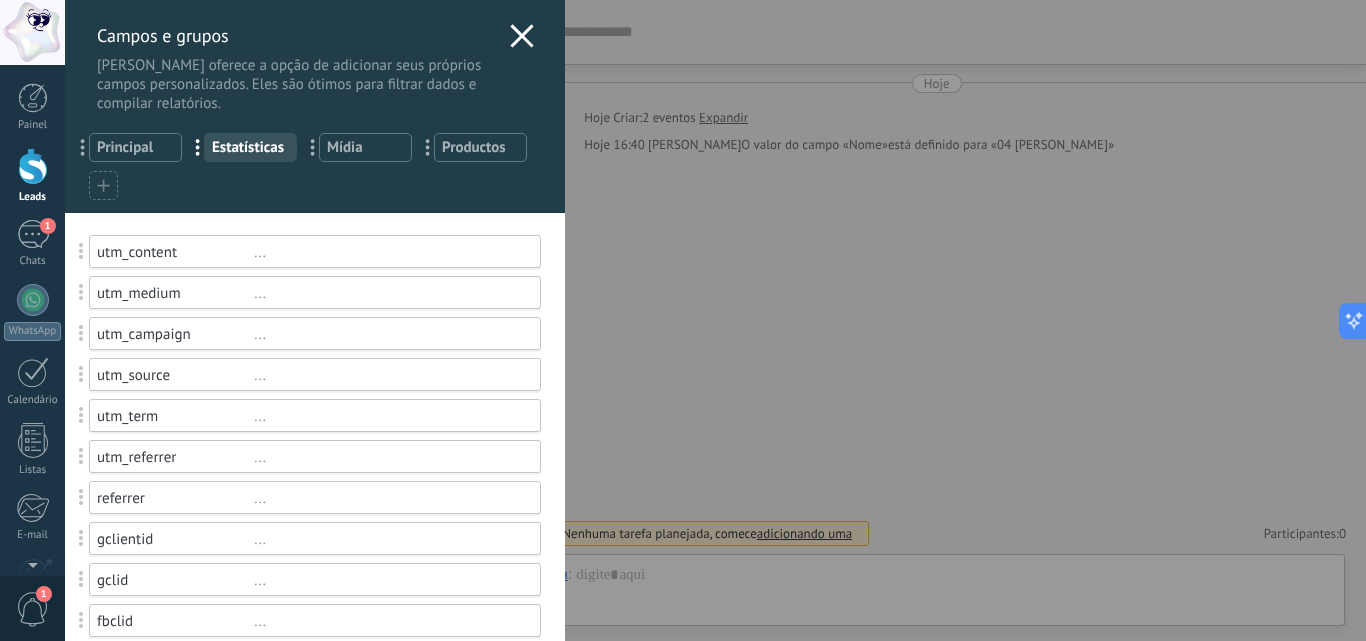 click 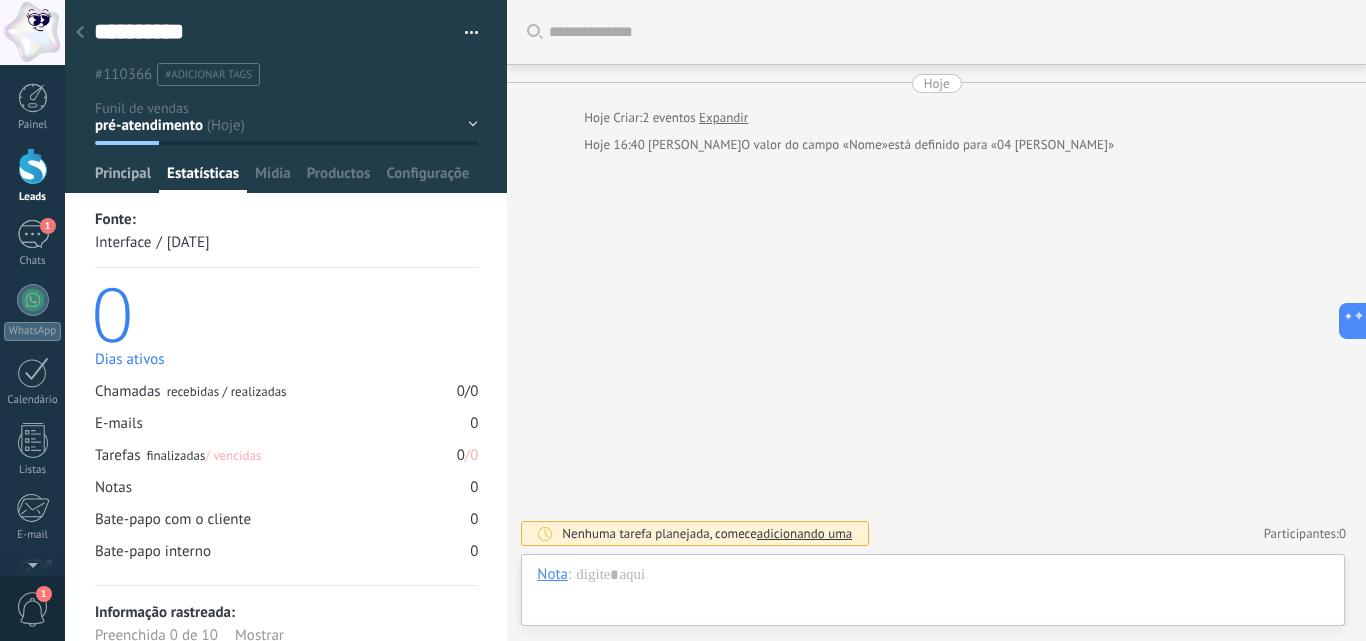 click on "Principal" at bounding box center (123, 178) 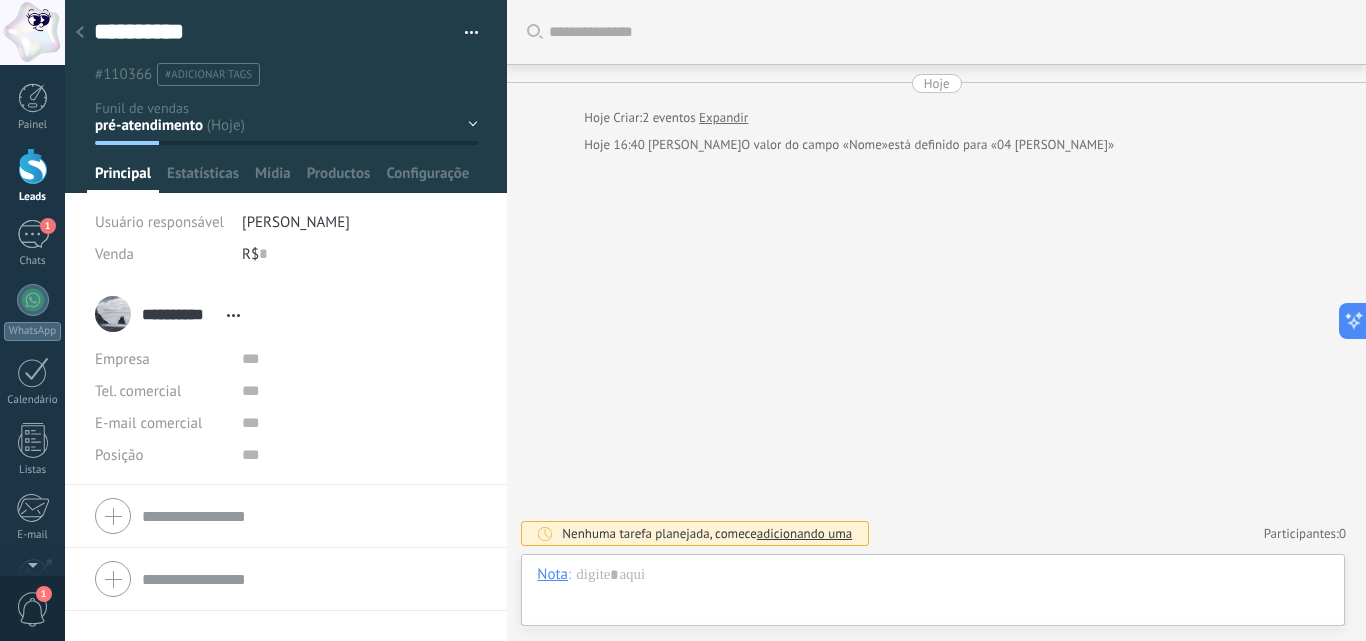 click on "Empresa" at bounding box center [161, 359] 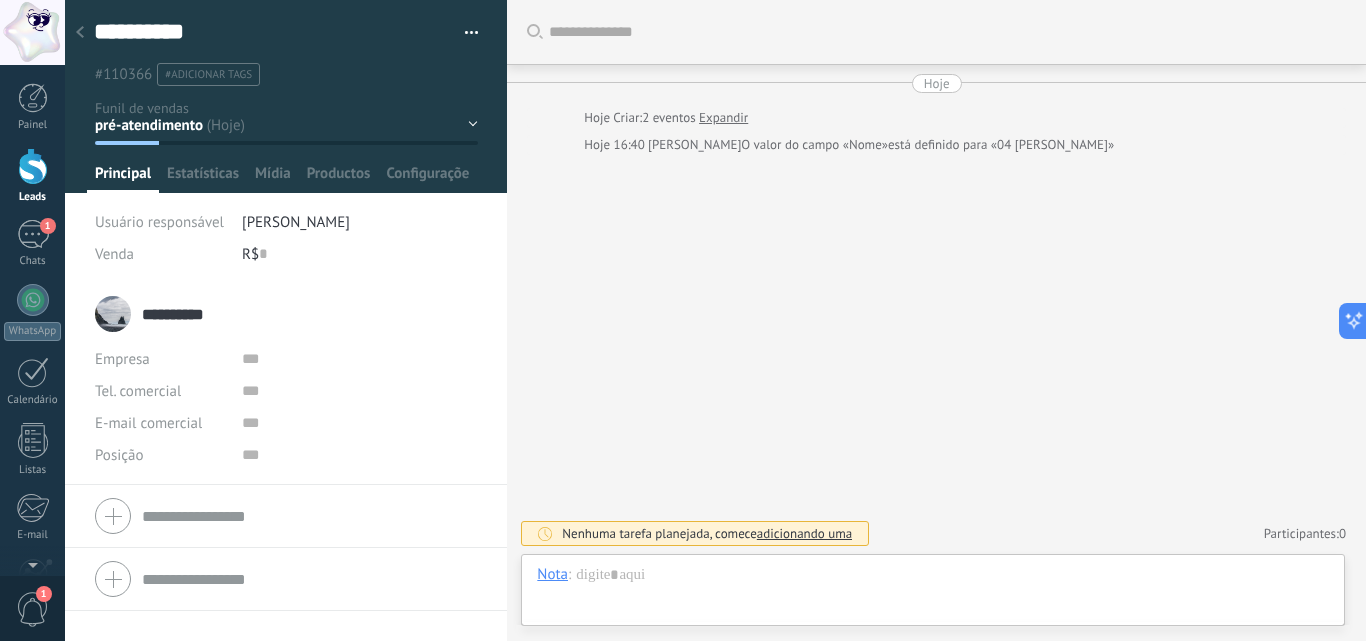 click on "**********" at bounding box center [179, 314] 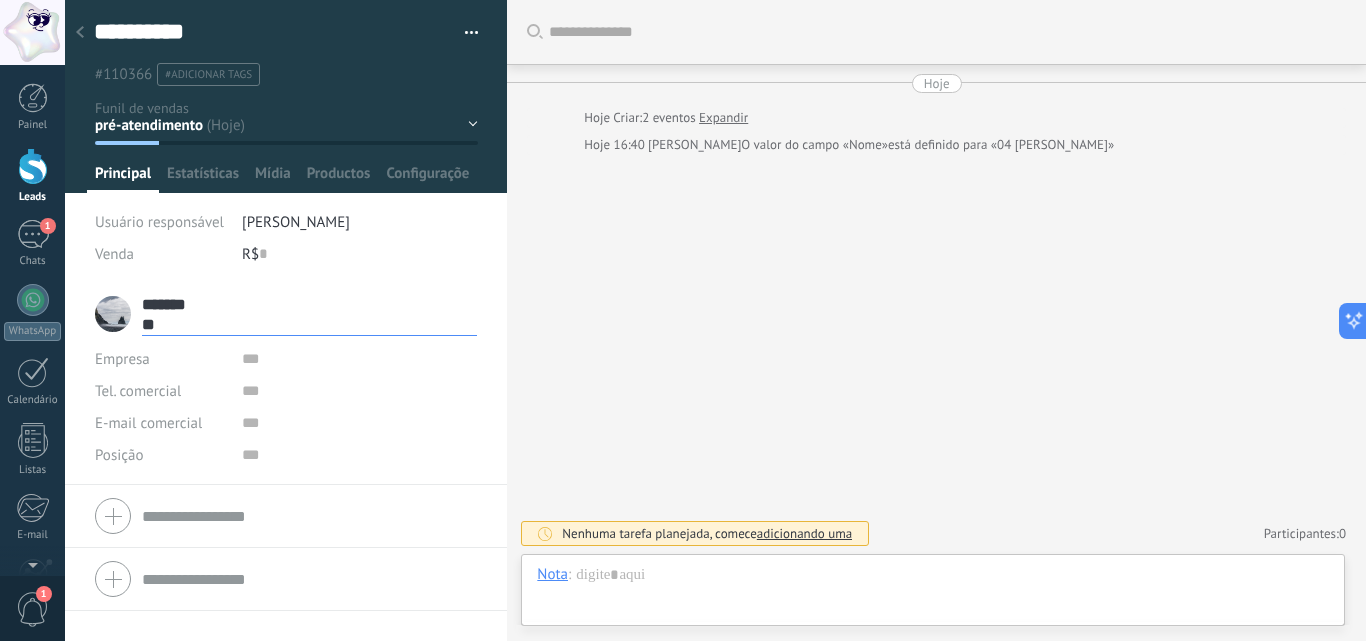 click at bounding box center [464, 33] 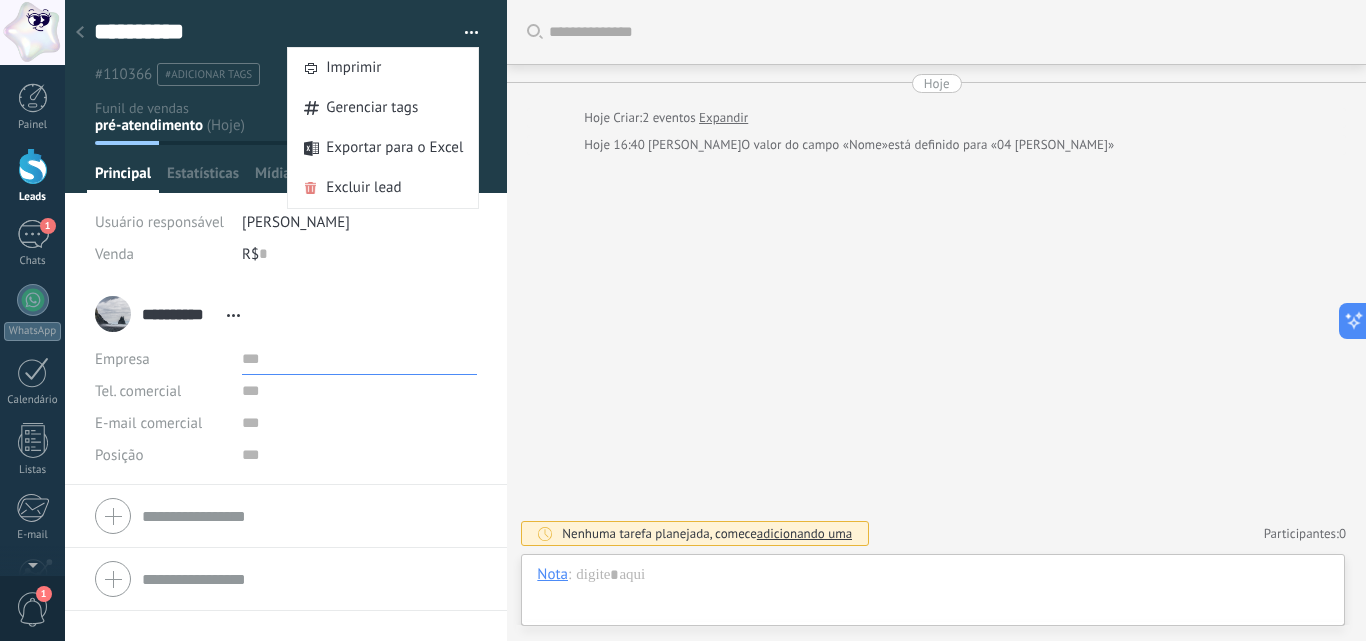 click at bounding box center [360, 359] 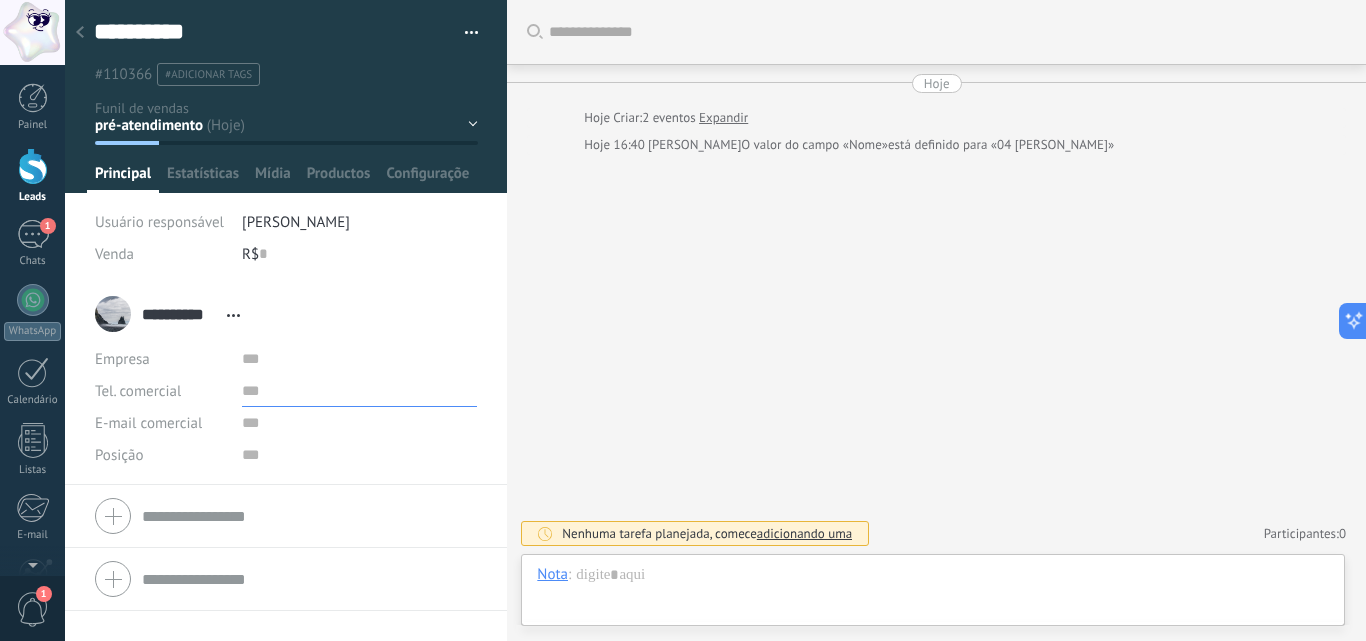click at bounding box center (360, 391) 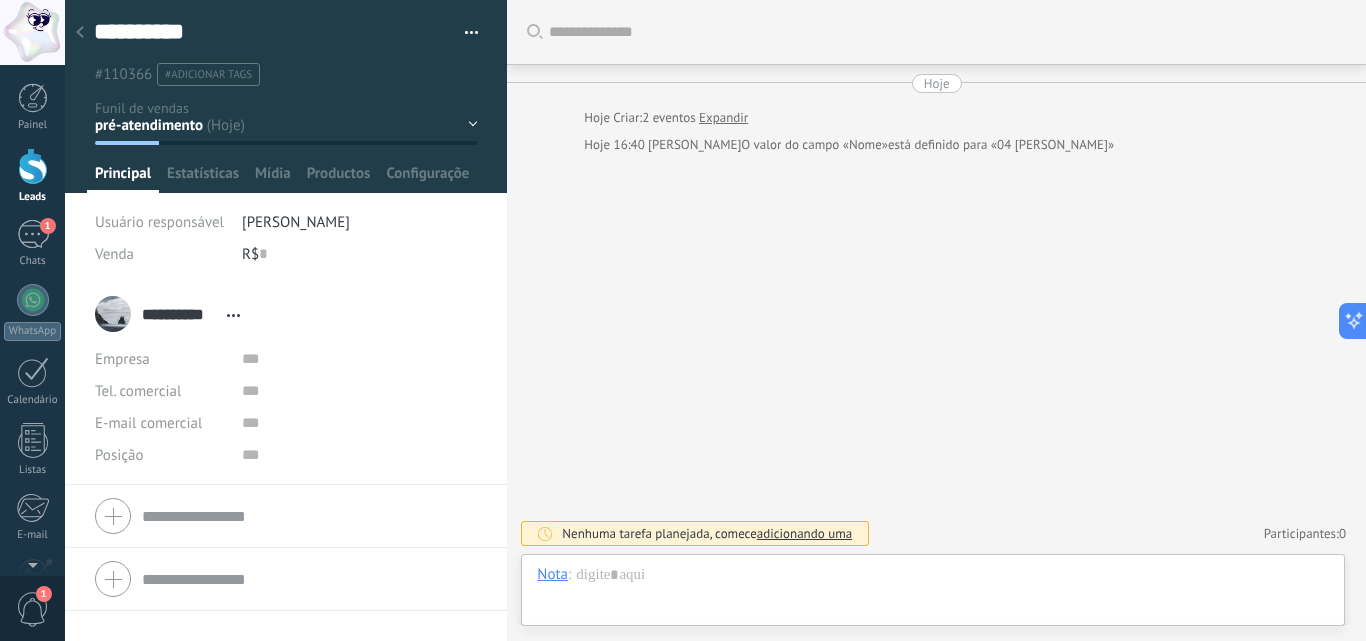 click on "Posição" at bounding box center (161, 455) 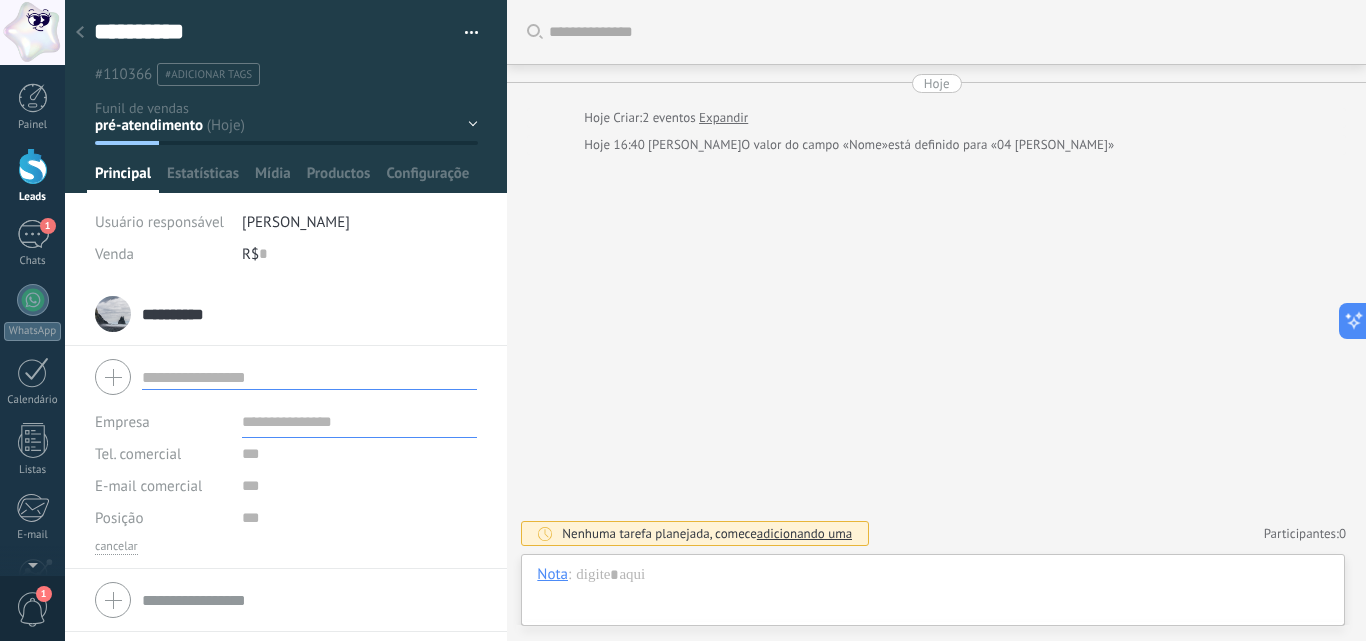 click on "**********" at bounding box center (286, 314) 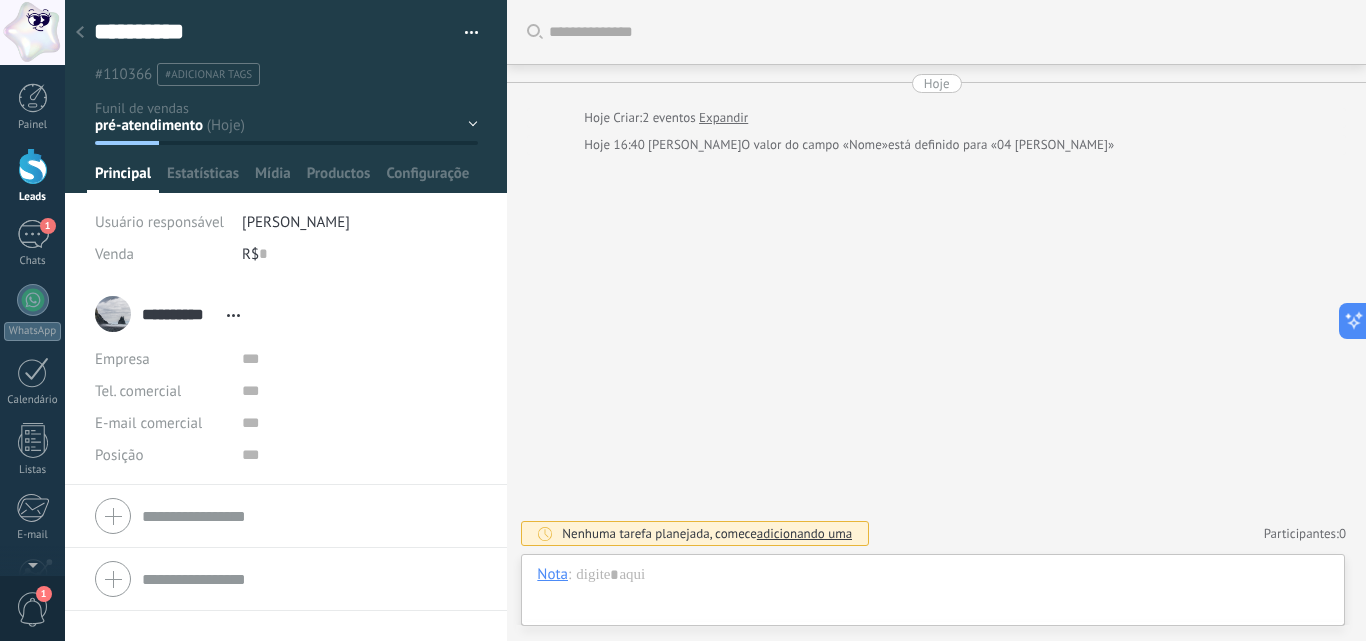 click on "Empresa" at bounding box center [161, 359] 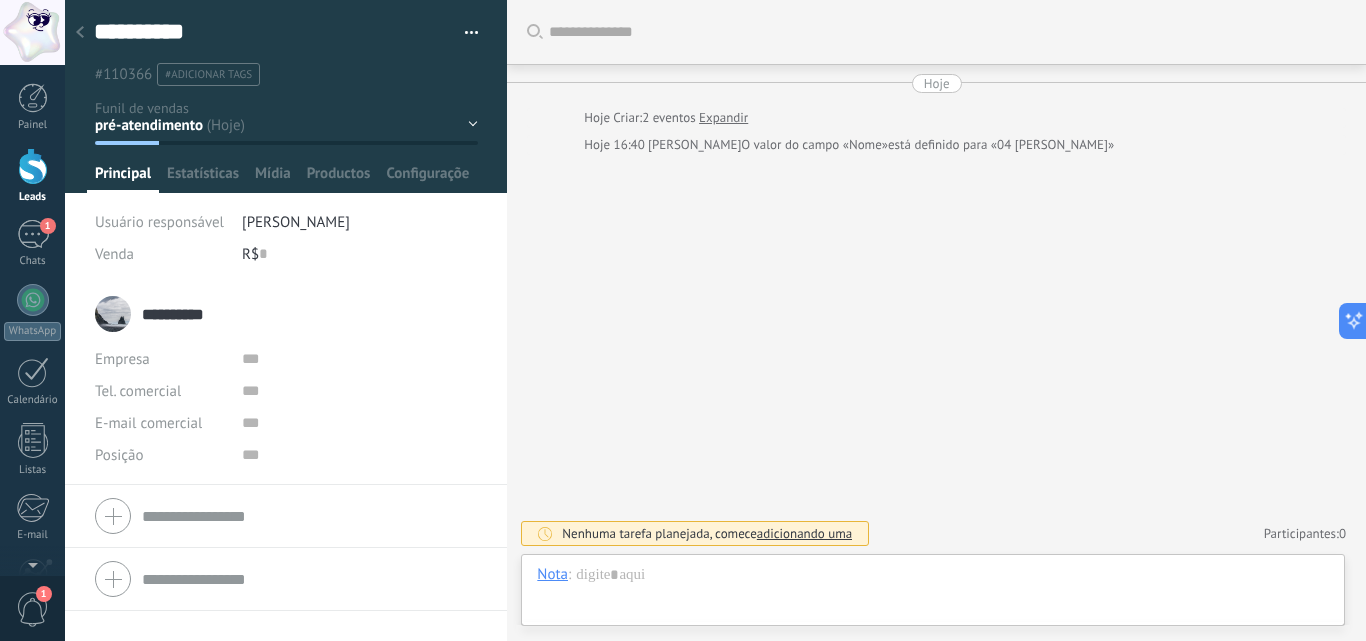 click on "**********" at bounding box center [179, 314] 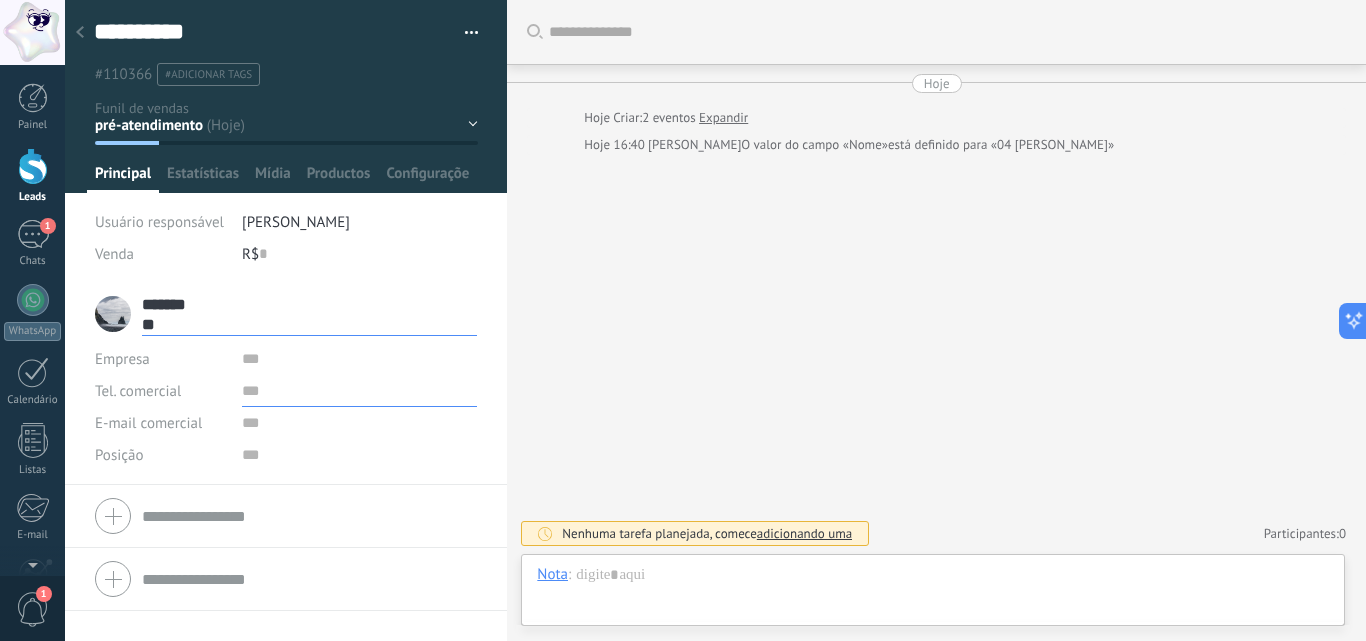 click at bounding box center (360, 391) 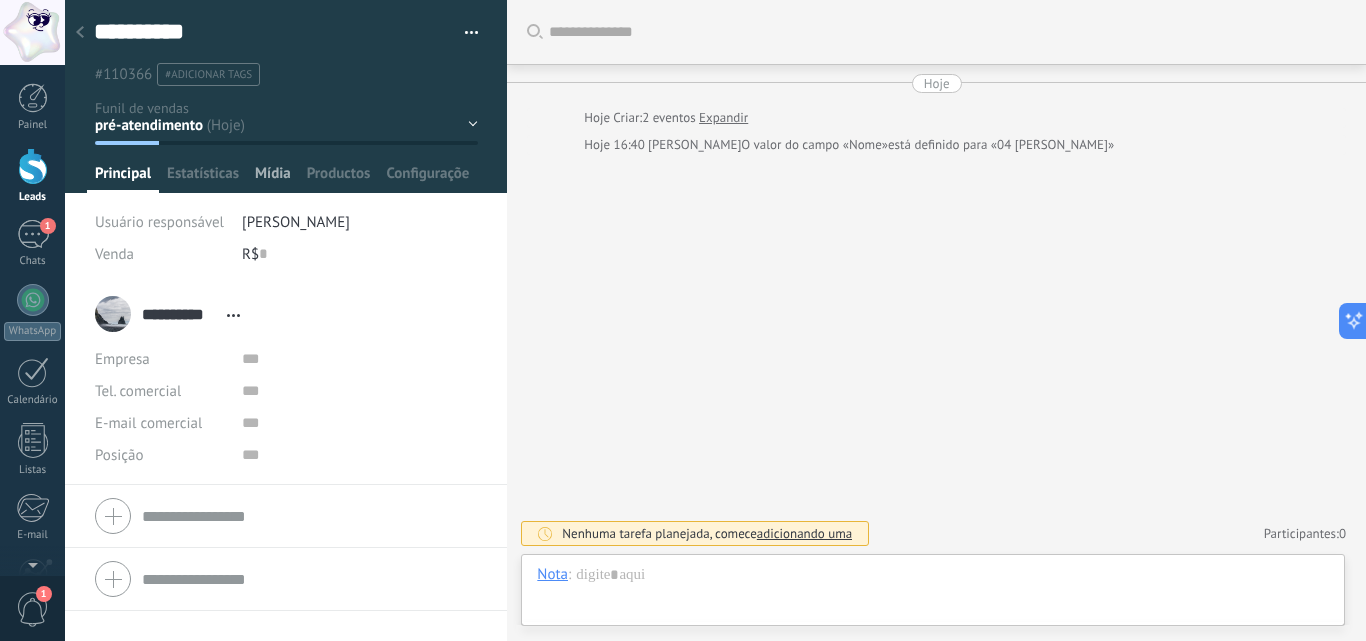 click on "Mídia" at bounding box center [273, 178] 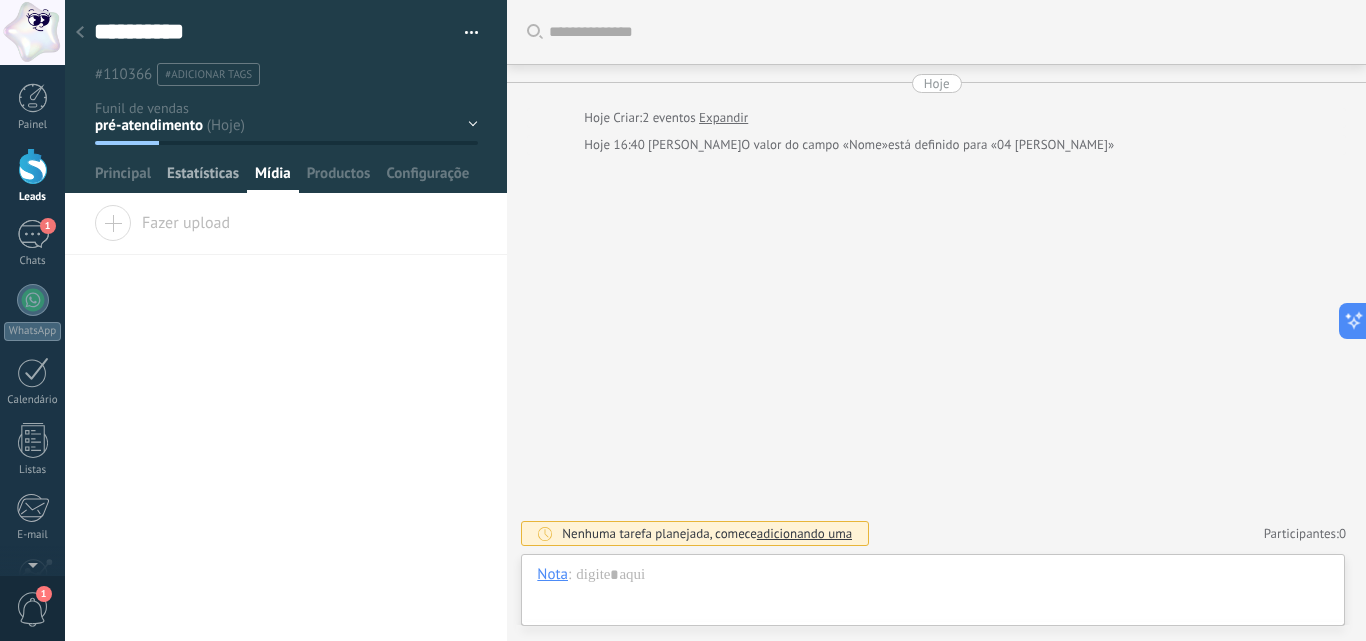 click on "Estatísticas" at bounding box center [203, 178] 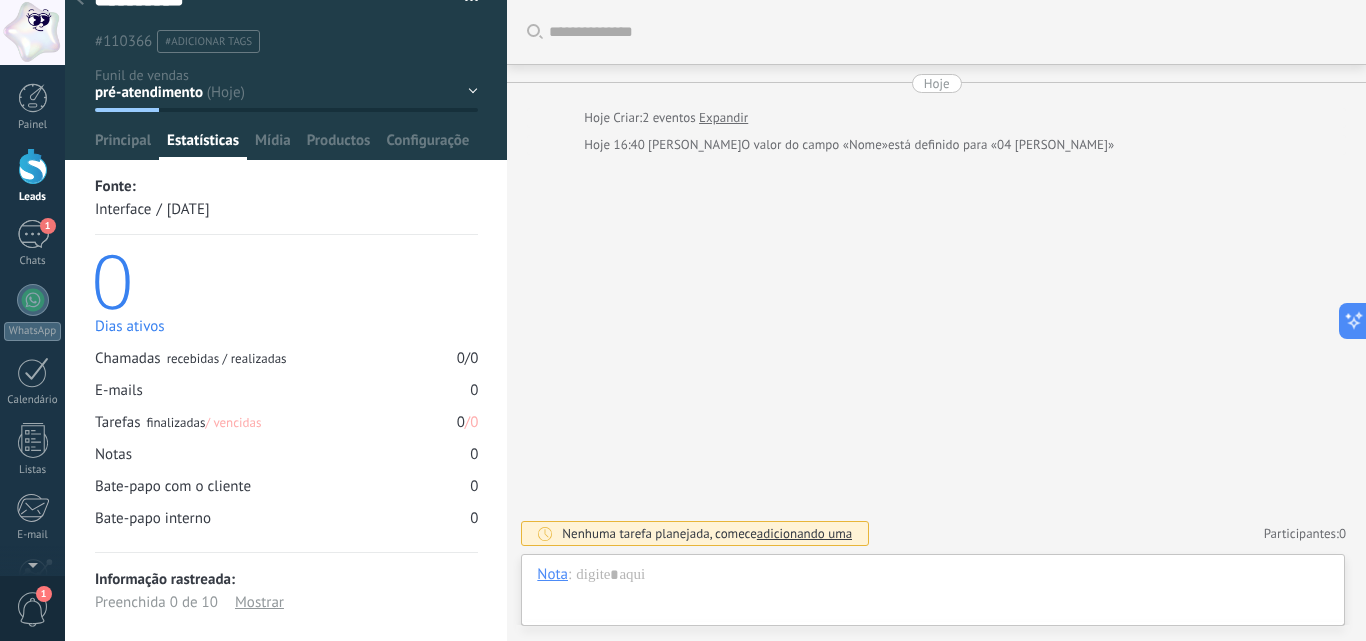 scroll, scrollTop: 50, scrollLeft: 0, axis: vertical 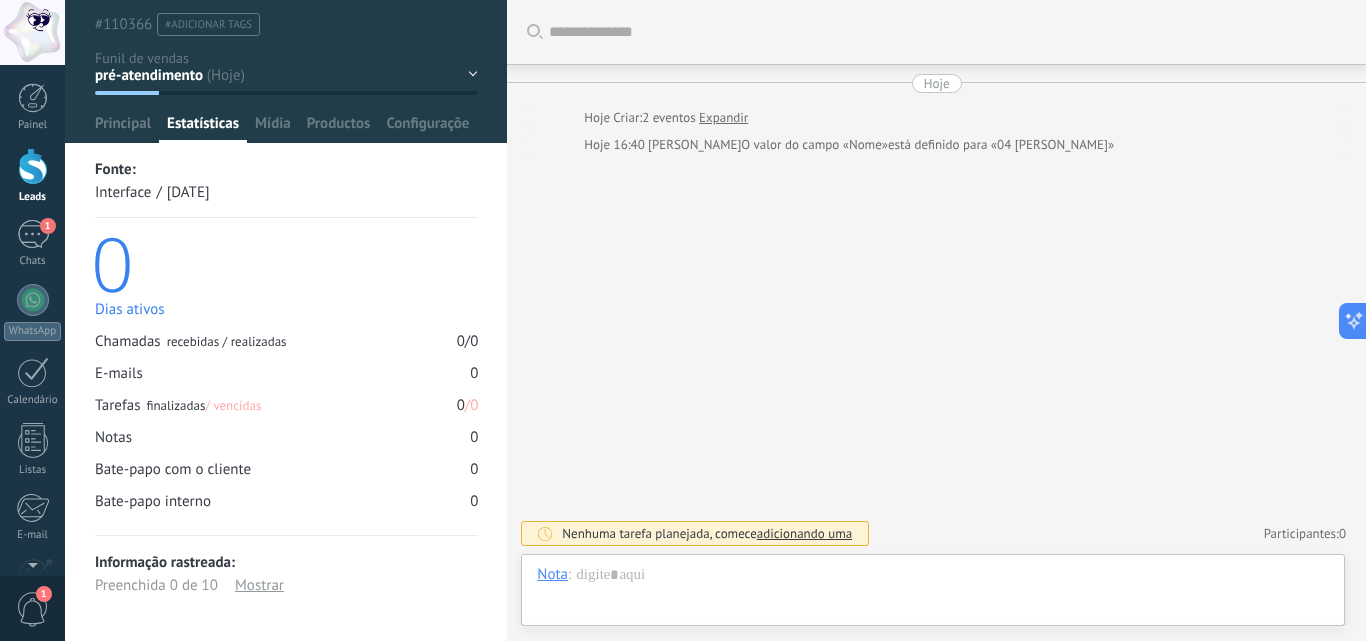 click at bounding box center [286, 46] 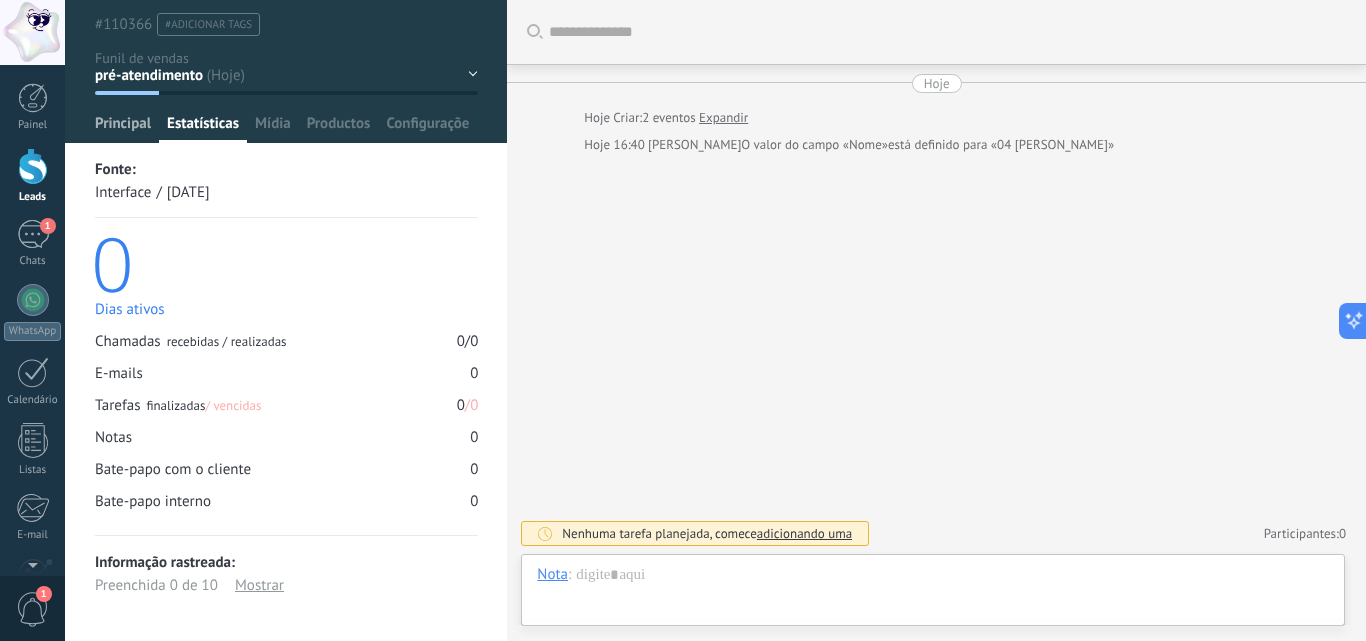 click on "Principal" at bounding box center [123, 128] 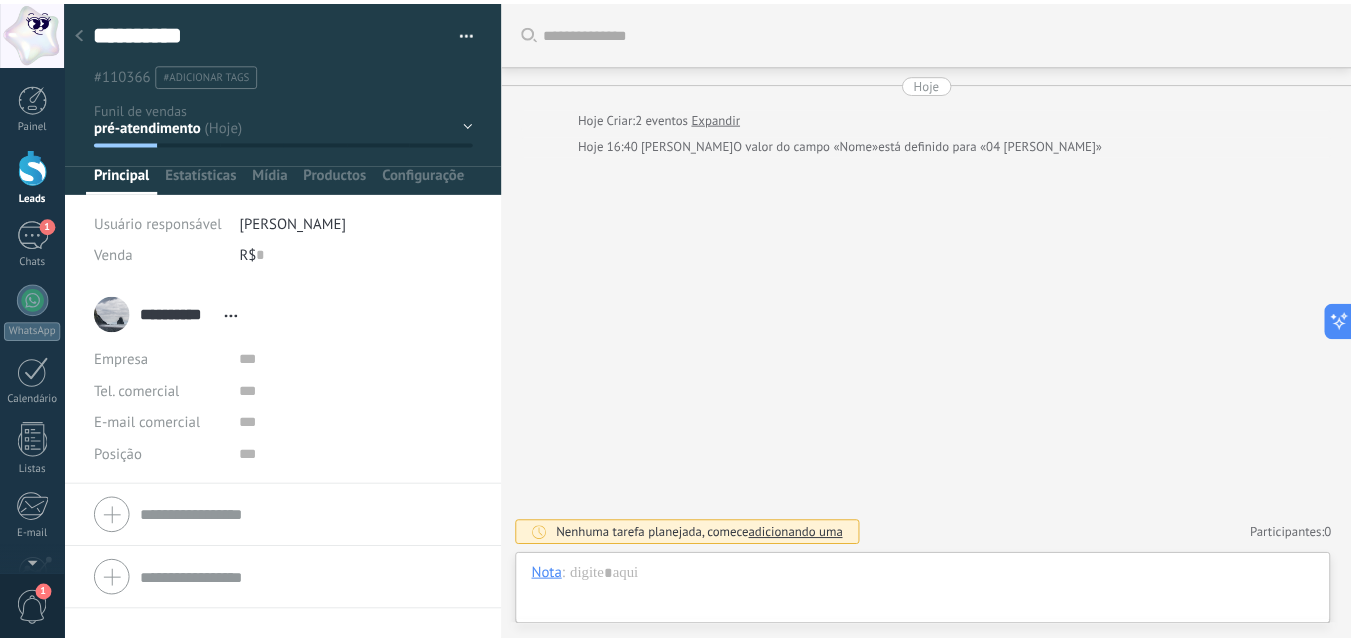 scroll, scrollTop: 0, scrollLeft: 0, axis: both 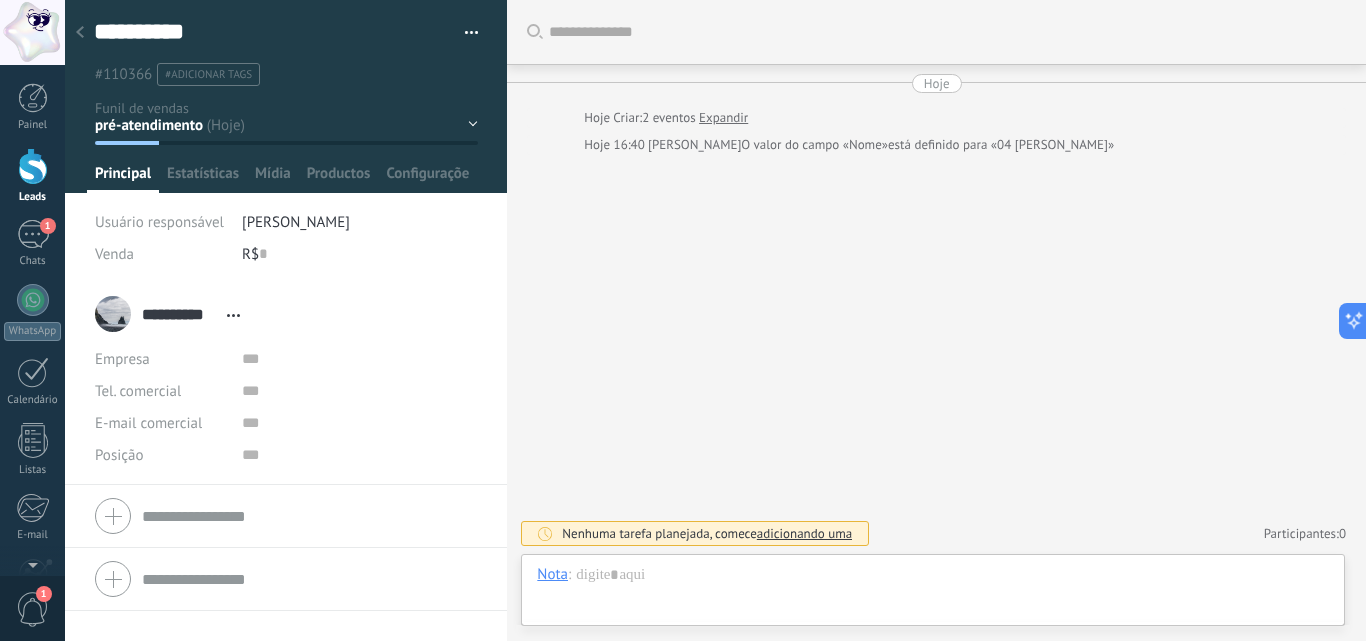 click on "pré-atendimento
cliente não respondeu
COLETANDO INFORMAÇÕES
lead em AVALIAÇÃO
lead qualificado
lead não qualificado" at bounding box center [0, 0] 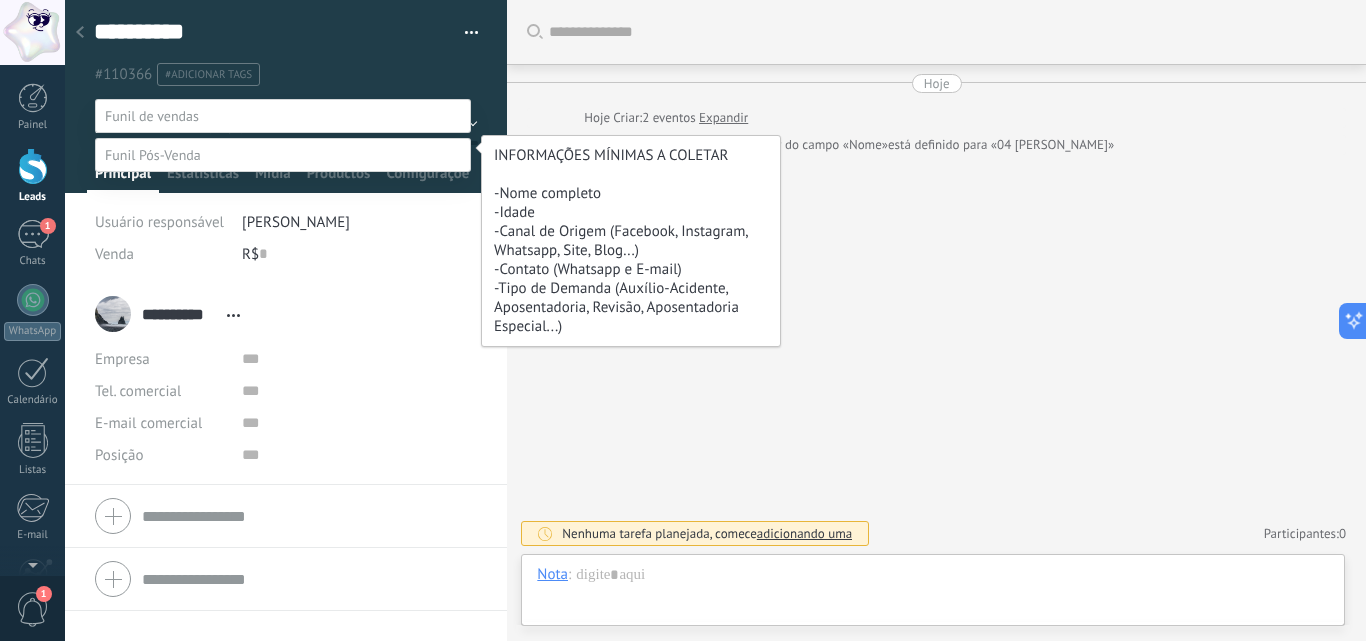 click on "pré-atendimento" at bounding box center [0, 0] 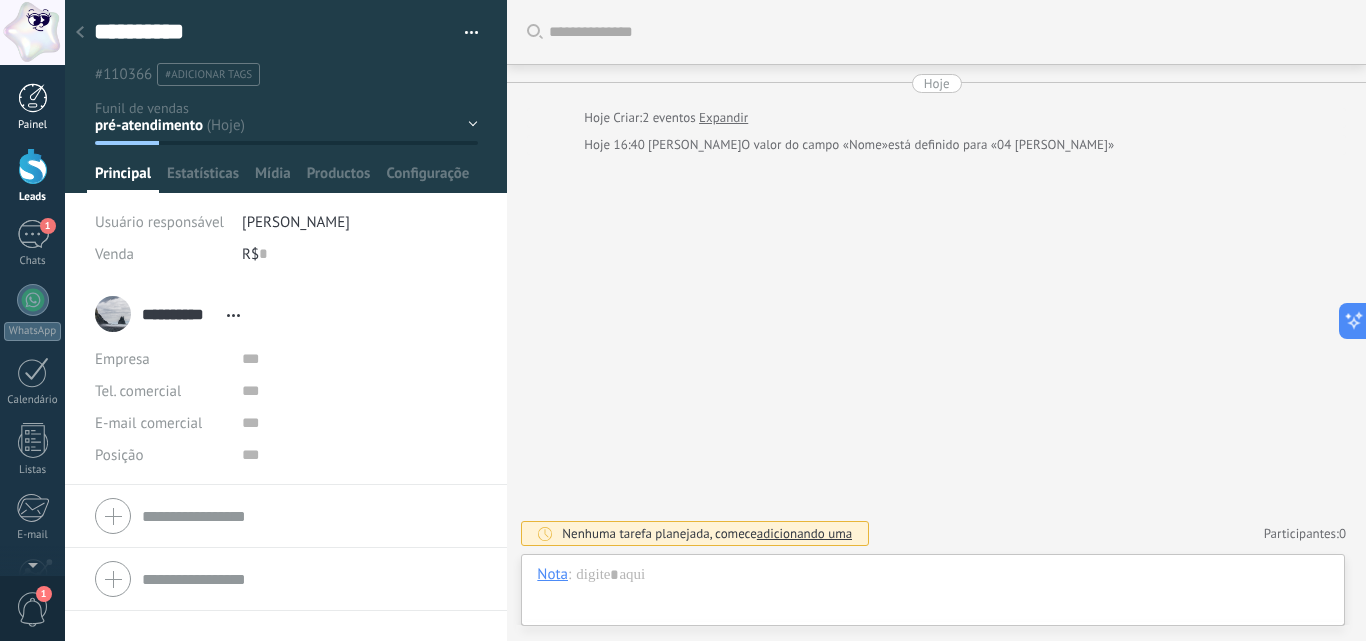 click on "Painel" at bounding box center (32, 107) 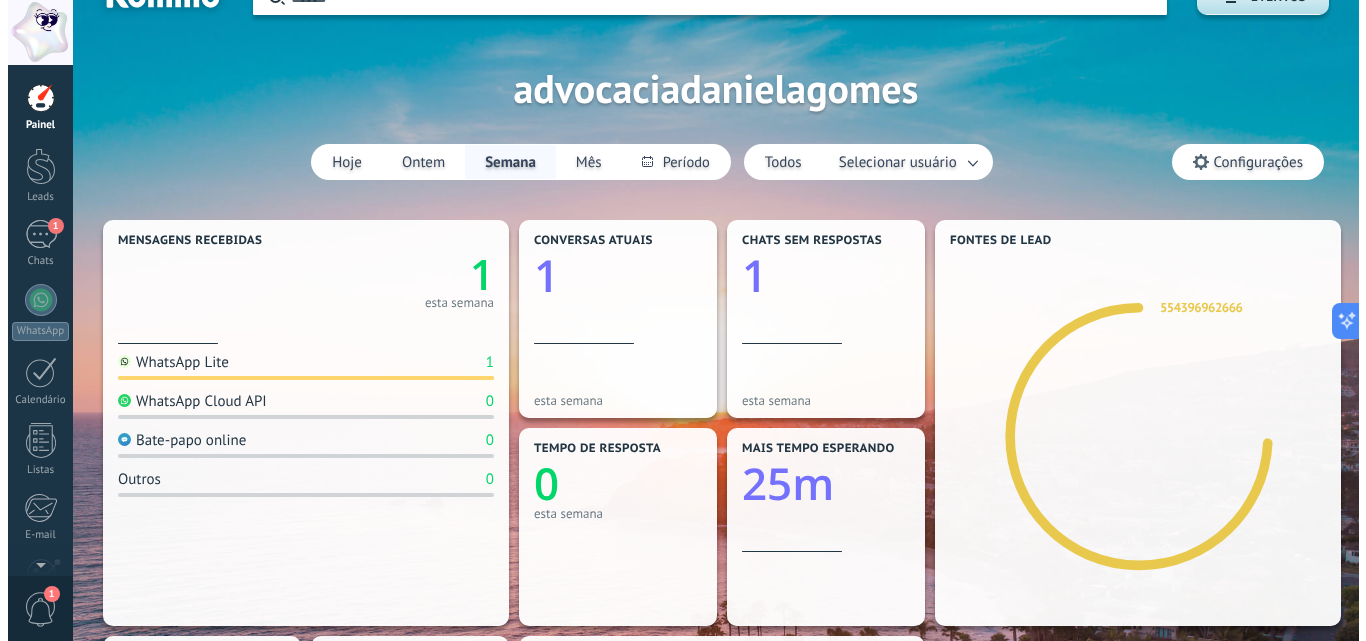 scroll, scrollTop: 0, scrollLeft: 0, axis: both 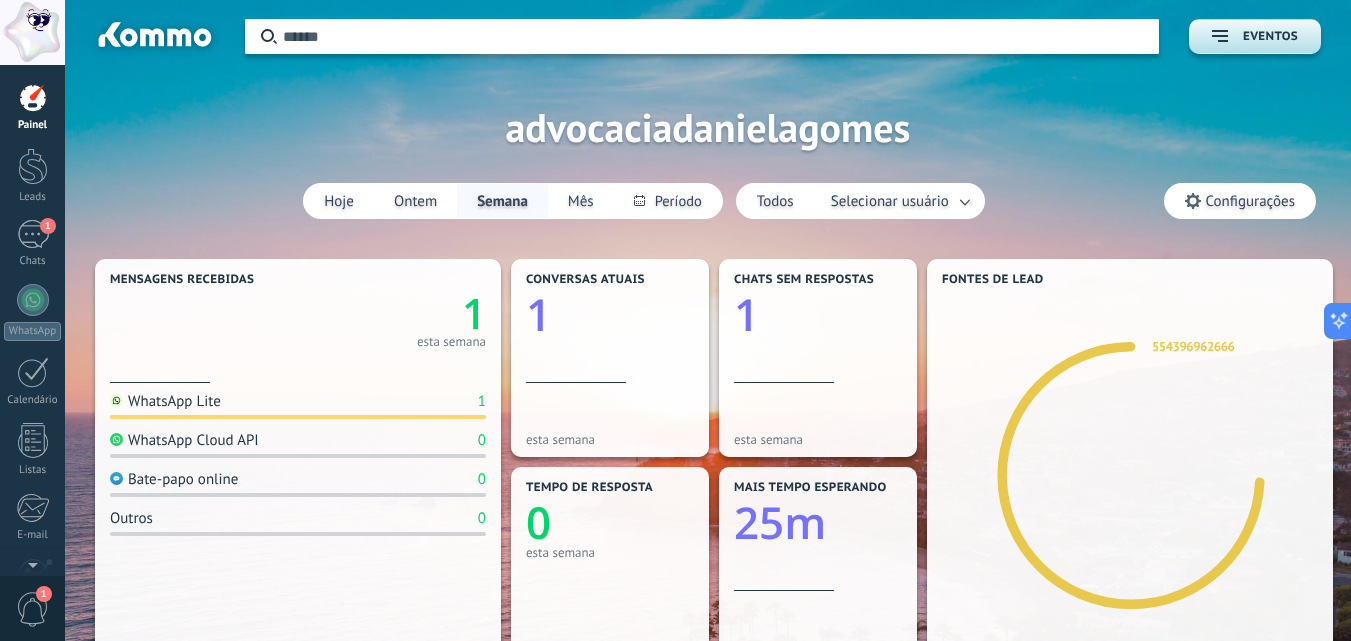 click at bounding box center (33, 98) 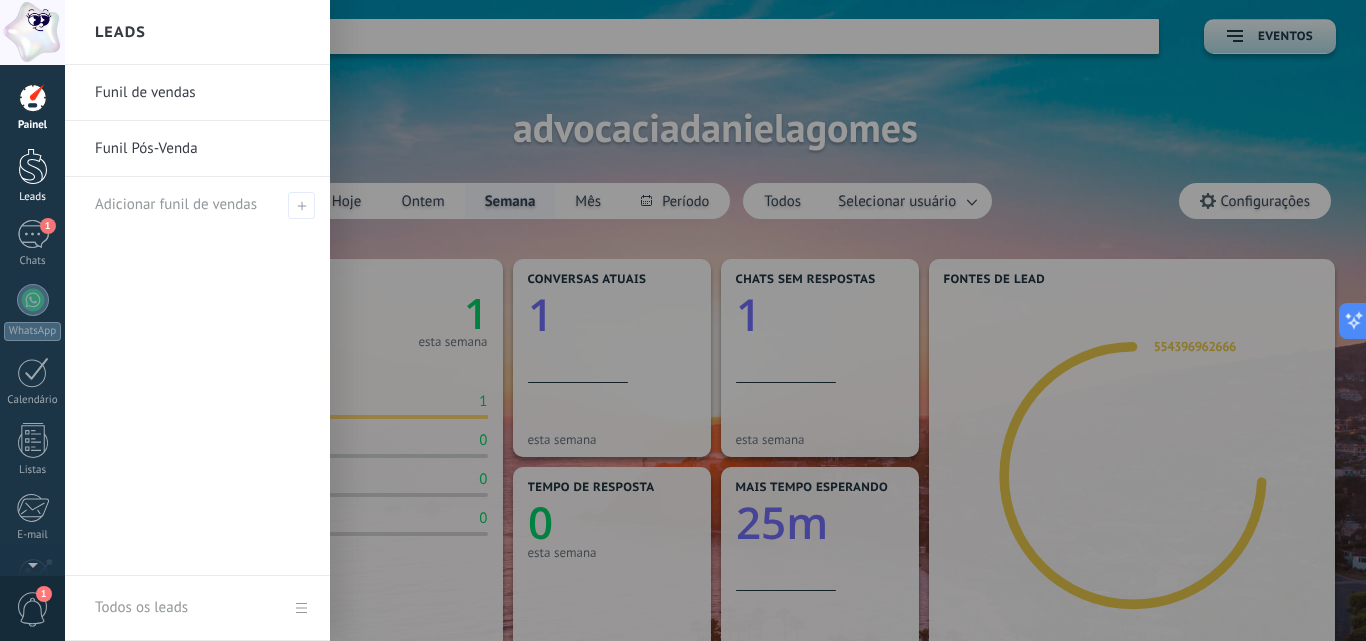 click at bounding box center (33, 166) 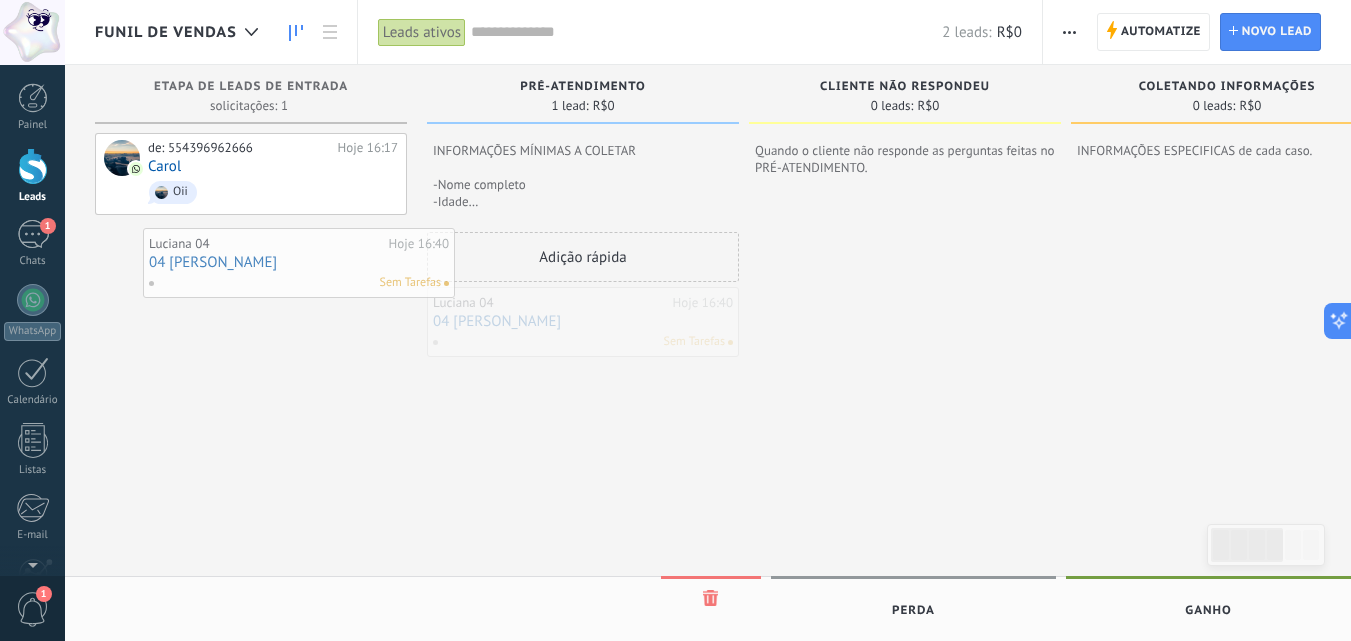drag, startPoint x: 621, startPoint y: 330, endPoint x: 287, endPoint y: 258, distance: 341.67236 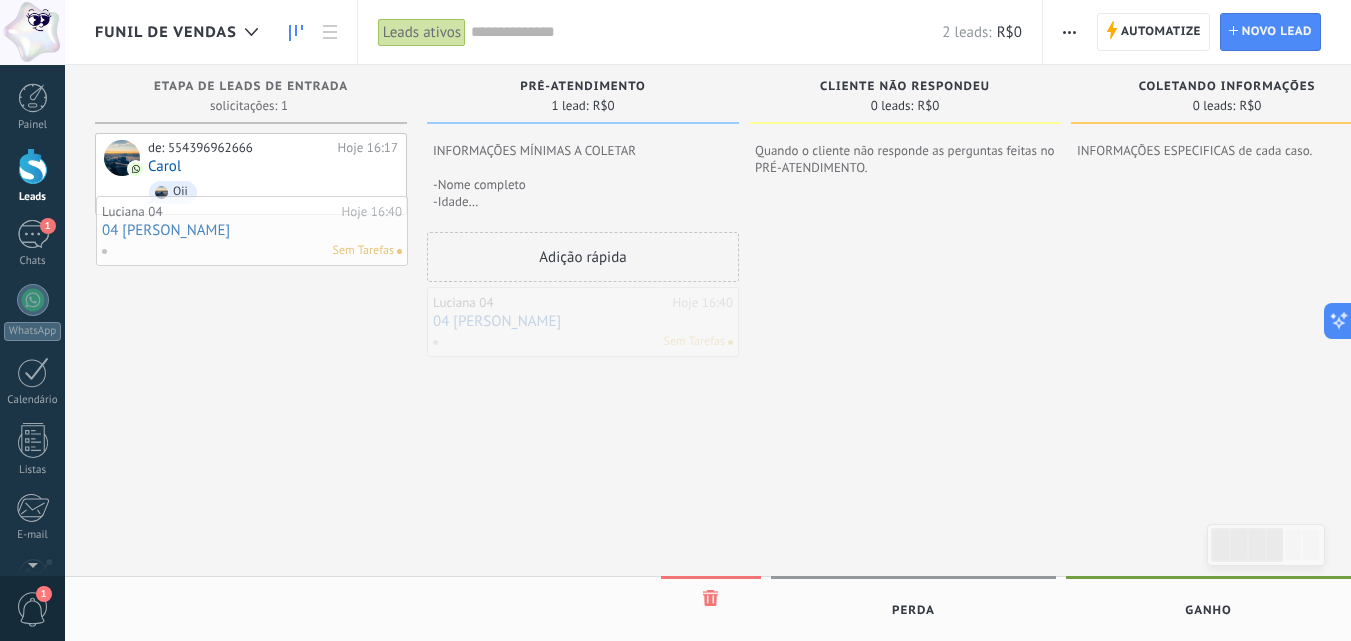 drag, startPoint x: 534, startPoint y: 318, endPoint x: 196, endPoint y: 222, distance: 351.36874 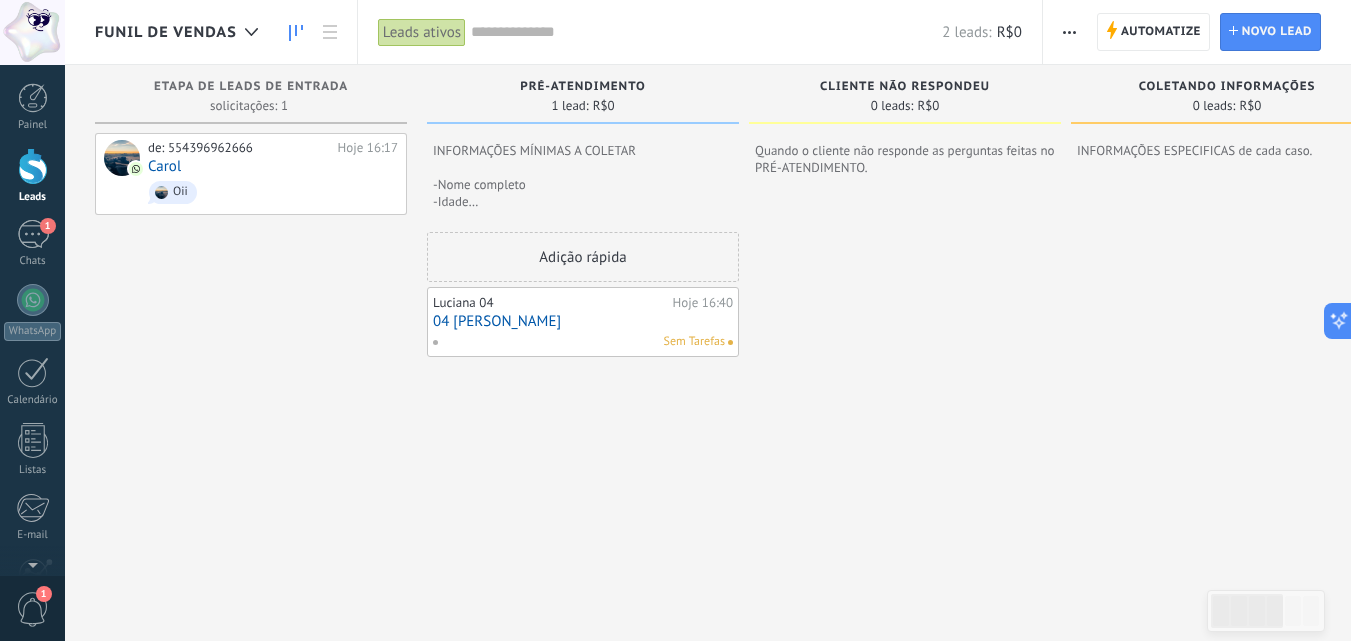 click on "Sem Tarefas" at bounding box center (694, 342) 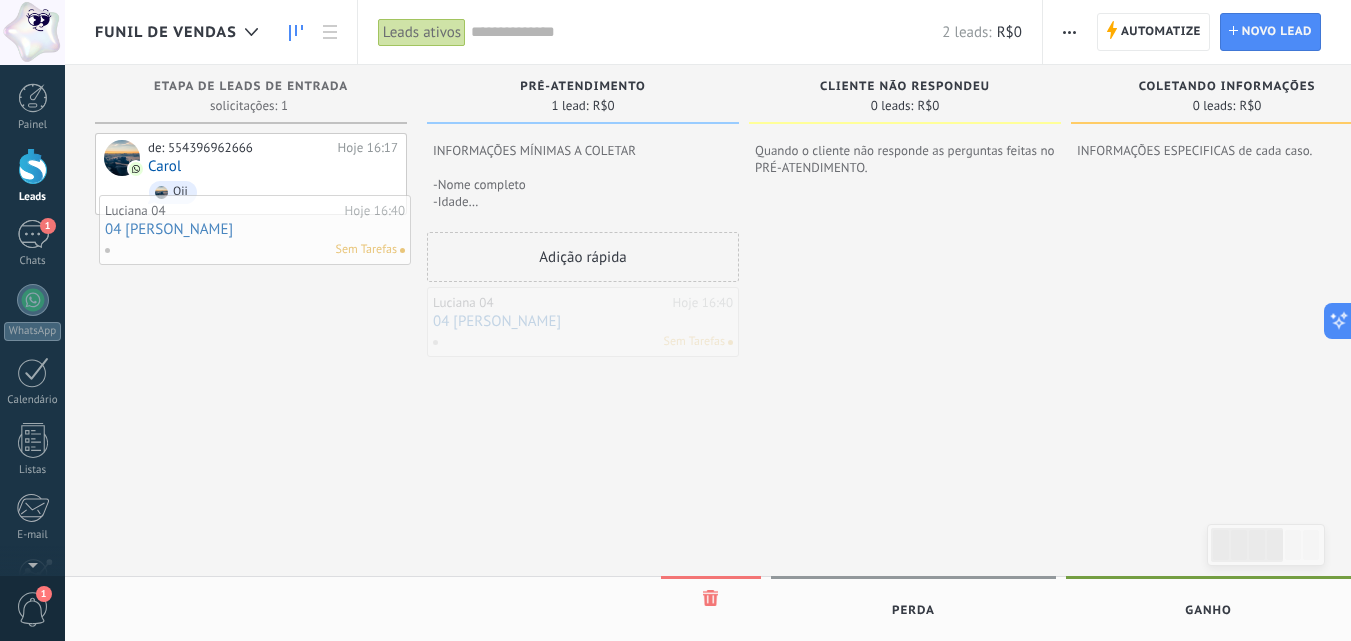 drag, startPoint x: 644, startPoint y: 317, endPoint x: 316, endPoint y: 225, distance: 340.65817 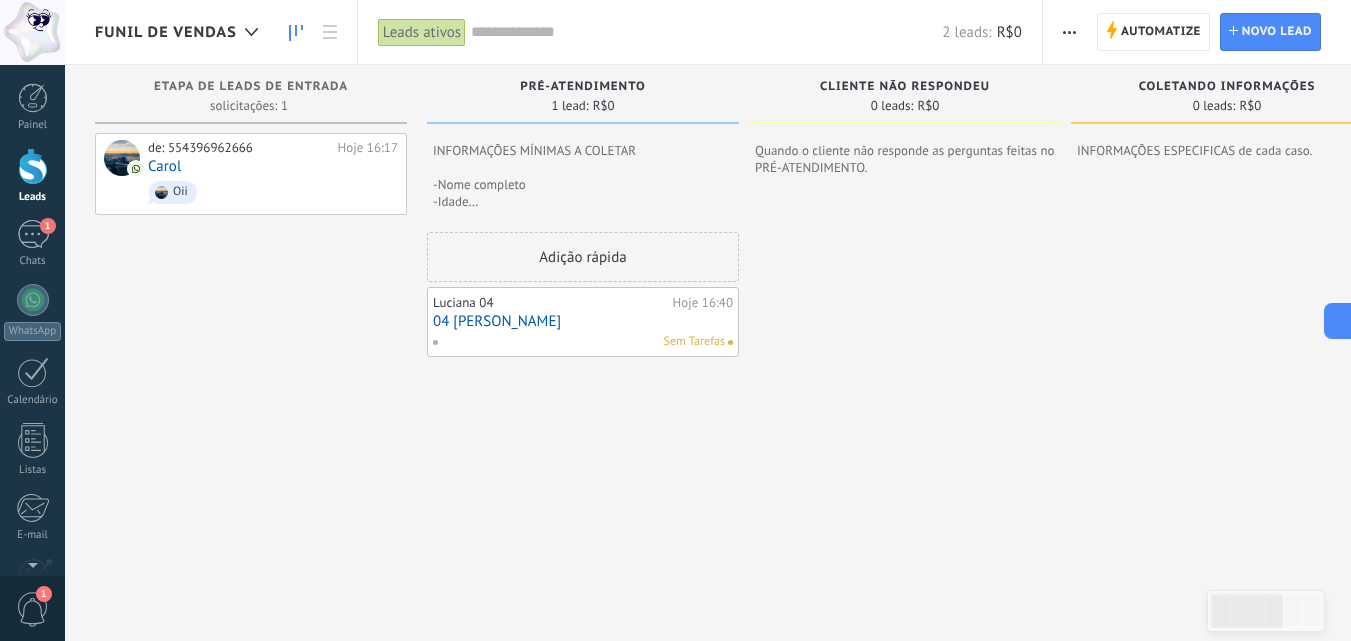 click on "Luciana 04 Hoje 16:40 04 Luciana Sem Tarefas" at bounding box center [583, 322] 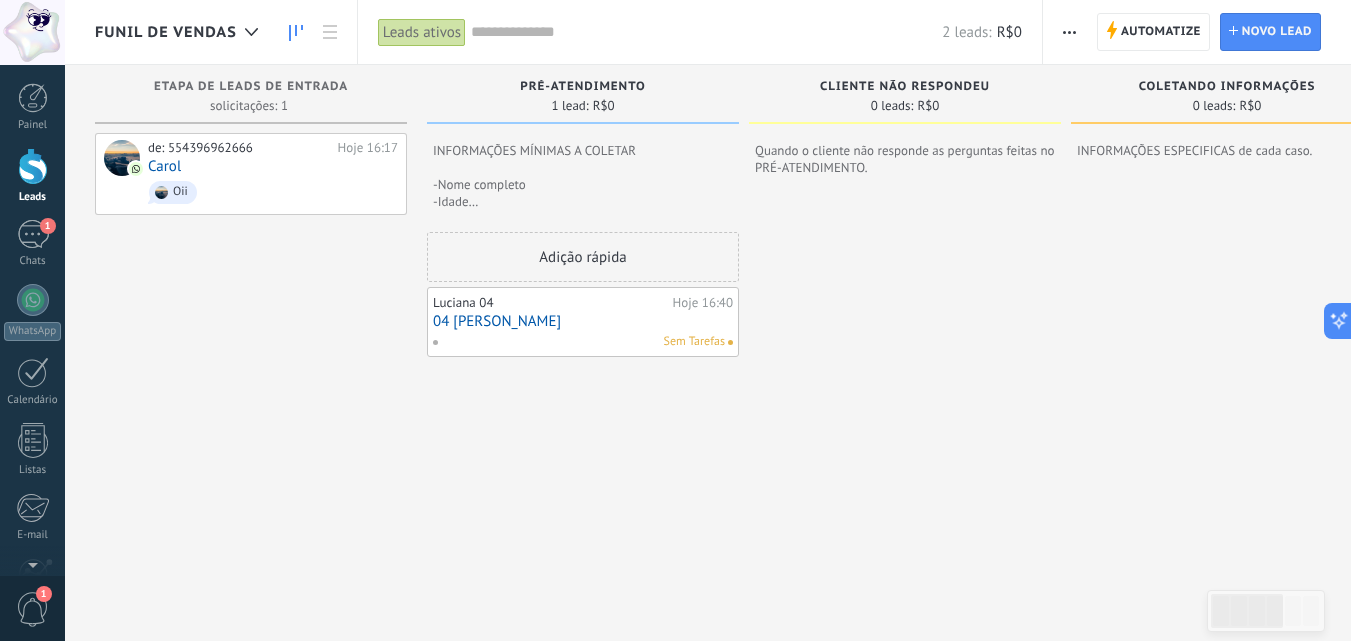 click on "Luciana 04 Hoje 16:40 04 Luciana Sem Tarefas" at bounding box center [583, 322] 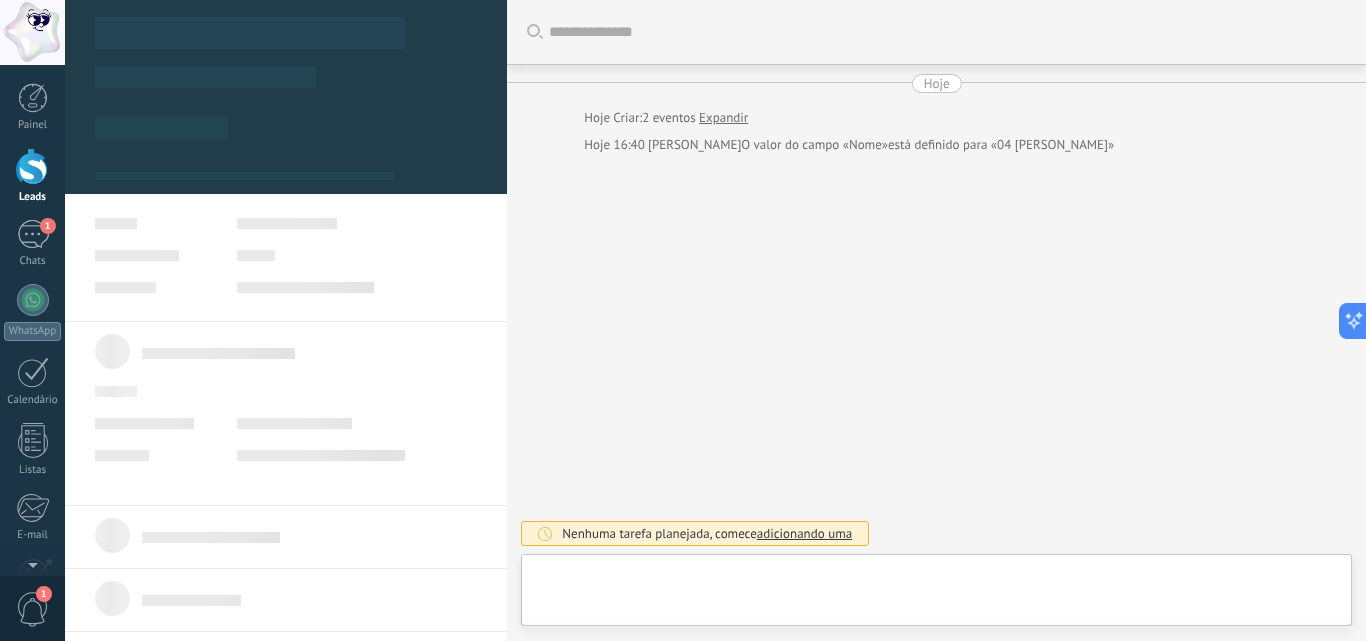 type on "**********" 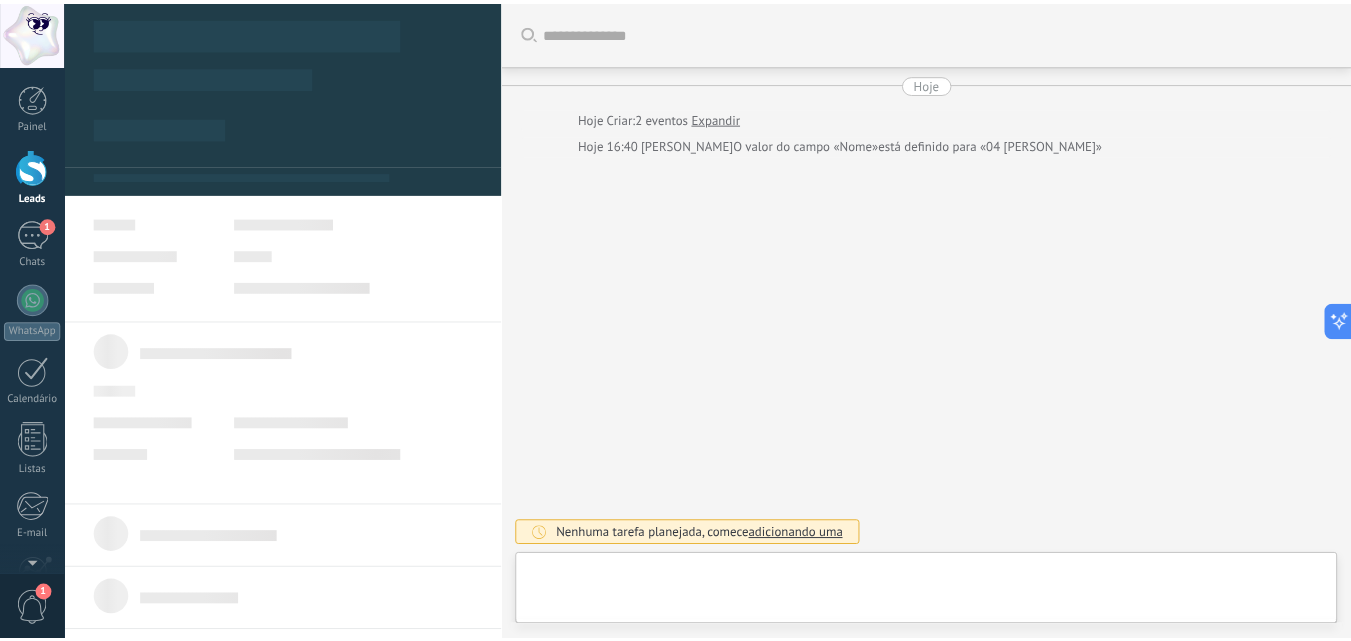 scroll, scrollTop: 30, scrollLeft: 0, axis: vertical 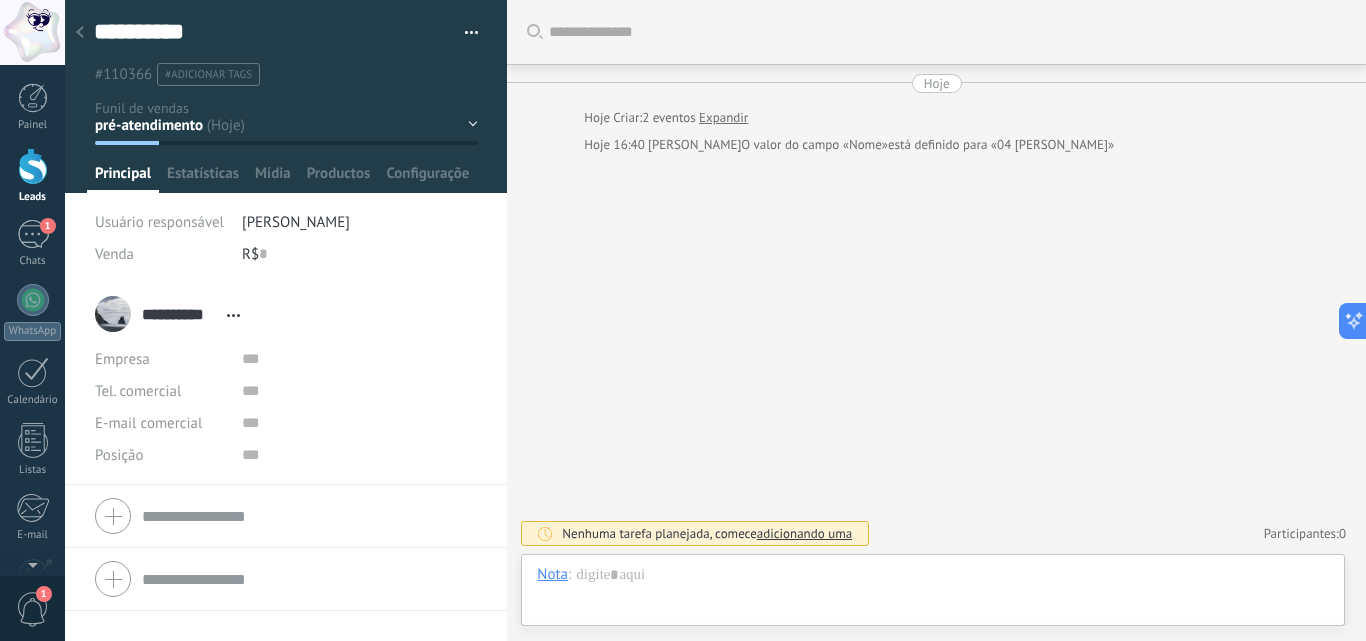 click on "pré-atendimento
cliente não respondeu
COLETANDO INFORMAÇÕES
lead em AVALIAÇÃO
lead qualificado
lead não qualificado" at bounding box center [0, 0] 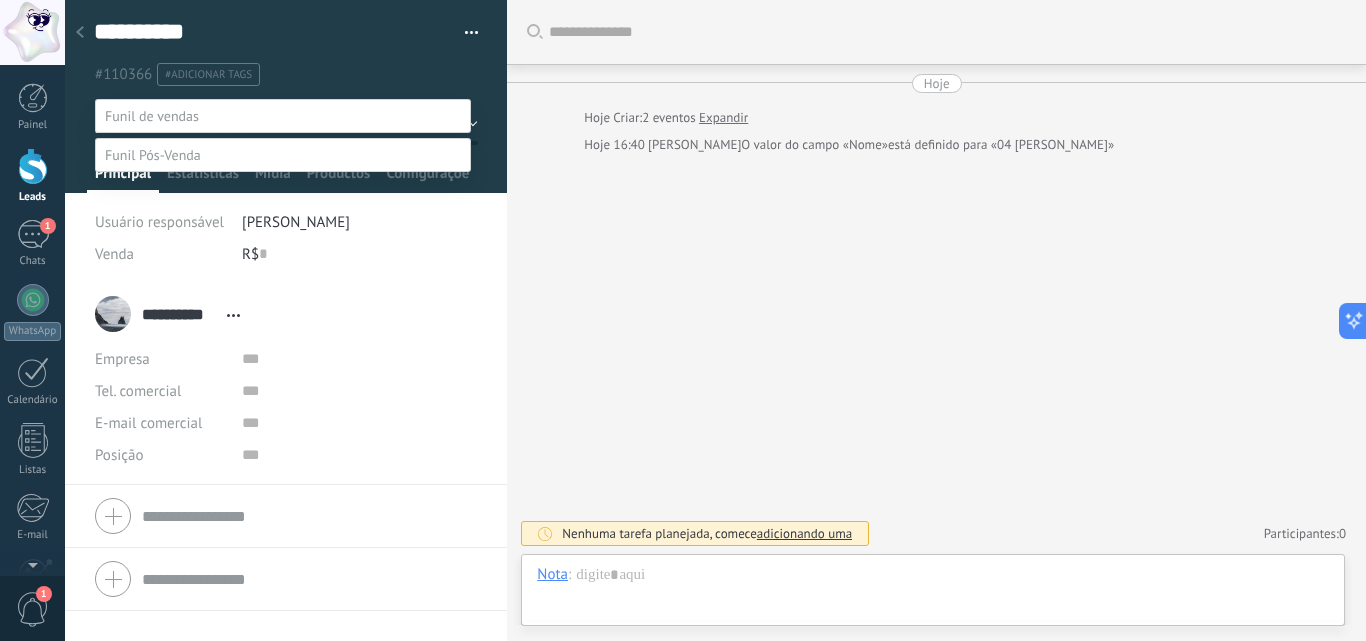 click at bounding box center [152, 116] 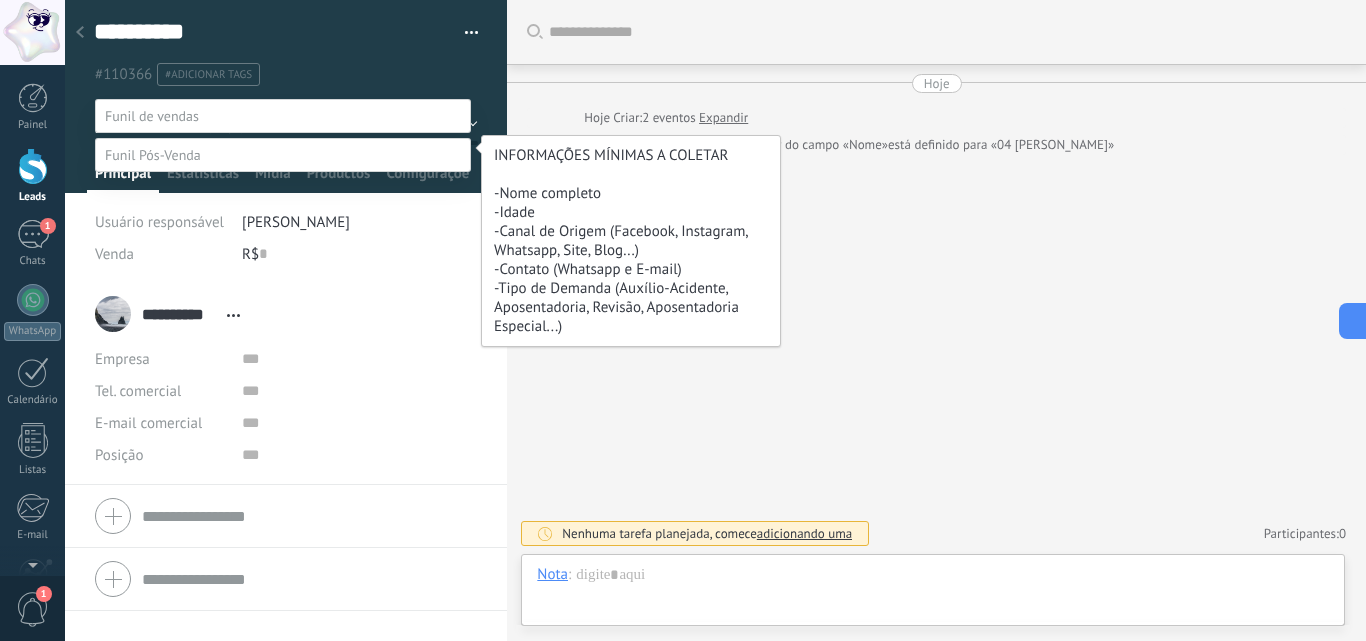 click on "pré-atendimento" at bounding box center [0, 0] 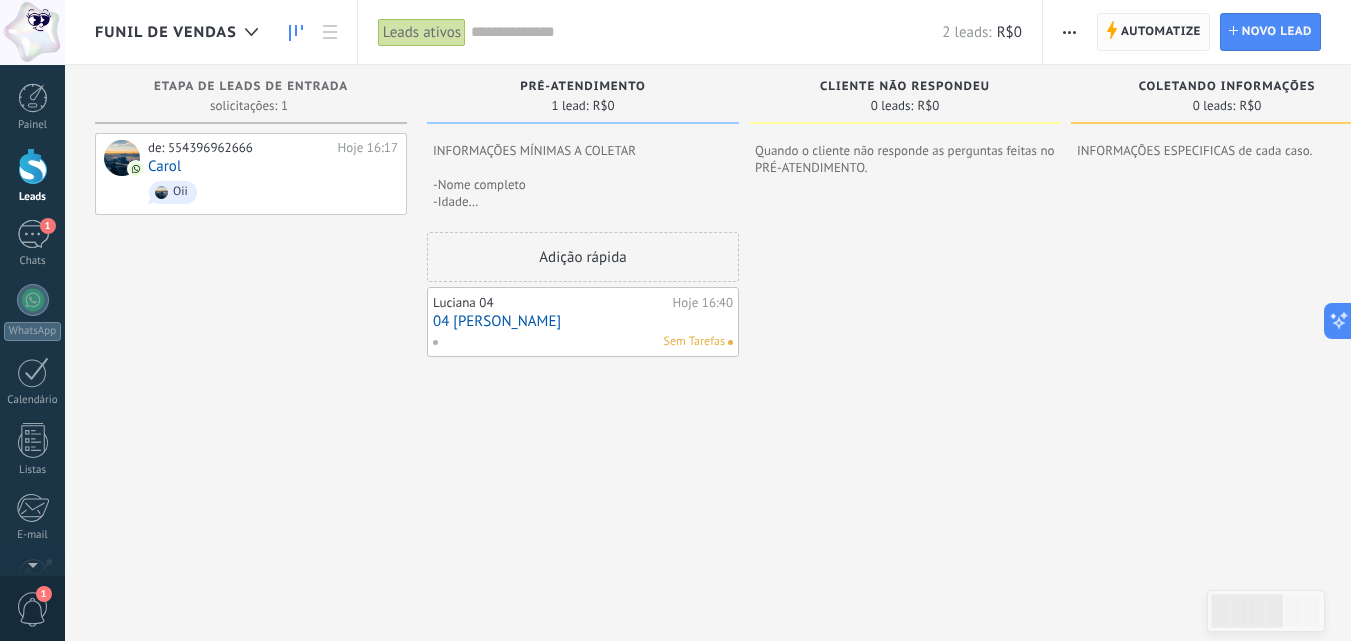 click on "Automatize" at bounding box center [1161, 32] 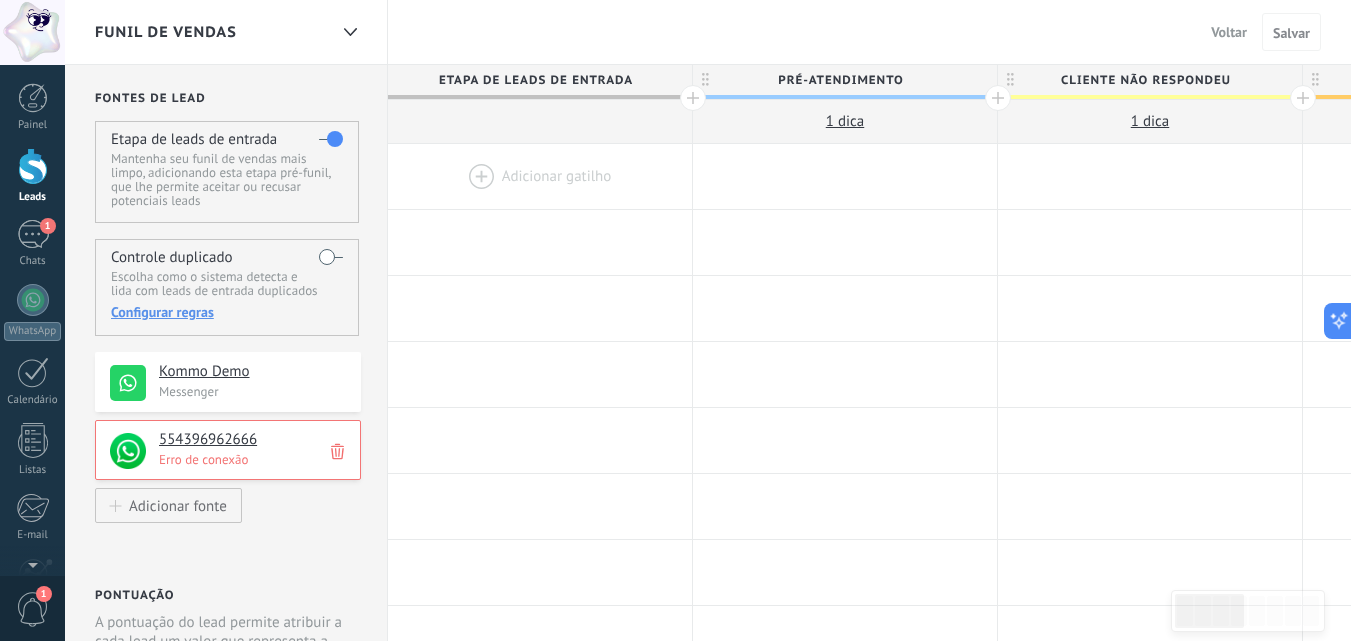 click at bounding box center (540, 176) 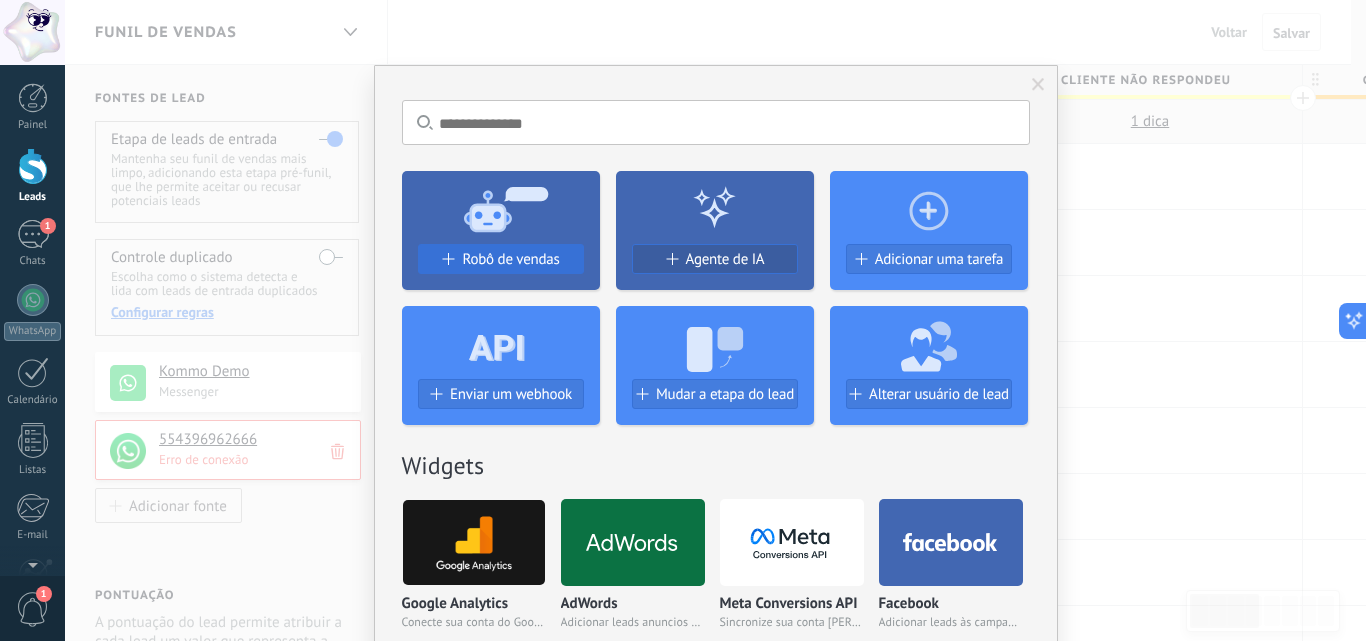 click on "Robô de vendas" at bounding box center (510, 259) 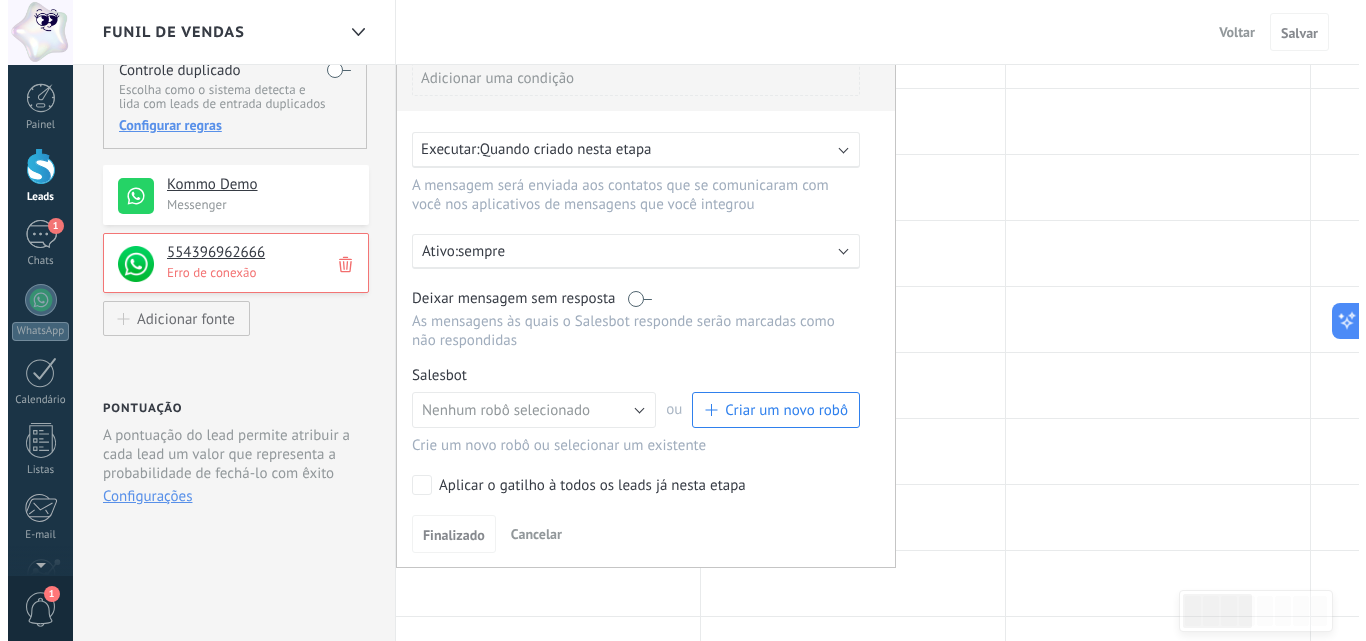 scroll, scrollTop: 200, scrollLeft: 0, axis: vertical 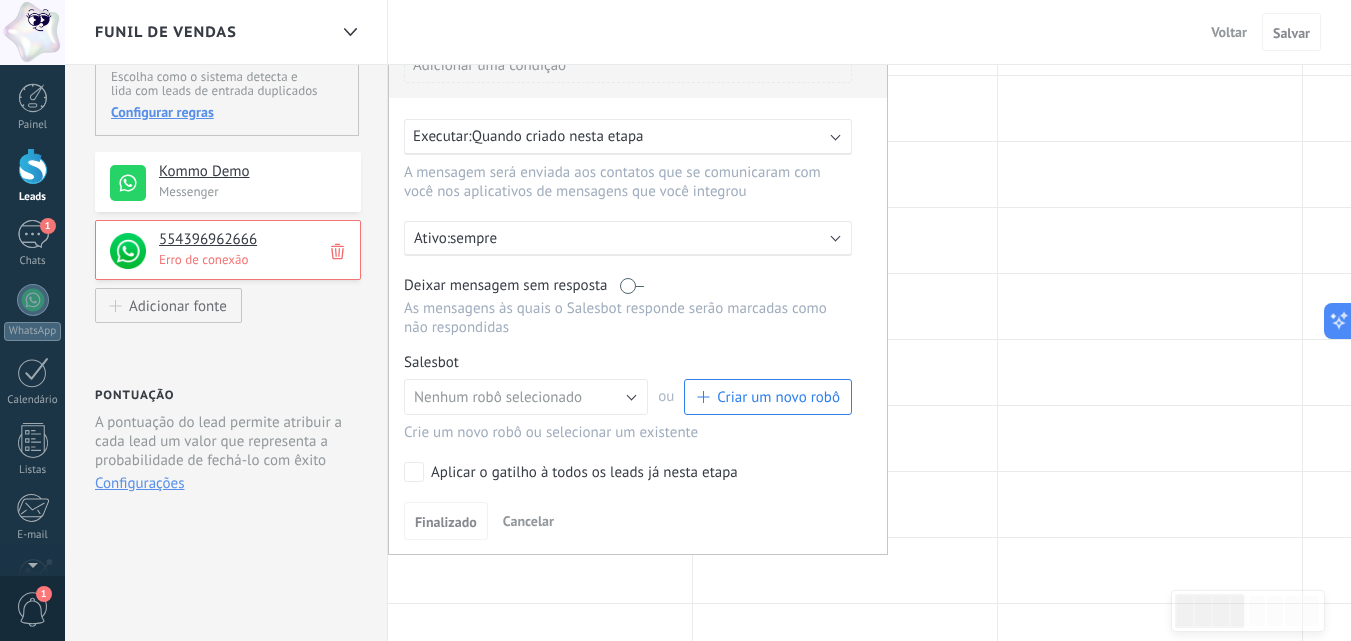 click on "Criar um novo robô" at bounding box center [778, 397] 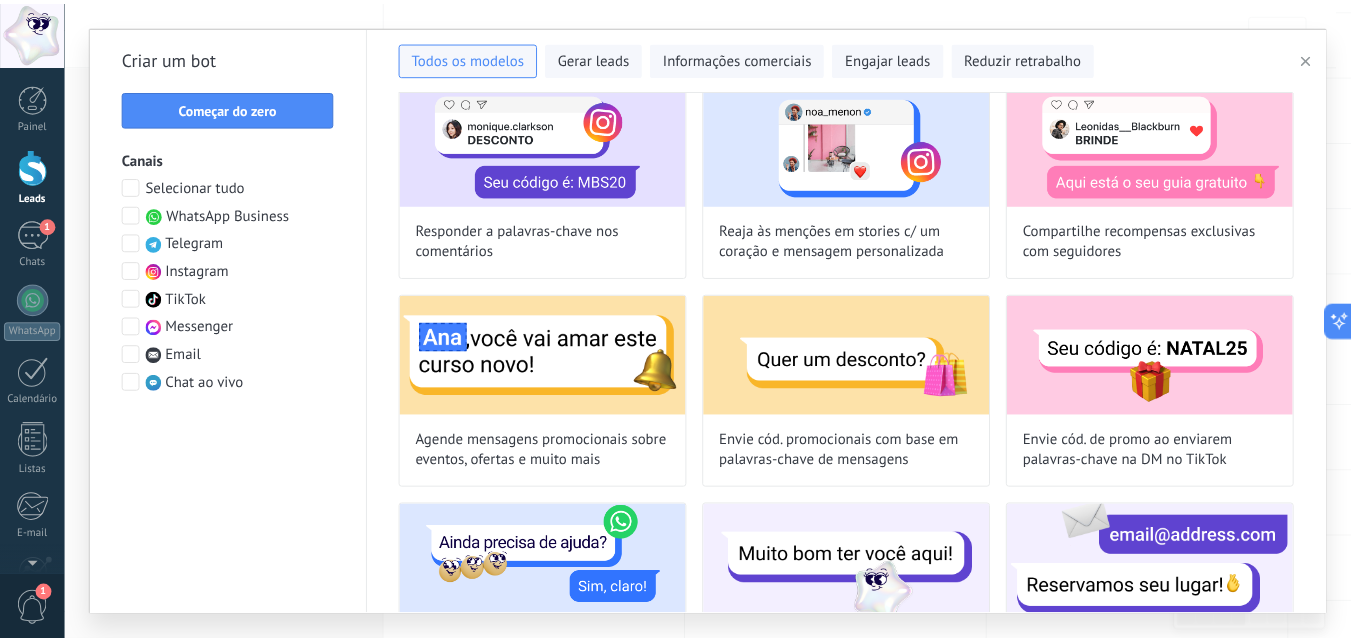 scroll, scrollTop: 1000, scrollLeft: 0, axis: vertical 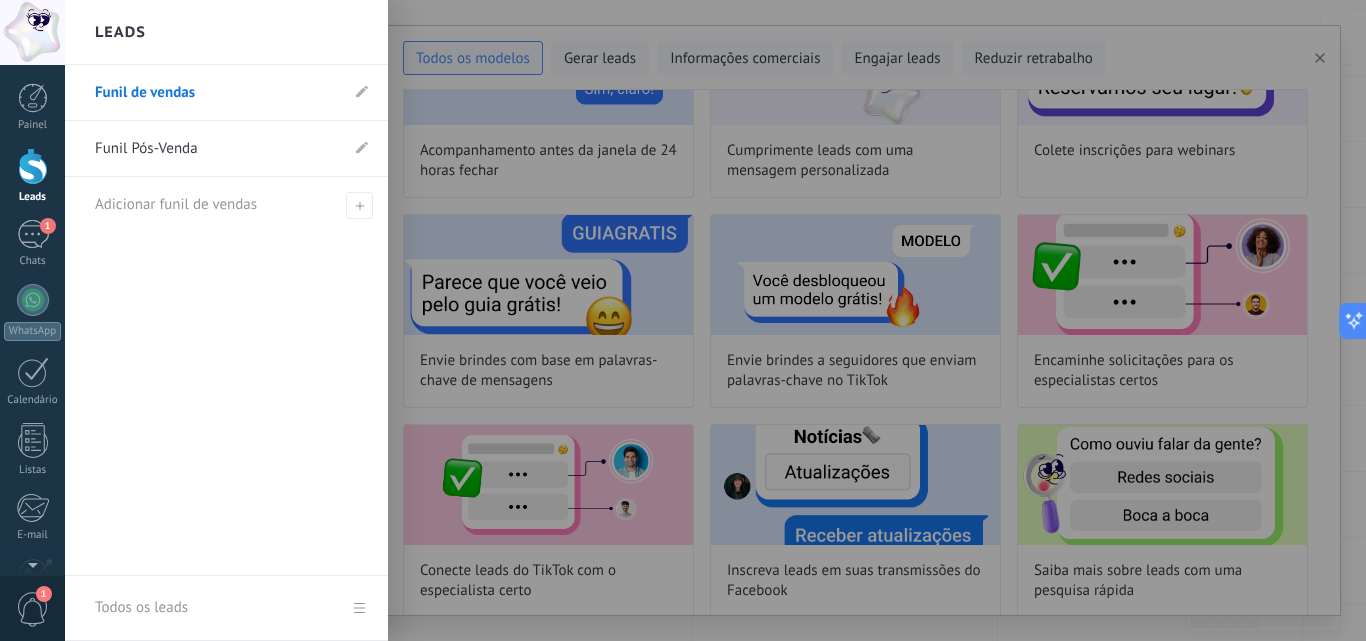 click at bounding box center (33, 166) 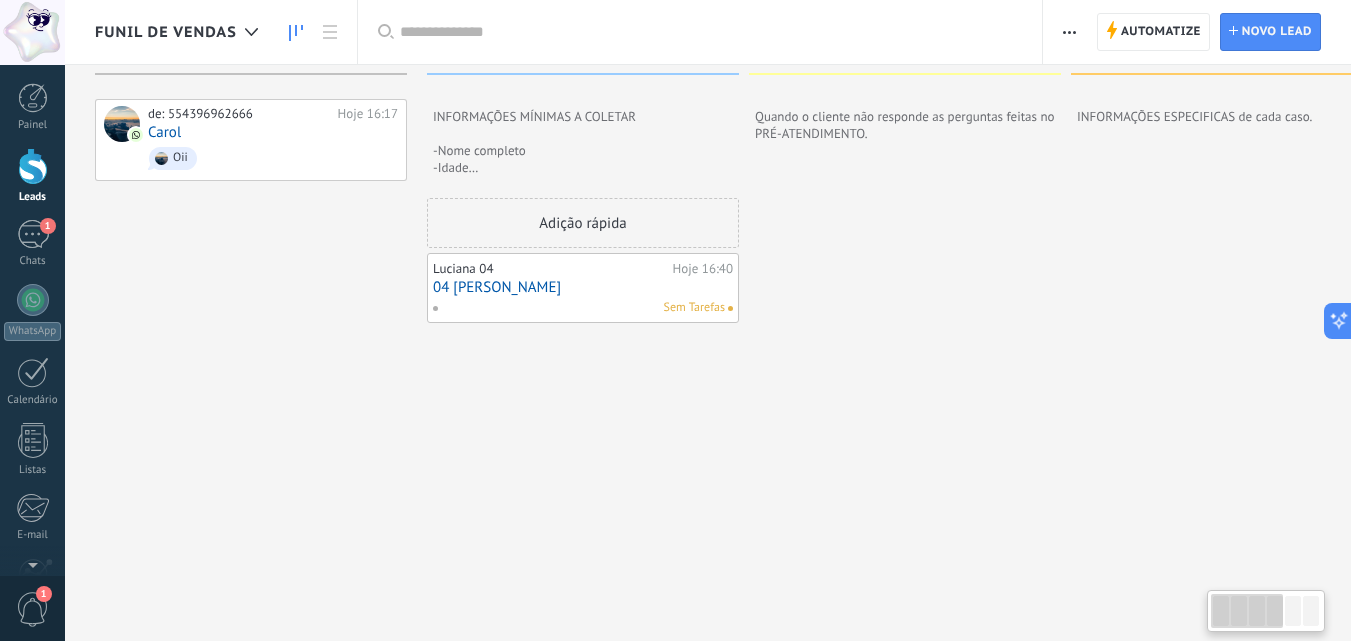 scroll, scrollTop: 0, scrollLeft: 0, axis: both 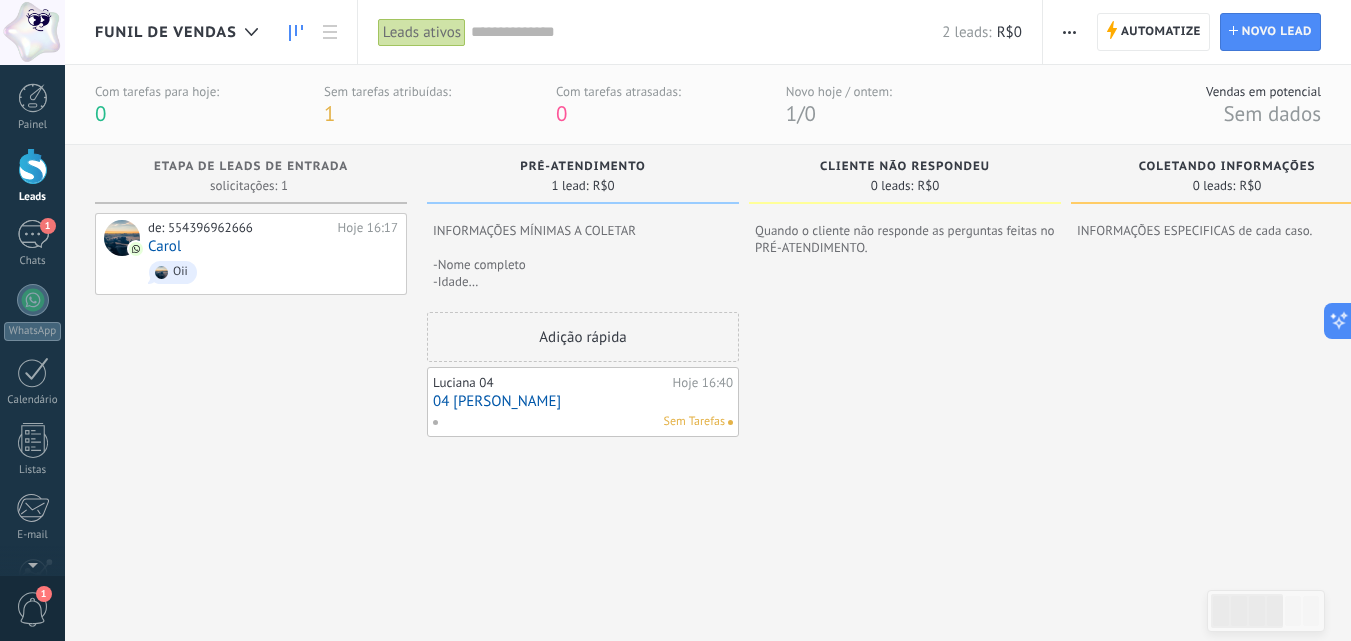 drag, startPoint x: 201, startPoint y: 250, endPoint x: 157, endPoint y: 364, distance: 122.19656 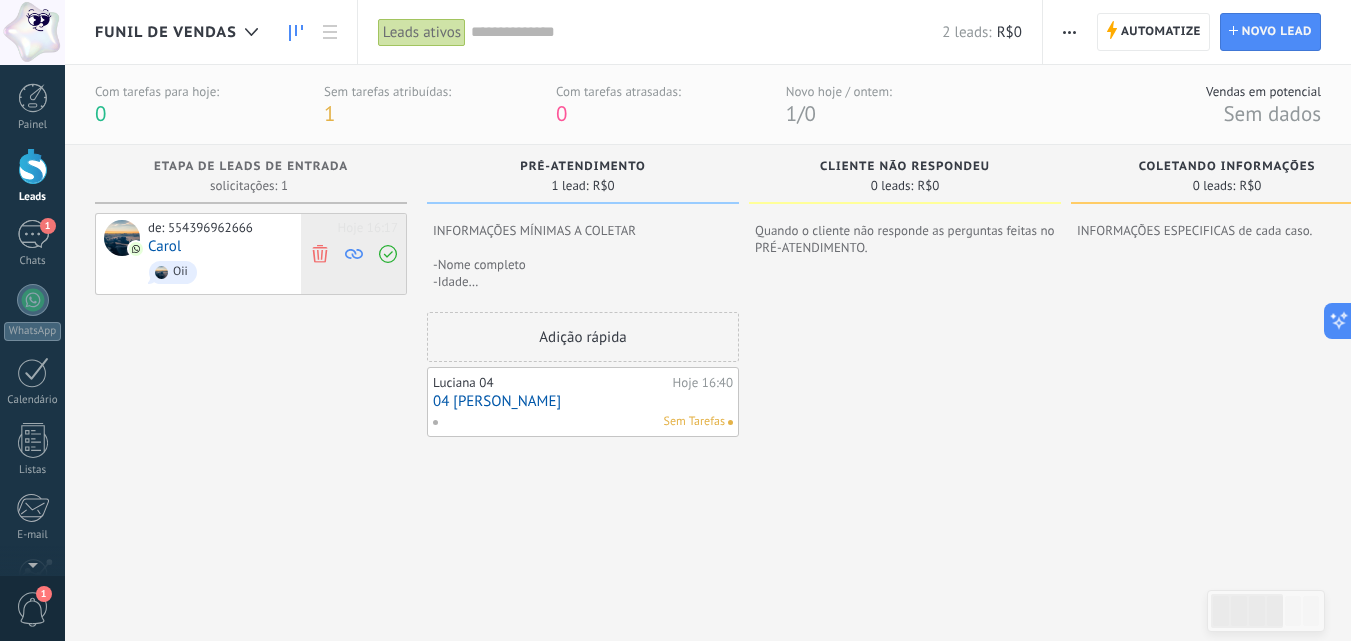 click 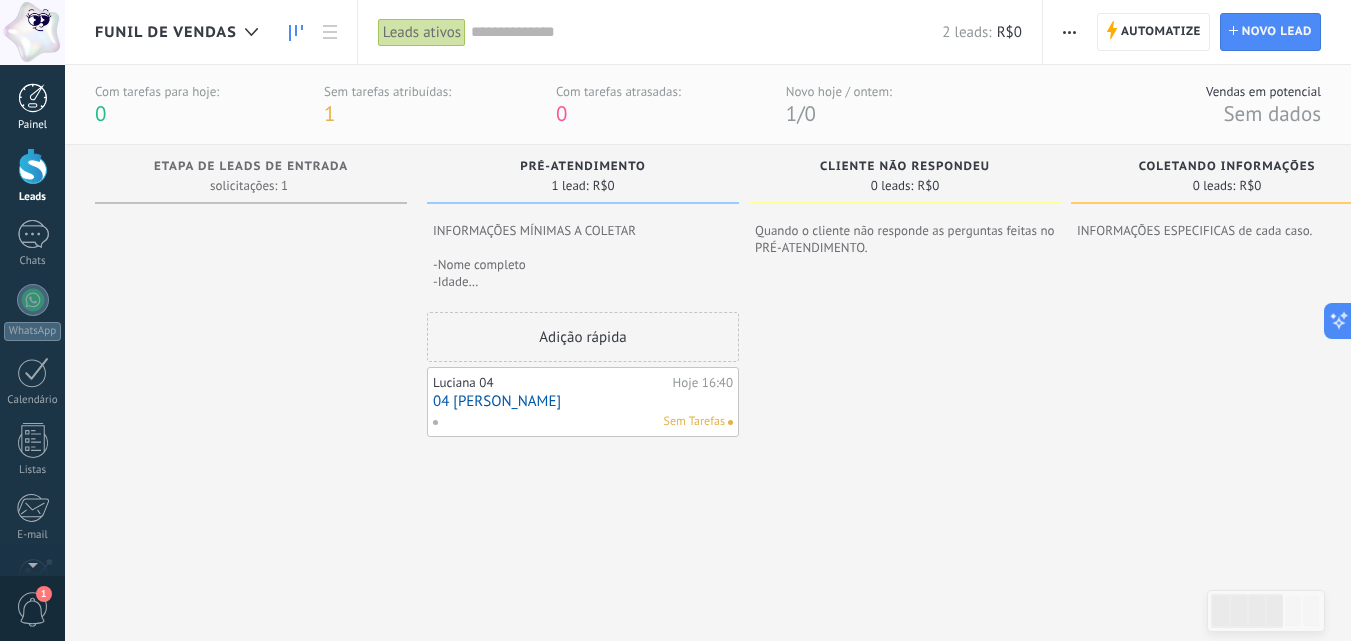 click at bounding box center (33, 98) 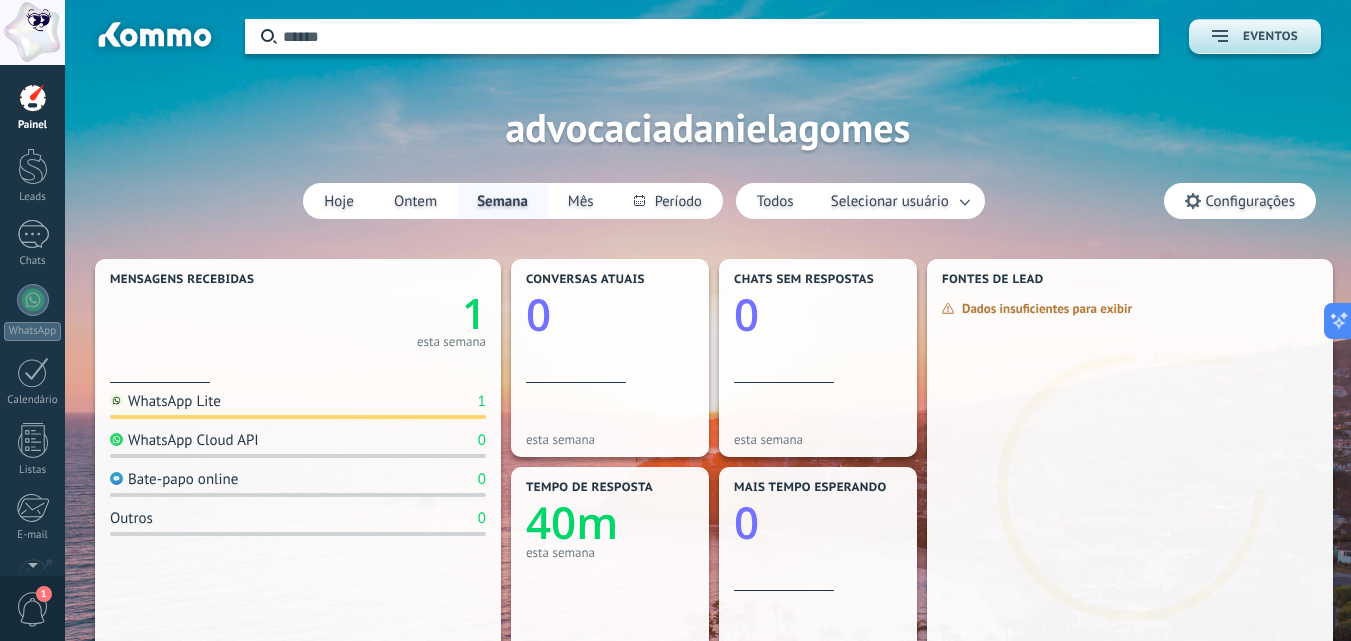click on "Eventos" at bounding box center (1270, 37) 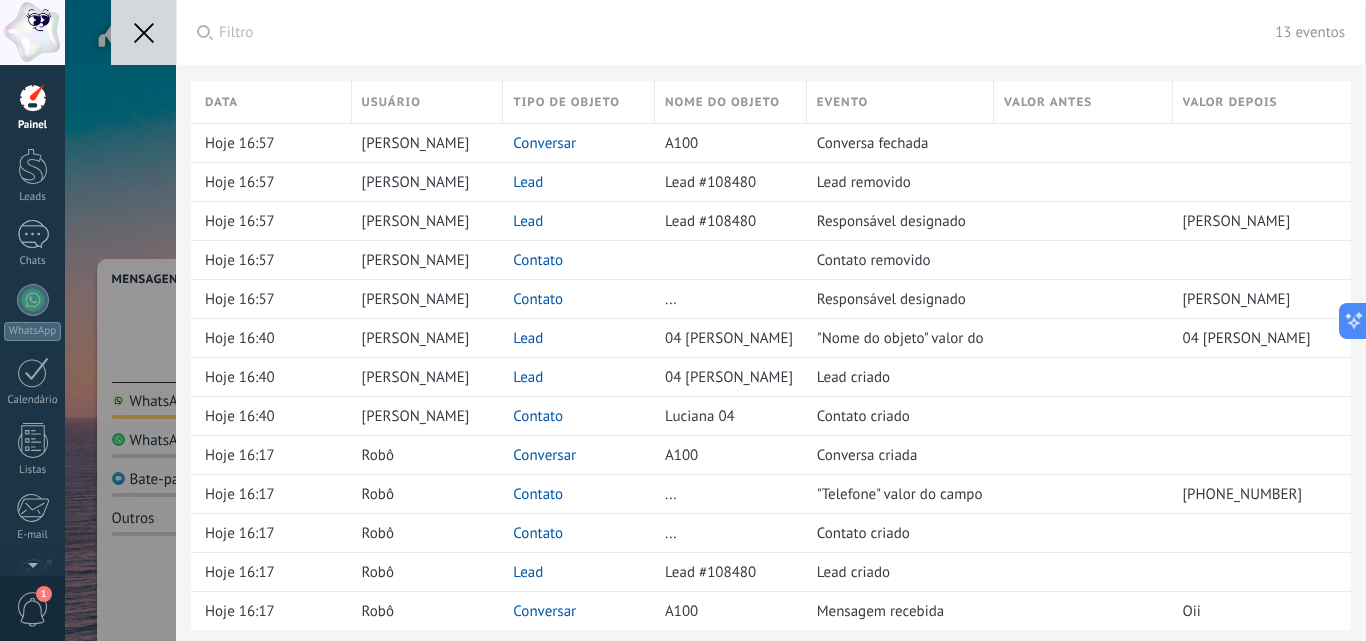 click on "Aplicar Filtro 13 eventos Todos os eventos Meus eventos Hoje Ontem Mês Salvar A qualquer hora A qualquer hora Hoje Ontem Últimos  ** 30  dias Esta semana Última semana Este mês Último mês Este trimestre Este ano Selecionar tudo Leads Contatos Conversas Todos tipos de objetos Eventos recentes Selecionar tudo Limpar Contato criado Contato excluído Campo alterado / Unit Campo alterado Usuário responsável alterado Contato vinculado Mensagem recebida Conversa fechada Lead criado Lead excluído Lead vinculado Conversa criada OK Cancelar Aplicar Redefinir Data Usuário Tipo de objeto Nome do objeto Evento Valor antes Valor depois Hoje 16:57 Daniela Cristina Gomes Conversar A100 Conversa fechada     Hoje 16:57 Daniela Cristina Gomes Lead Lead #108480 Lead removido     Hoje 16:57 Daniela Cristina Gomes Lead Lead #108480 Responsável designado    Daniela Cristina Gomes  Hoje 16:57 Daniela Cristina Gomes Contato   Contato removido     Hoje 16:57 Daniela Cristina Gomes Contato ... Responsável designado    Lead" at bounding box center [715, 320] 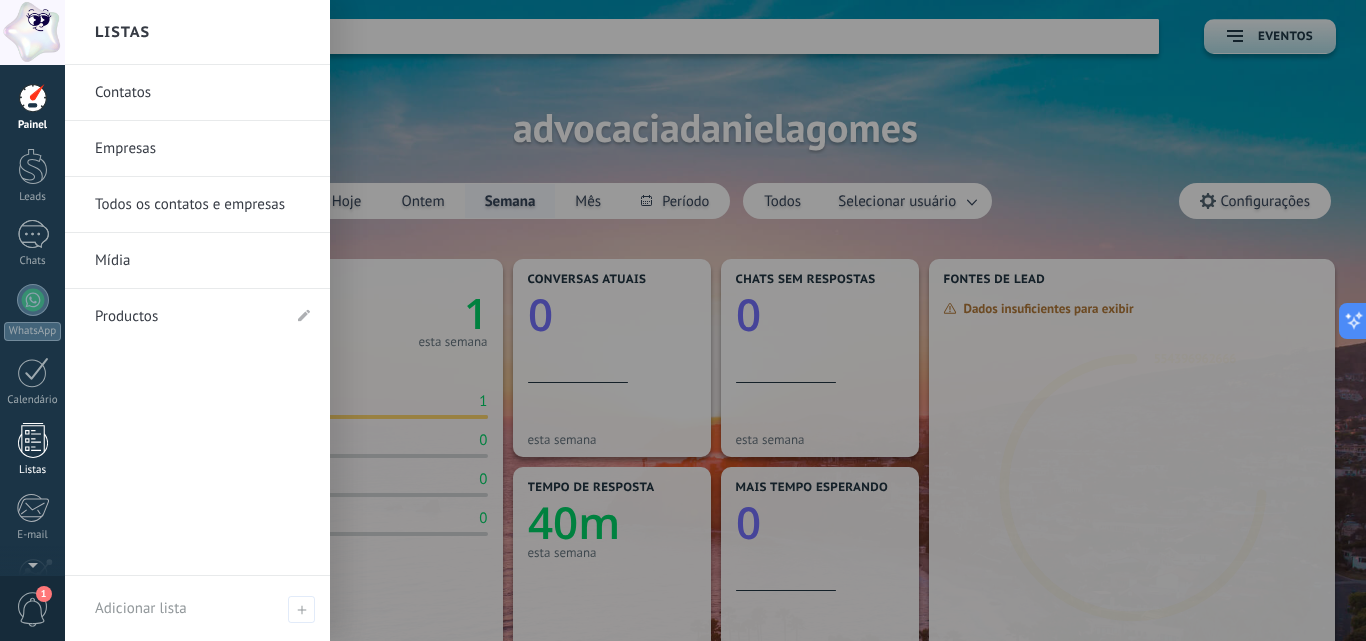 click at bounding box center (33, 440) 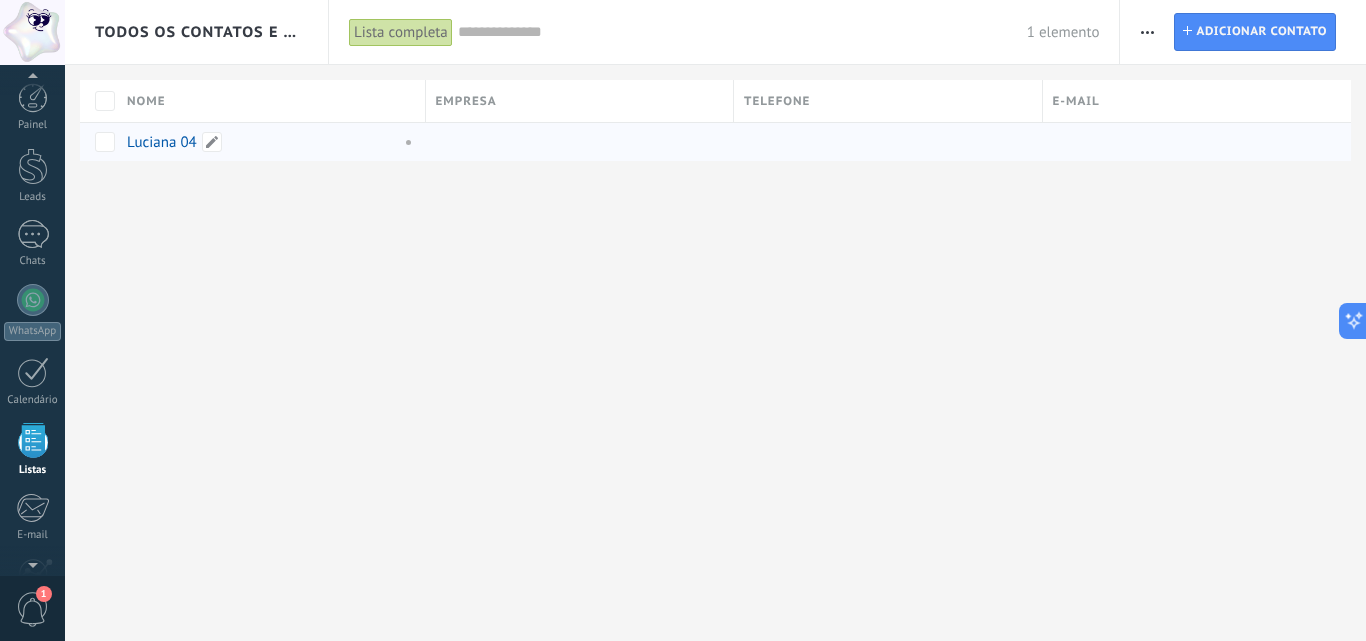 scroll, scrollTop: 124, scrollLeft: 0, axis: vertical 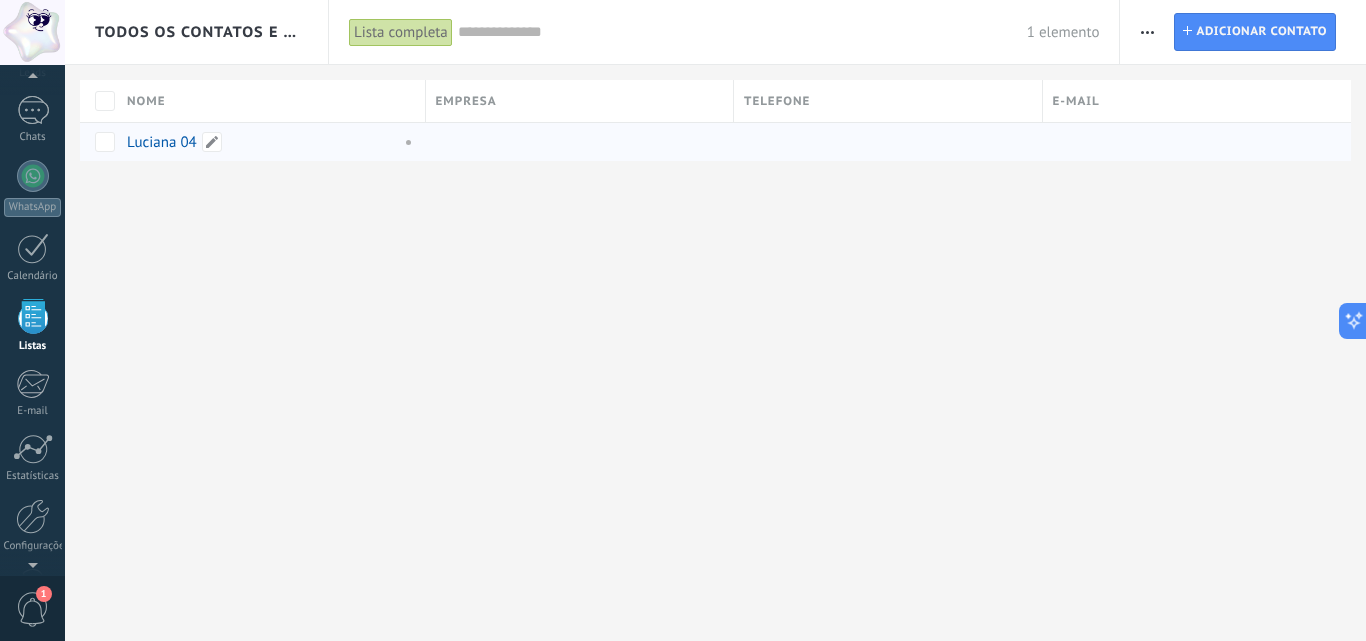 click on "Luciana 04" at bounding box center (266, 142) 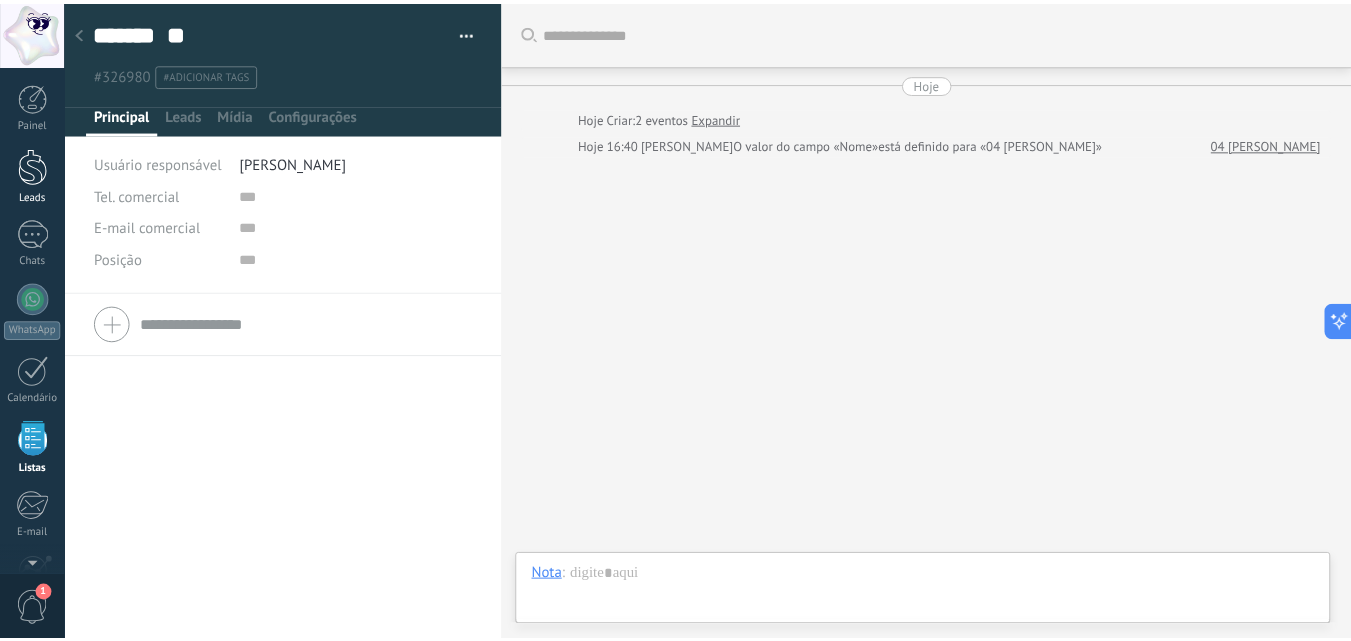 scroll, scrollTop: 0, scrollLeft: 0, axis: both 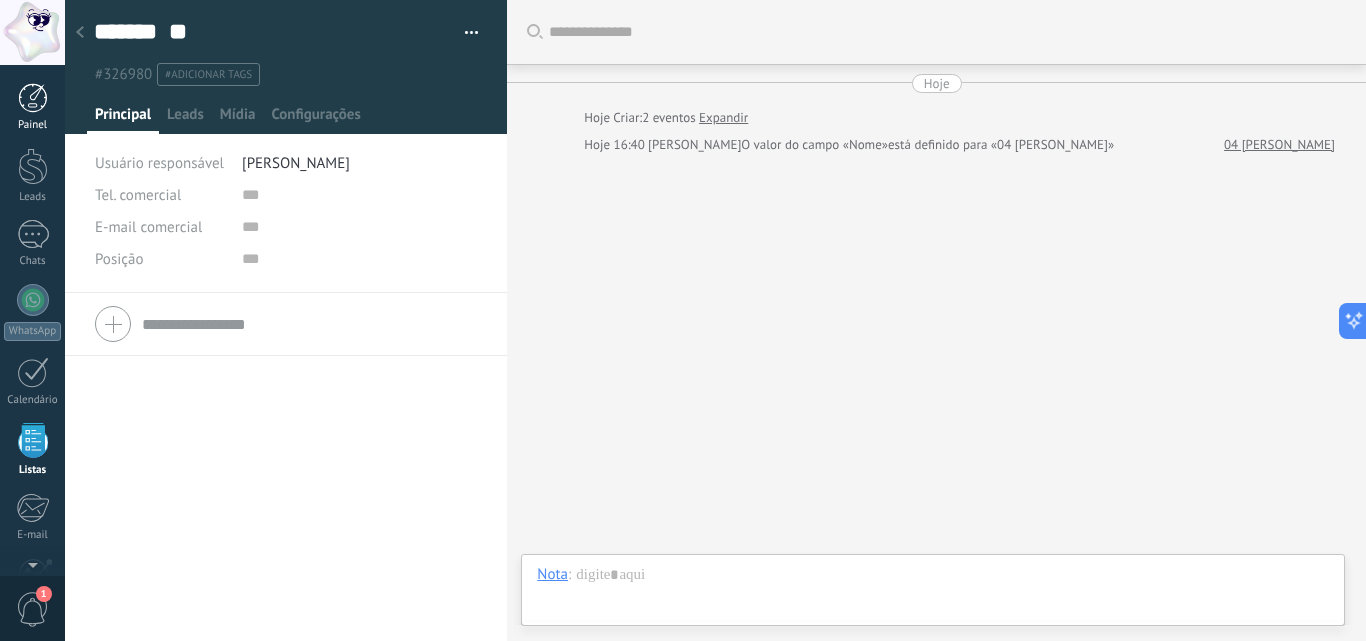 click at bounding box center [33, 98] 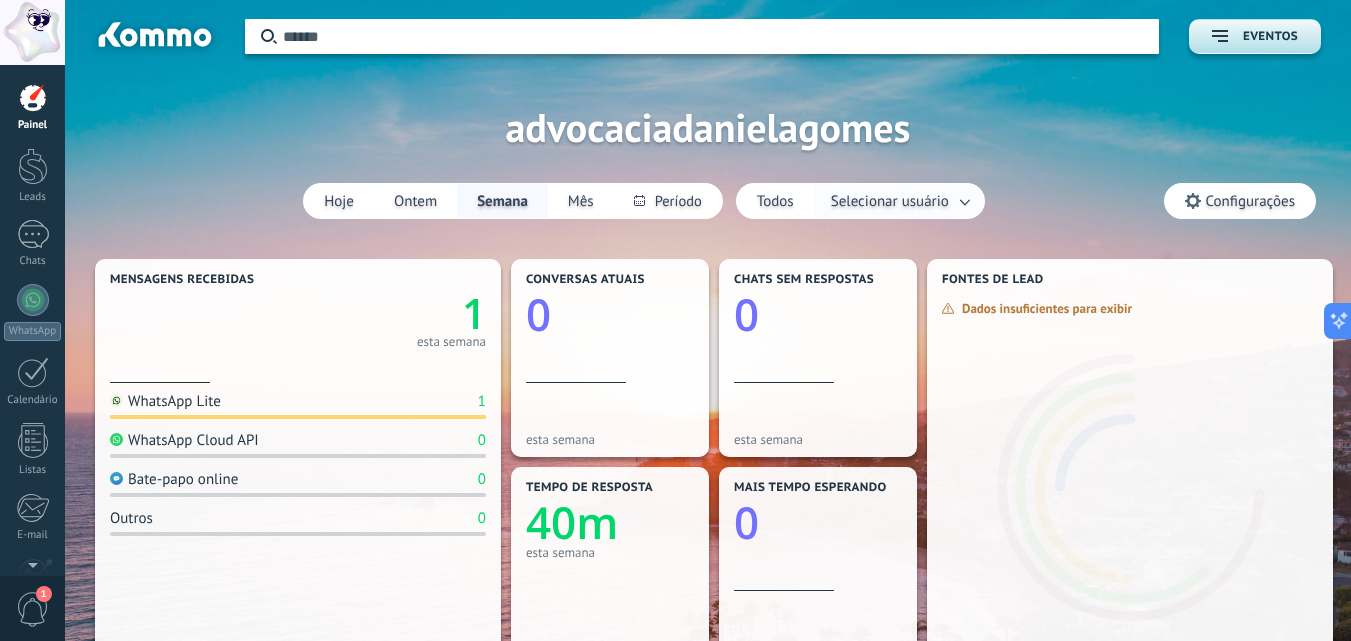 click on "Selecionar usuário" at bounding box center (890, 201) 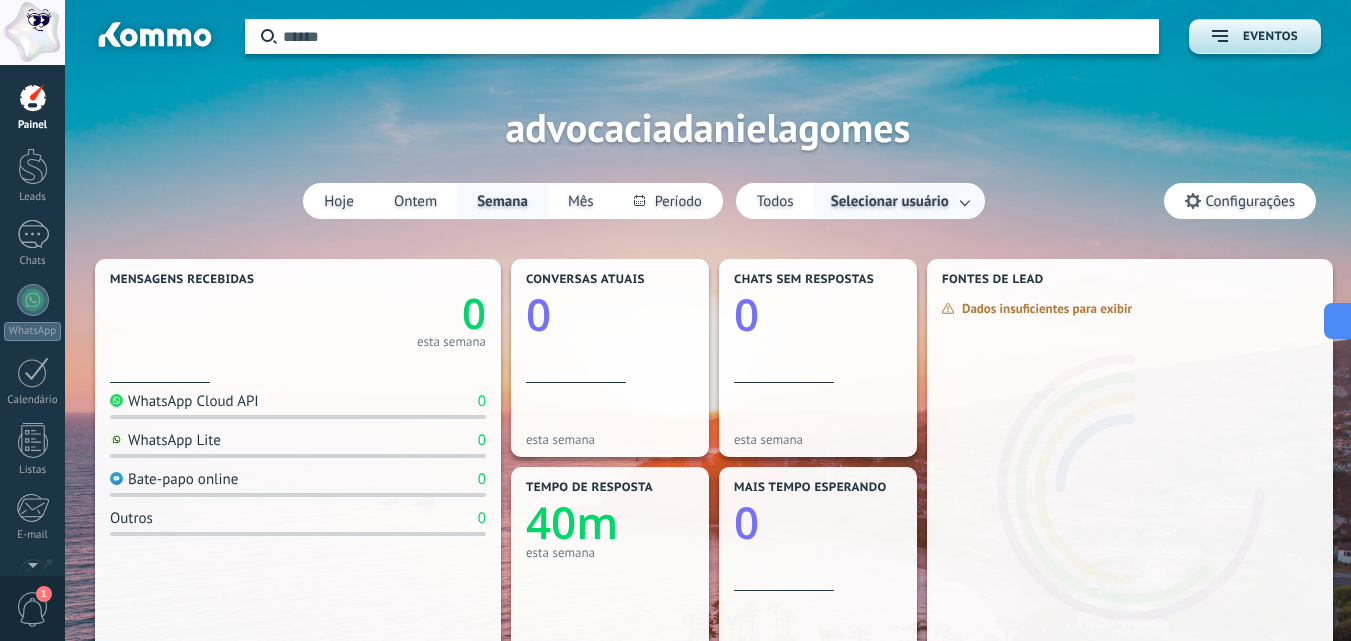 click at bounding box center (966, 201) 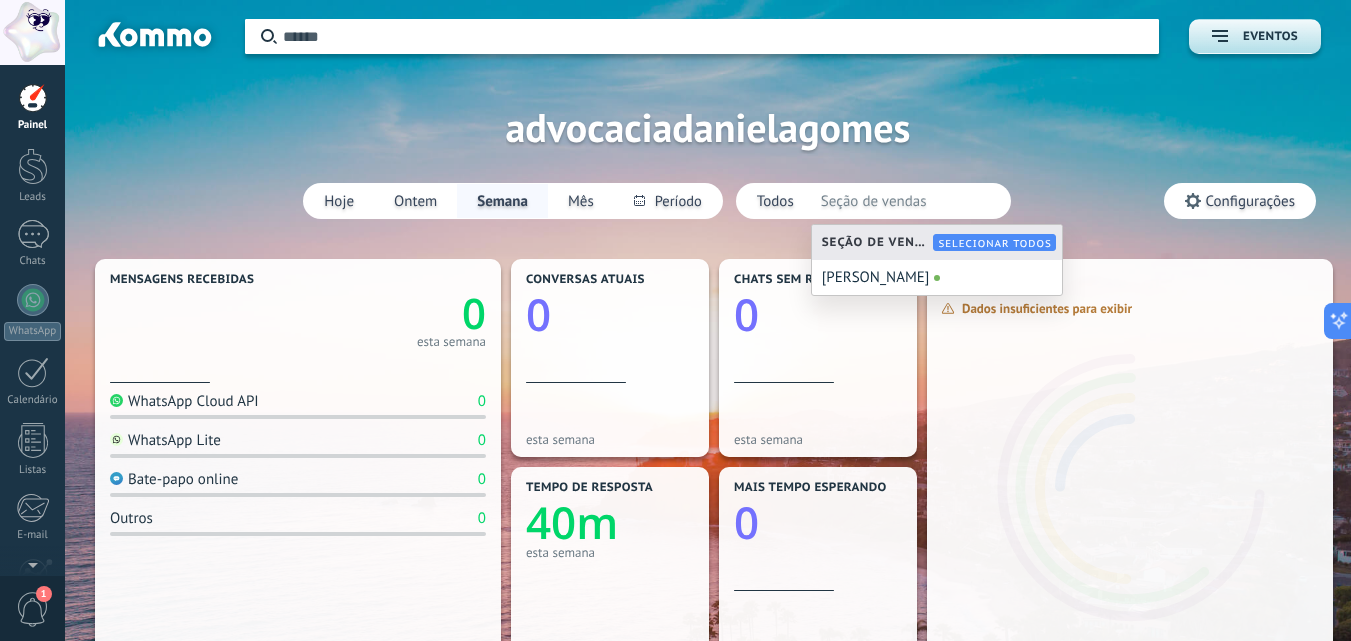 click on "Aplicar Eventos advocaciadanielagomes Hoje Ontem Semana Mês Todos Selecionar usuário Seção de vendas Configurações" at bounding box center [708, 127] 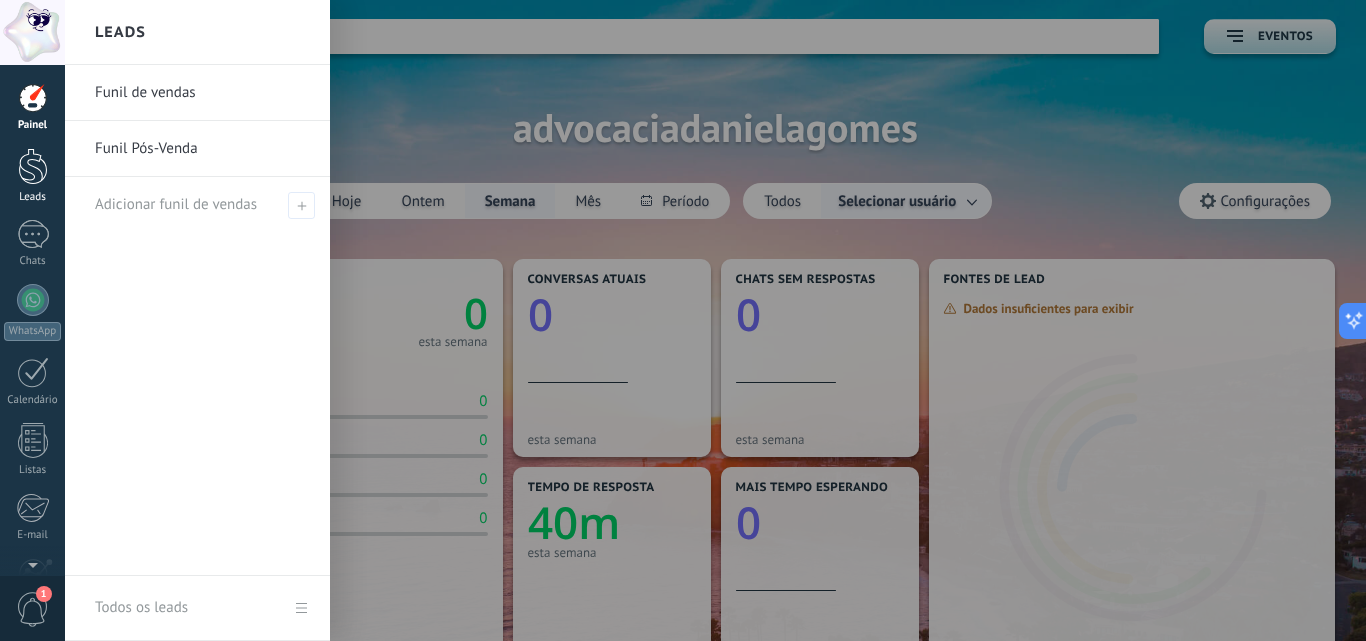 click at bounding box center (33, 166) 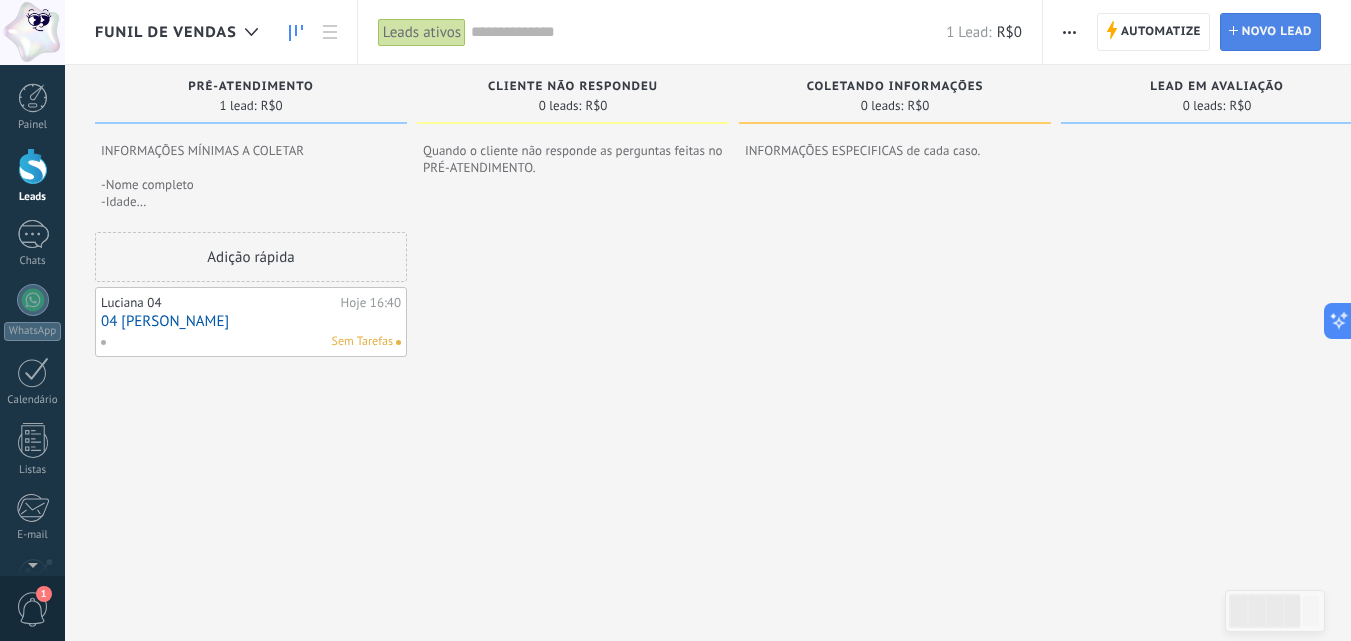 click on "Novo lead" at bounding box center (1277, 32) 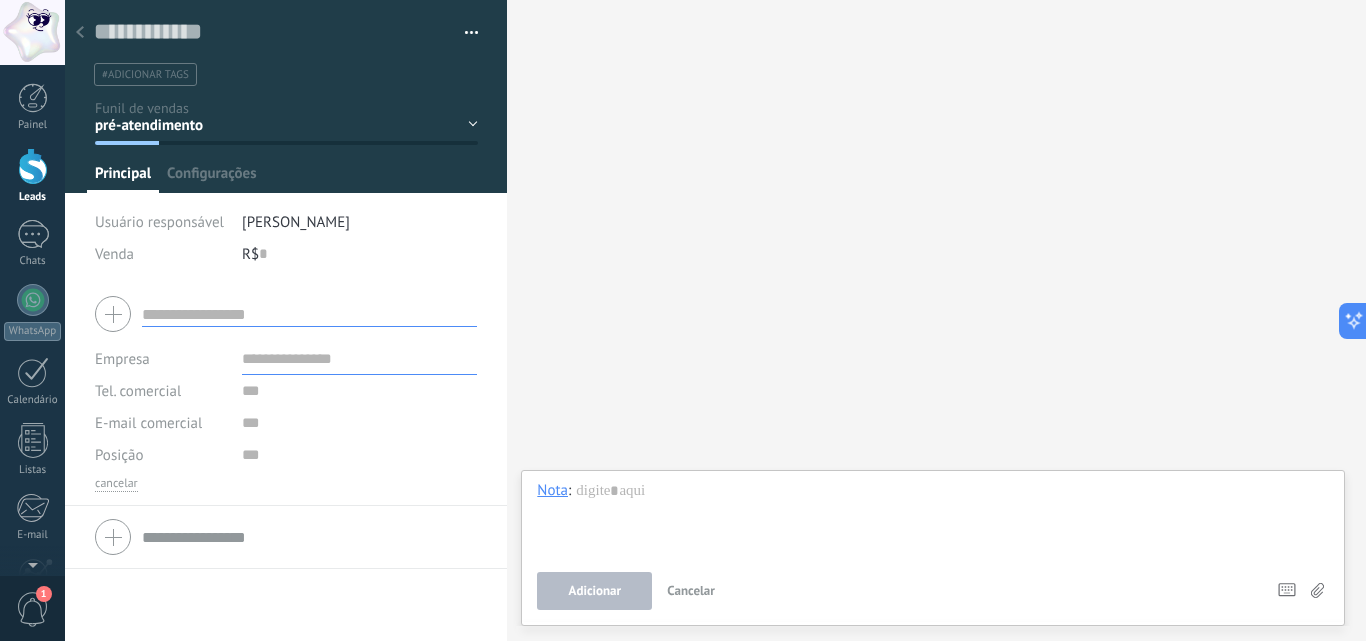 click on "pré-atendimento
cliente não respondeu
COLETANDO INFORMAÇÕES
lead em AVALIAÇÃO
lead qualificado
lead não qualificado" at bounding box center [0, 0] 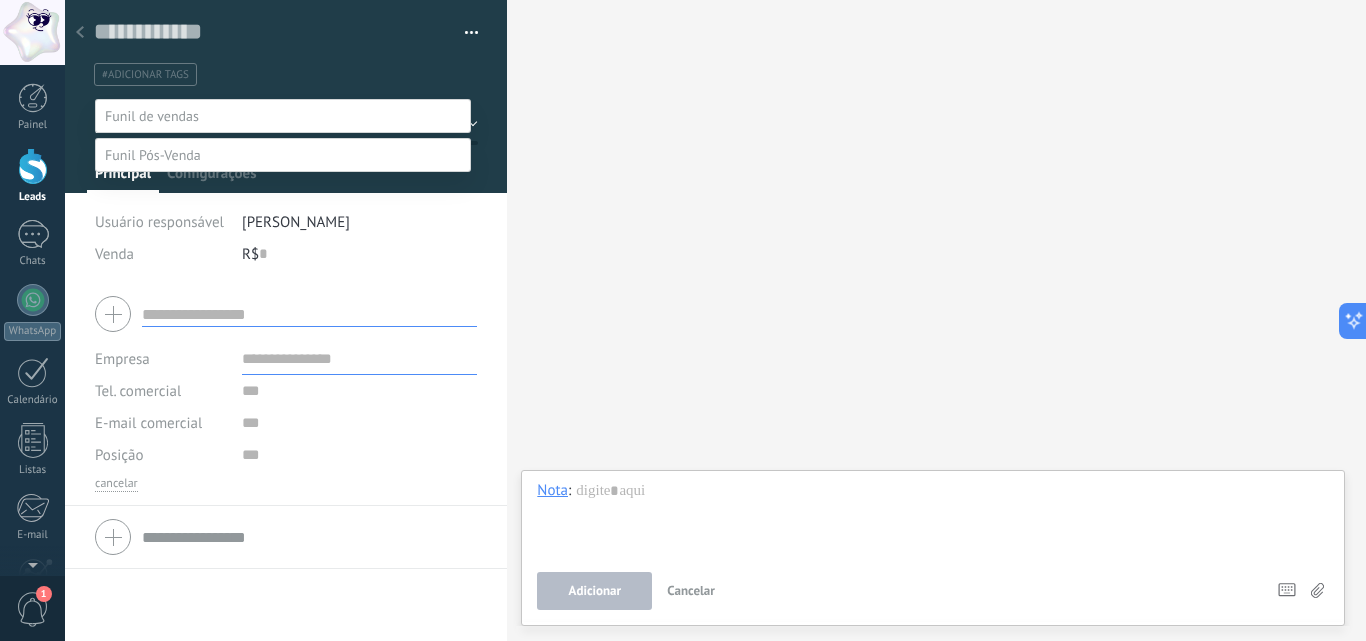 click at bounding box center (715, 320) 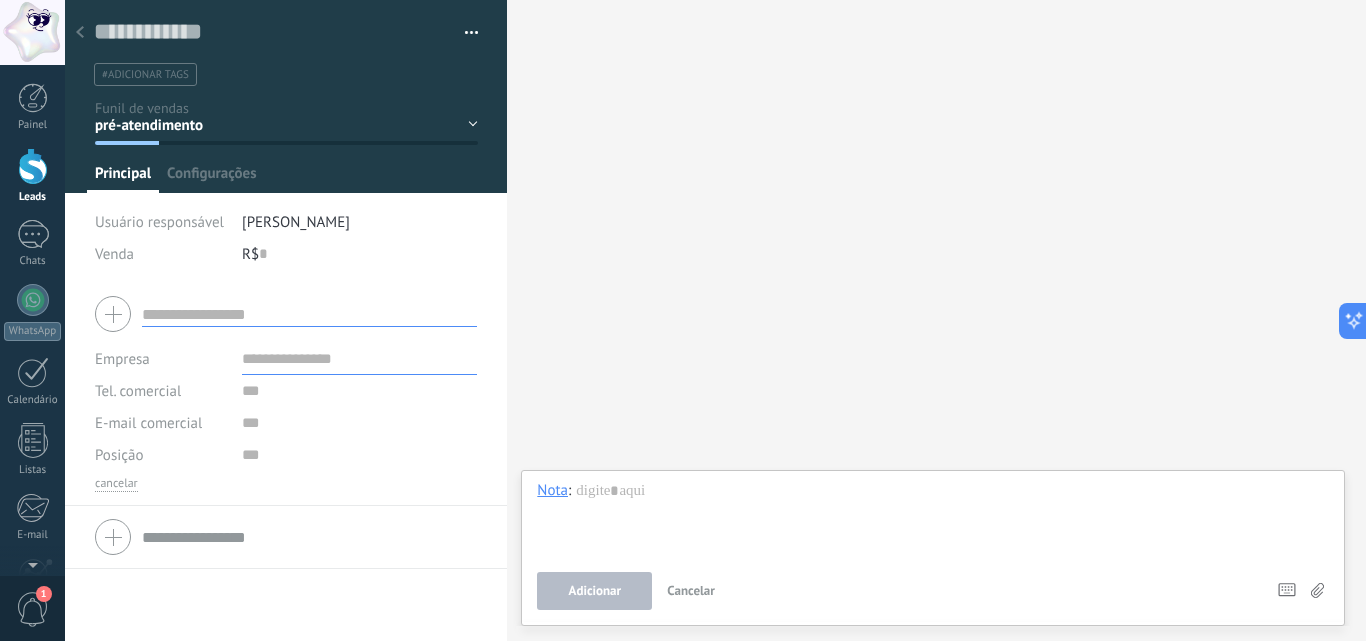click at bounding box center (286, 314) 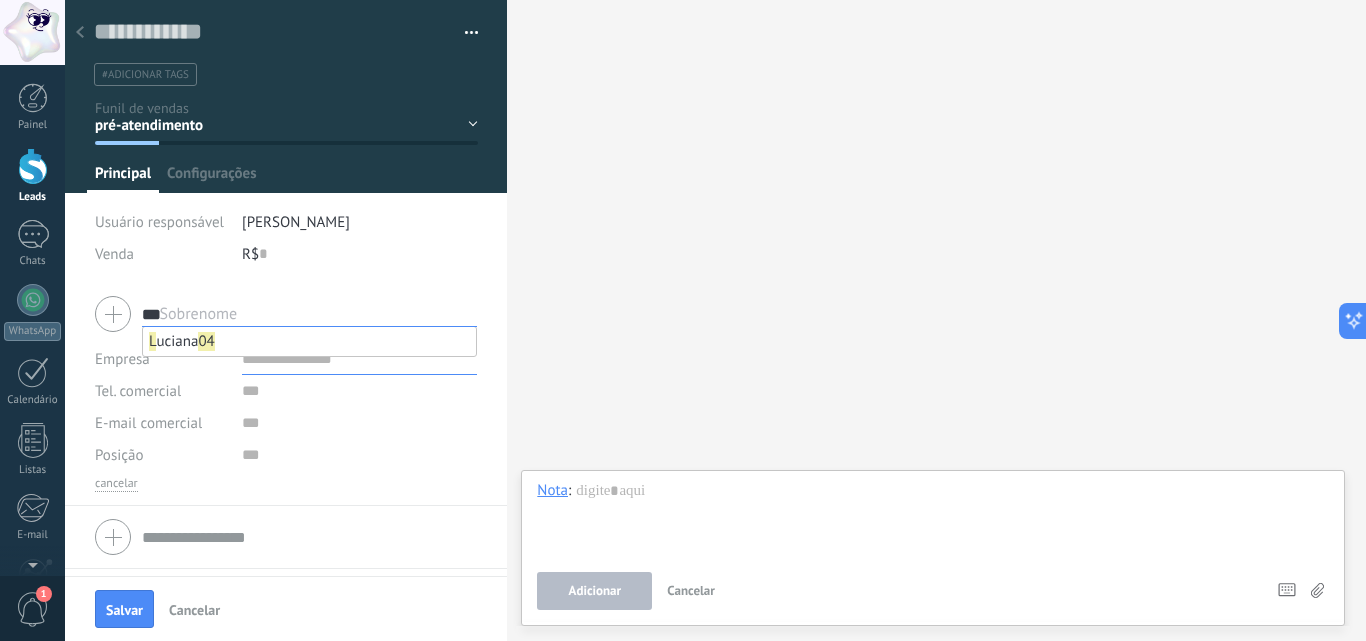 type on "**" 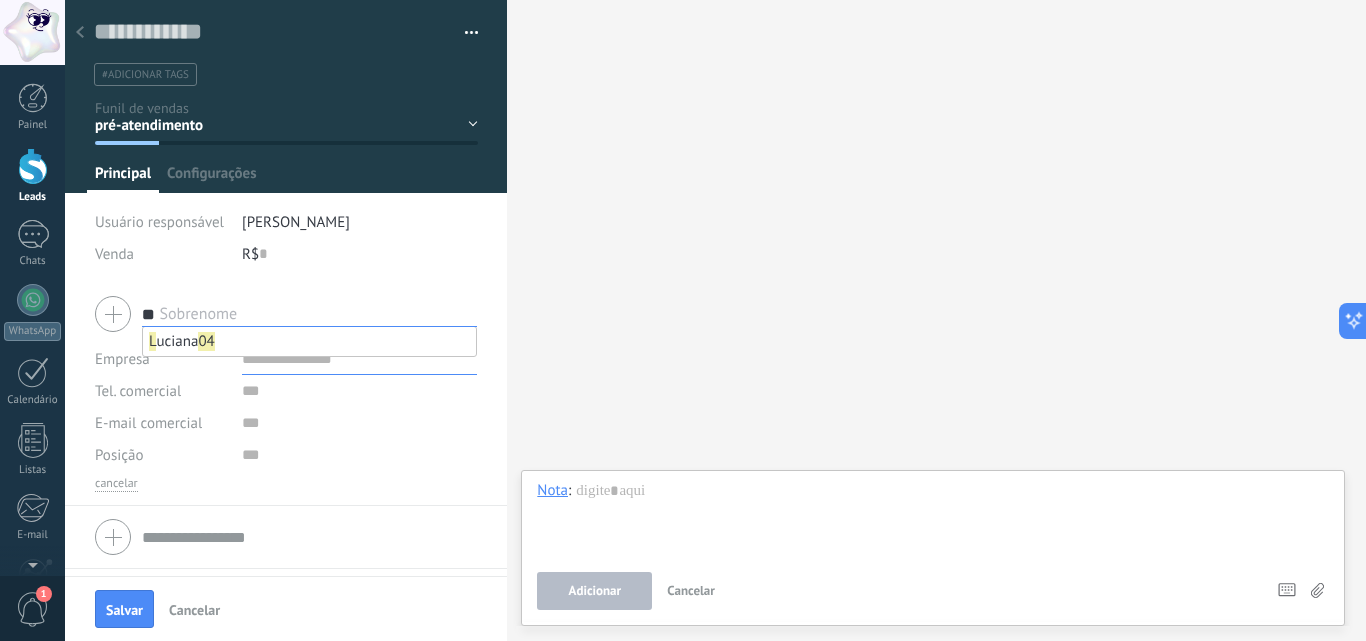 click on "Buscar Carregar mais Participantes:  0 Adicionar membro Bots:  0" at bounding box center [936, 320] 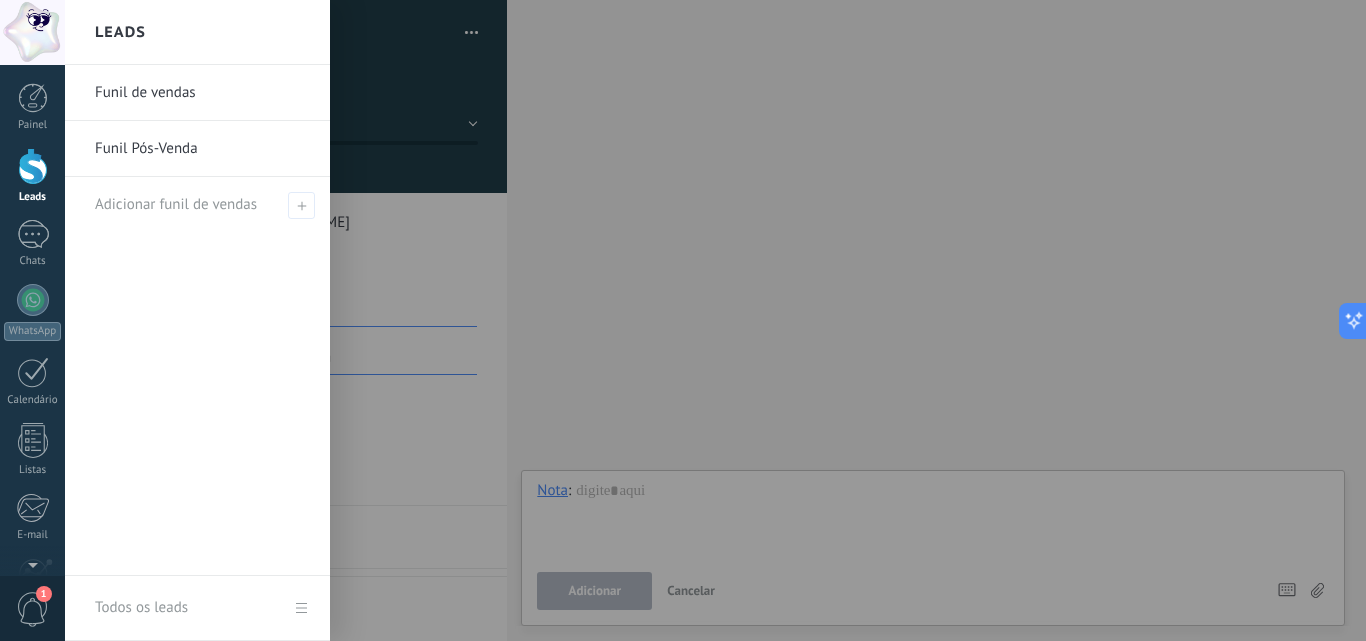 click at bounding box center [33, 166] 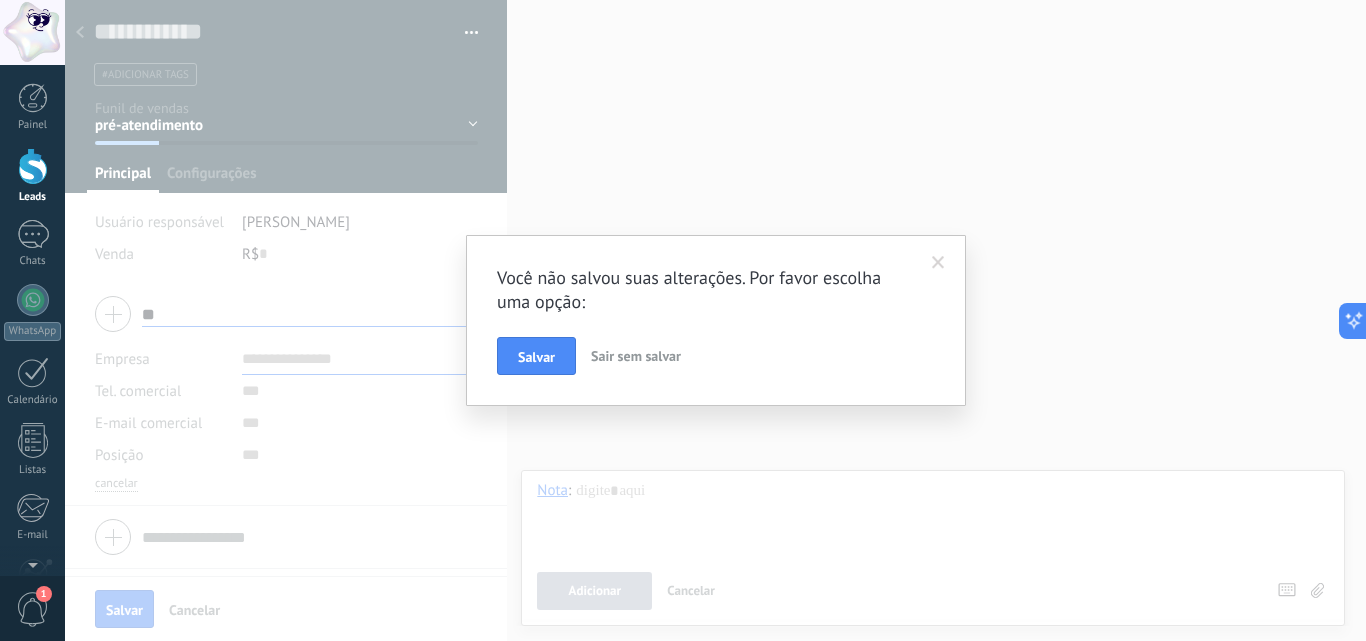 click on "Sair sem salvar" at bounding box center (636, 356) 